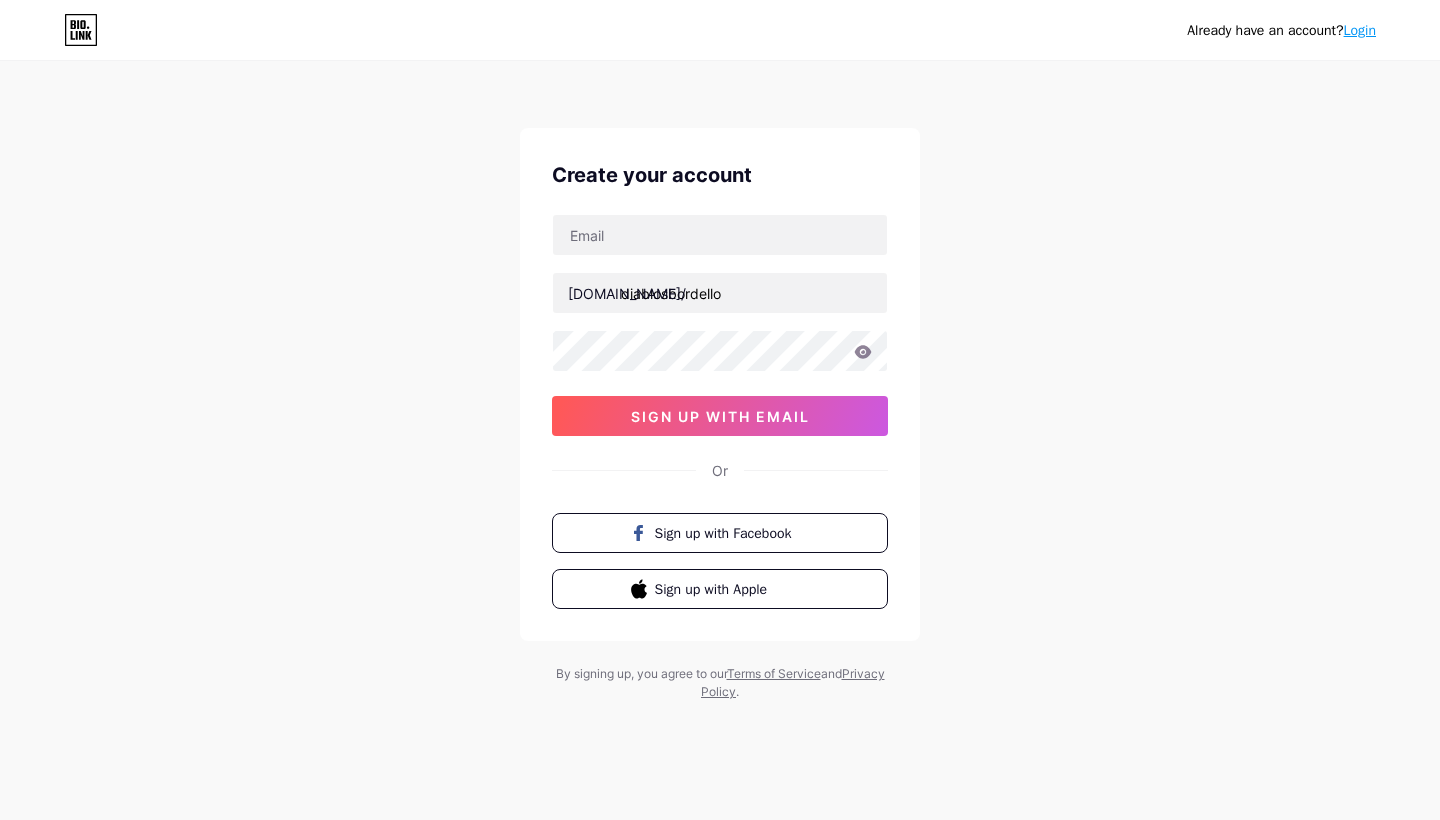 scroll, scrollTop: 0, scrollLeft: 0, axis: both 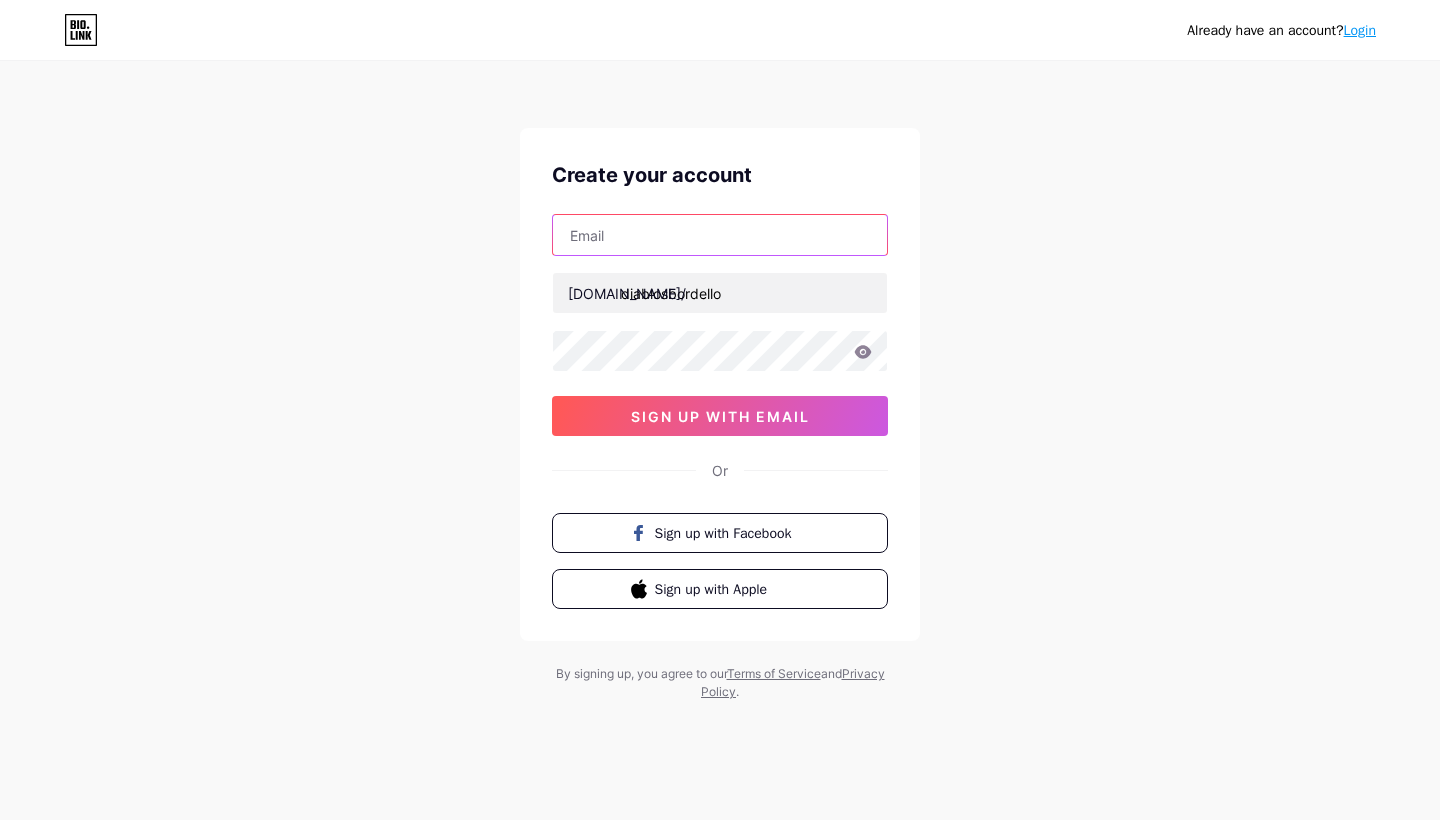 click at bounding box center (720, 235) 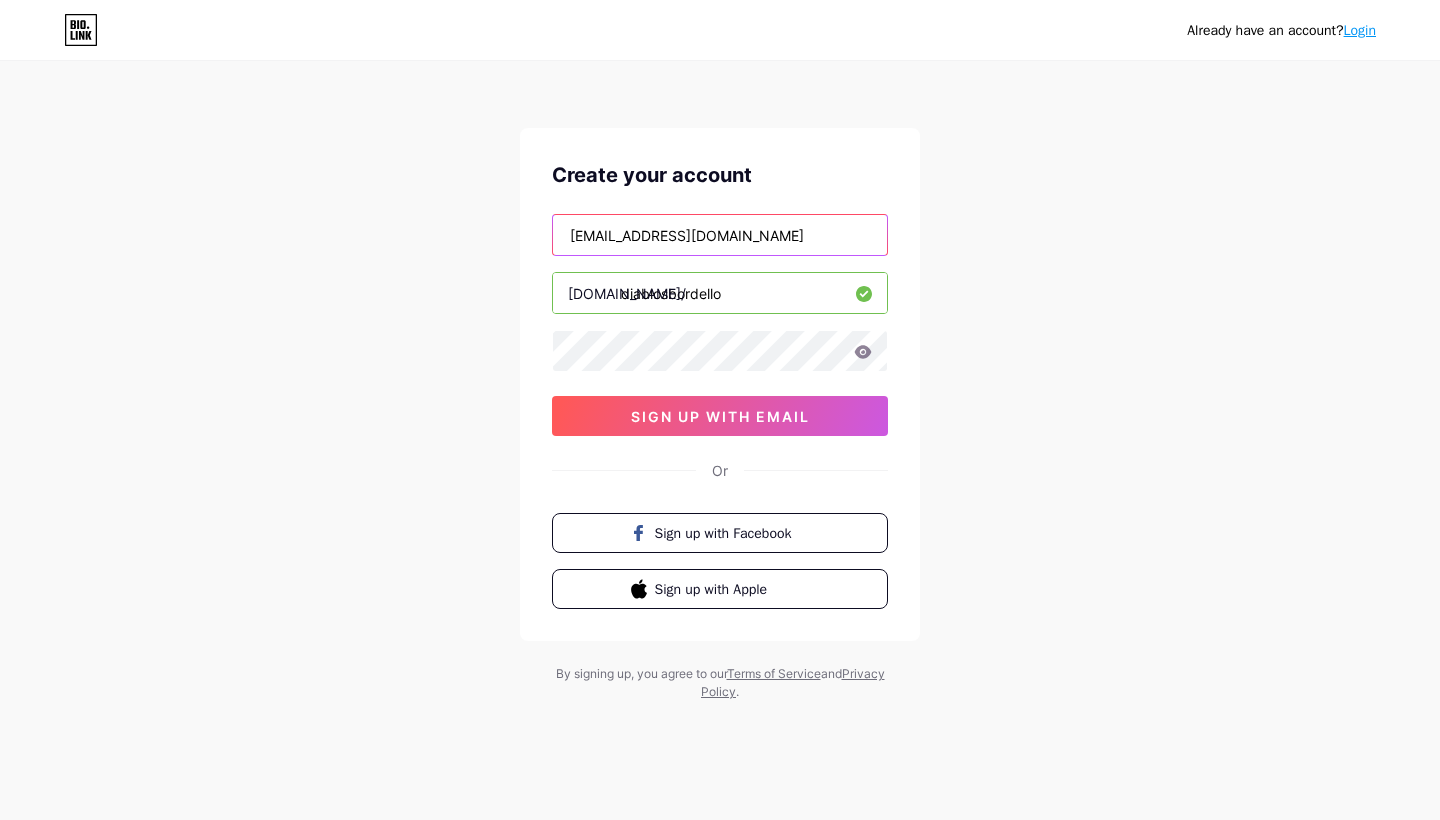 type on "[EMAIL_ADDRESS][DOMAIN_NAME]" 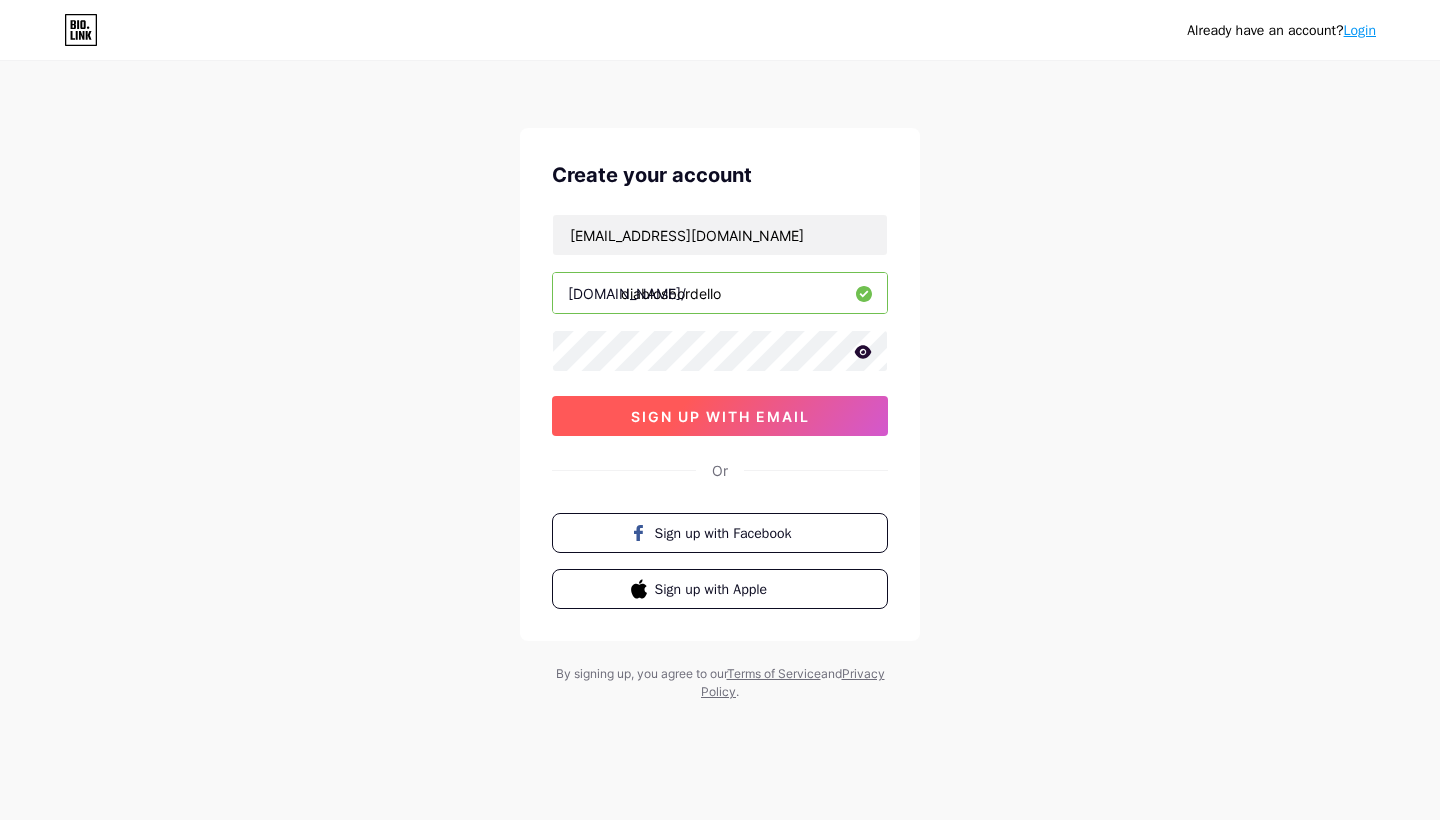 click on "sign up with email" at bounding box center (720, 416) 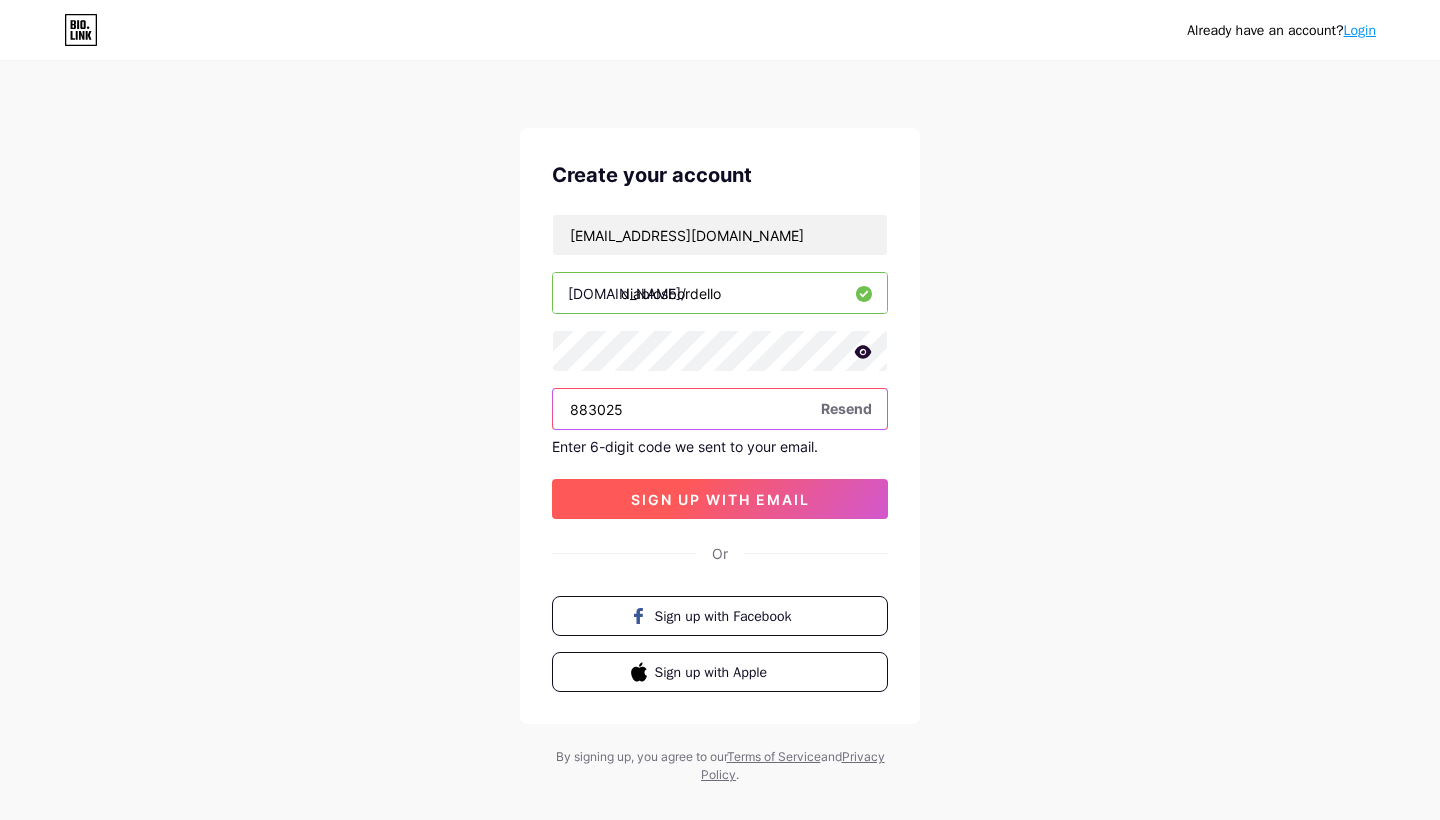type on "883025" 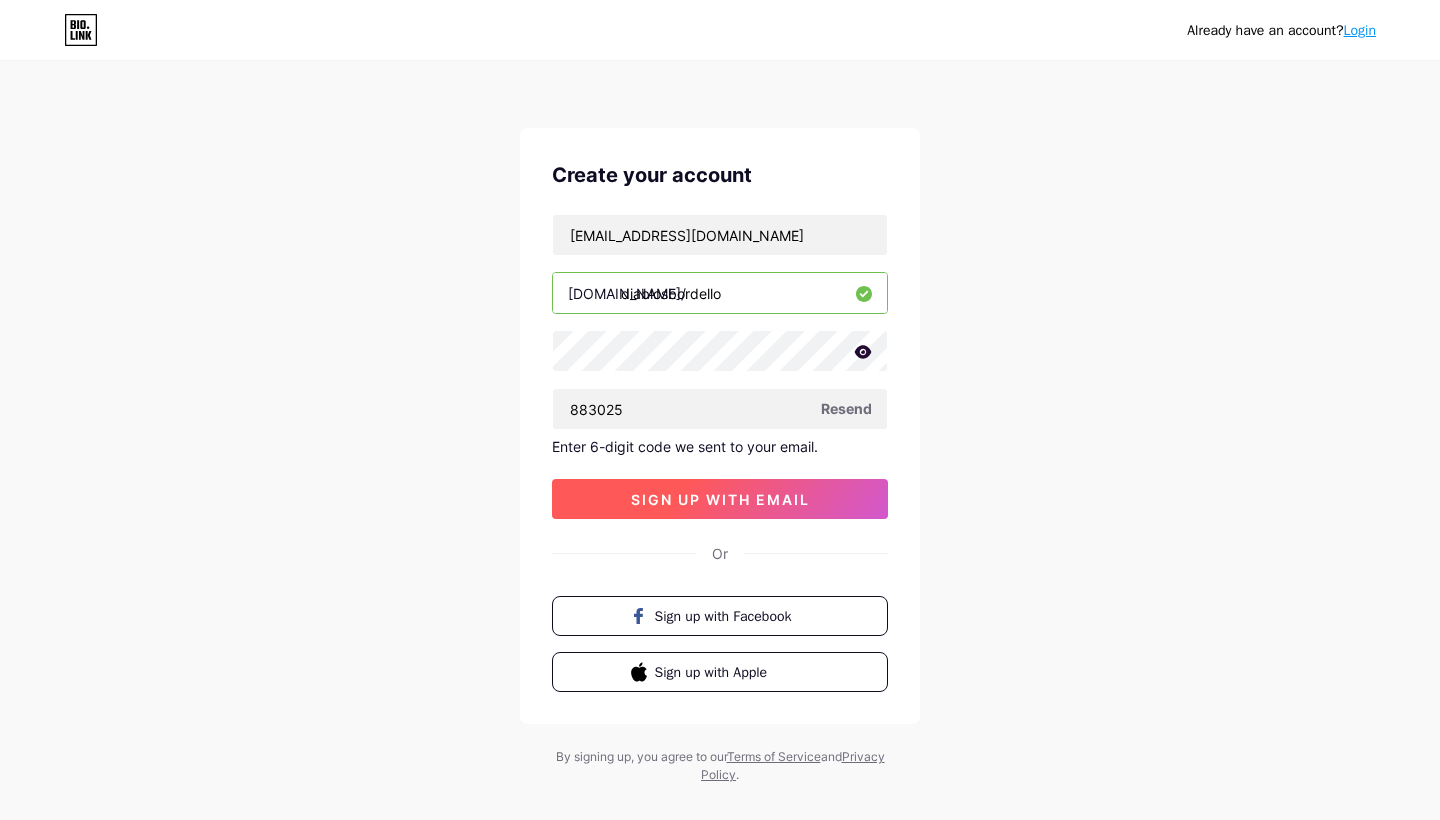 click on "sign up with email" at bounding box center [720, 499] 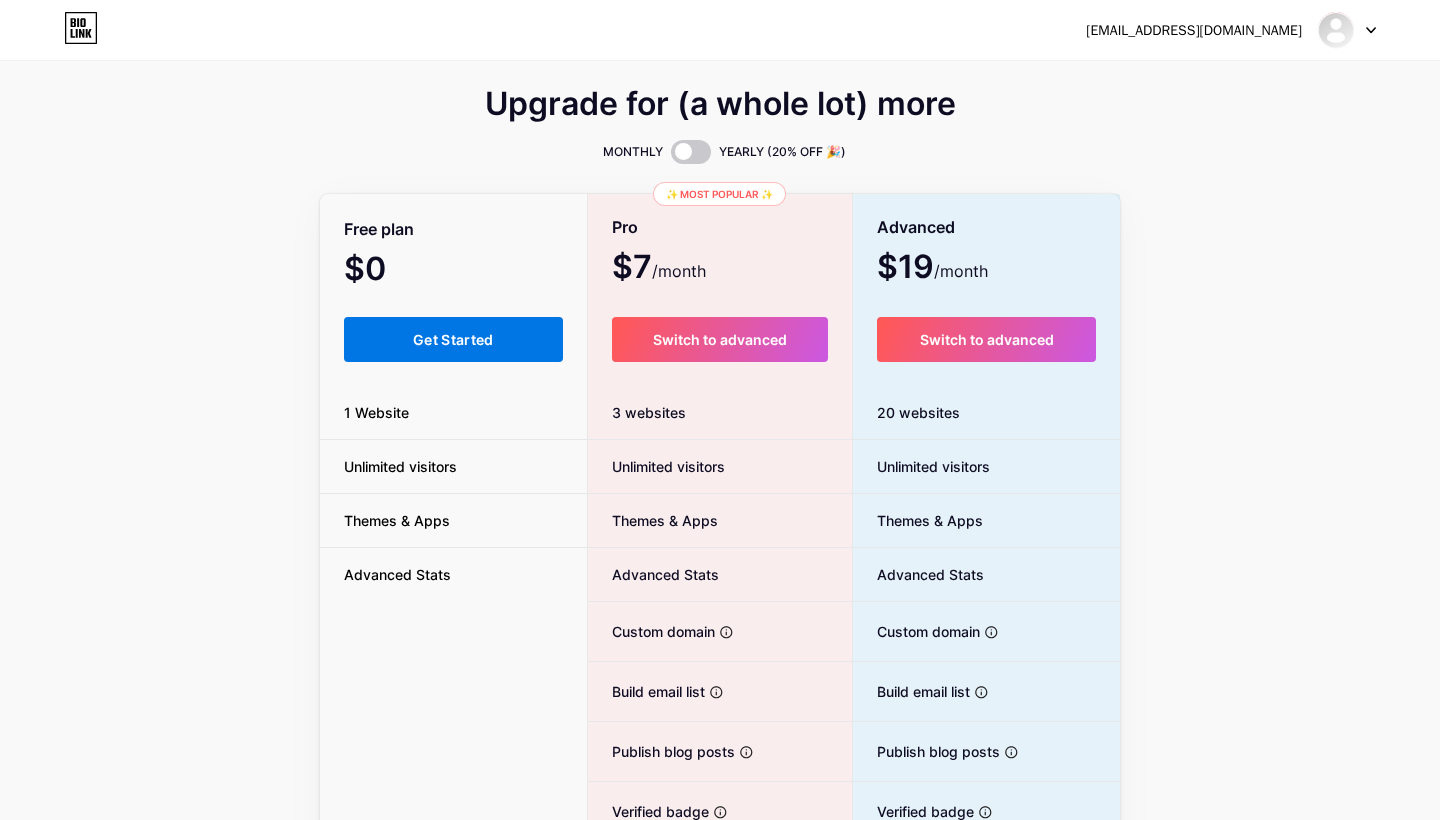 click on "Get Started" at bounding box center (453, 339) 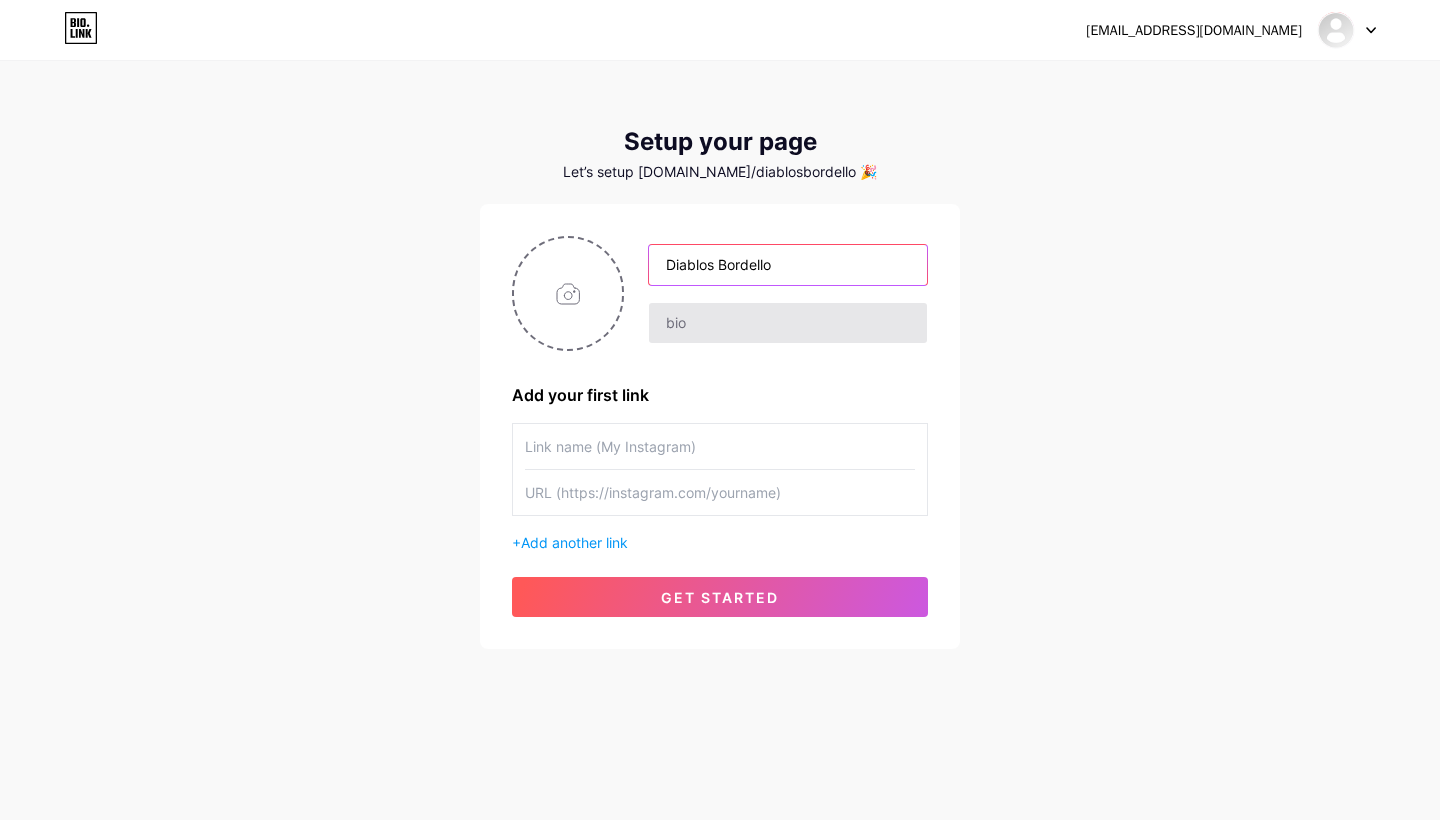 type on "Diablos Bordello" 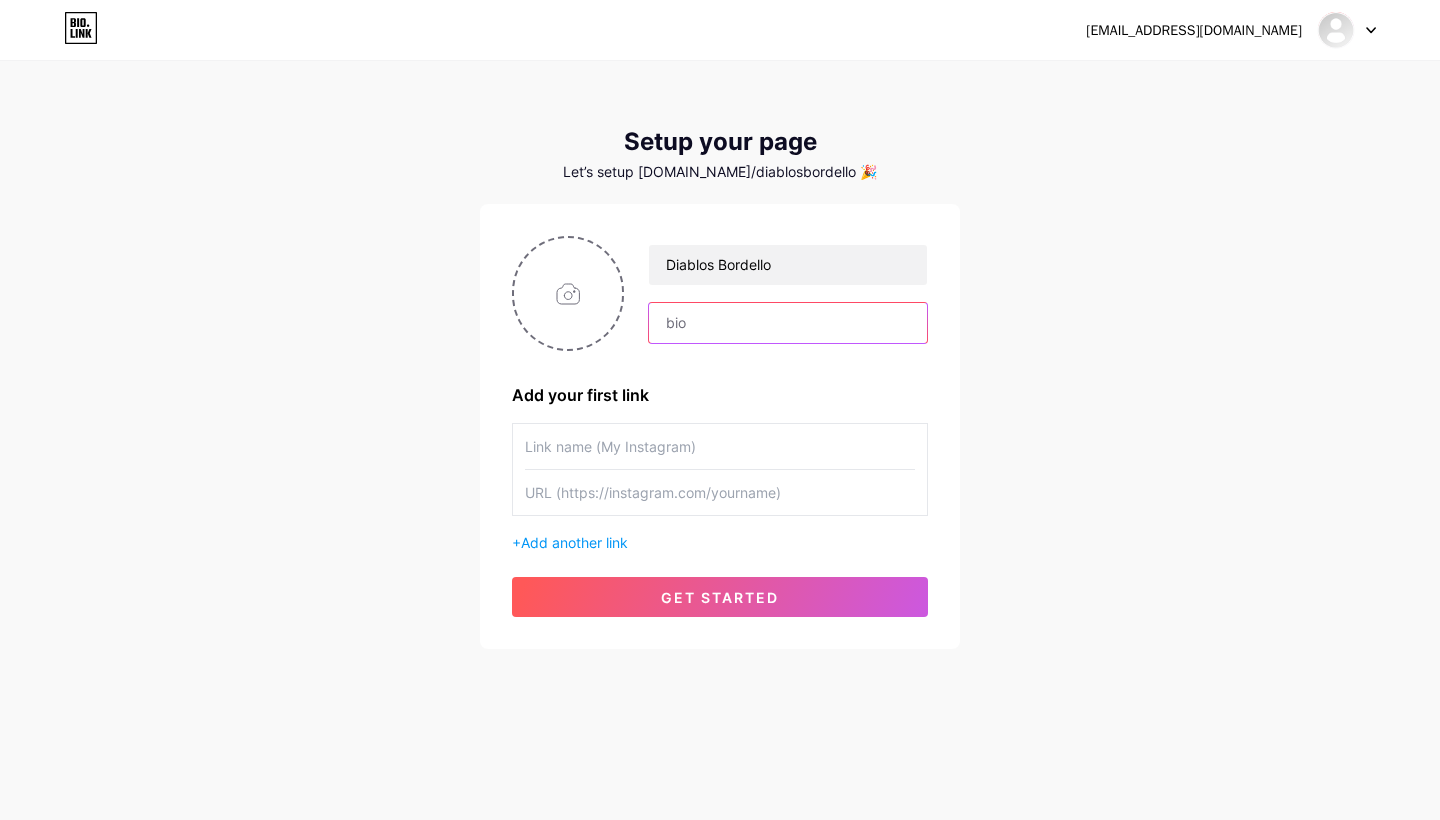 click at bounding box center (788, 323) 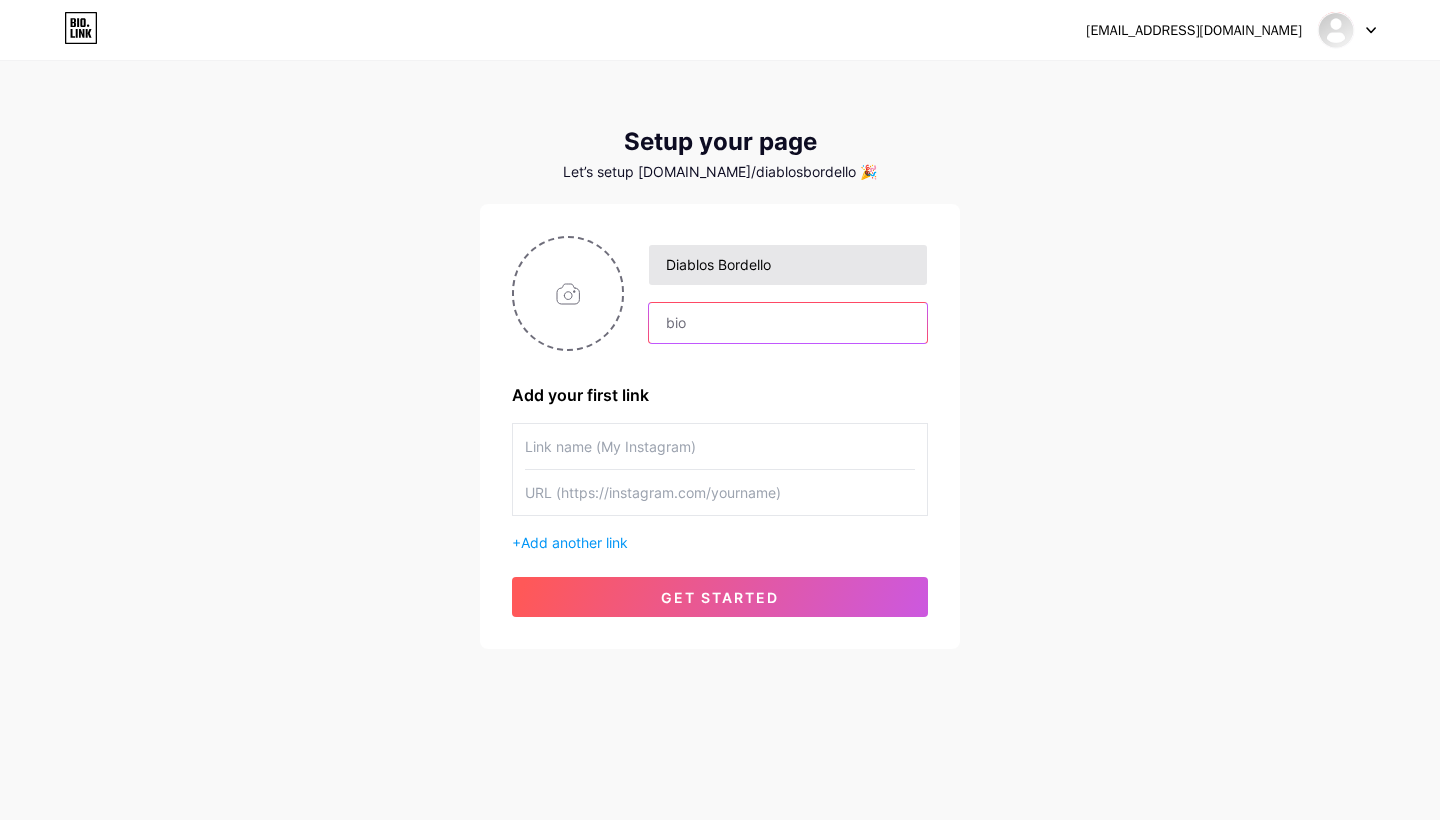 paste on "An award-winning cast brings you into an immersive, hellish cabaret. Experience burlesque, drag, and daring circus, where you're our newest "client."" 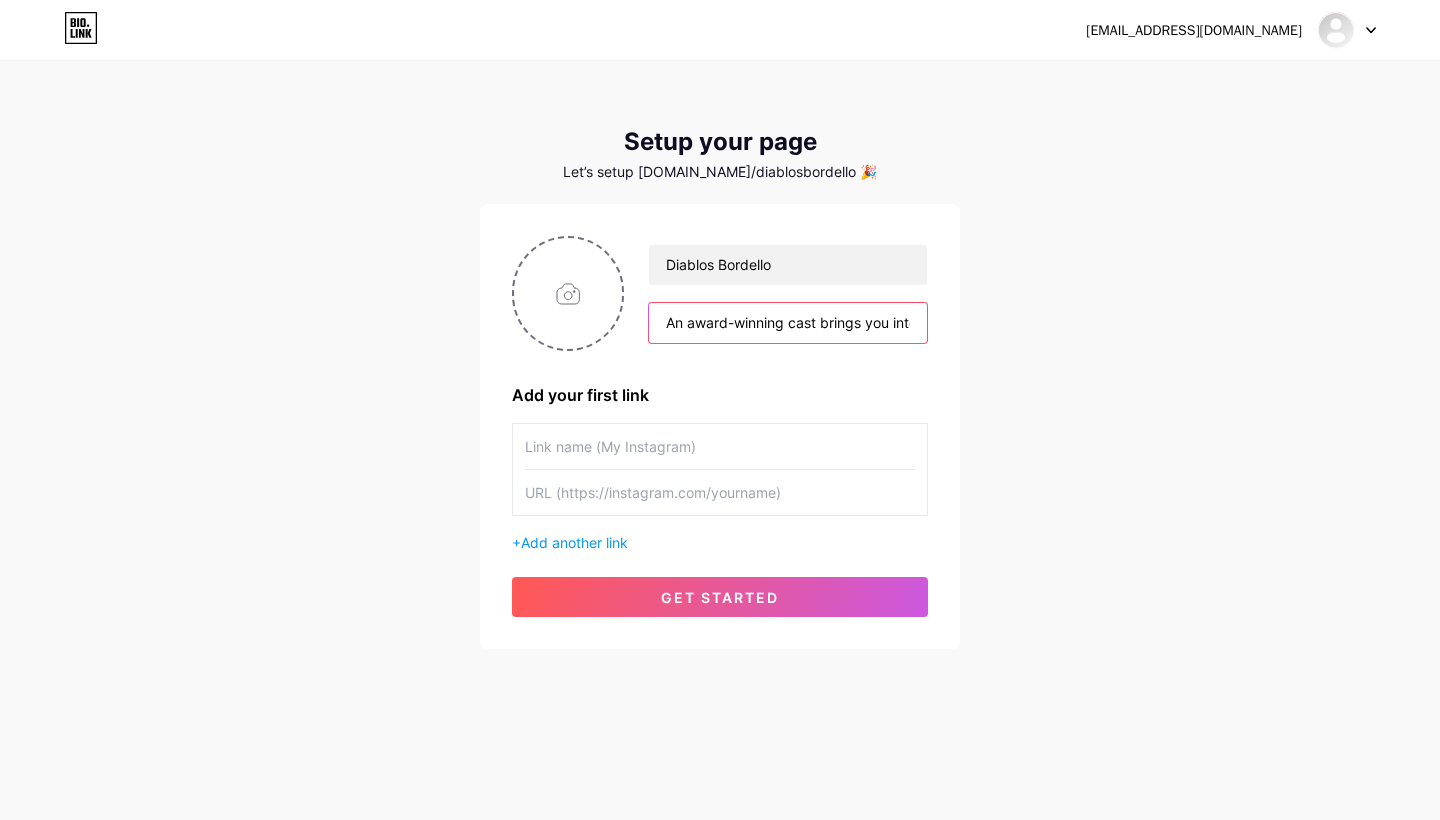 type on "An award-winning cast brings you into an immersive, hellish cabaret. Experience burlesque, drag, and daring circus, where you're our newest "client."" 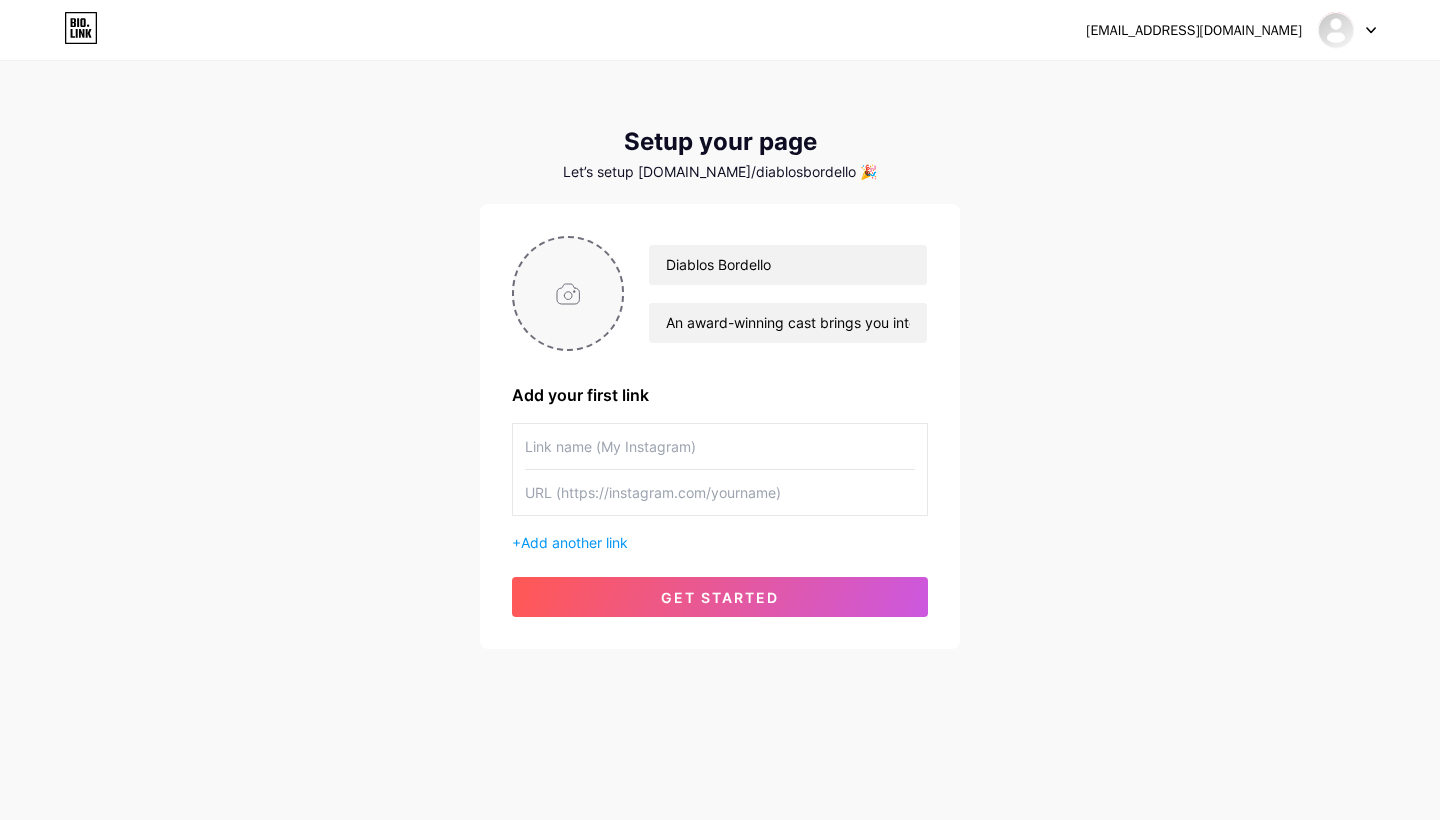 click at bounding box center [568, 293] 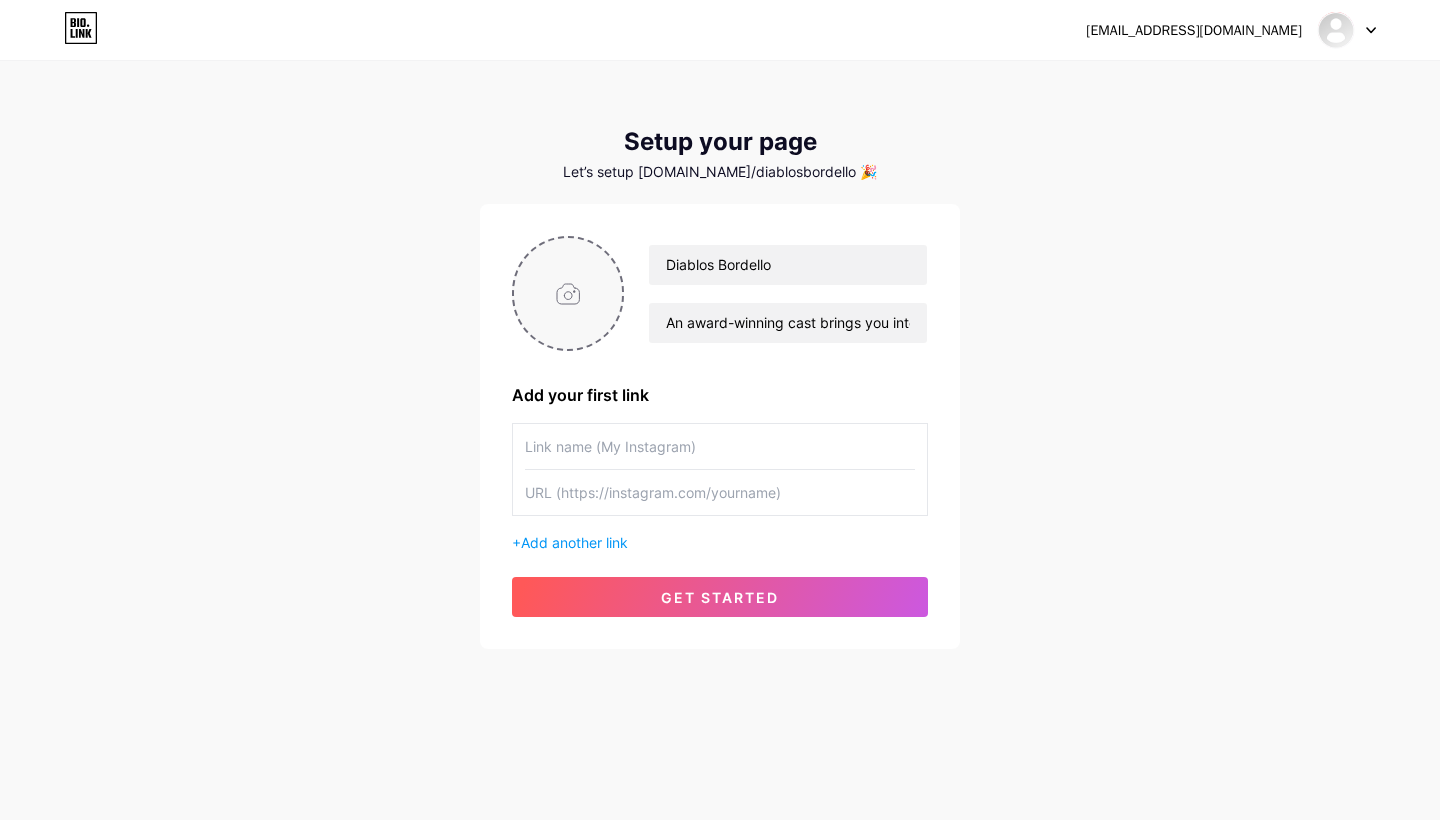 type on "C:\fakepath\Diablo's Bordello Version 01.png" 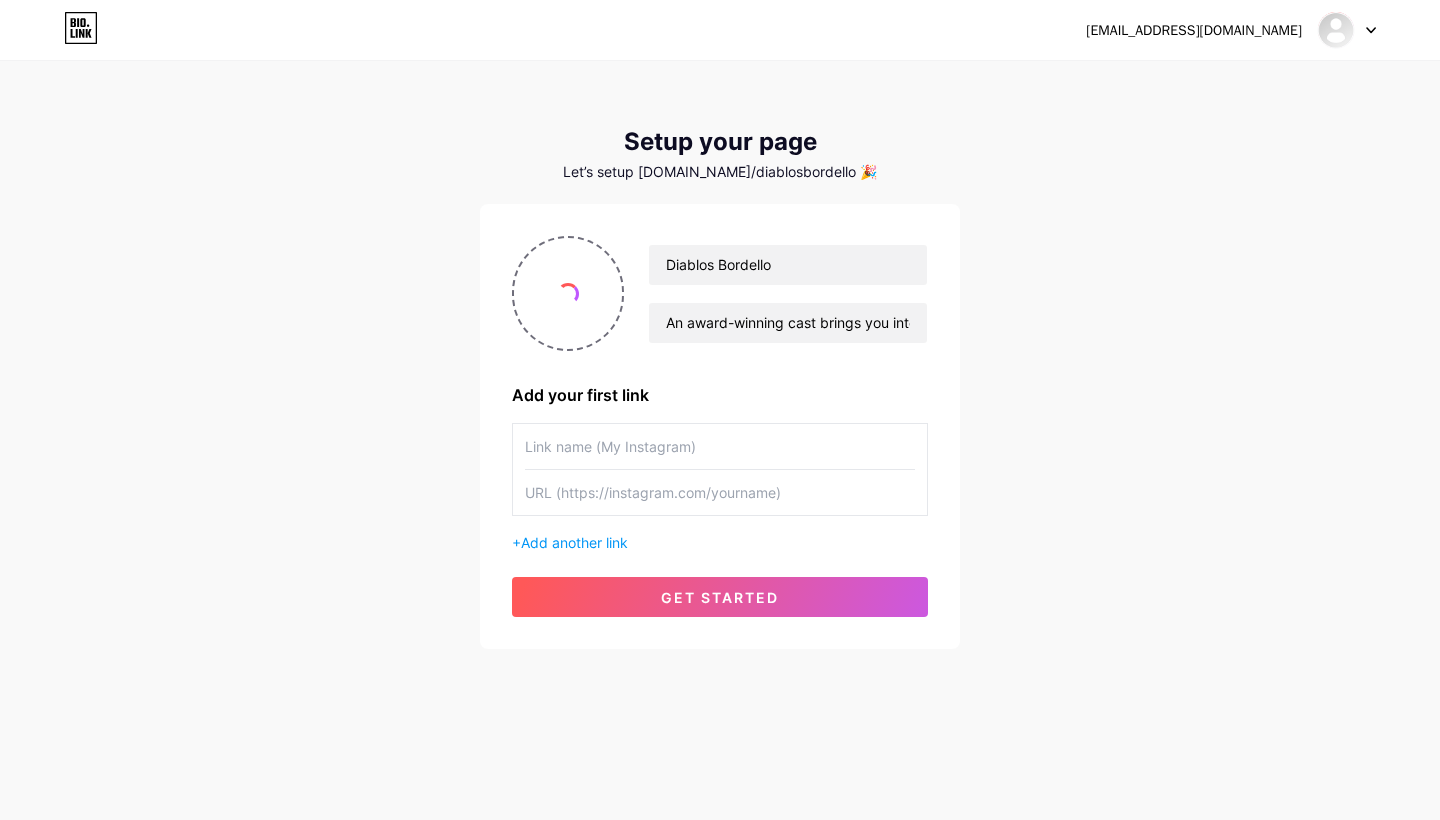 click at bounding box center [720, 446] 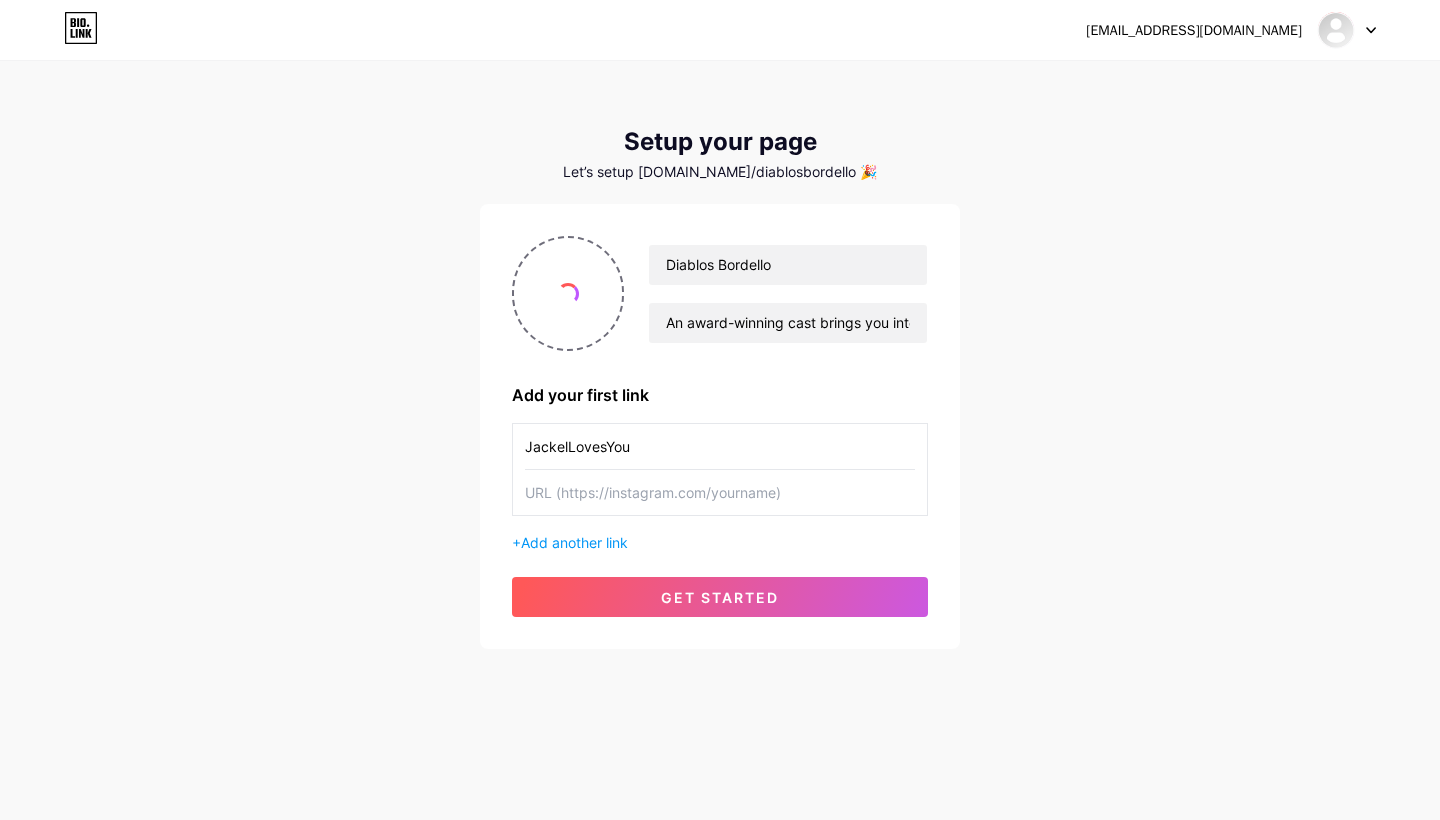 type on "JackelLovesYou" 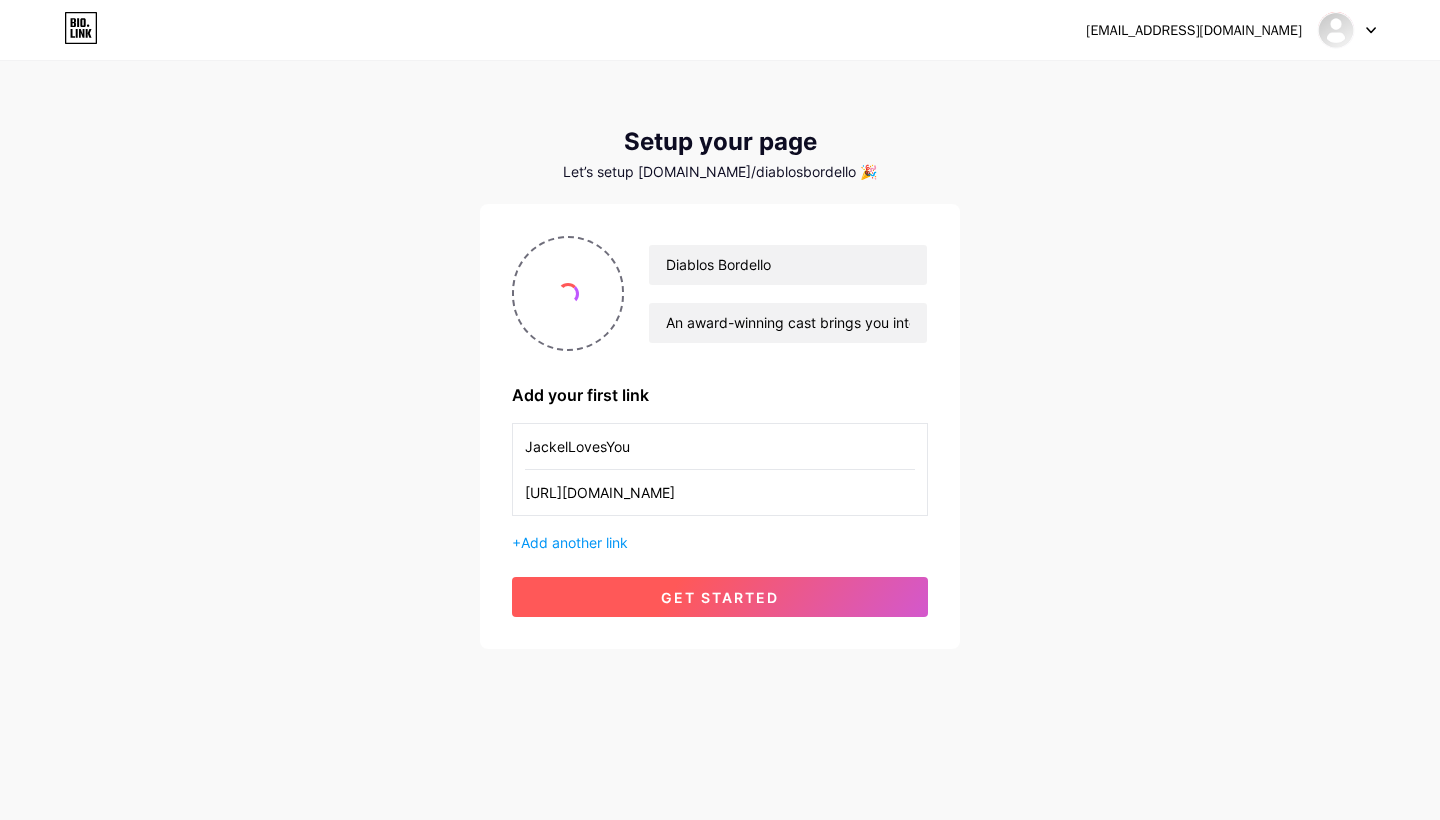 type on "[URL][DOMAIN_NAME]" 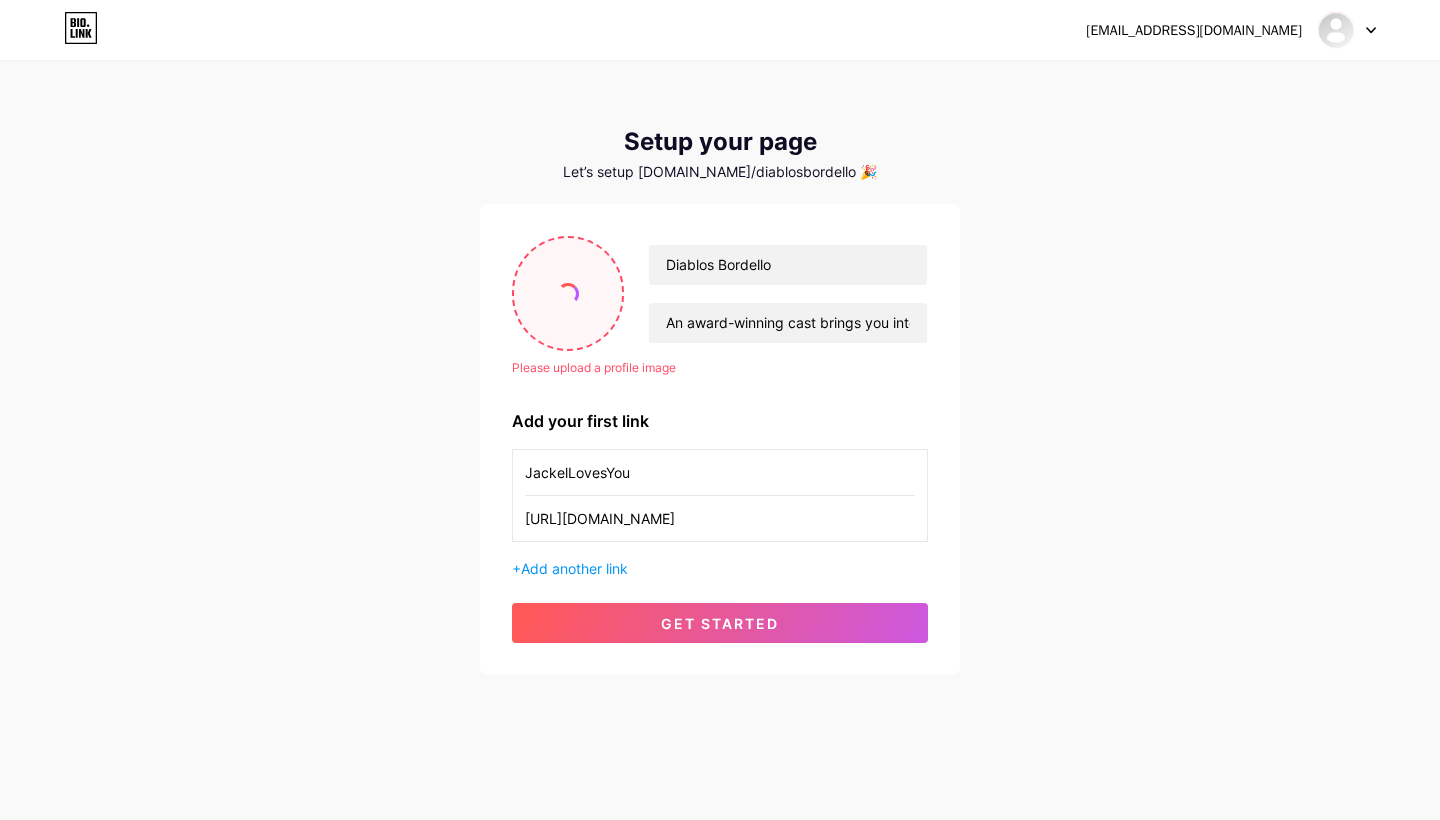 click at bounding box center [568, 293] 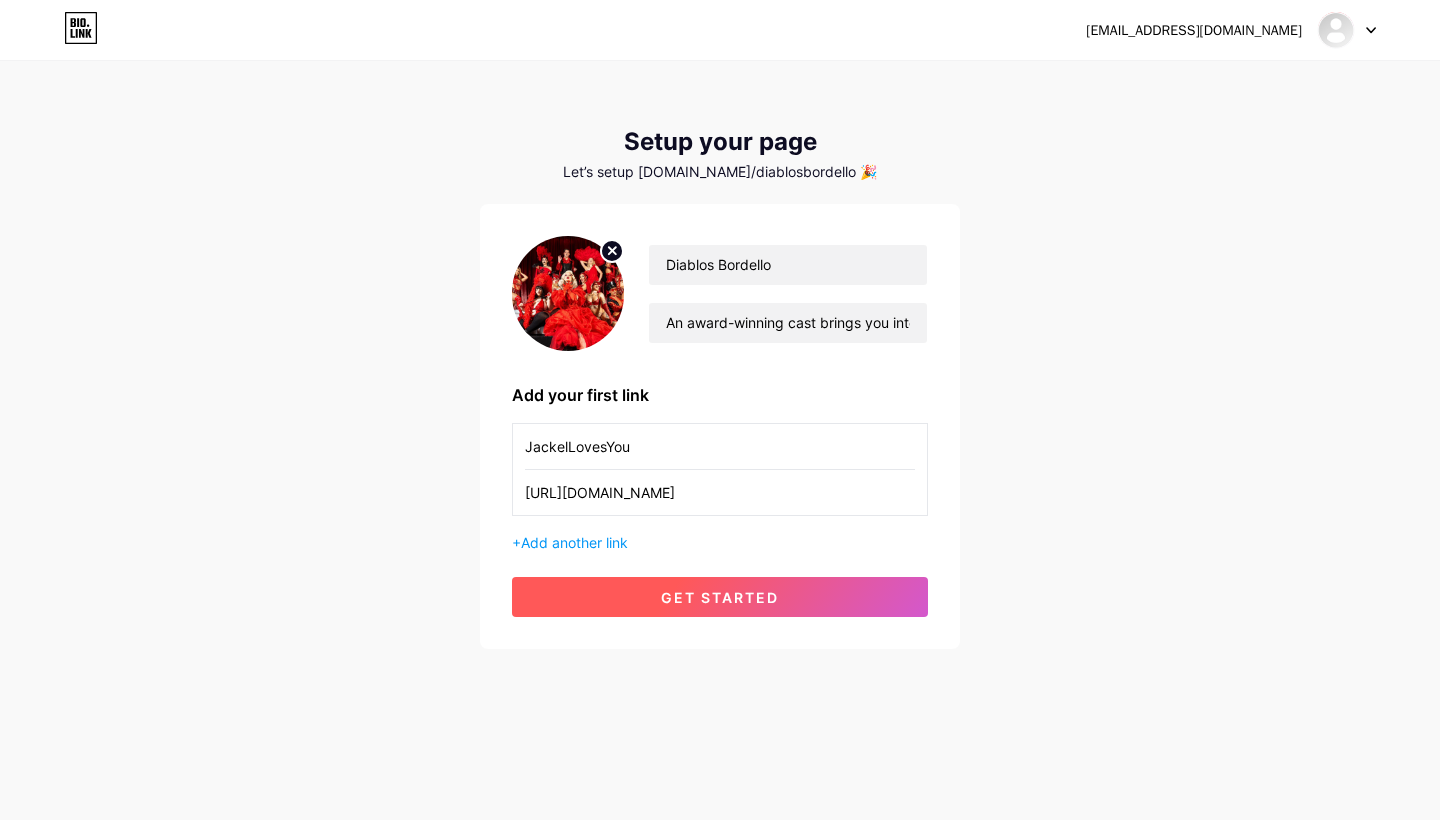 click on "get started" at bounding box center (720, 597) 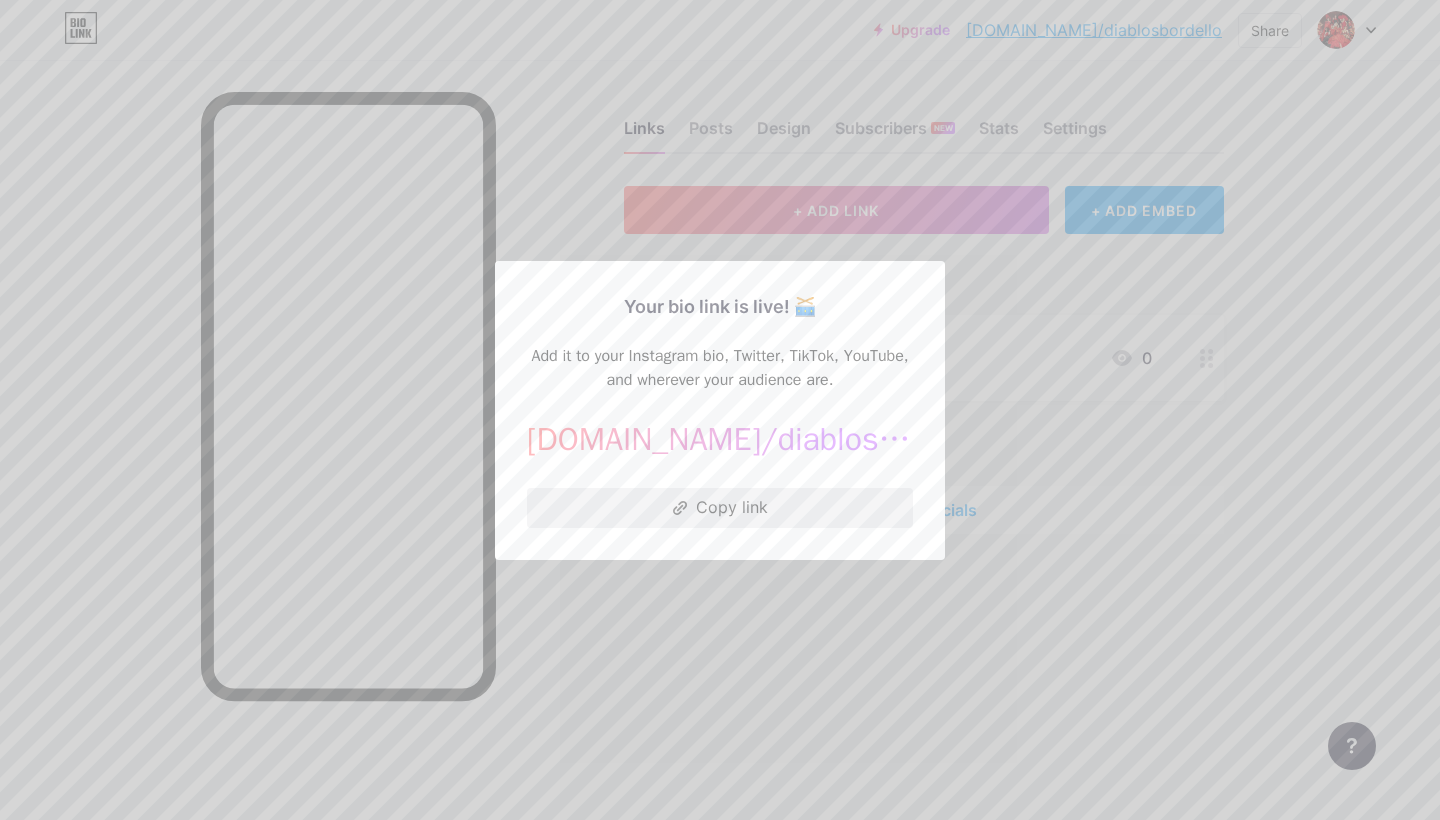 click on "Copy link" at bounding box center (720, 508) 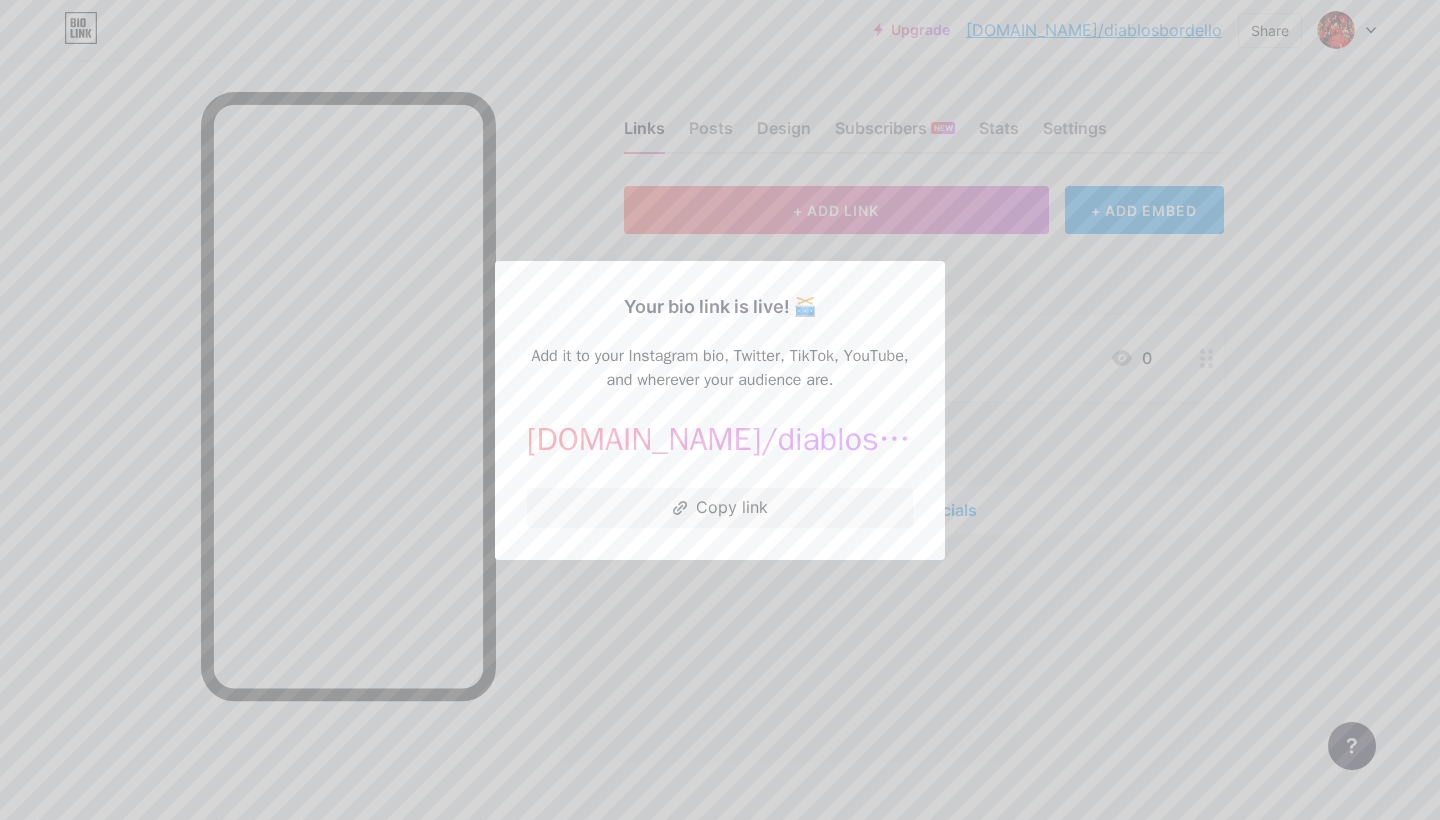 click at bounding box center [720, 410] 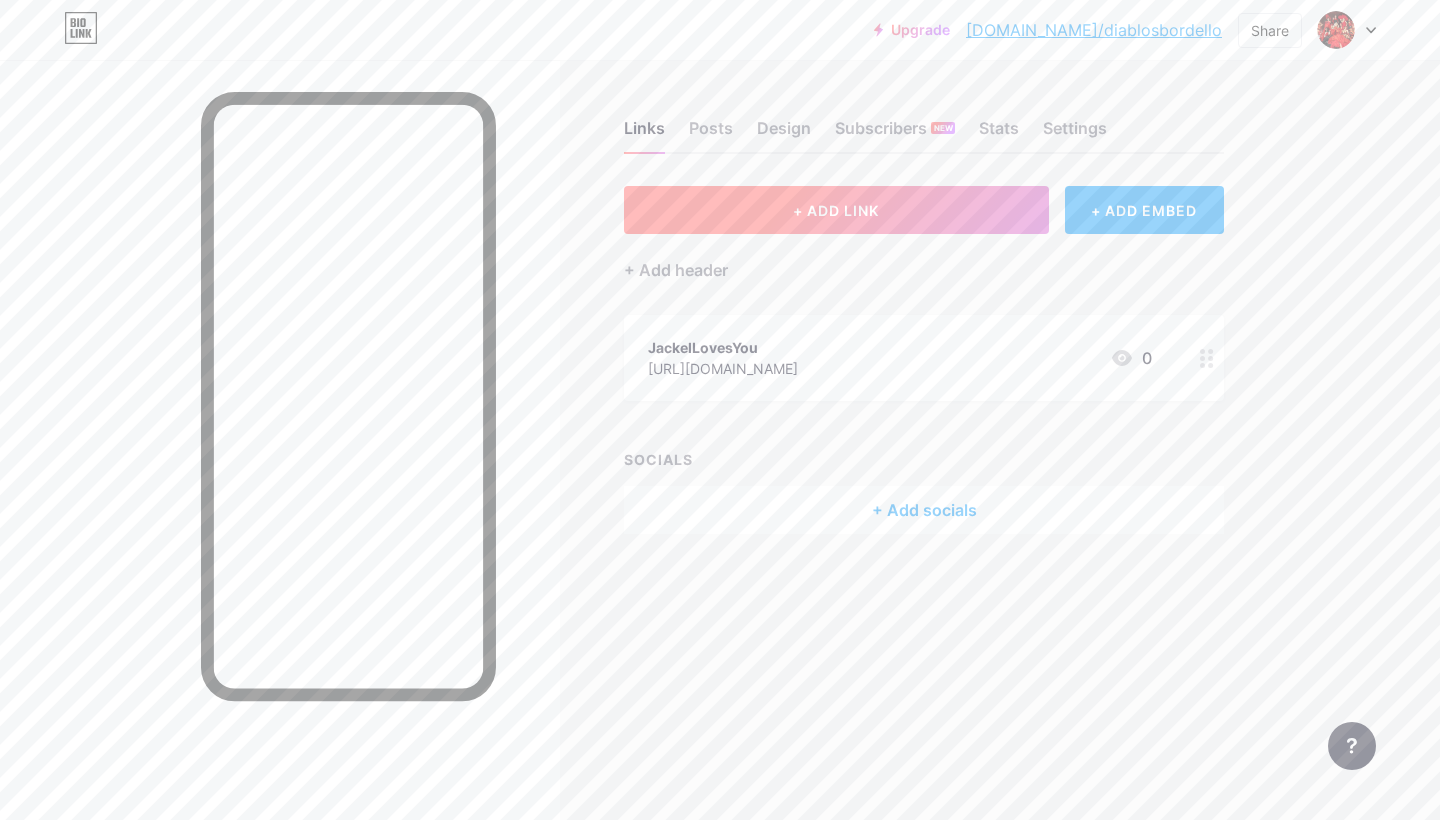 click on "+ ADD LINK" at bounding box center [836, 210] 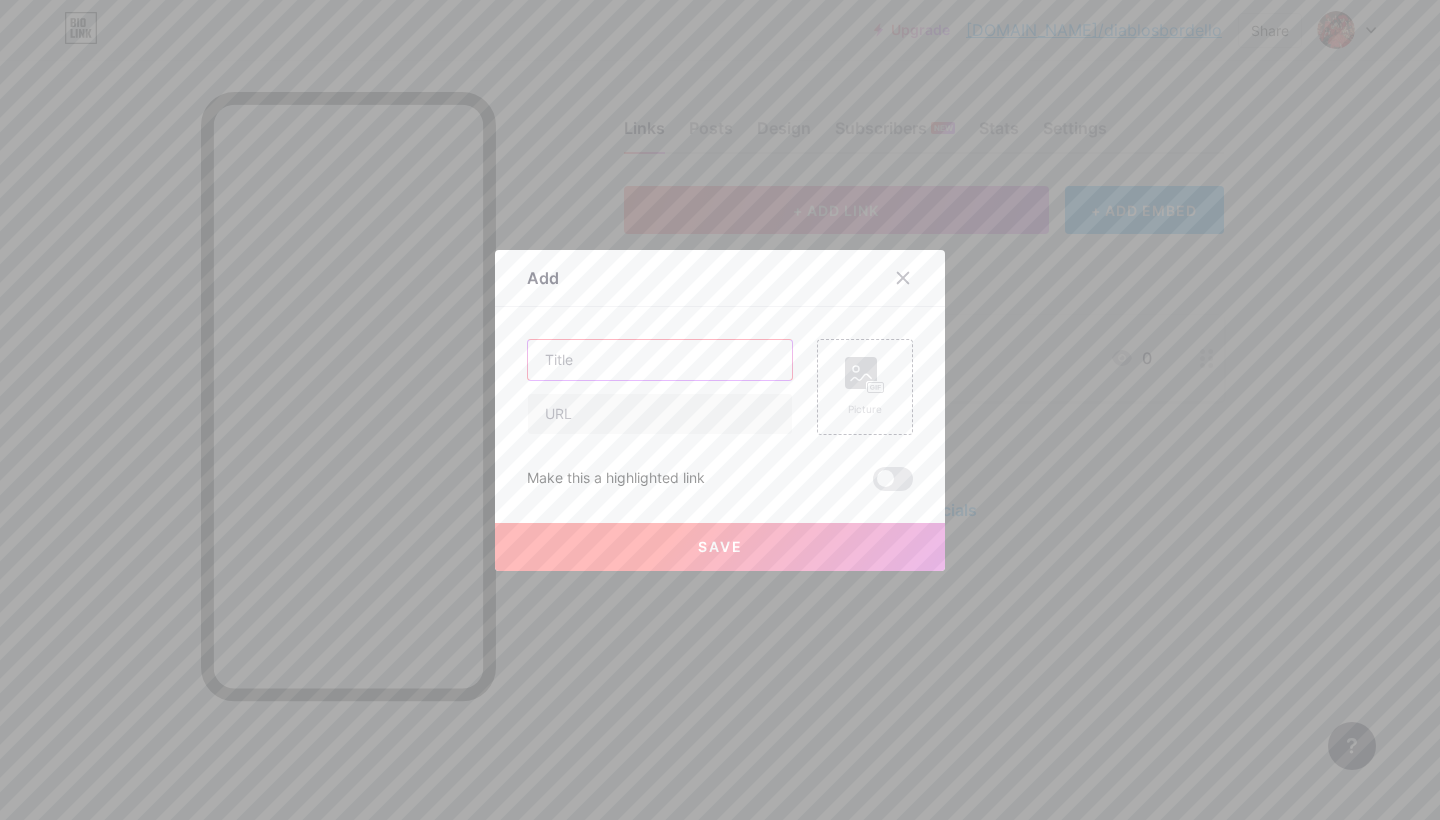 click at bounding box center (660, 360) 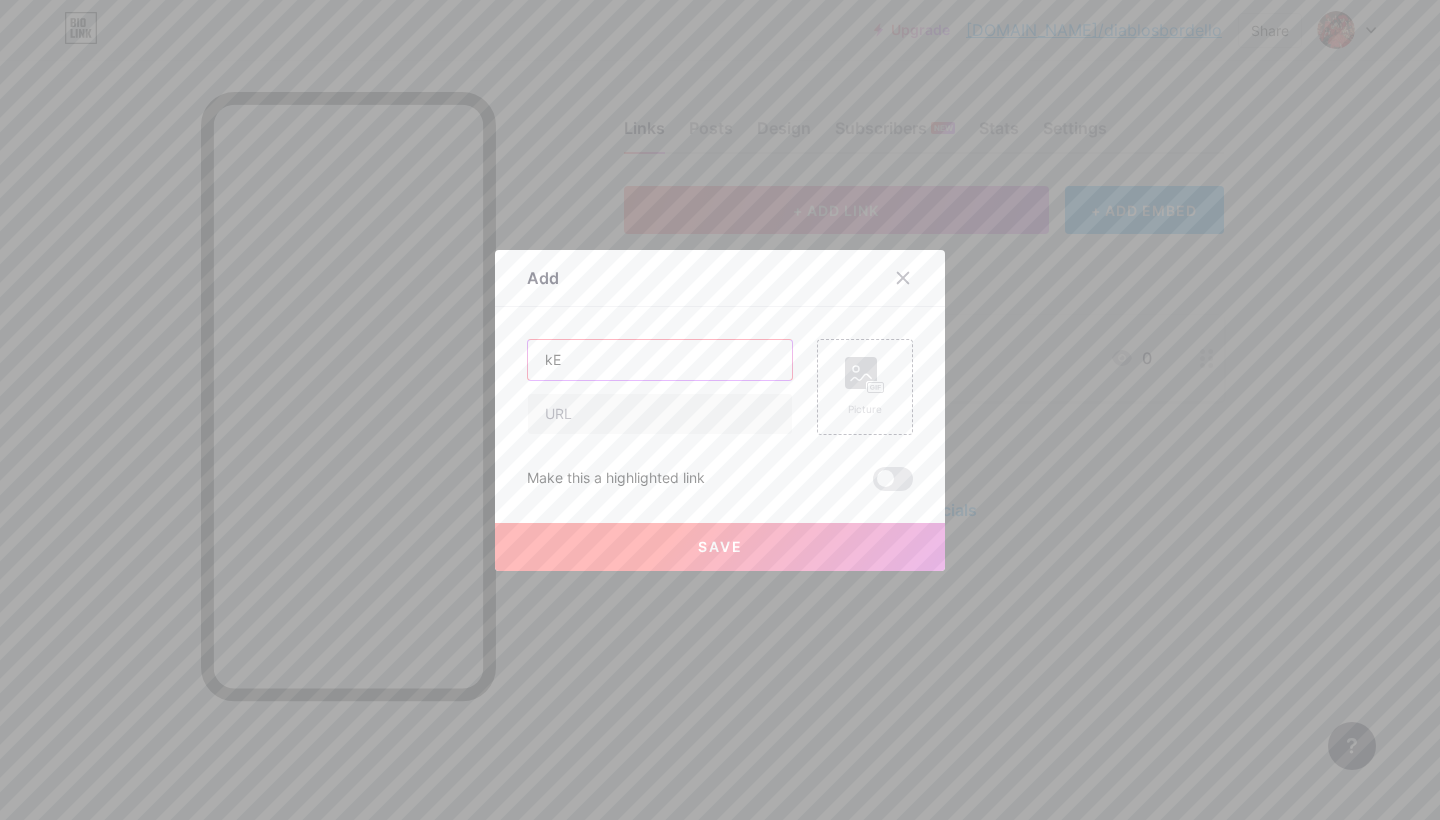 type on "k" 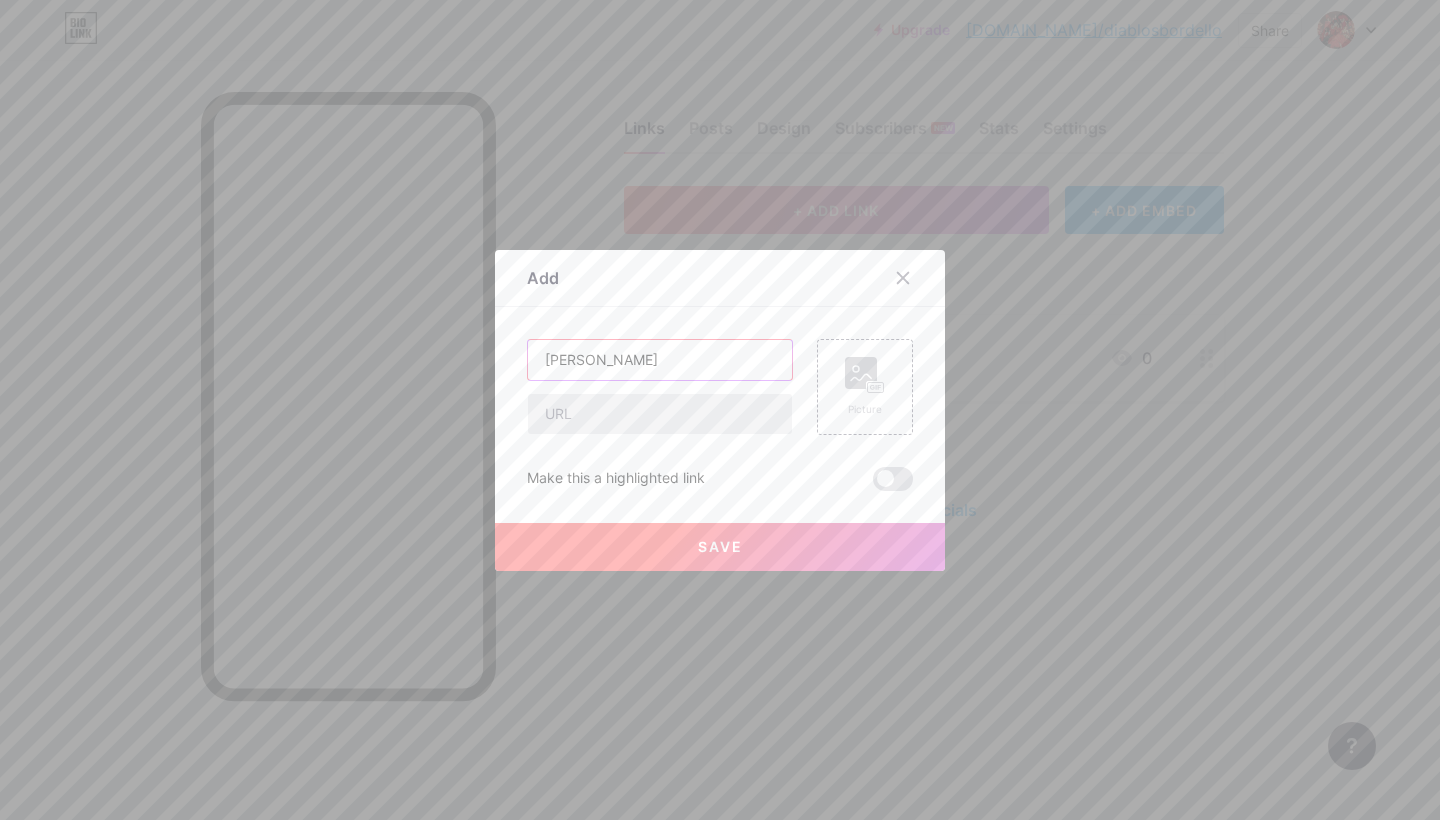 type on "[PERSON_NAME]" 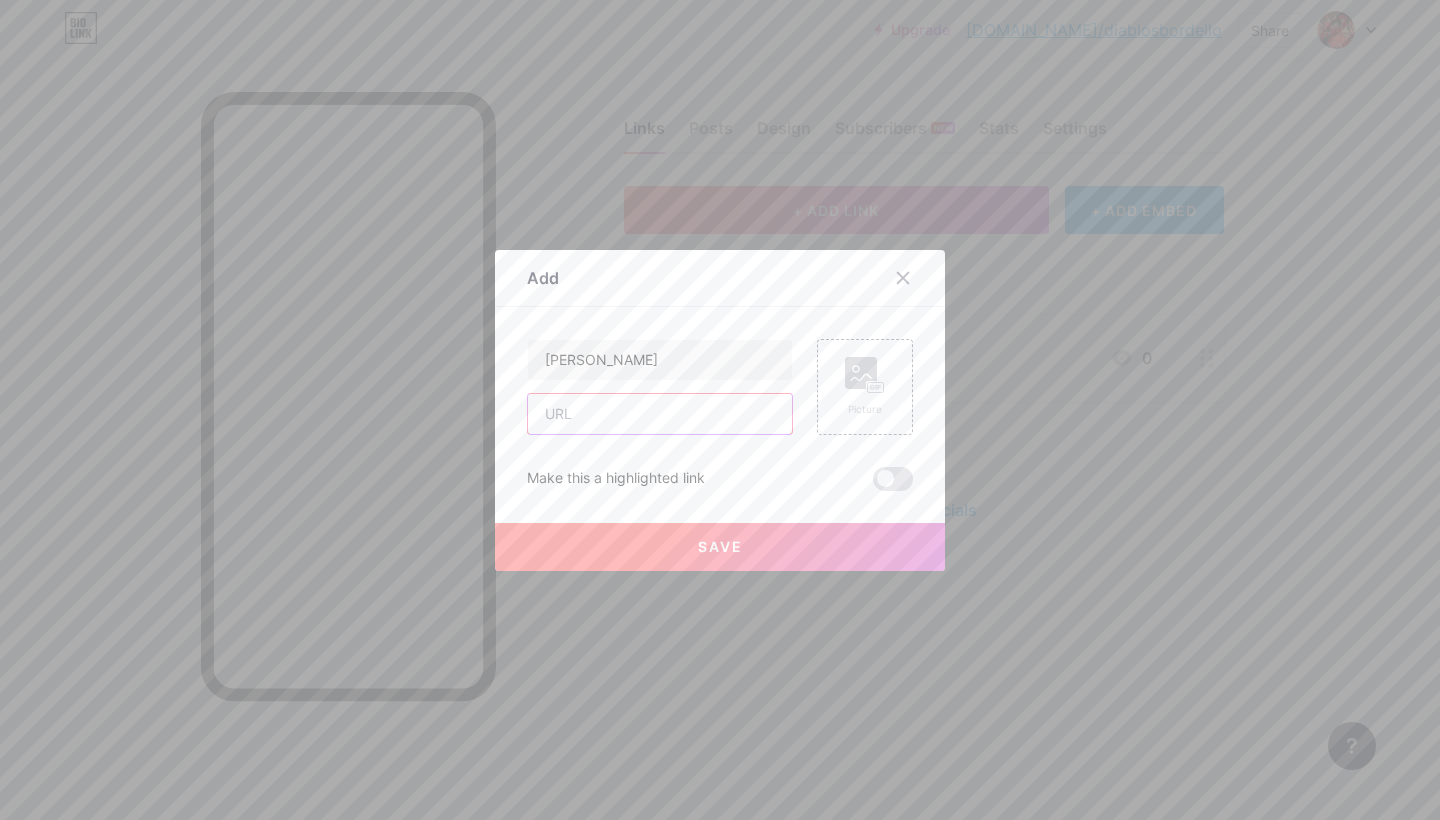 click at bounding box center (660, 414) 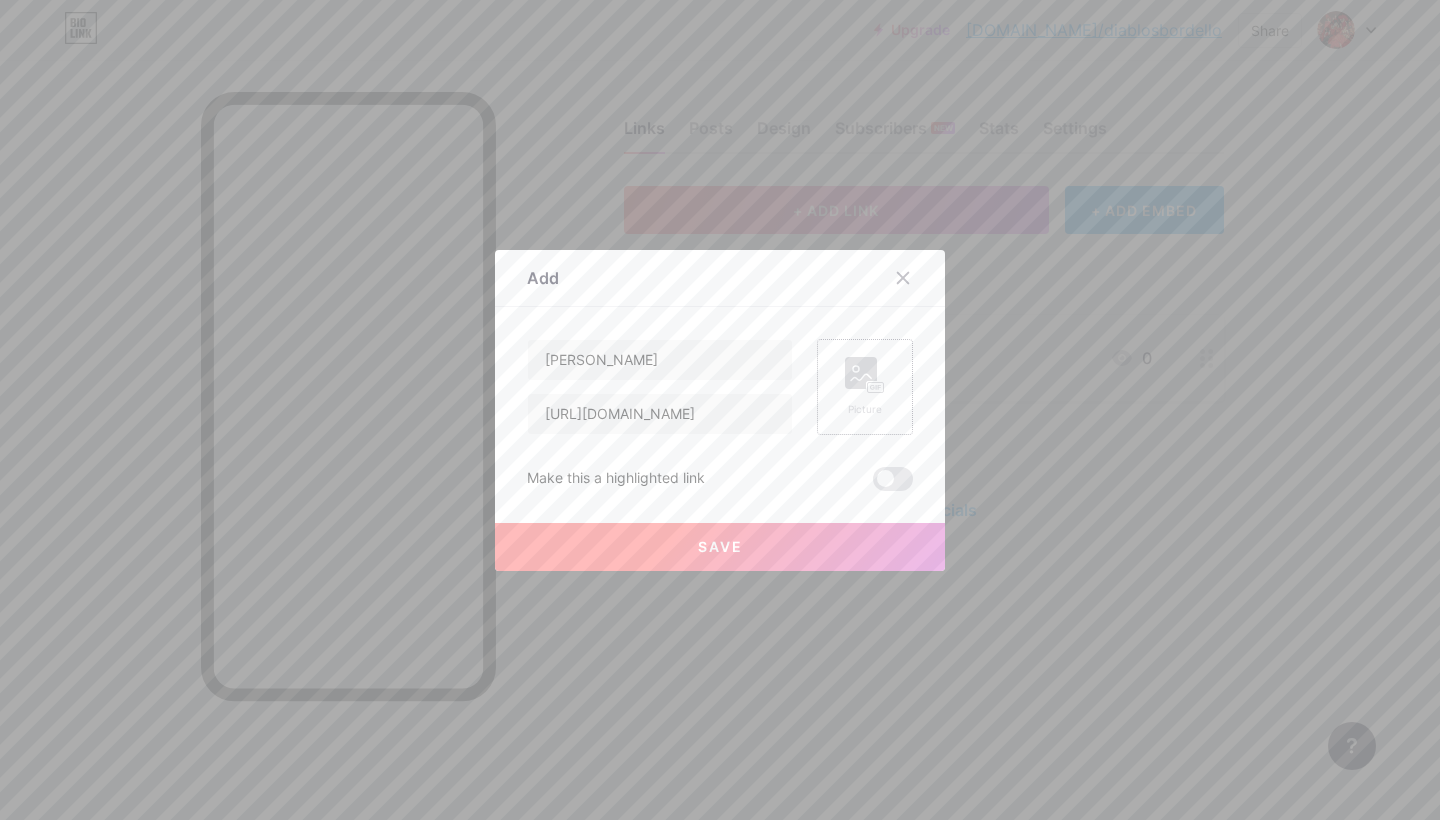 click 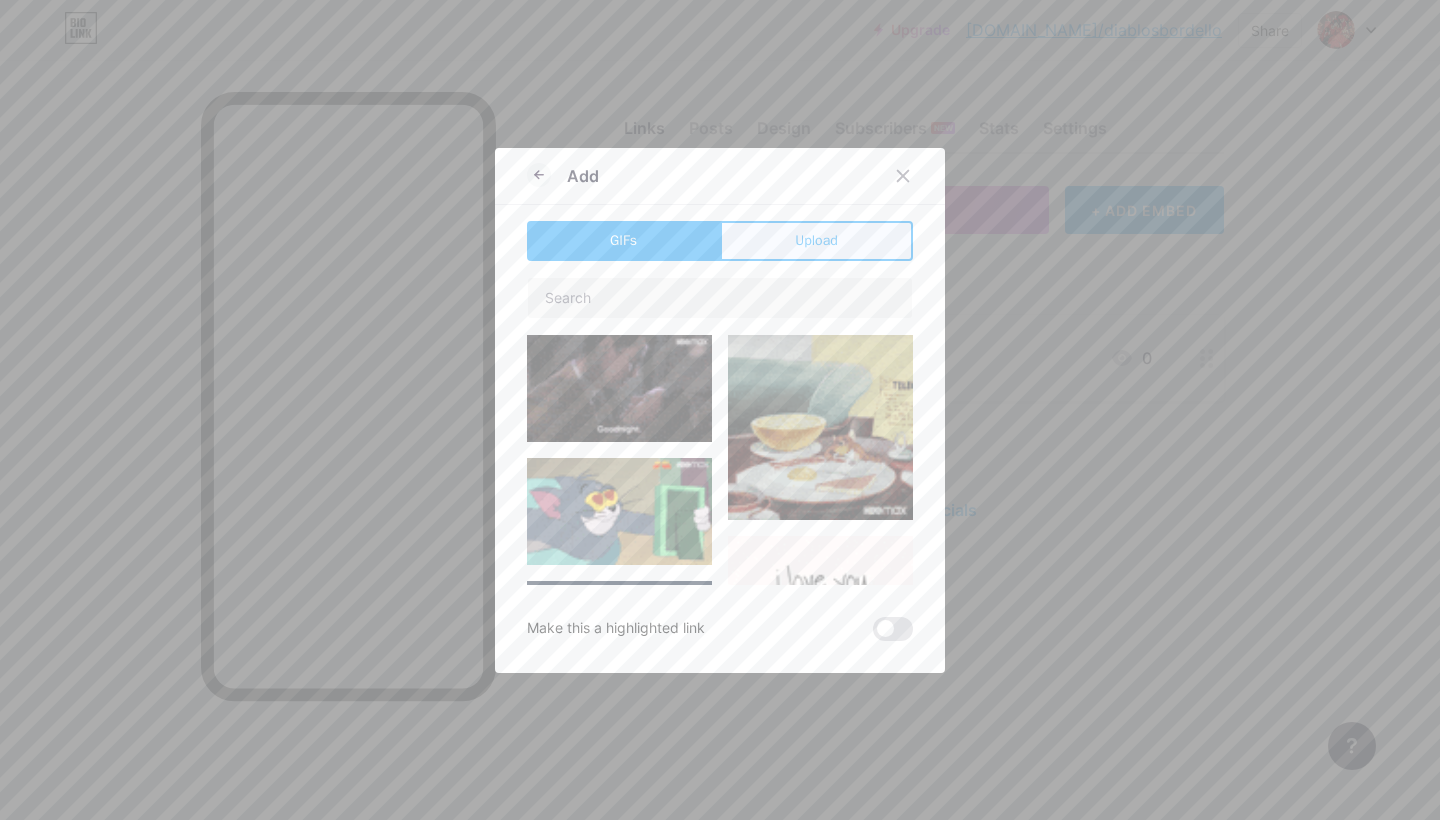 click on "Upload" at bounding box center [816, 241] 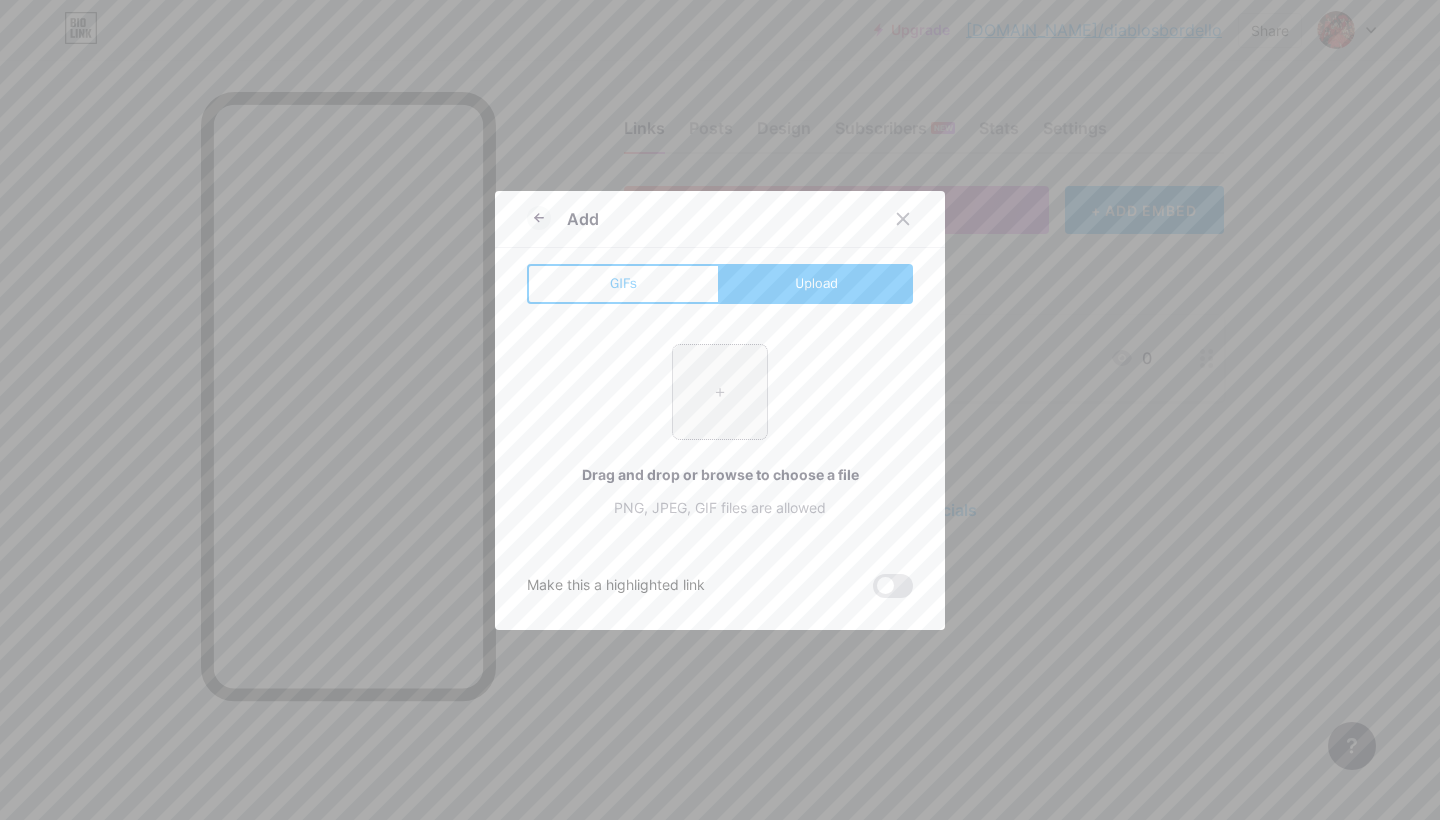 click at bounding box center (720, 392) 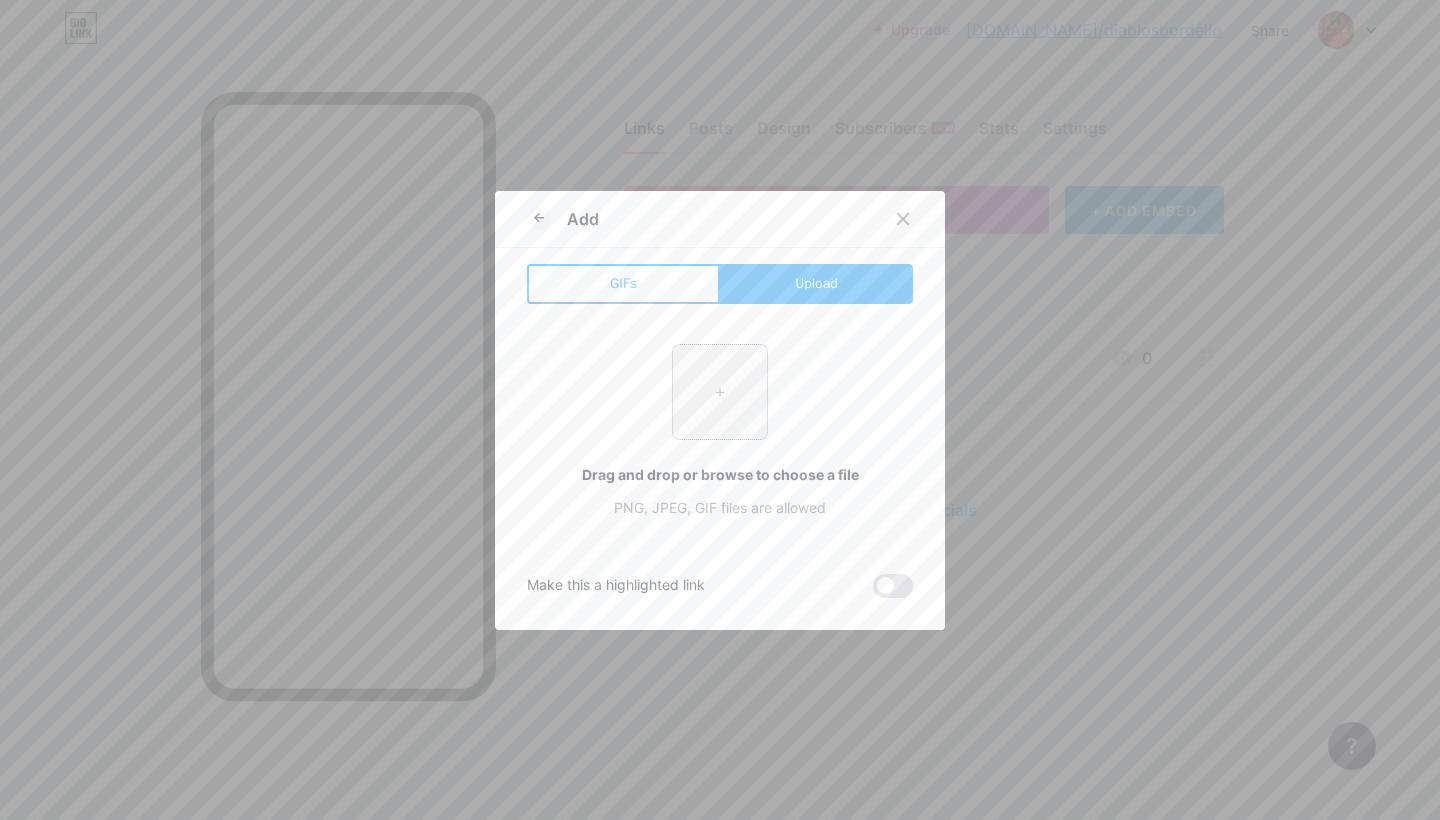 type on "C:\fakepath\[PERSON_NAME].jpg" 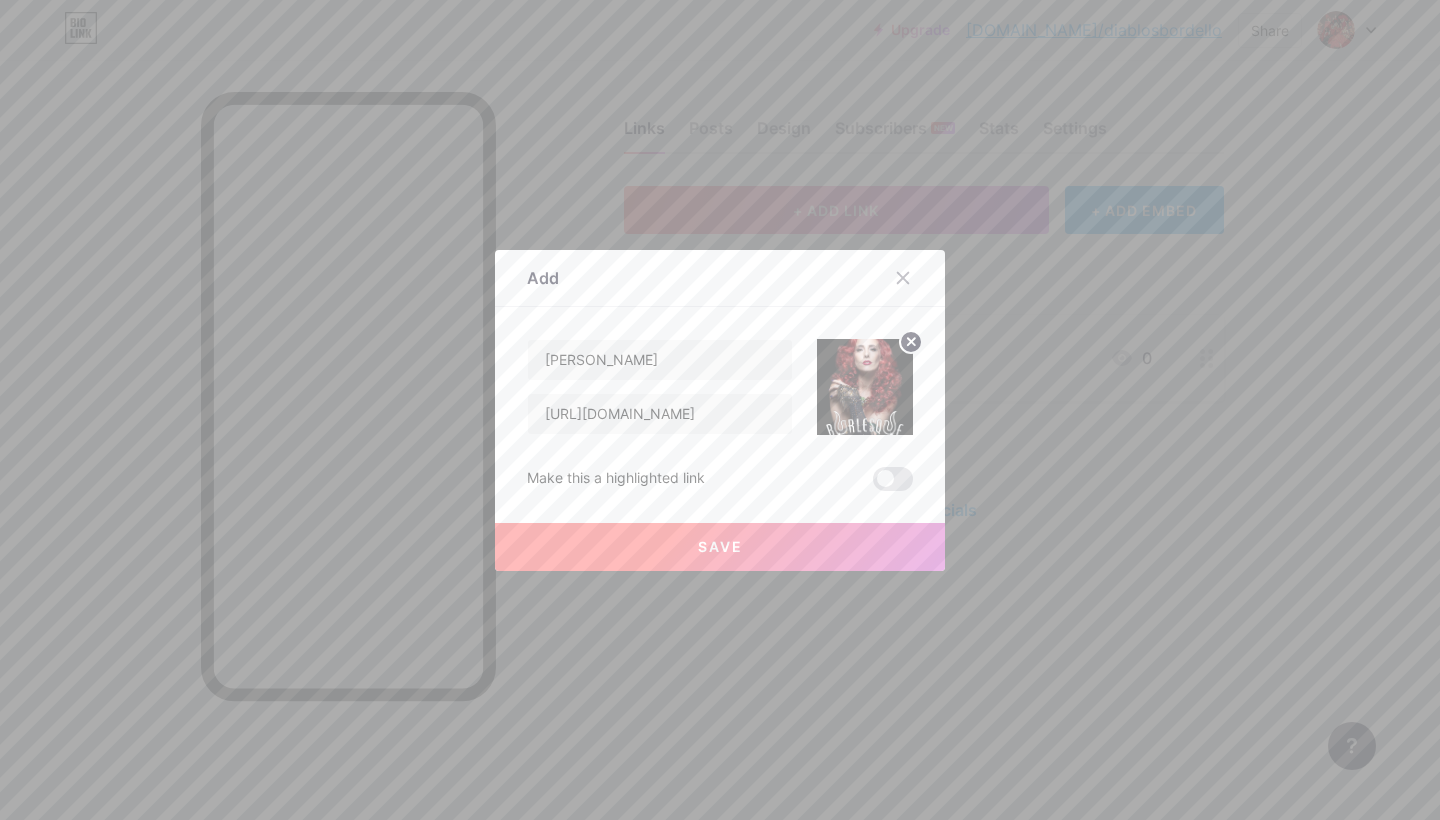 click on "Save" at bounding box center [720, 547] 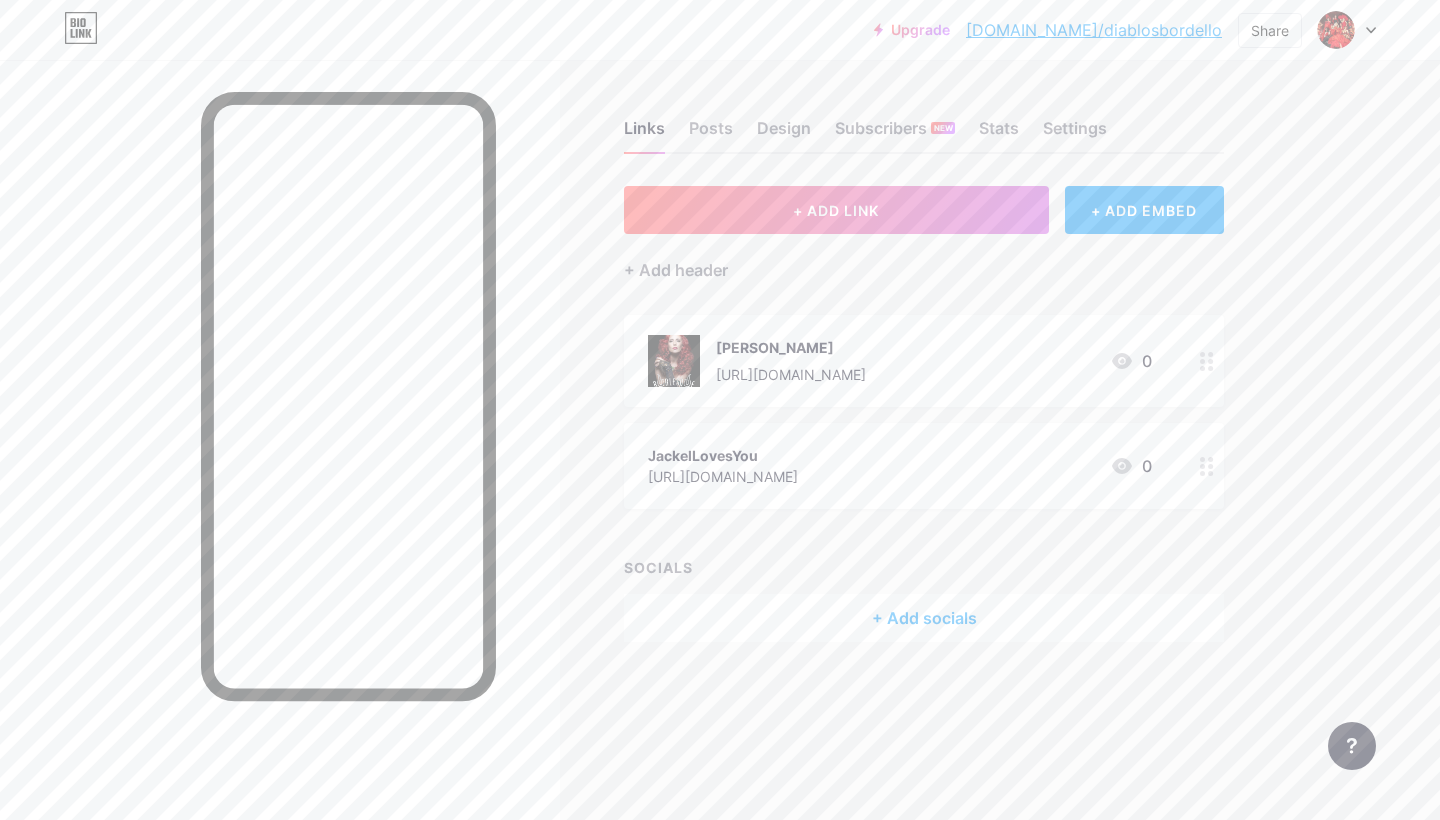 click at bounding box center [1207, 466] 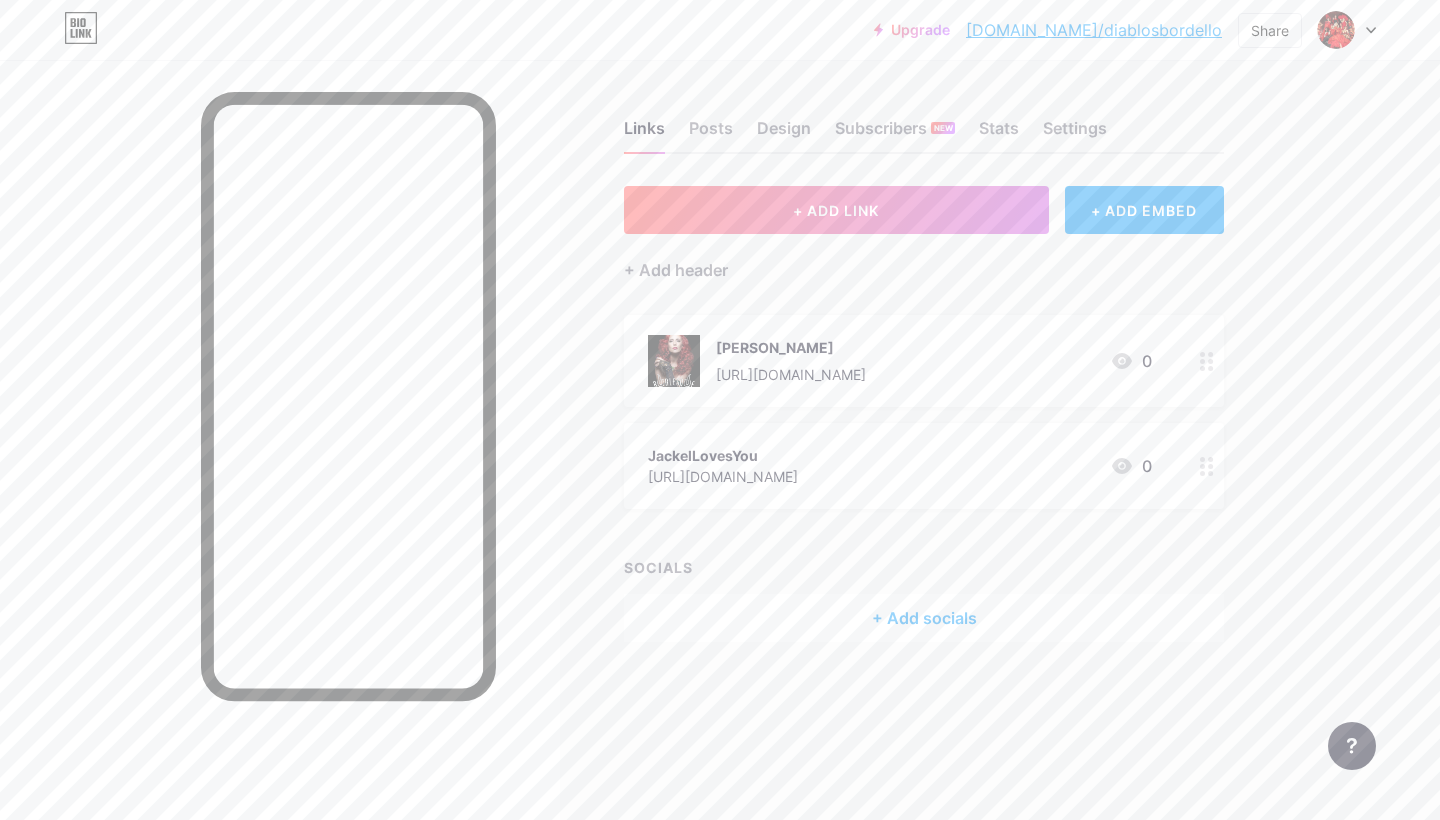 click on "Picture" at bounding box center (865, 373) 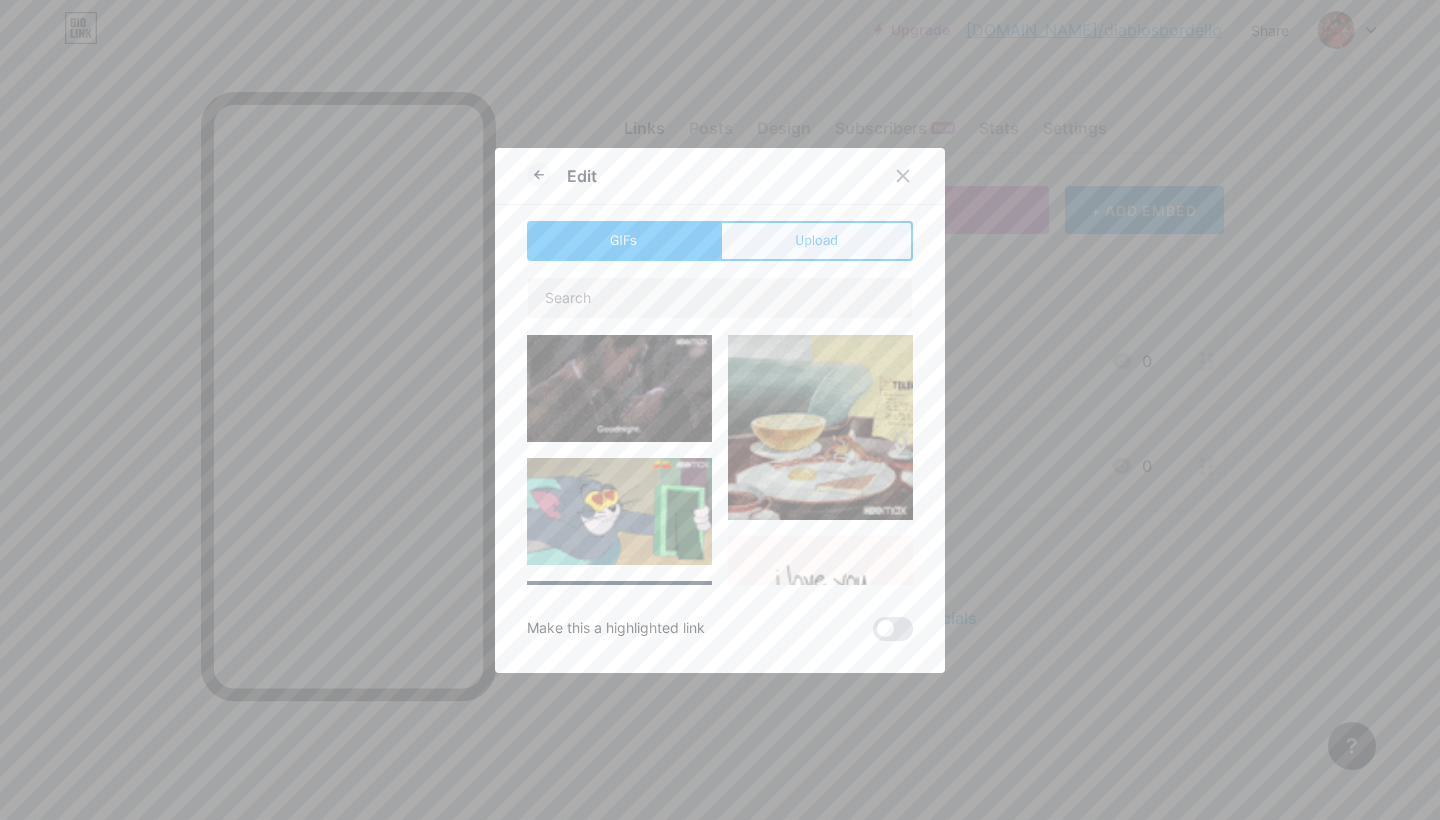click on "Upload" at bounding box center (816, 240) 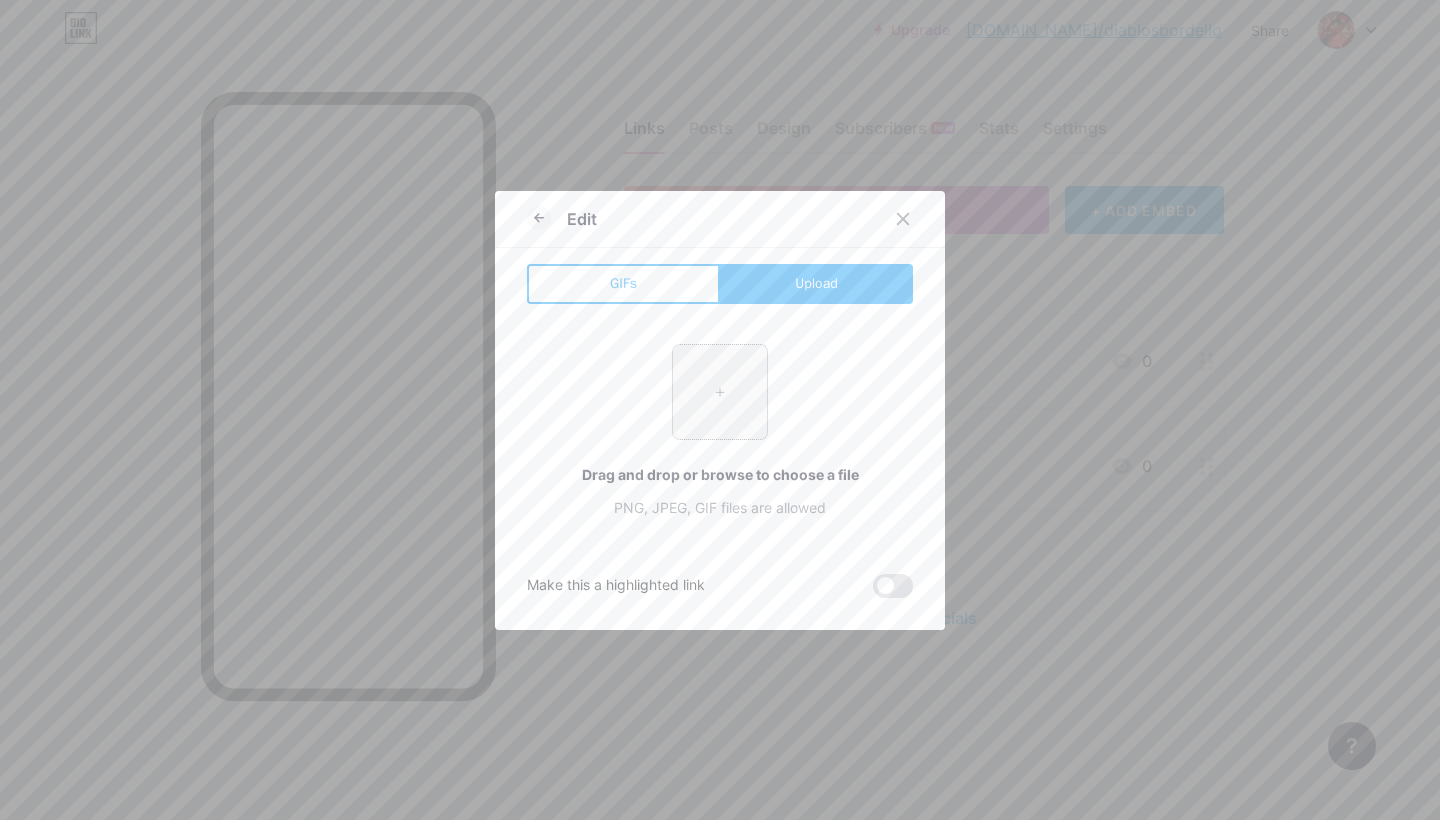 click at bounding box center [720, 392] 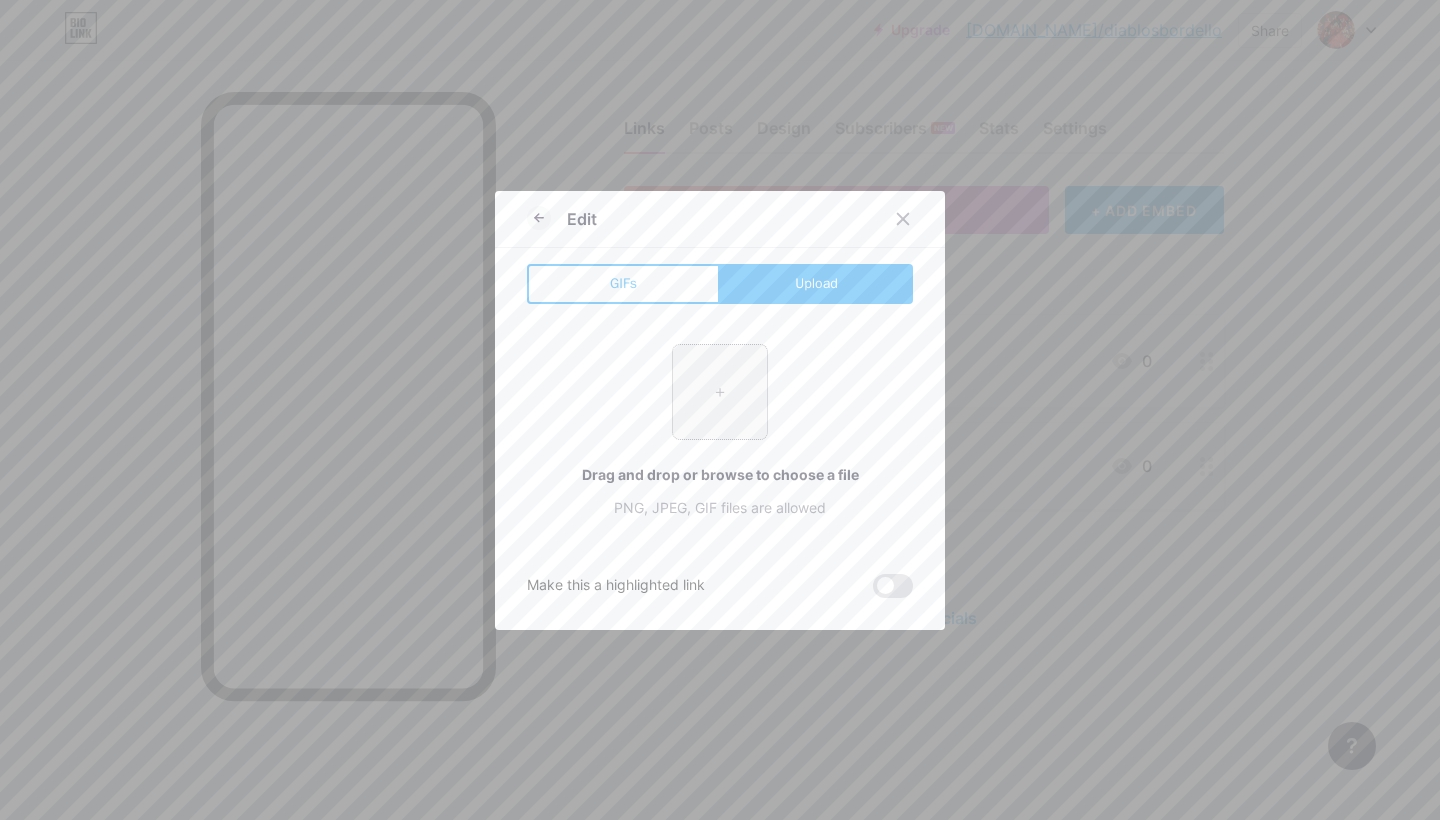 type on "C:\fakepath\1.jpeg" 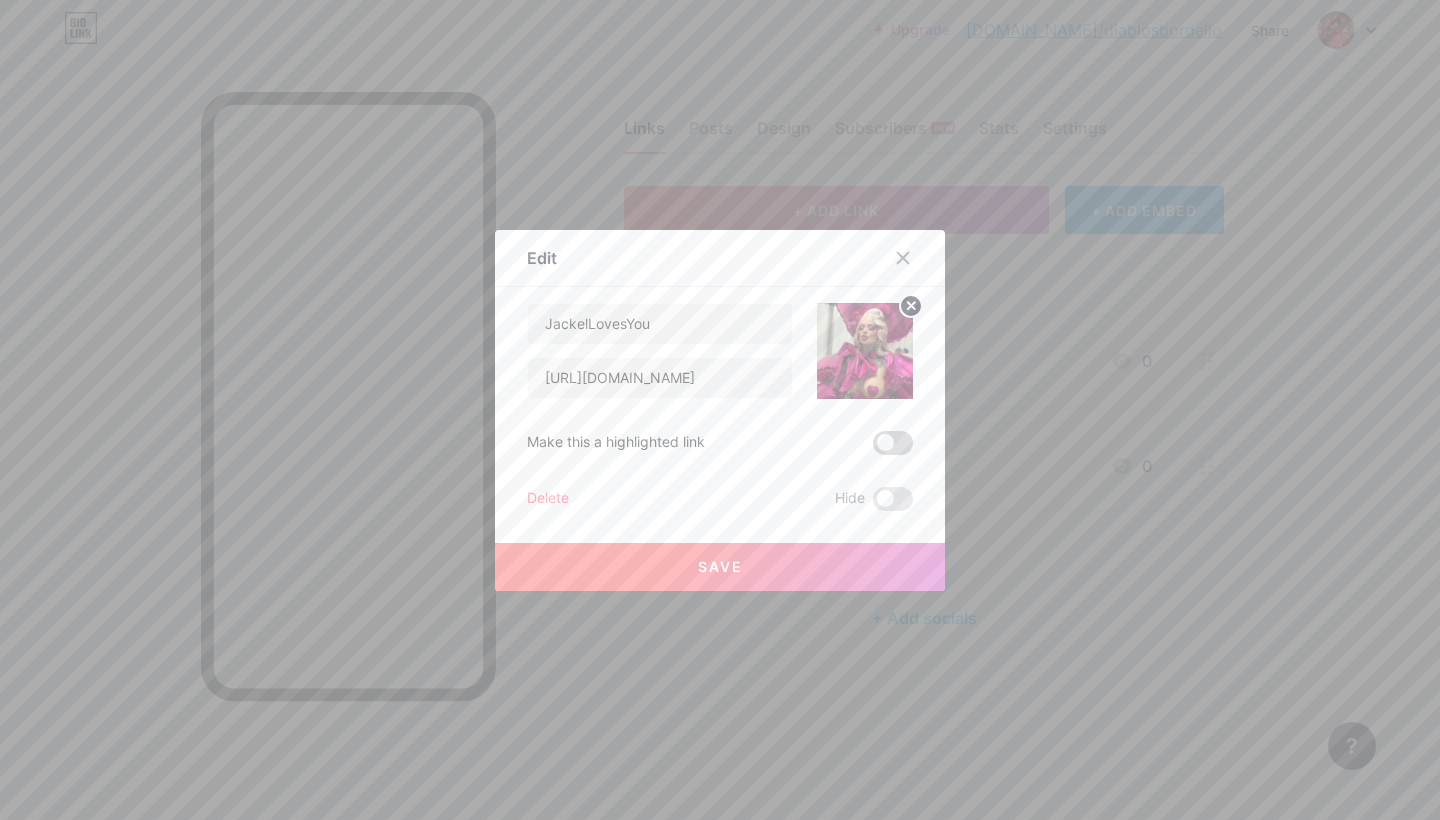 click at bounding box center [893, 443] 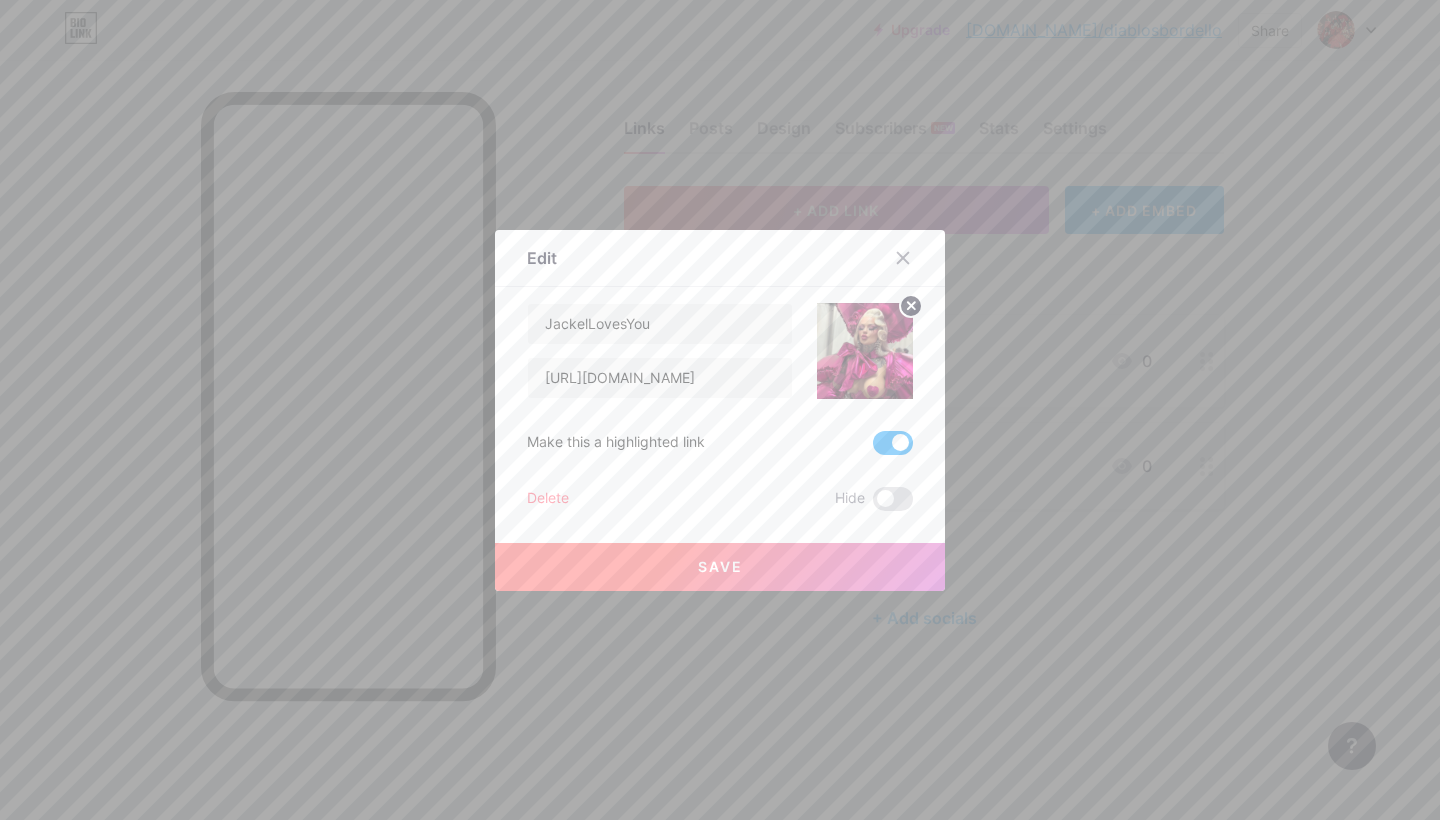 click on "Save" at bounding box center (720, 567) 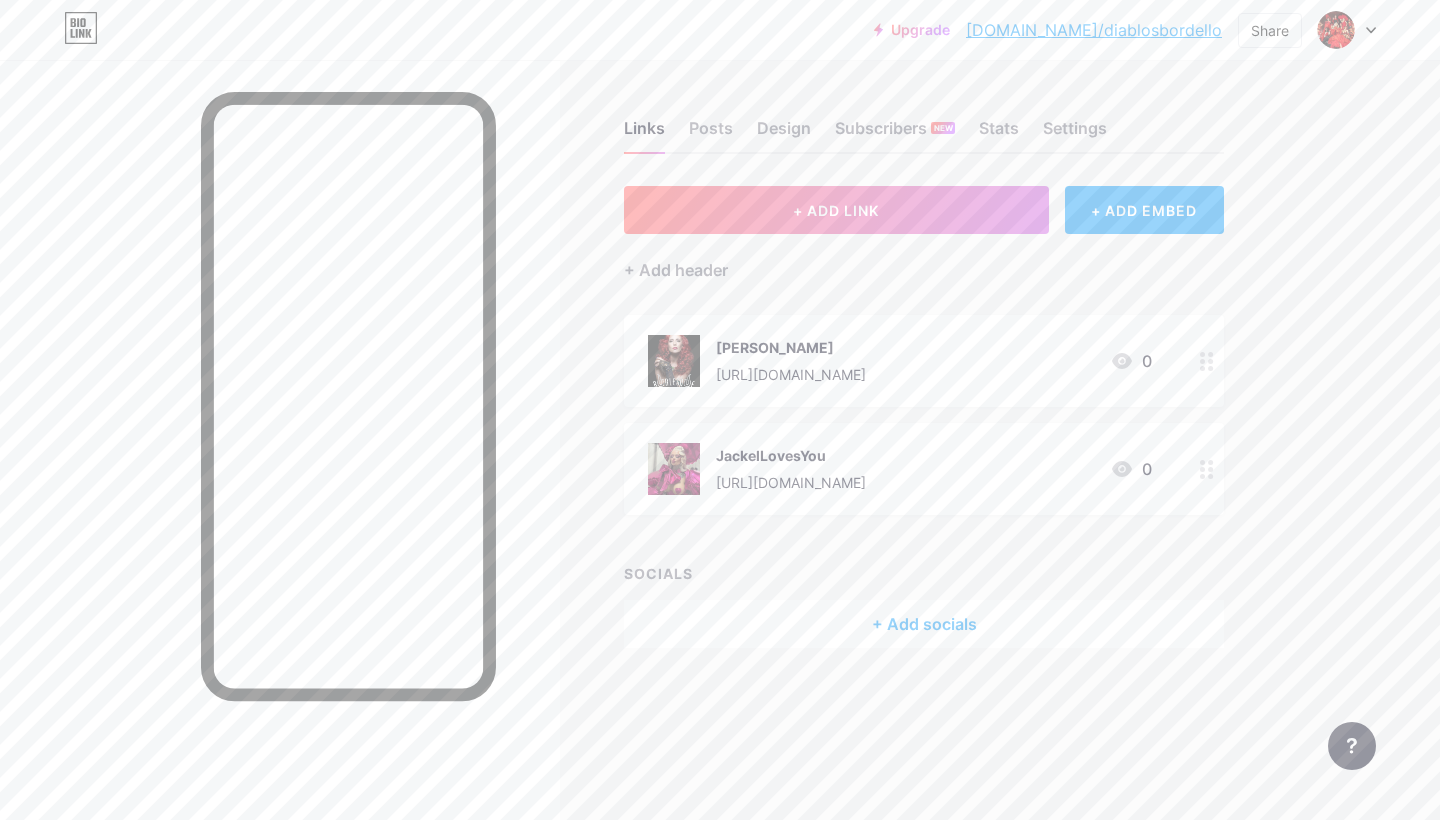 drag, startPoint x: 1088, startPoint y: 457, endPoint x: 1072, endPoint y: 296, distance: 161.79308 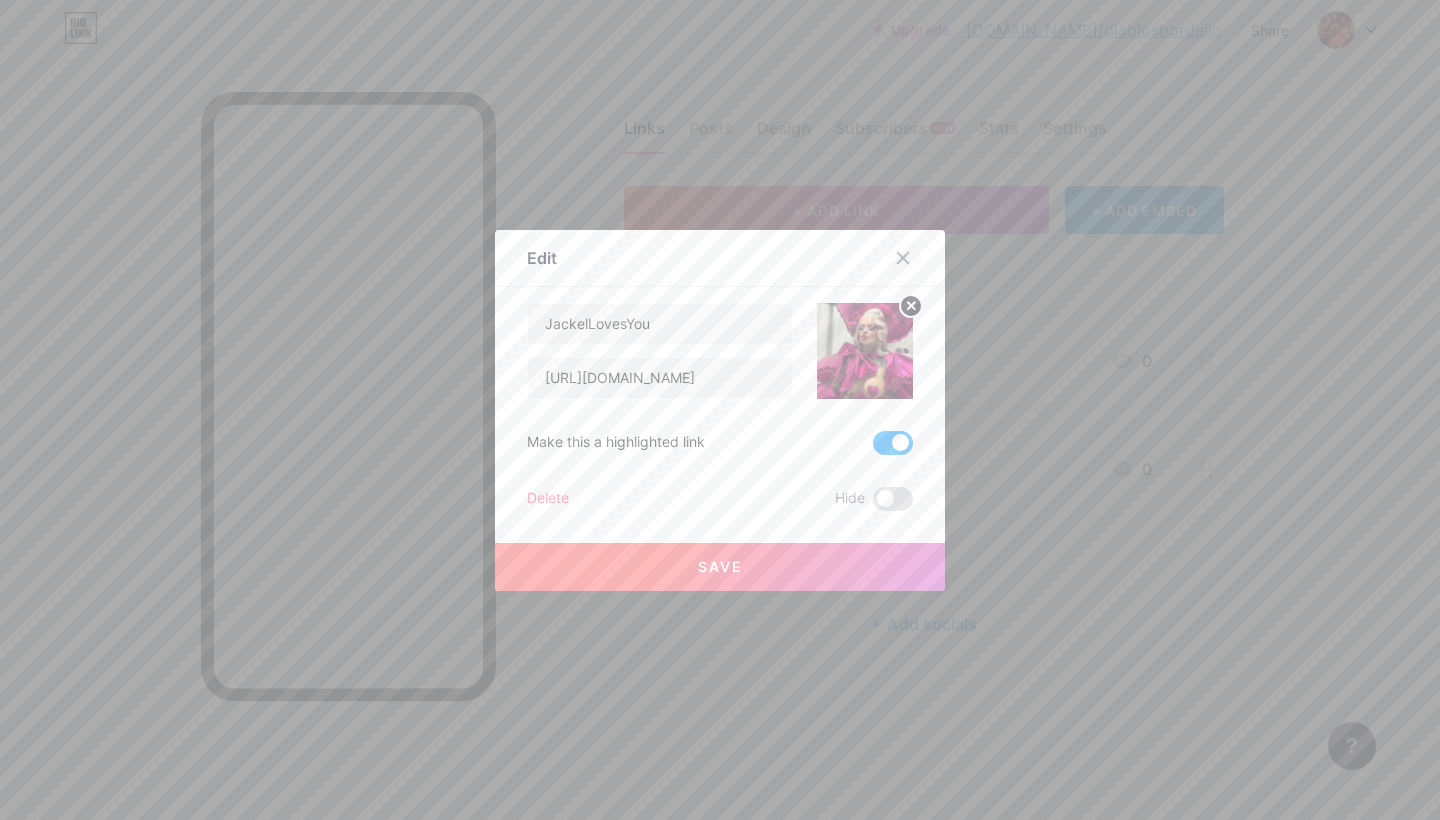 click 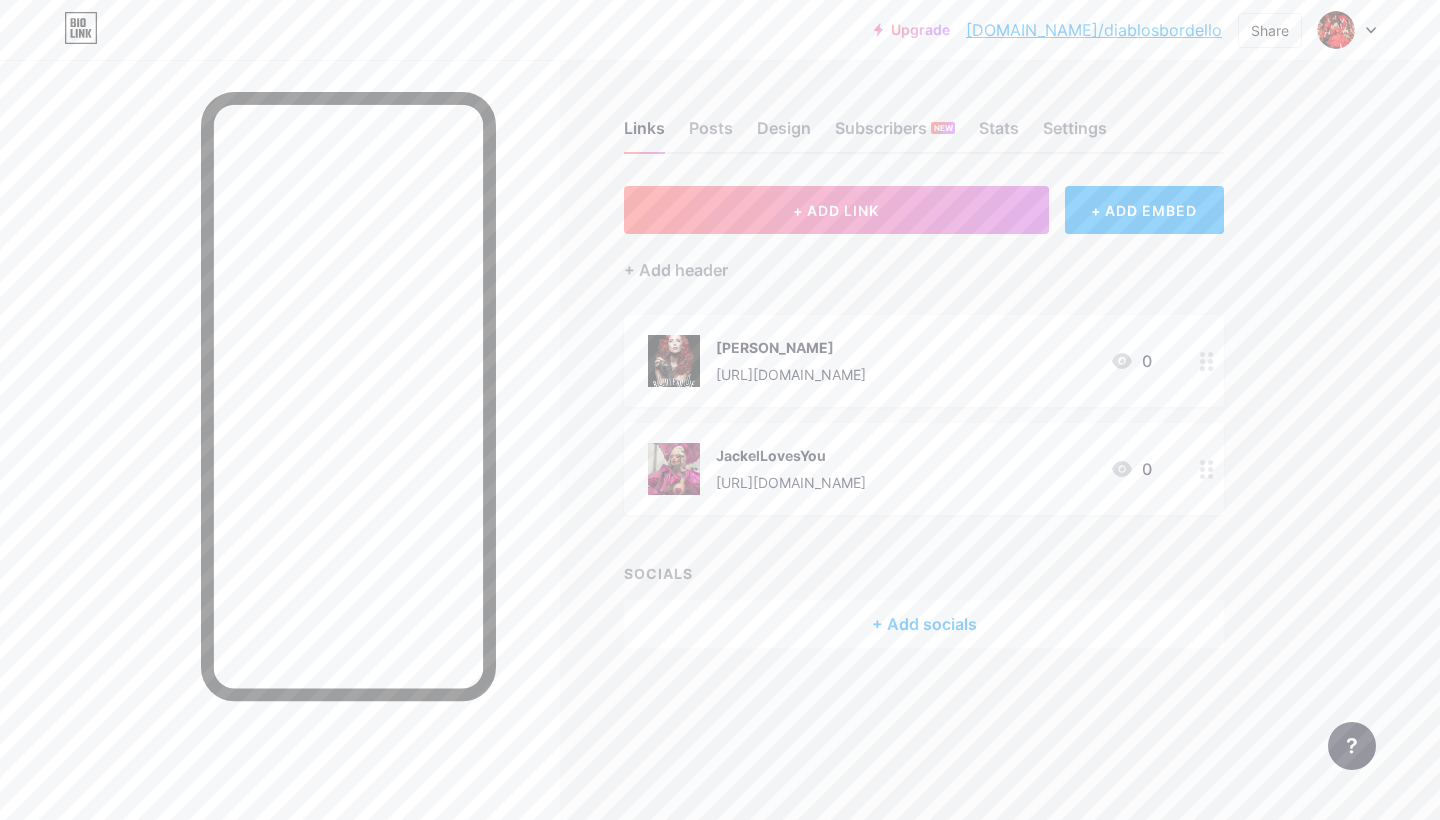 drag, startPoint x: 684, startPoint y: 442, endPoint x: 710, endPoint y: 285, distance: 159.1383 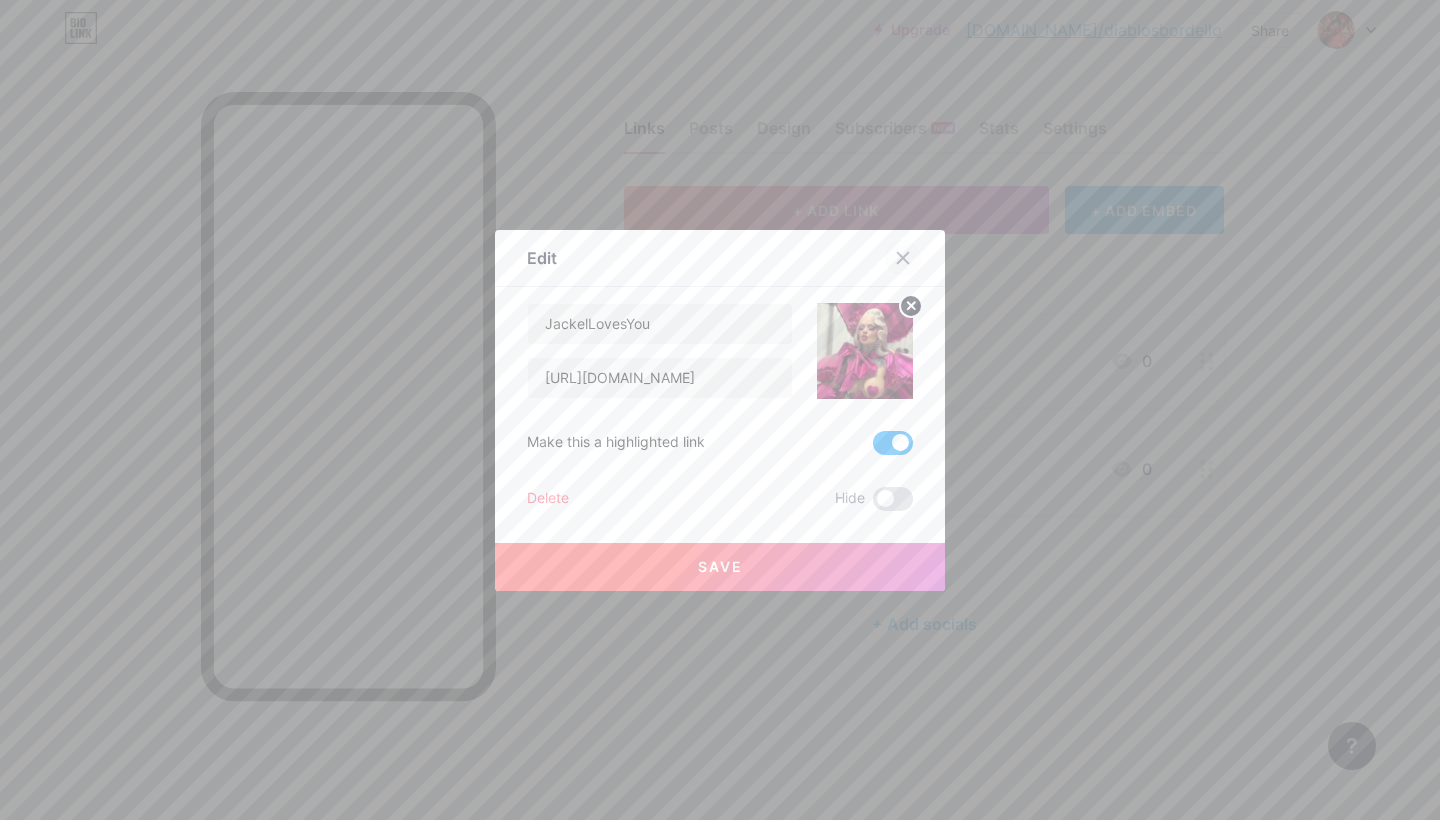 click 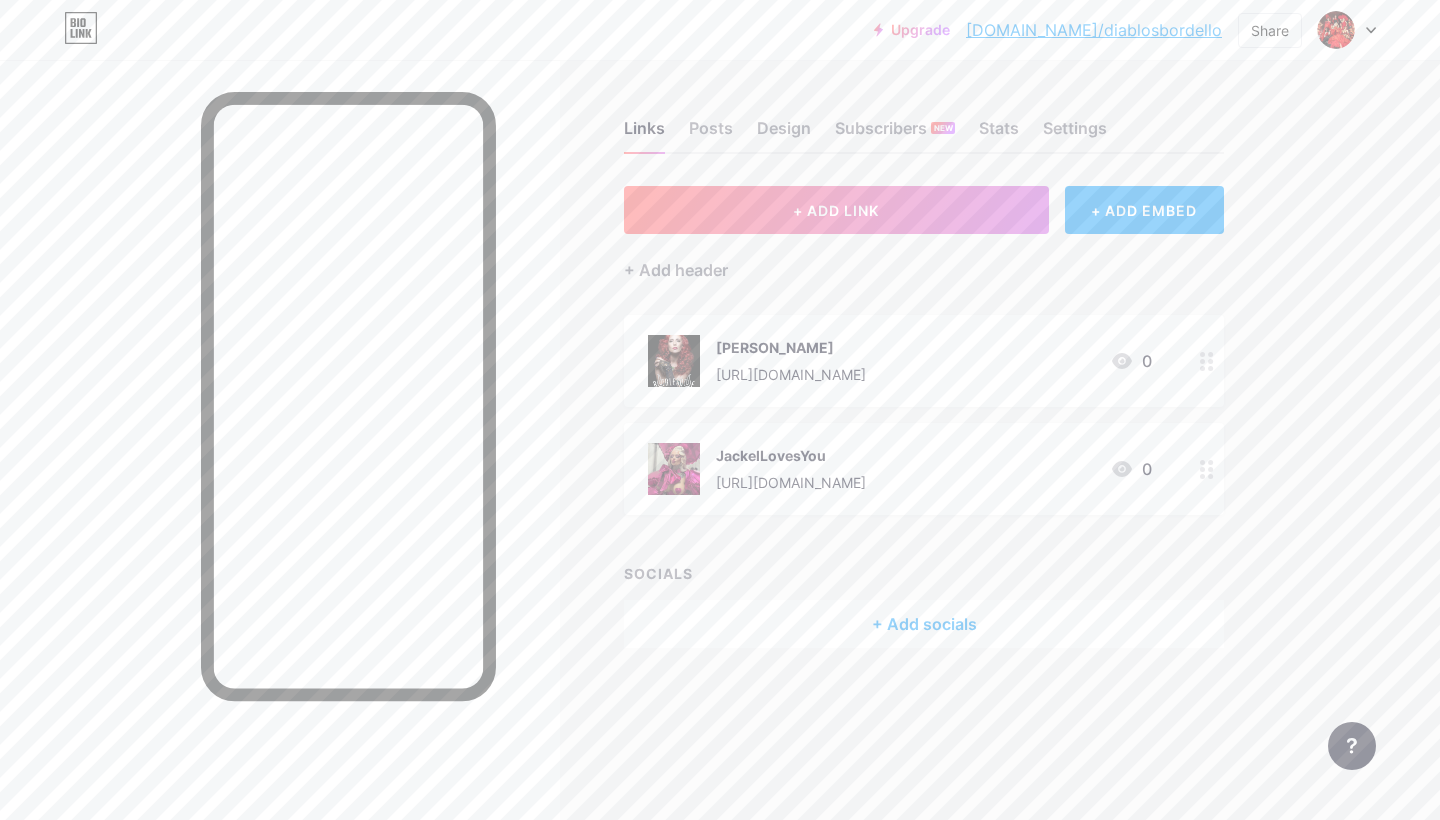click 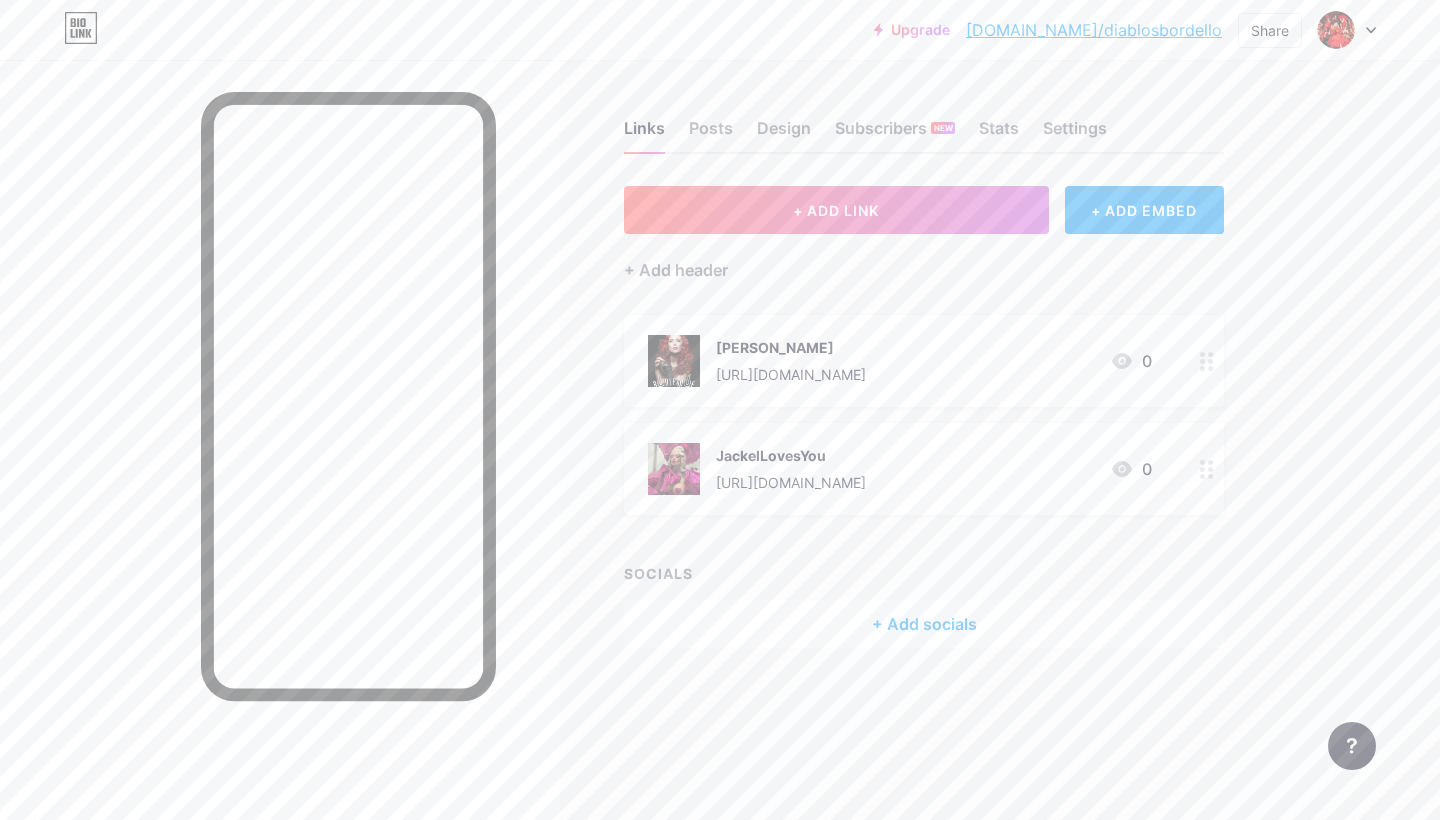 click on "Save" at bounding box center [720, 551] 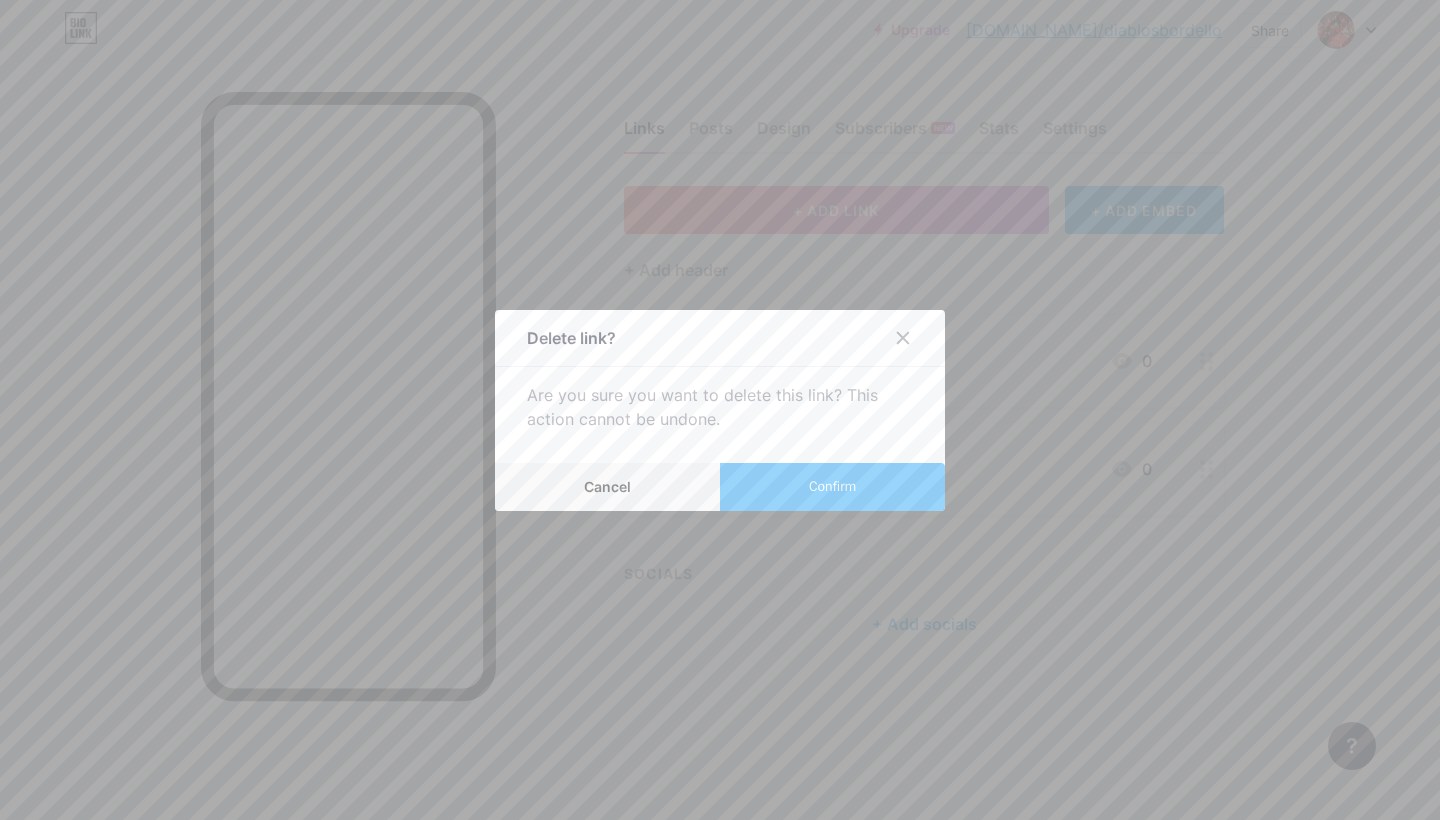 click on "Confirm" at bounding box center (832, 486) 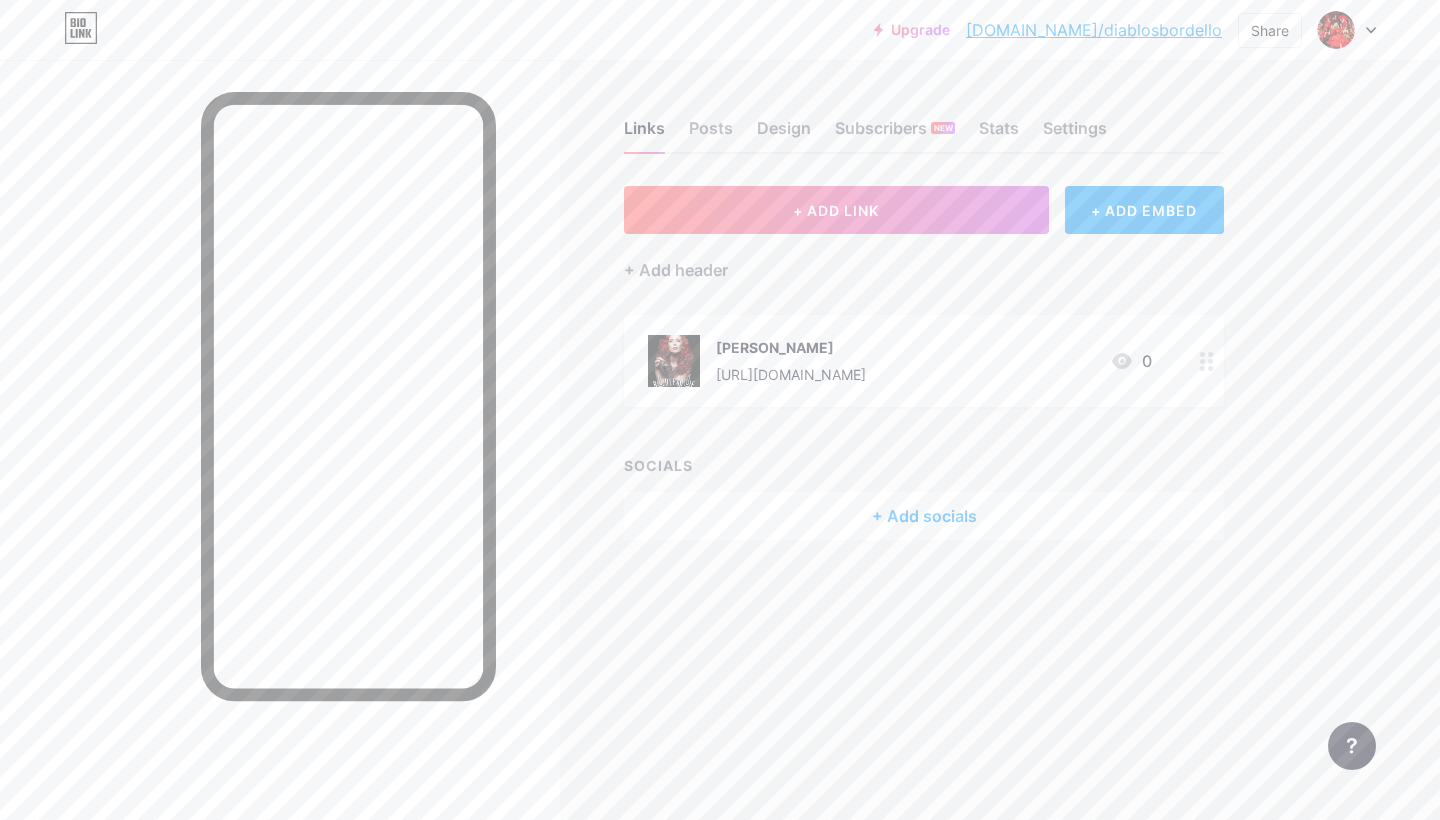 click on "+ Add socials" at bounding box center [924, 516] 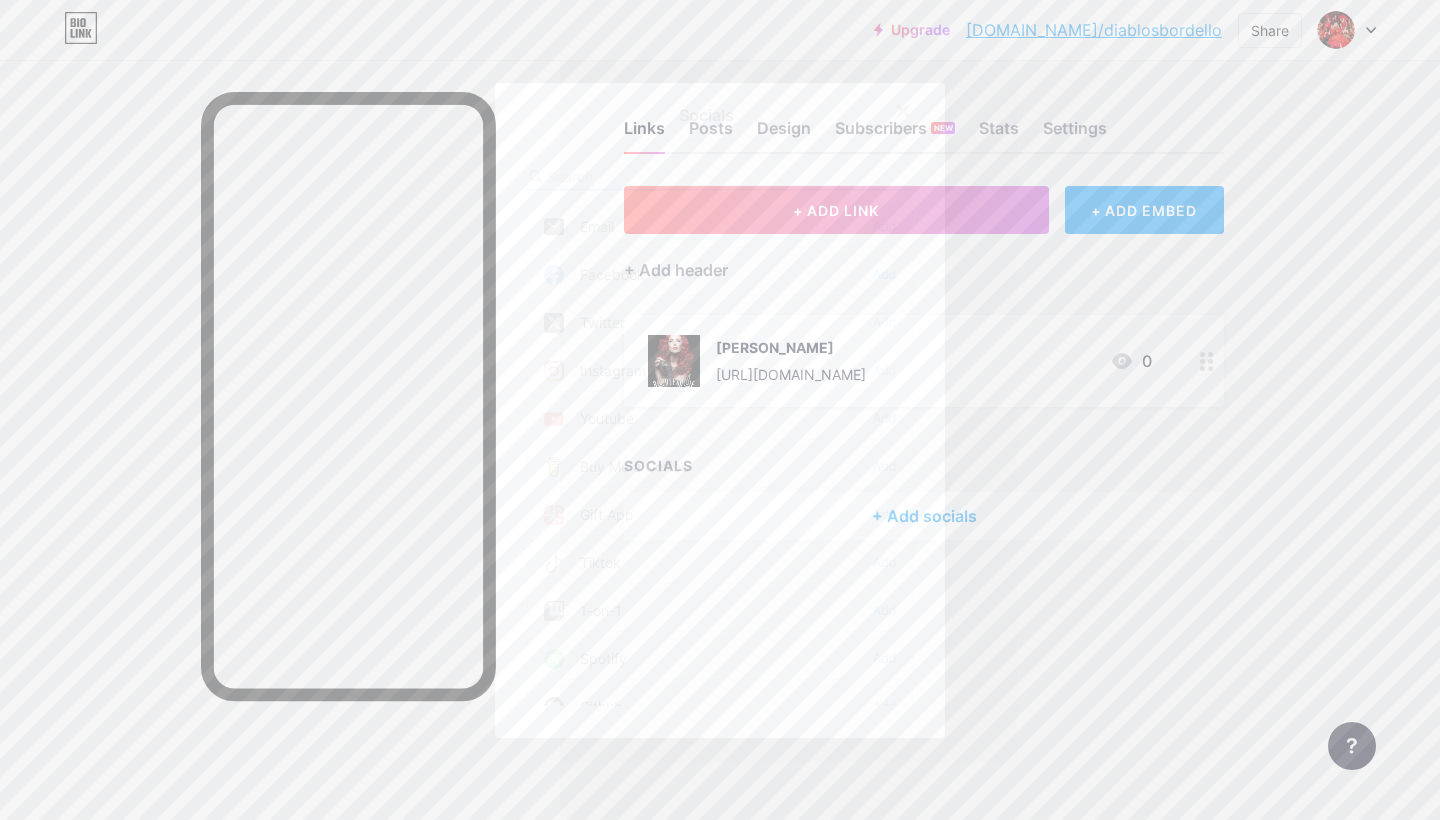 click 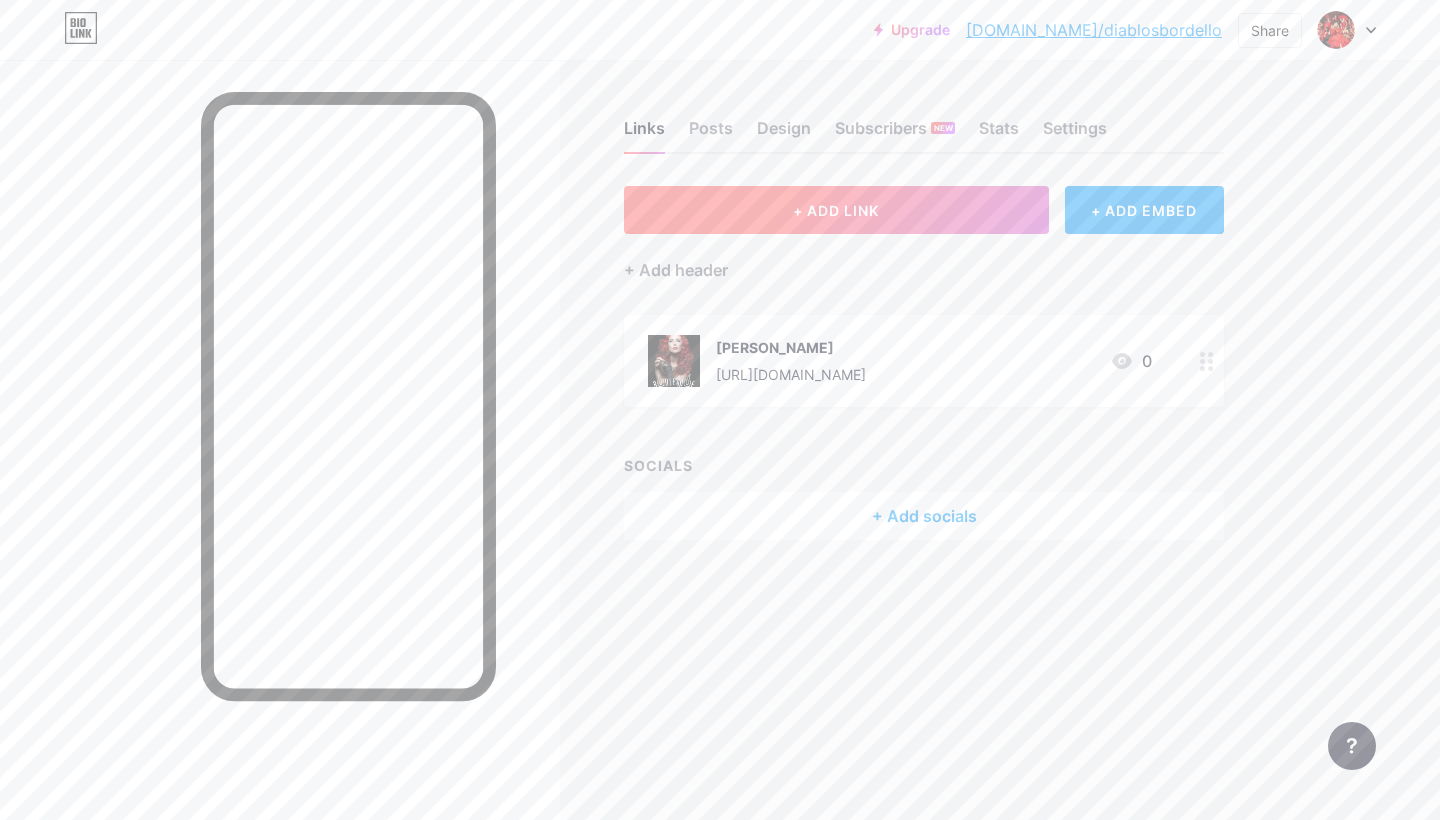 click on "+ ADD LINK" at bounding box center [836, 210] 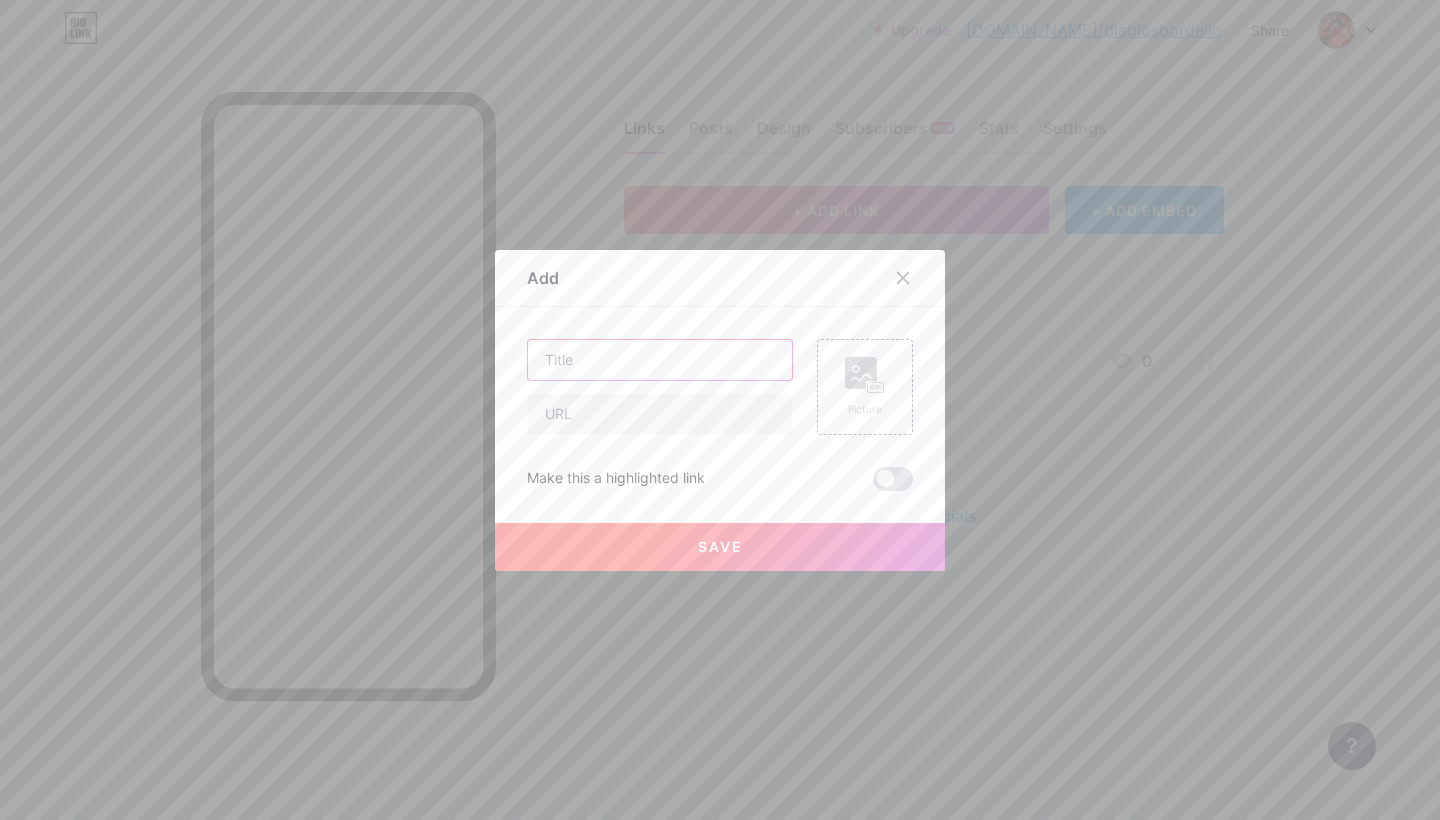 click at bounding box center (660, 360) 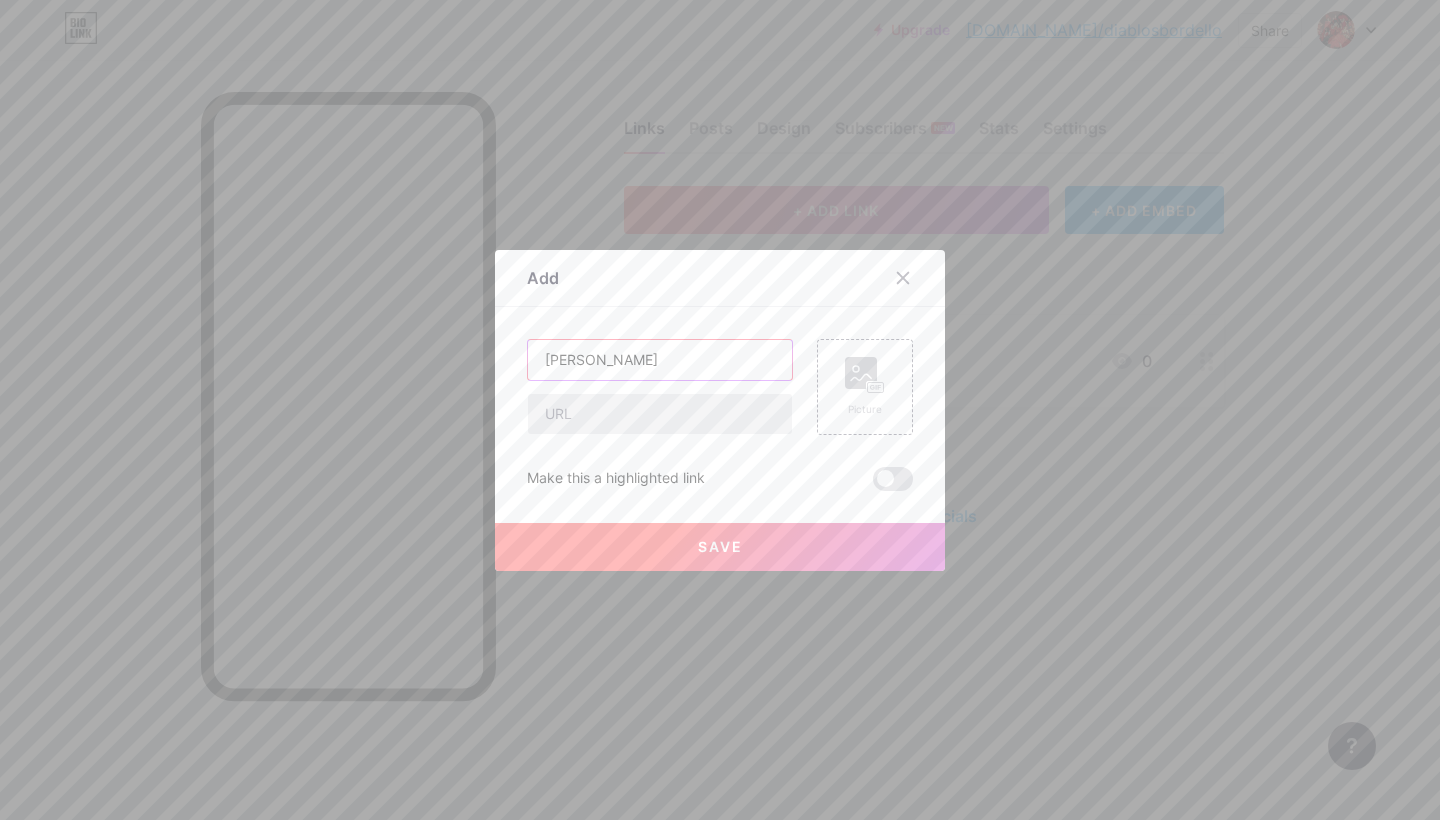type on "[PERSON_NAME]" 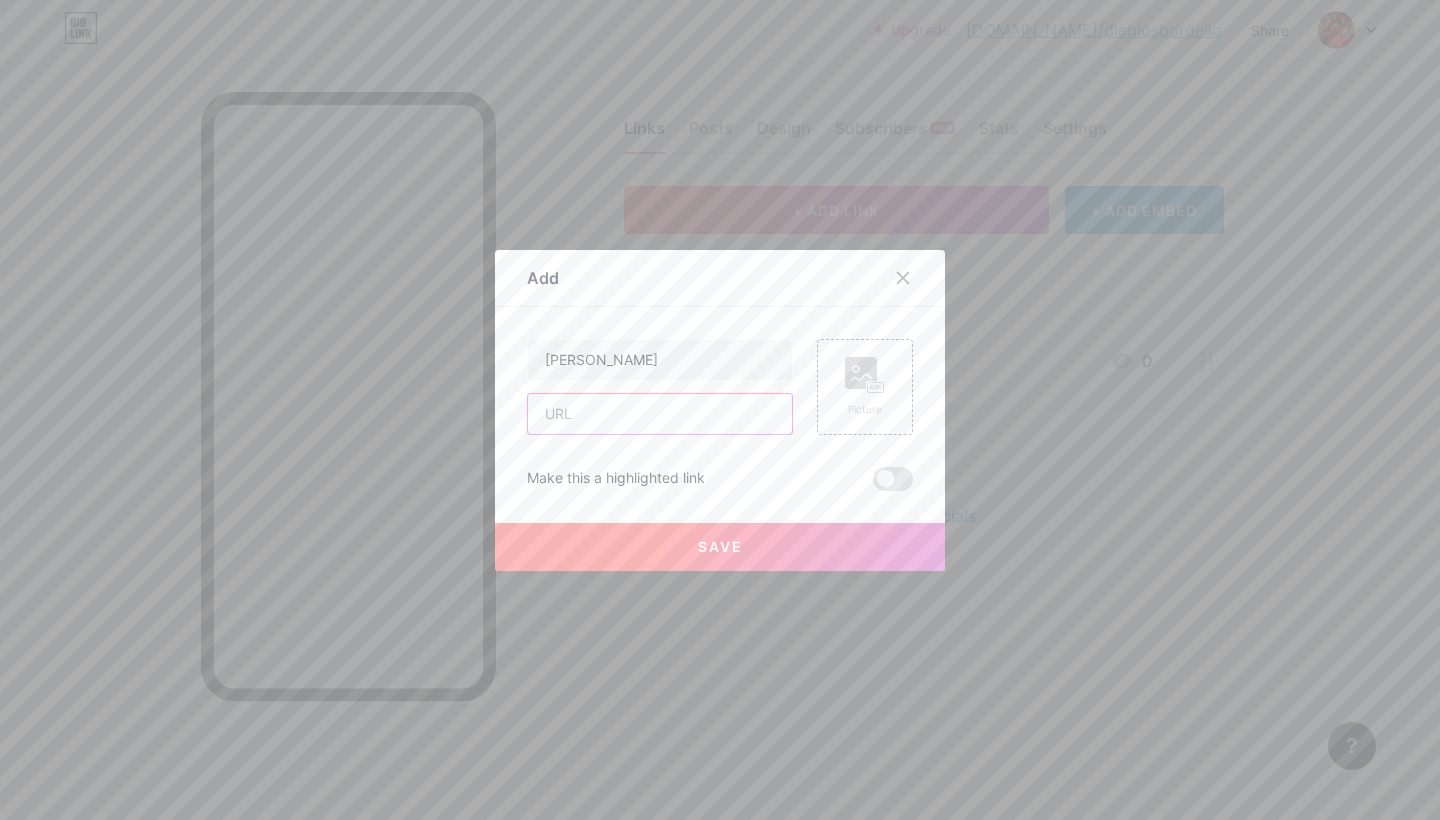 click at bounding box center (660, 414) 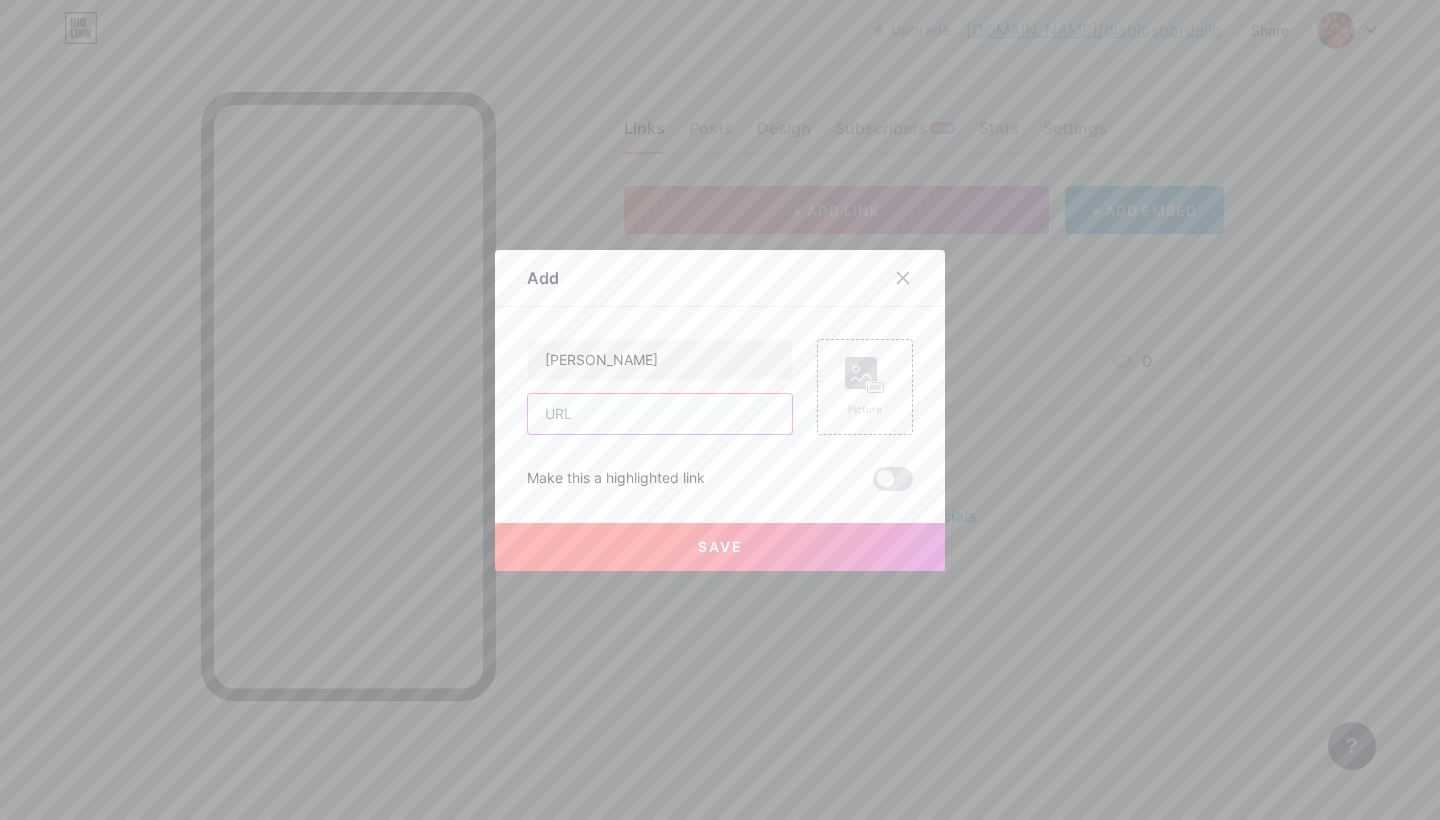 paste on "[URL][DOMAIN_NAME]" 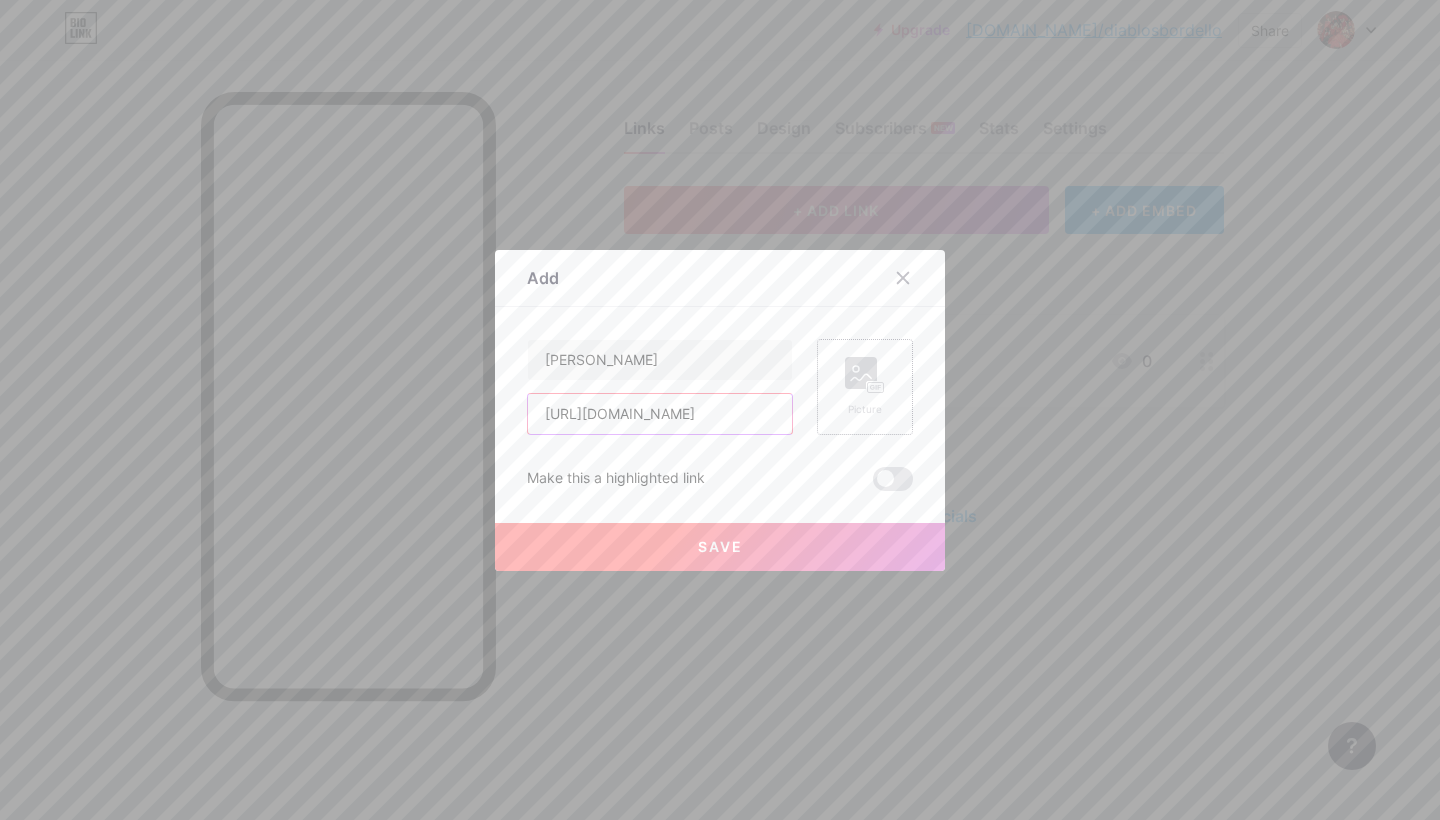 type on "[URL][DOMAIN_NAME]" 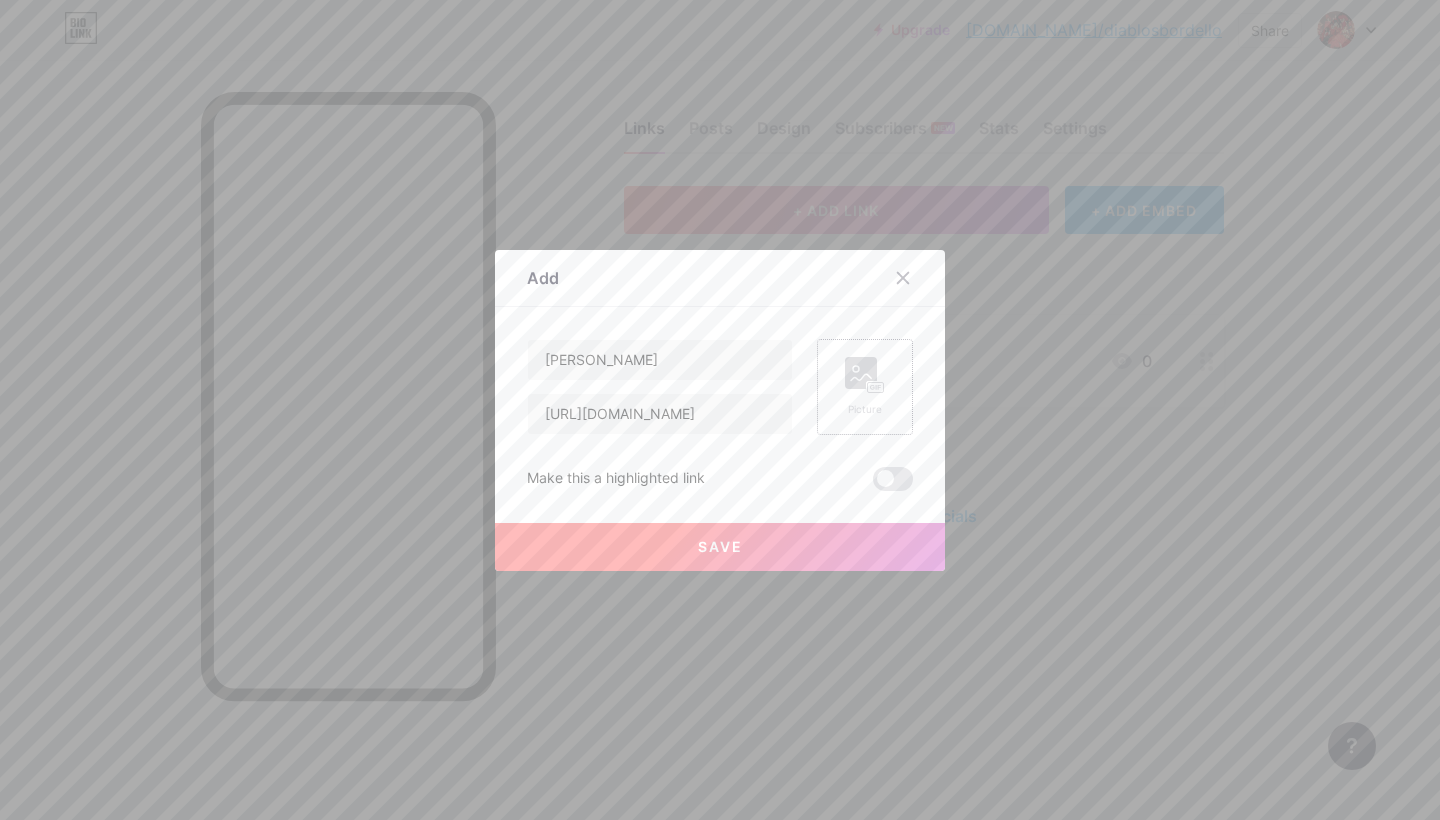 click 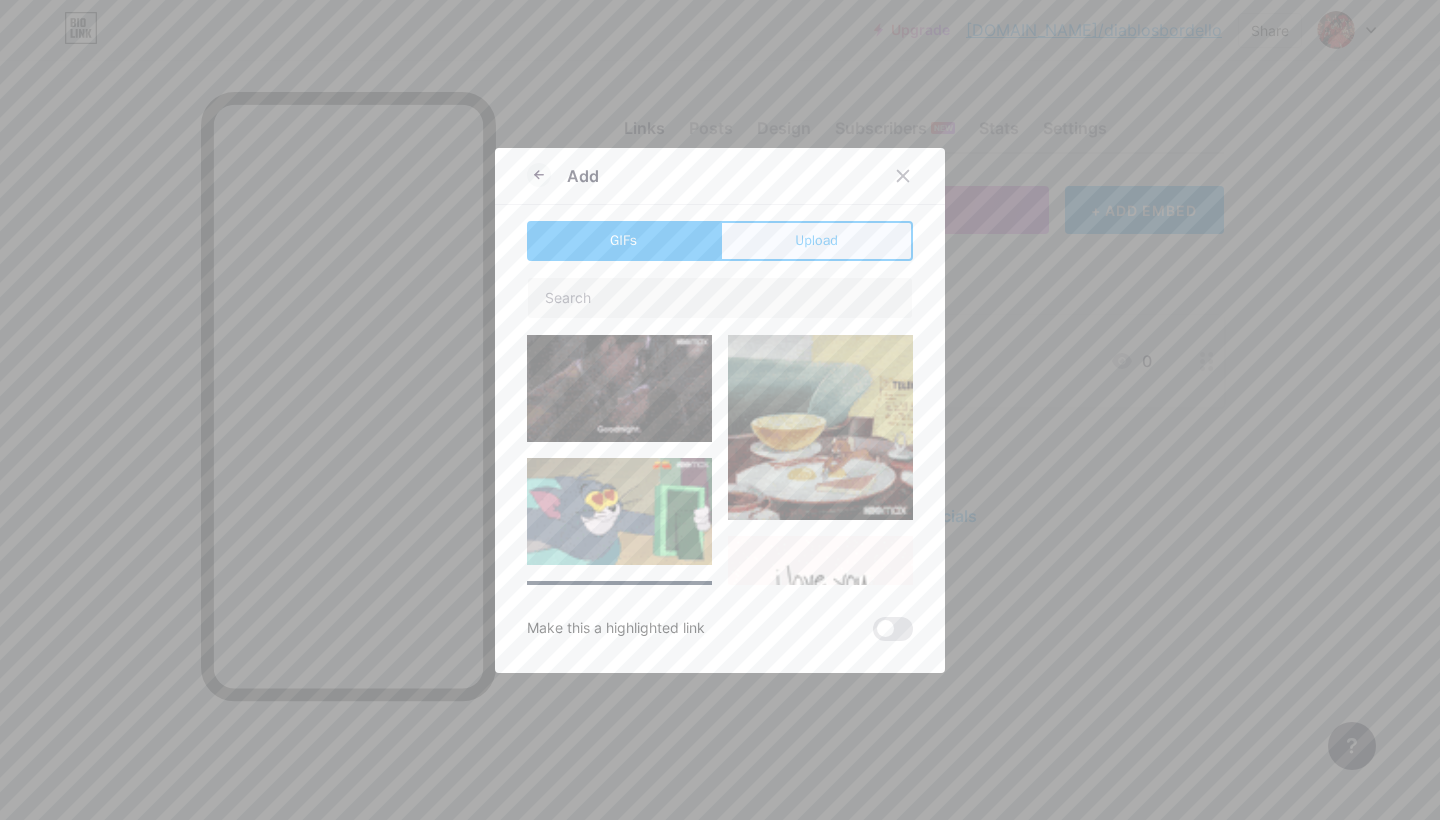 click on "Upload" at bounding box center [816, 241] 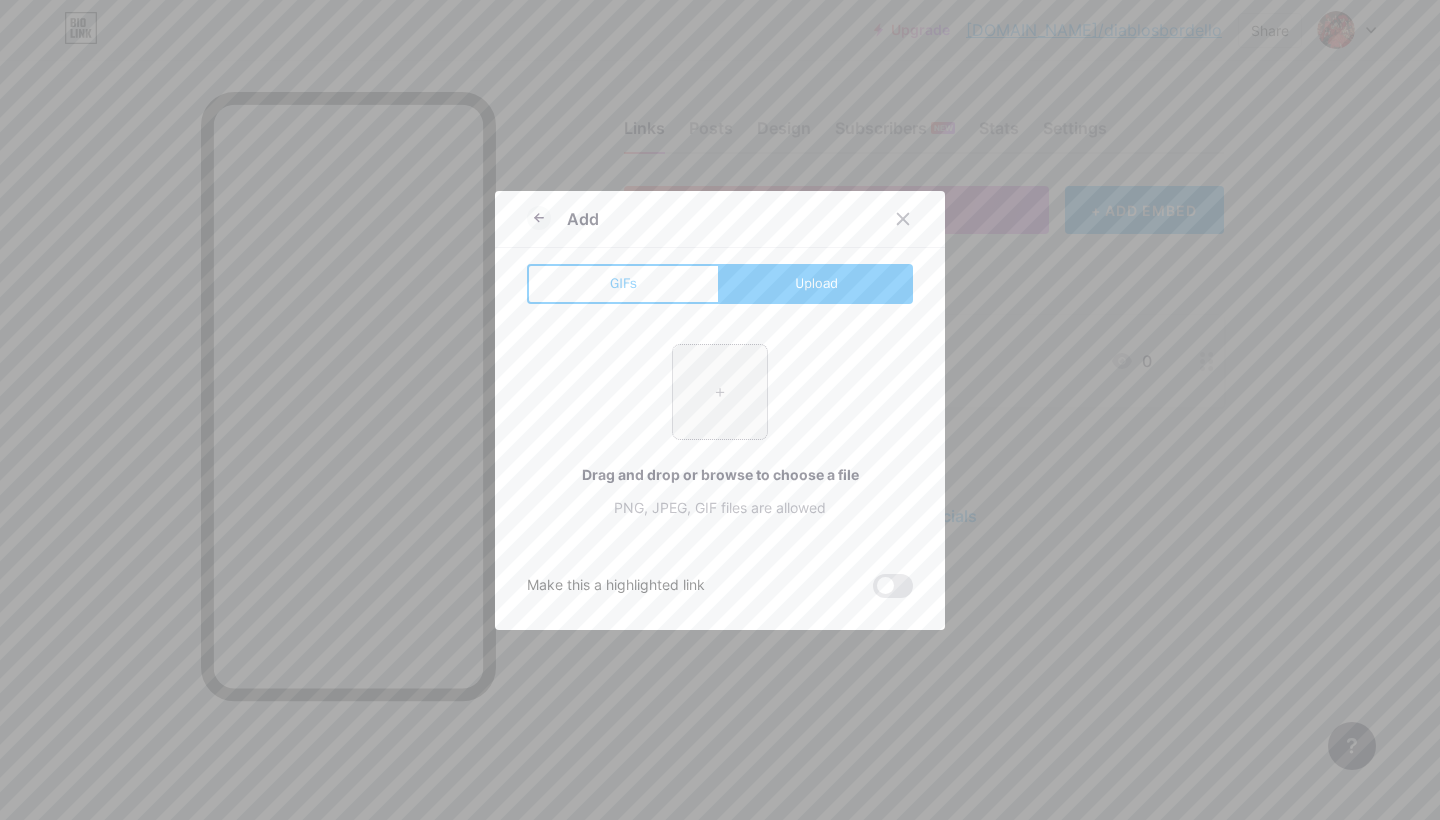 click at bounding box center (720, 392) 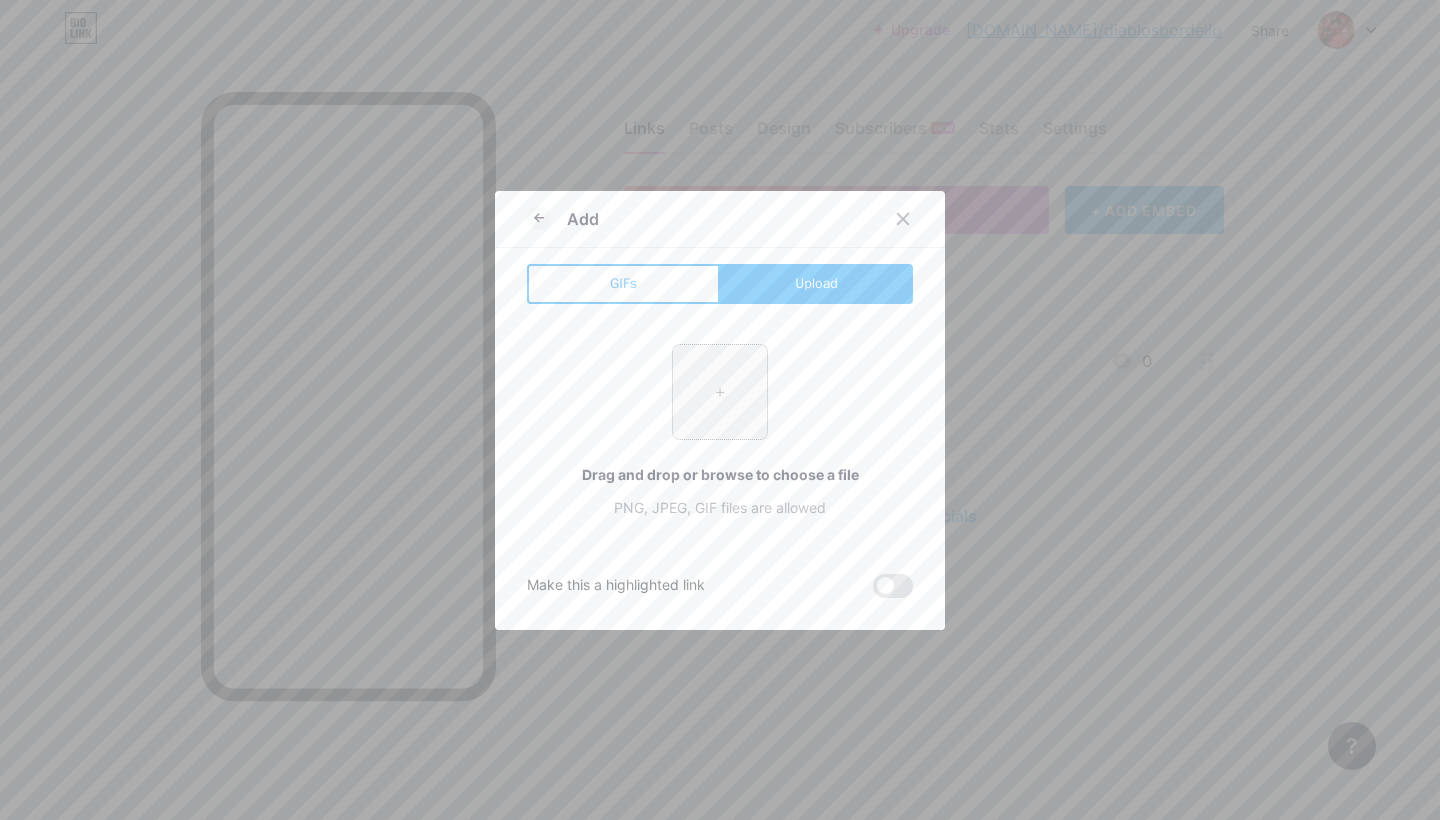 type on "C:\fakepath\[PERSON_NAME].jpg" 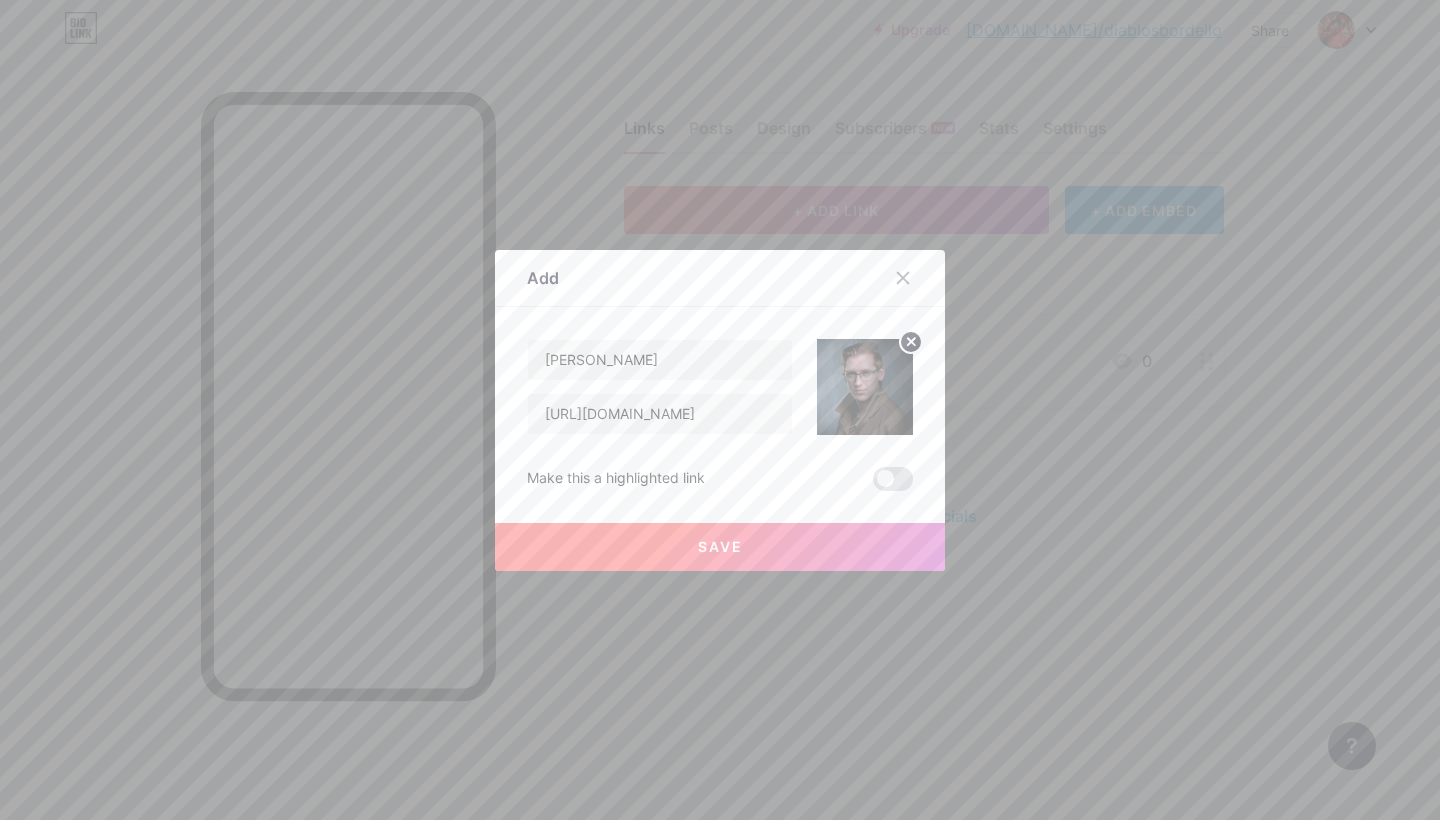 click on "Save" at bounding box center (720, 547) 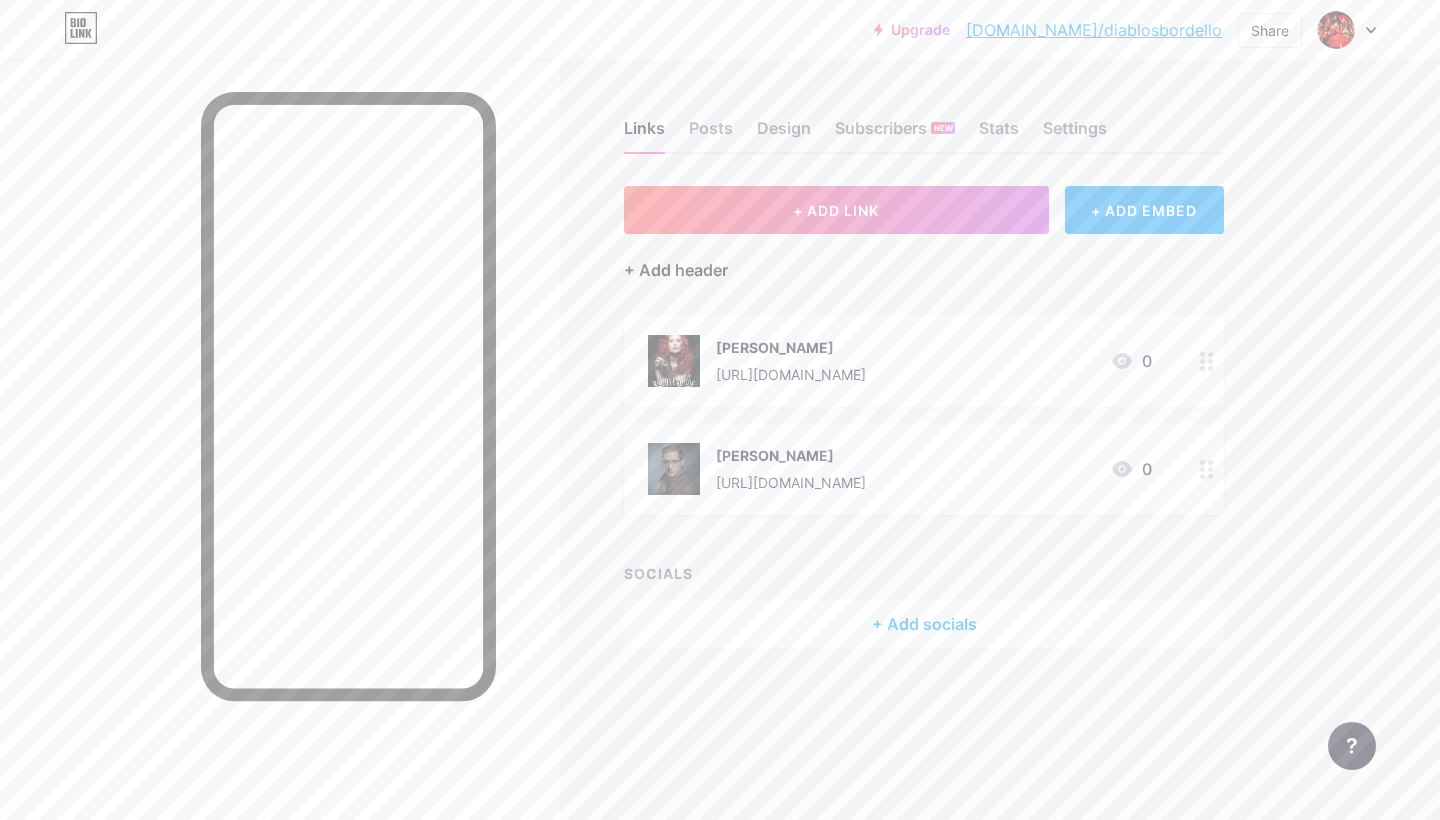 click on "+ Add header" at bounding box center (676, 270) 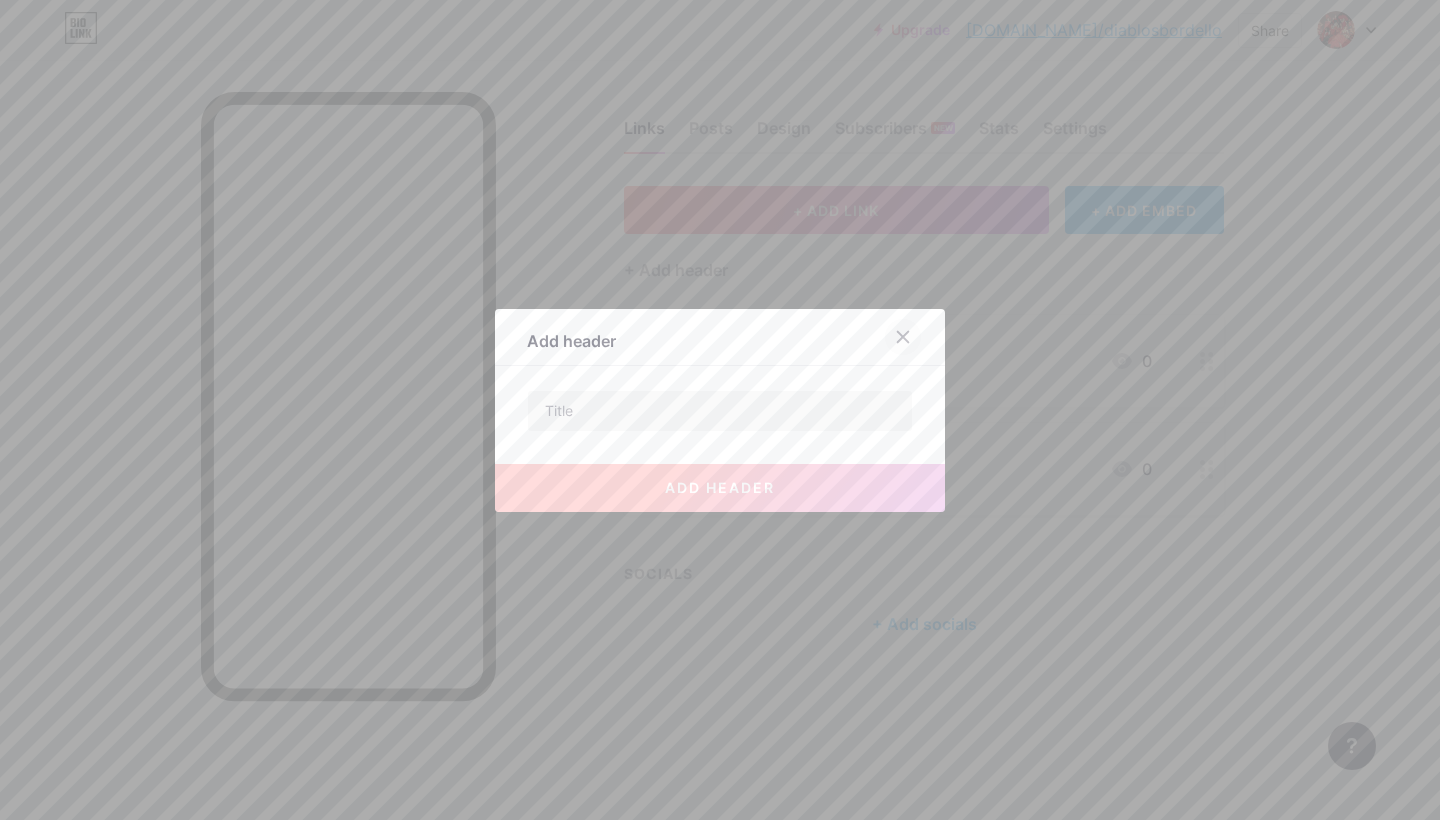 click 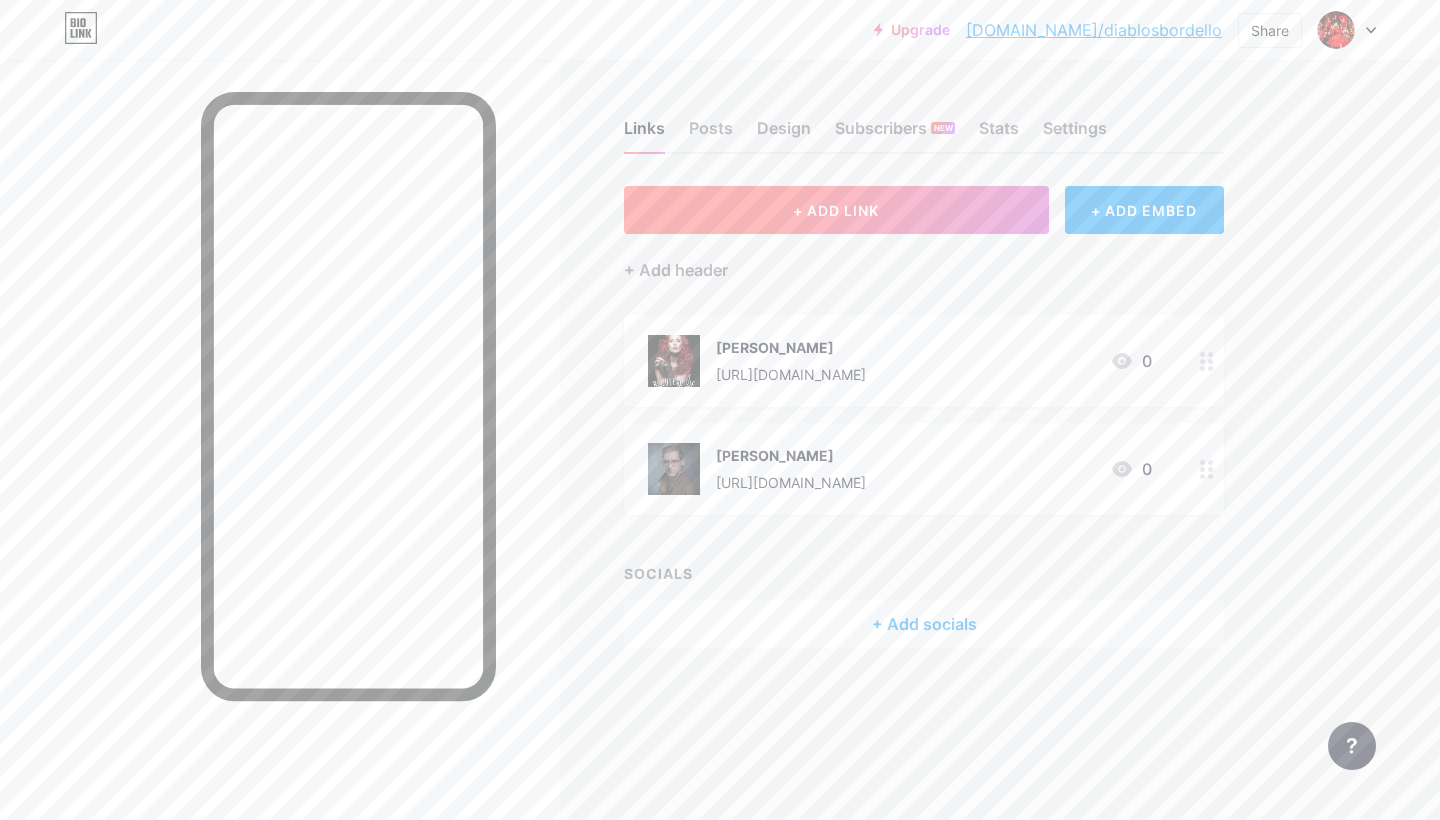 click on "+ ADD LINK" at bounding box center [836, 210] 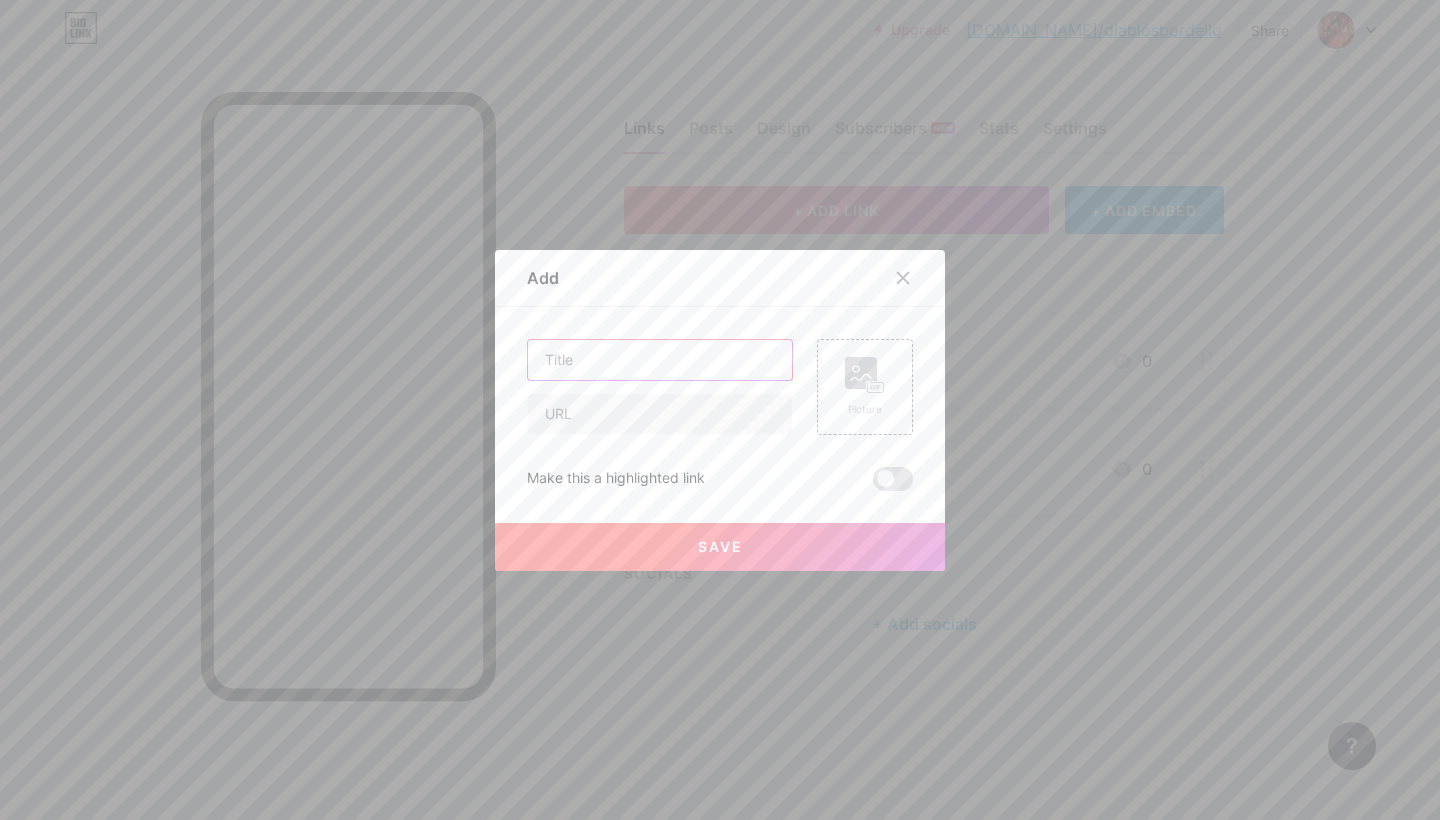 click at bounding box center (660, 360) 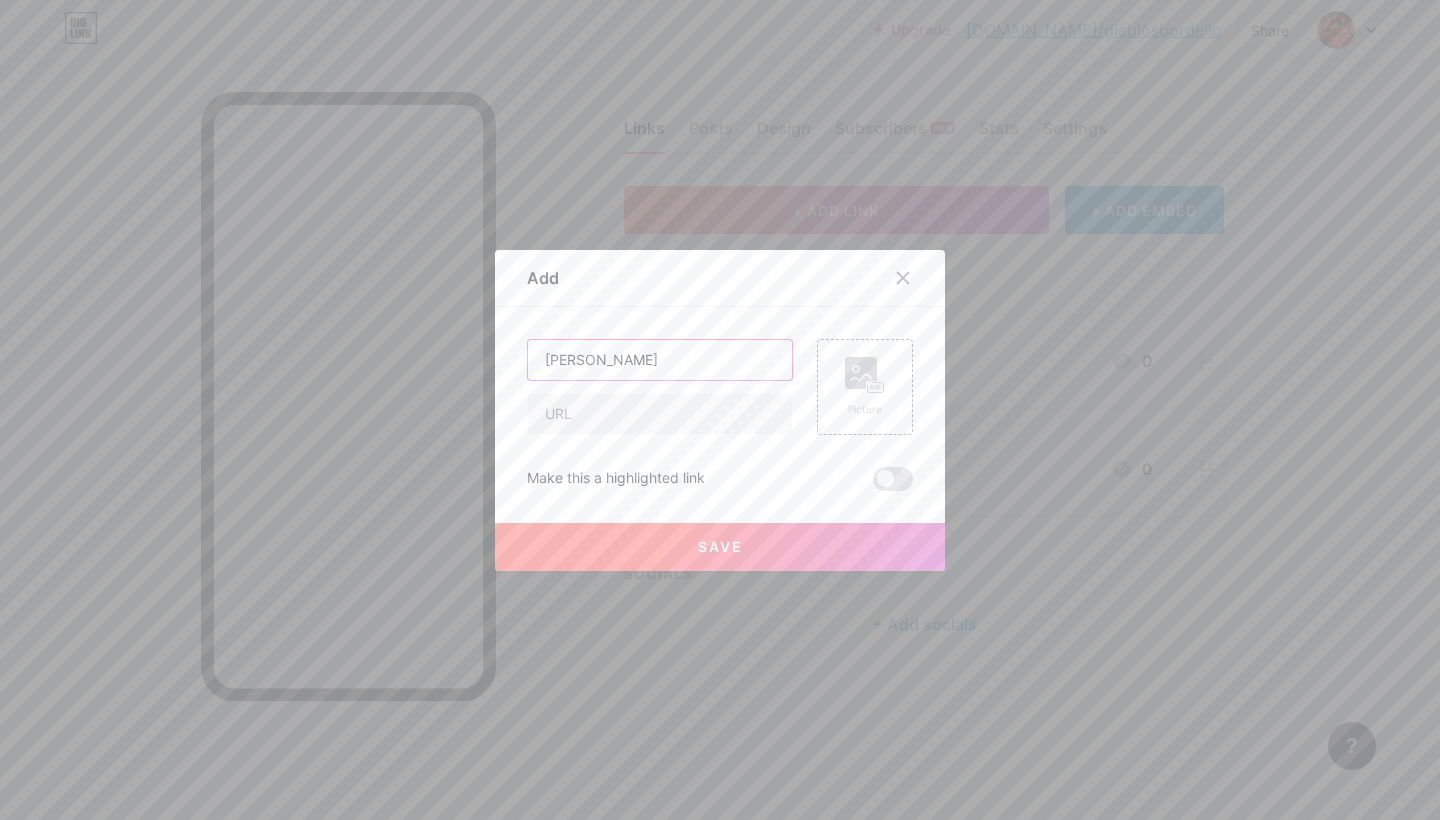 type on "J" 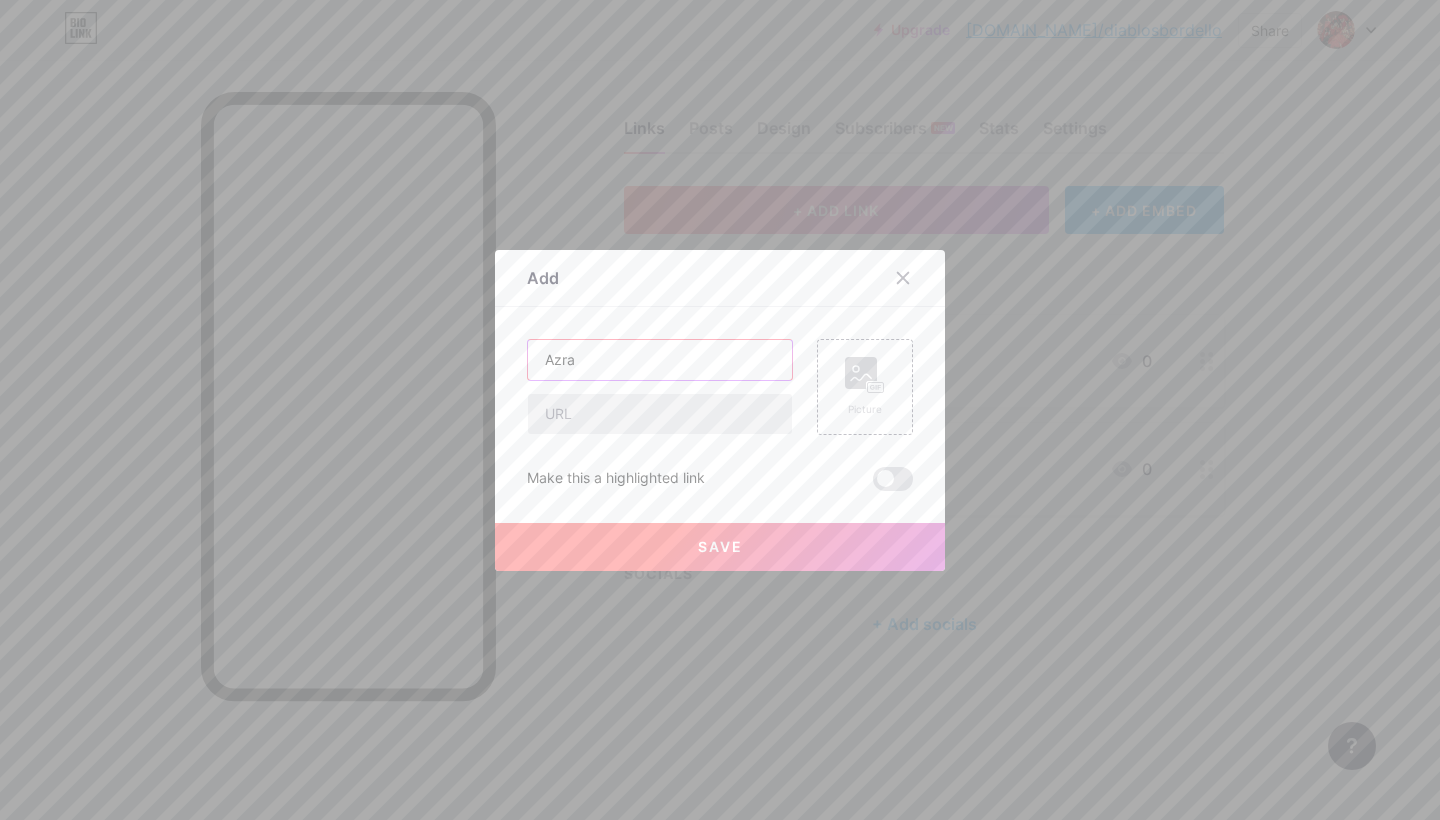type on "Azra" 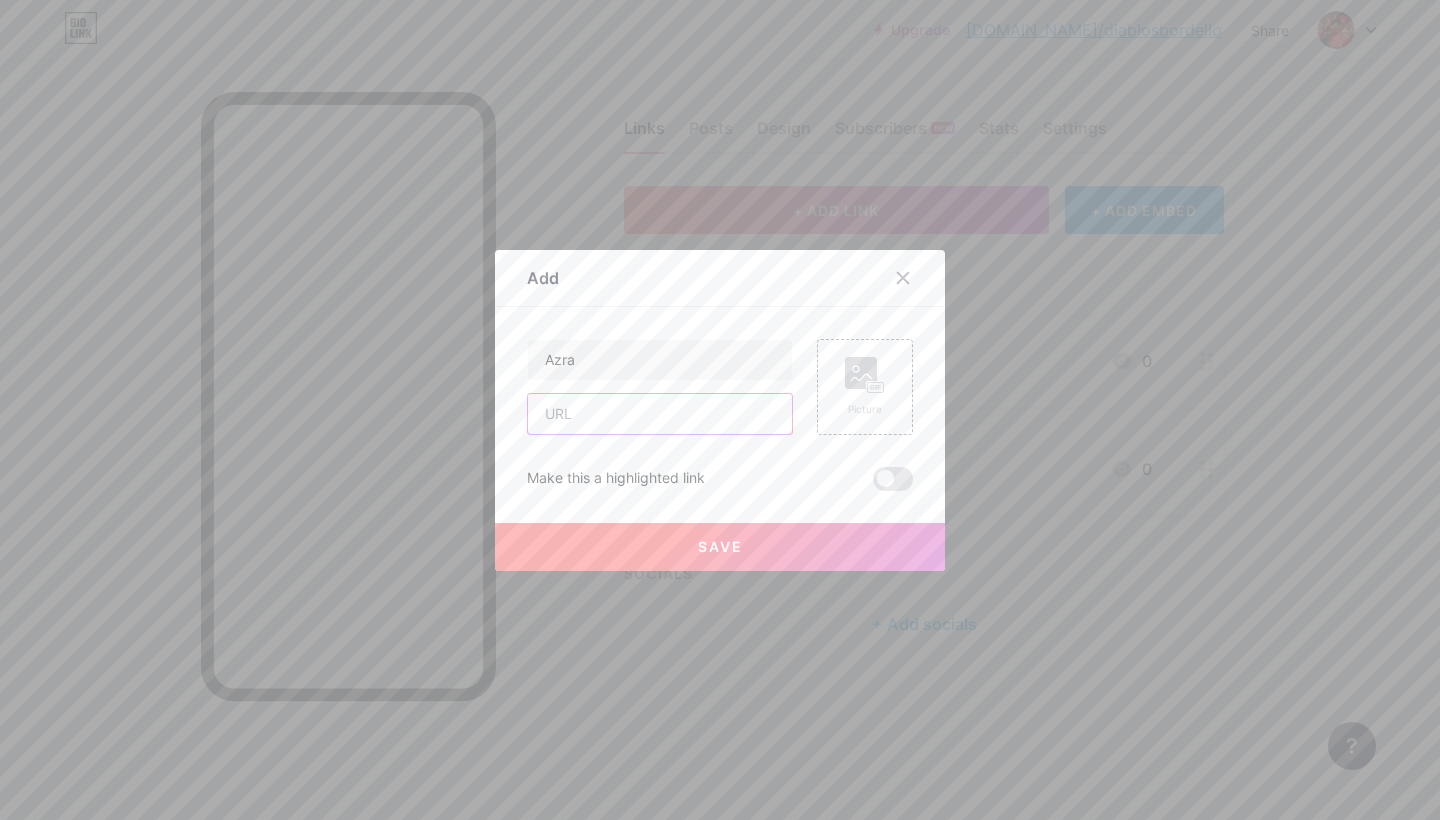 click at bounding box center [660, 414] 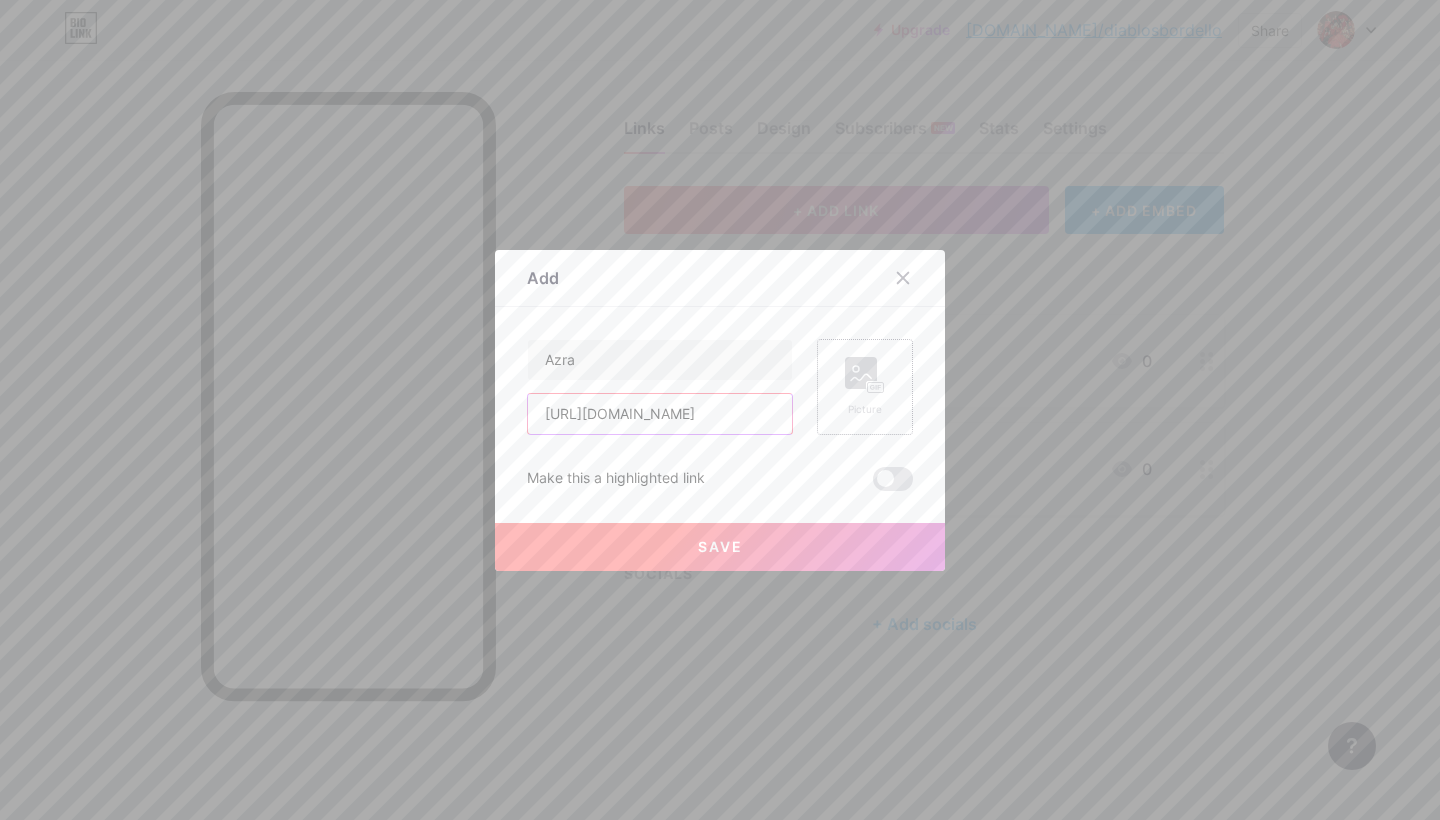 type on "[URL][DOMAIN_NAME]" 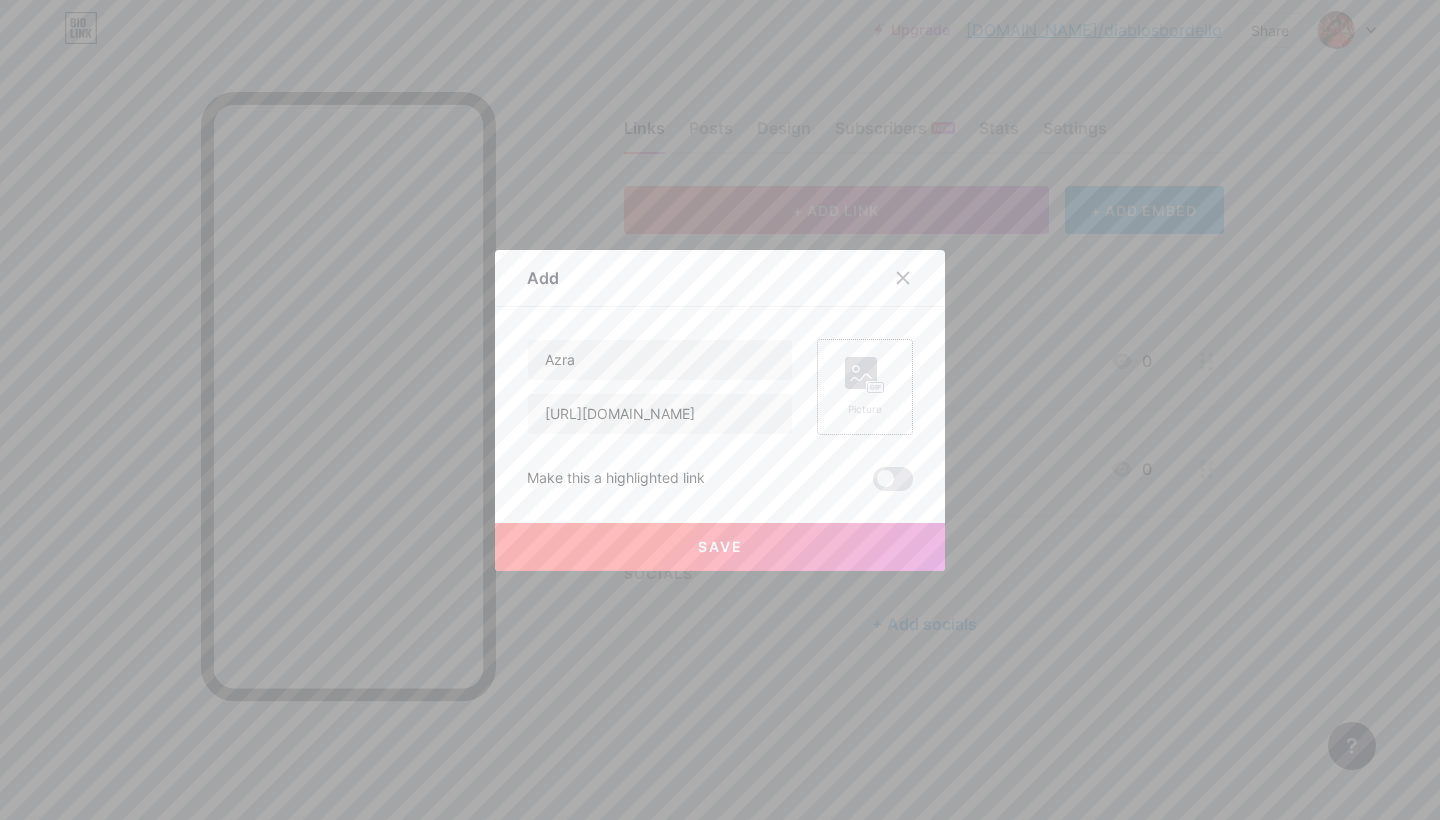 click on "Picture" at bounding box center (865, 387) 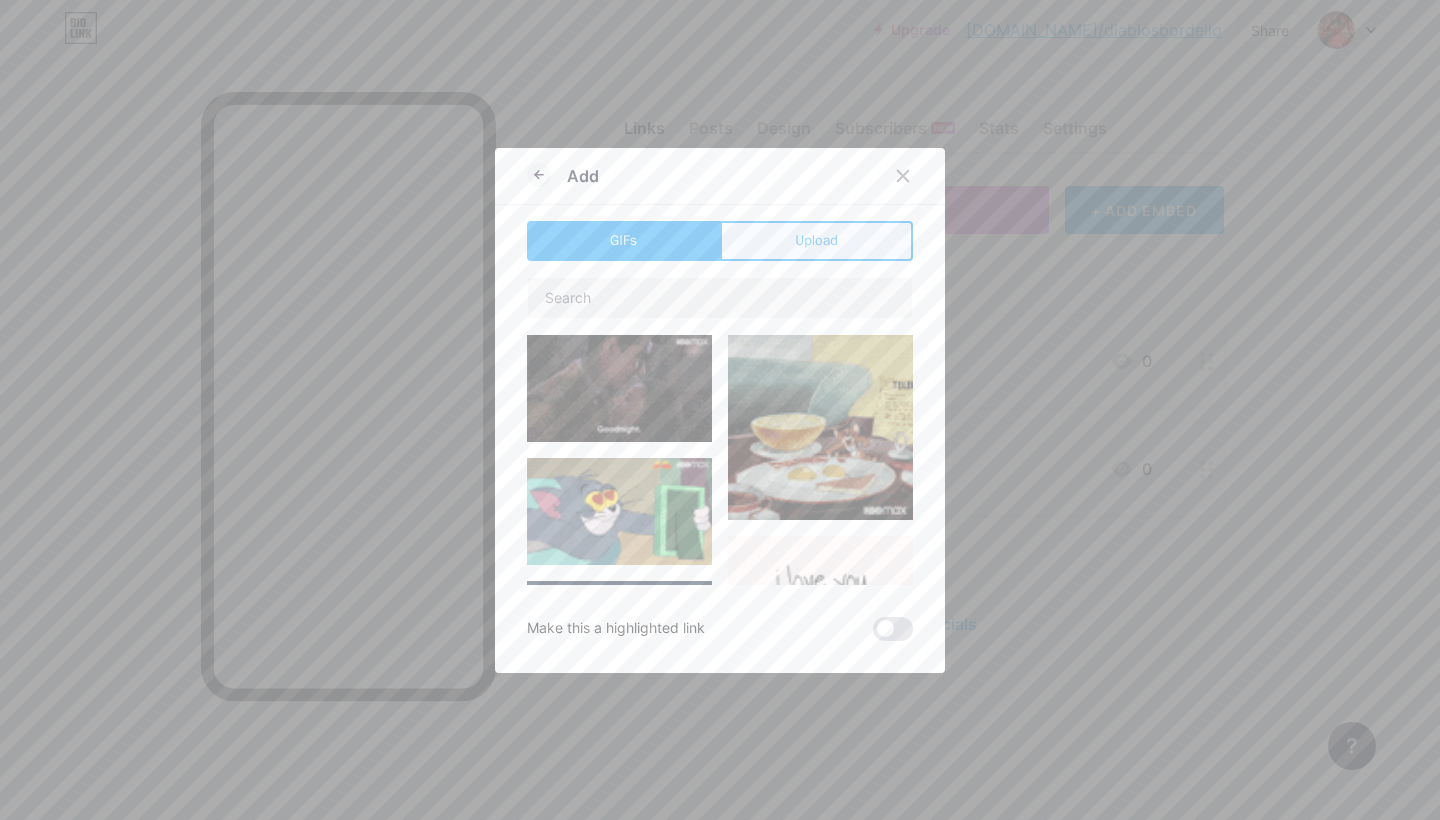 click on "Upload" at bounding box center (816, 241) 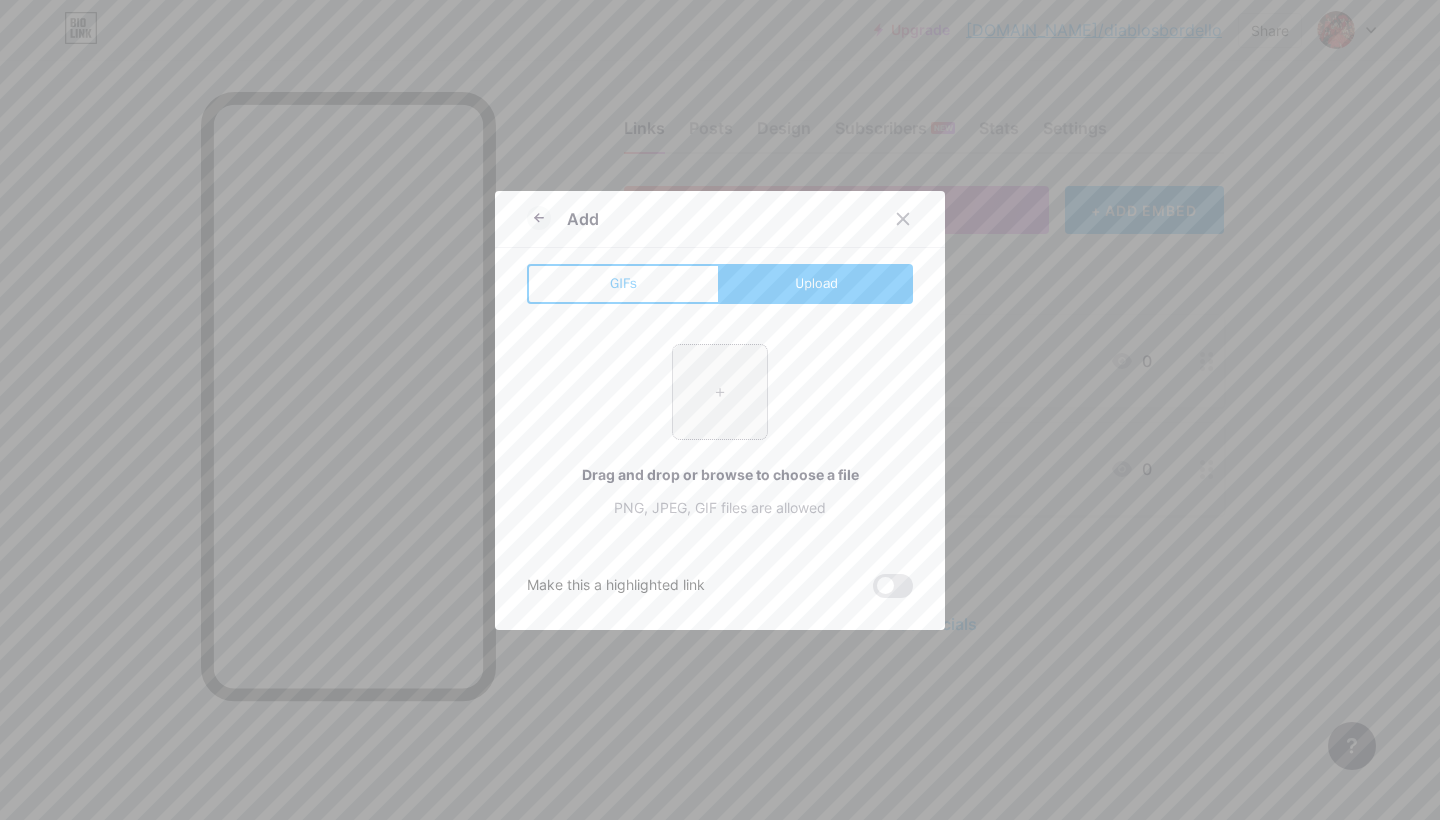 click at bounding box center [720, 392] 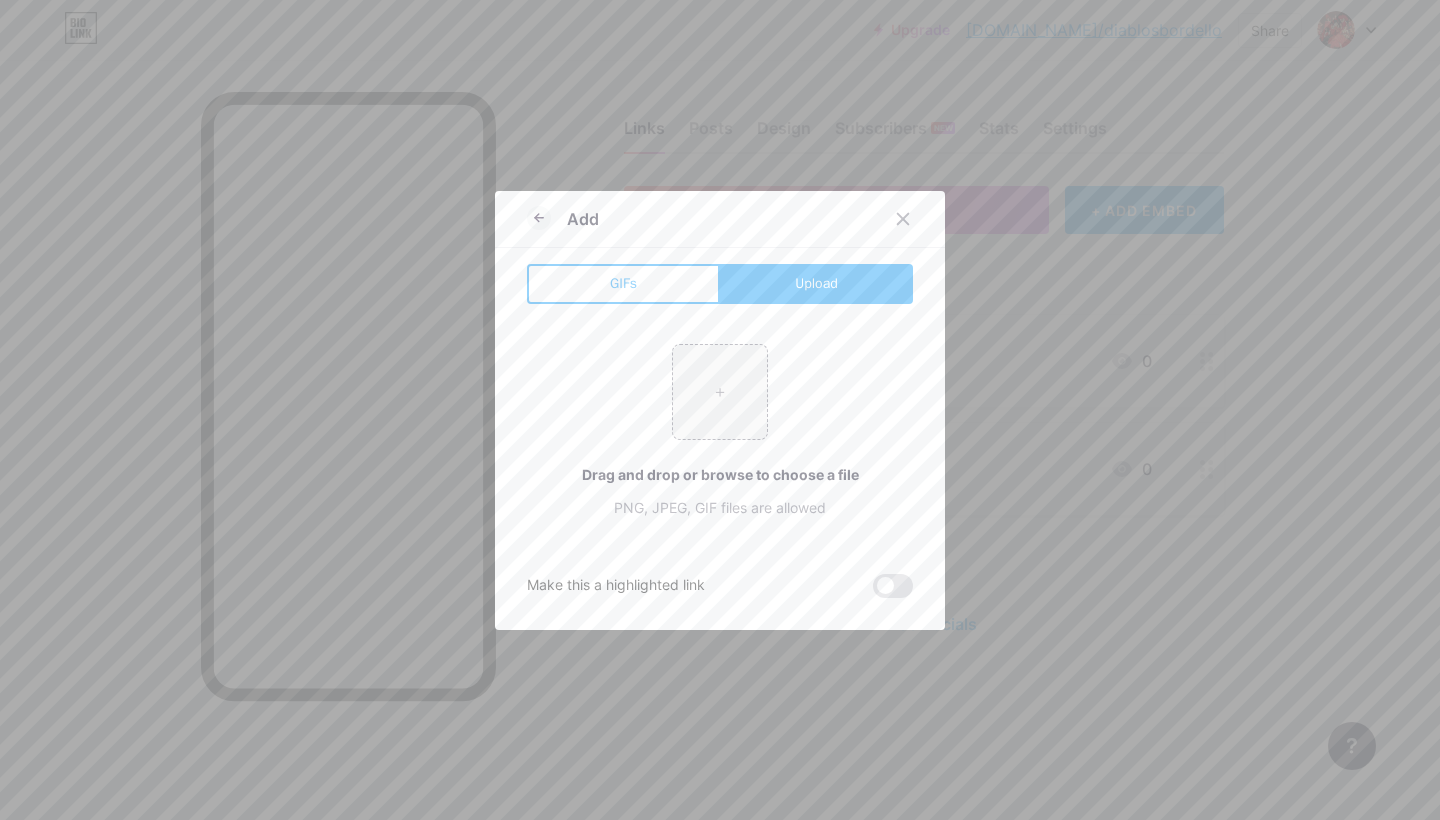 type on "C:\fakepath\azra.jpg" 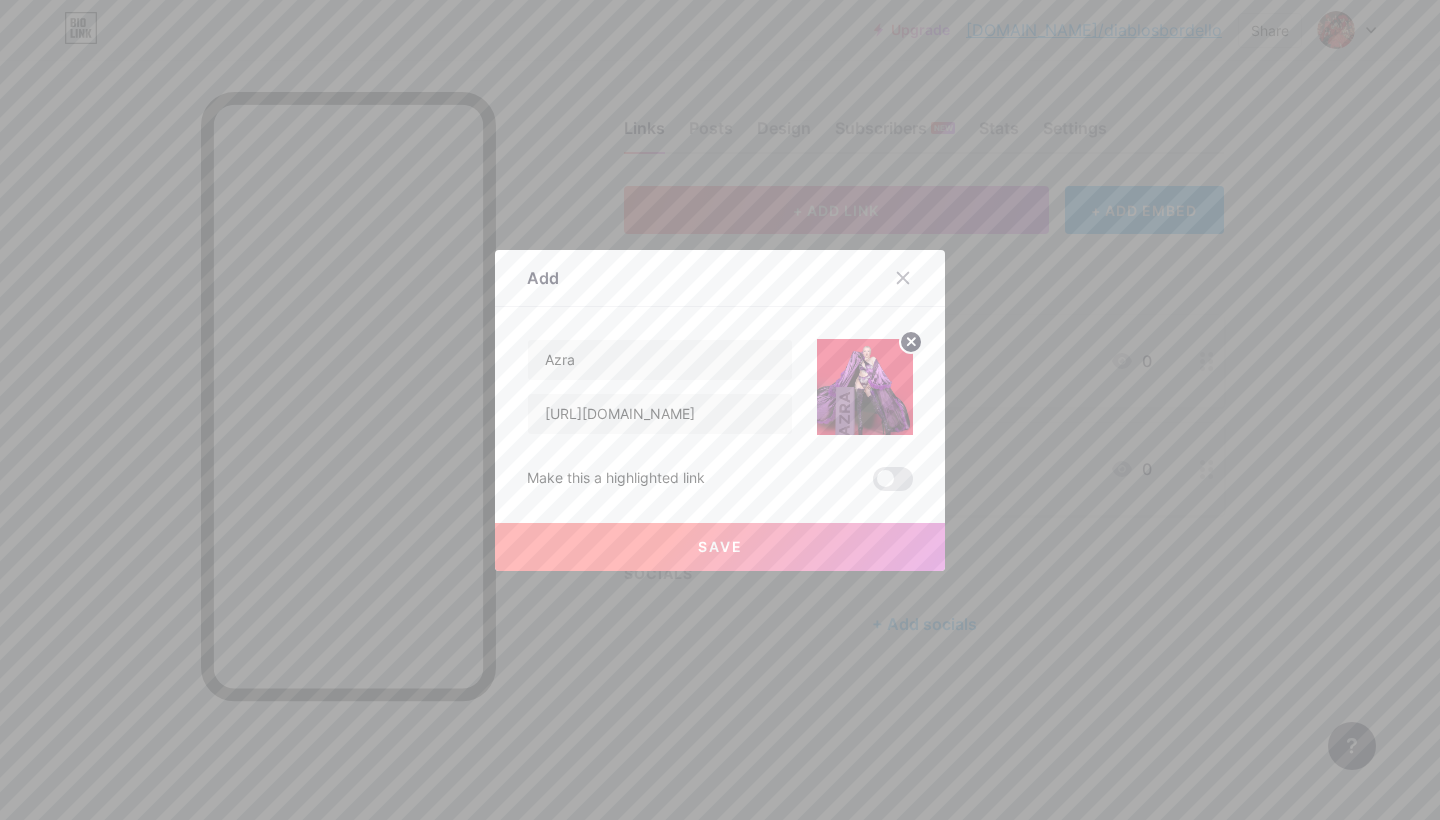 click on "Save" at bounding box center (720, 547) 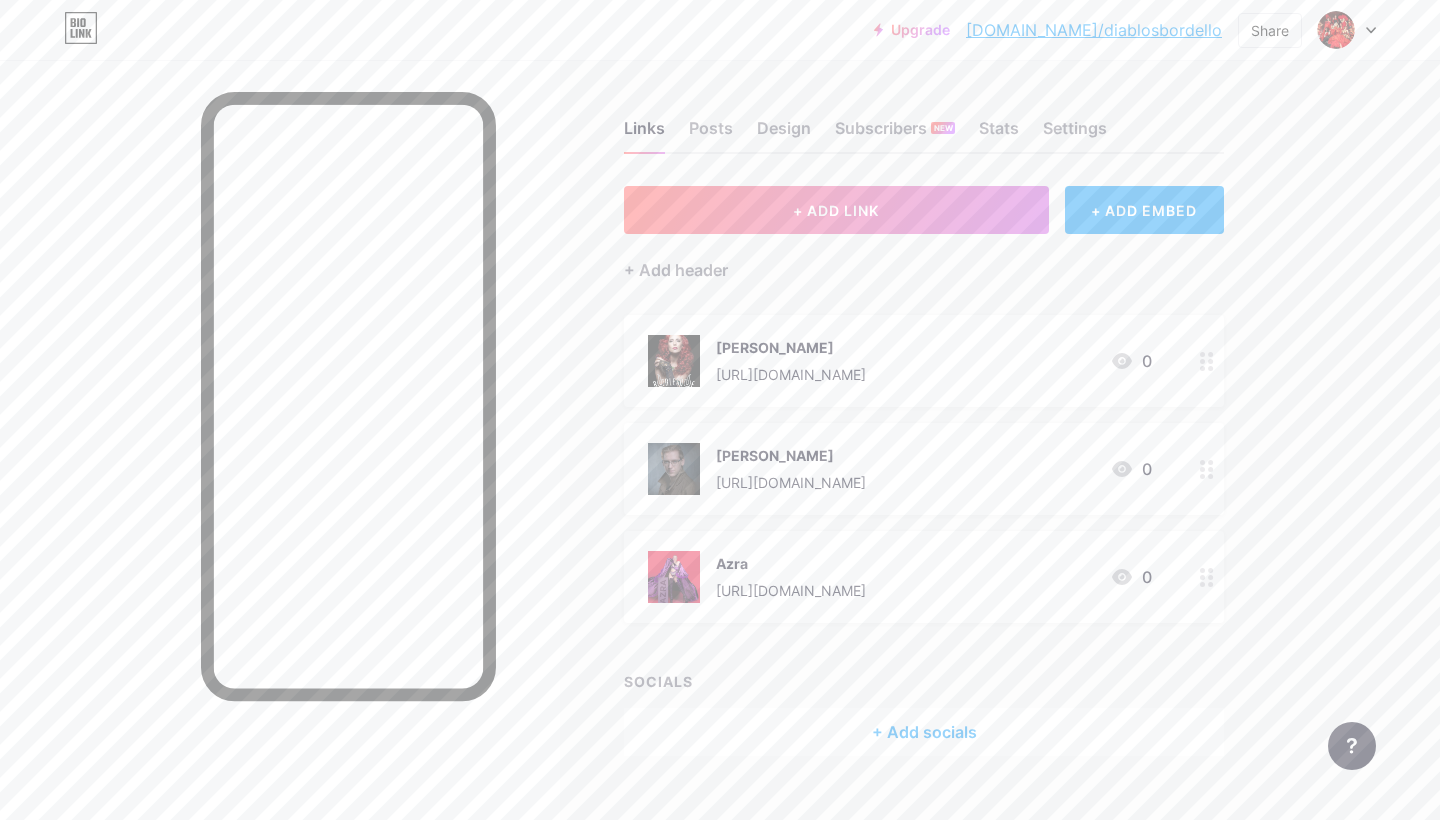 click at bounding box center [1207, 577] 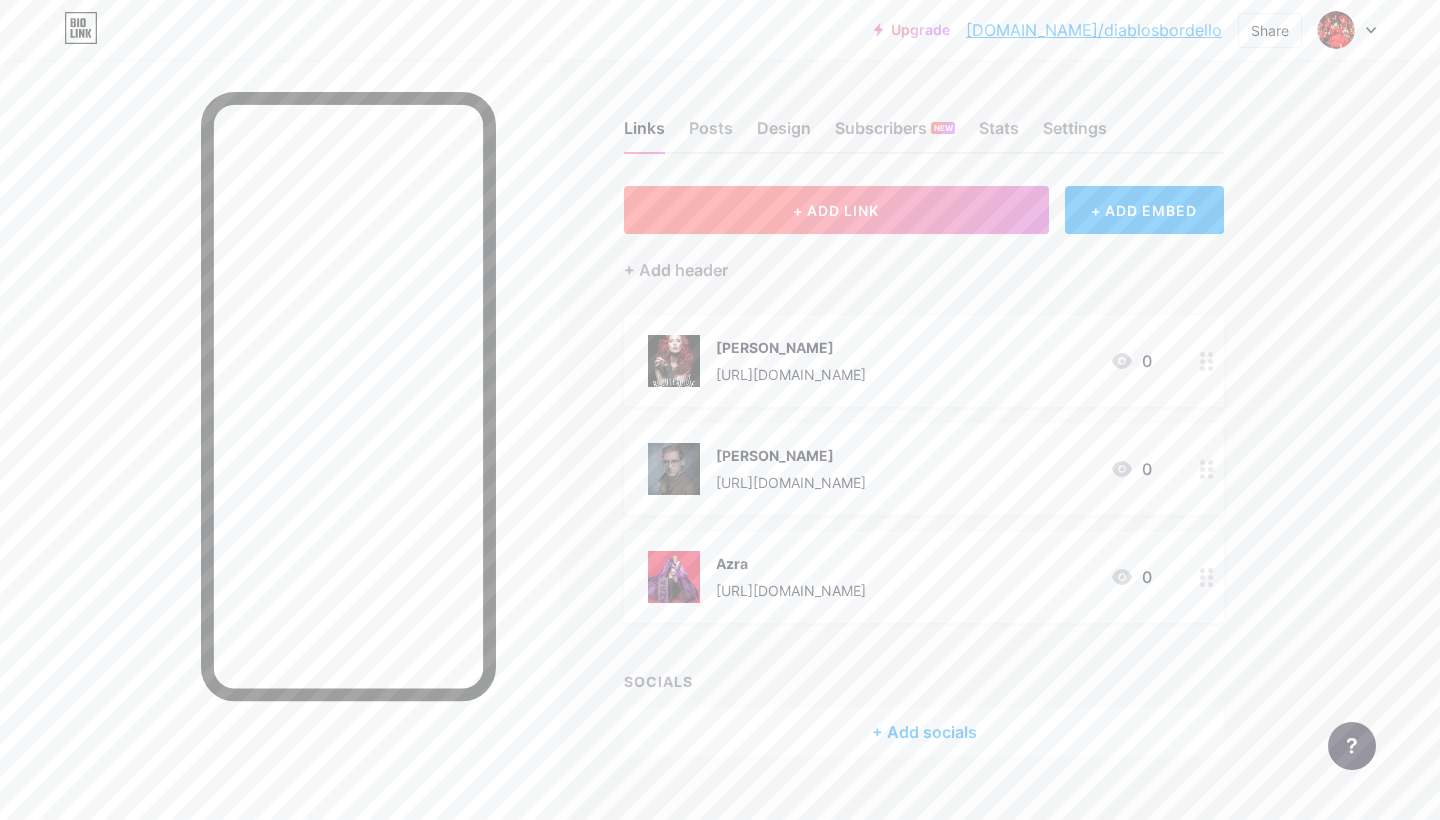 click on "+ ADD LINK" at bounding box center (836, 210) 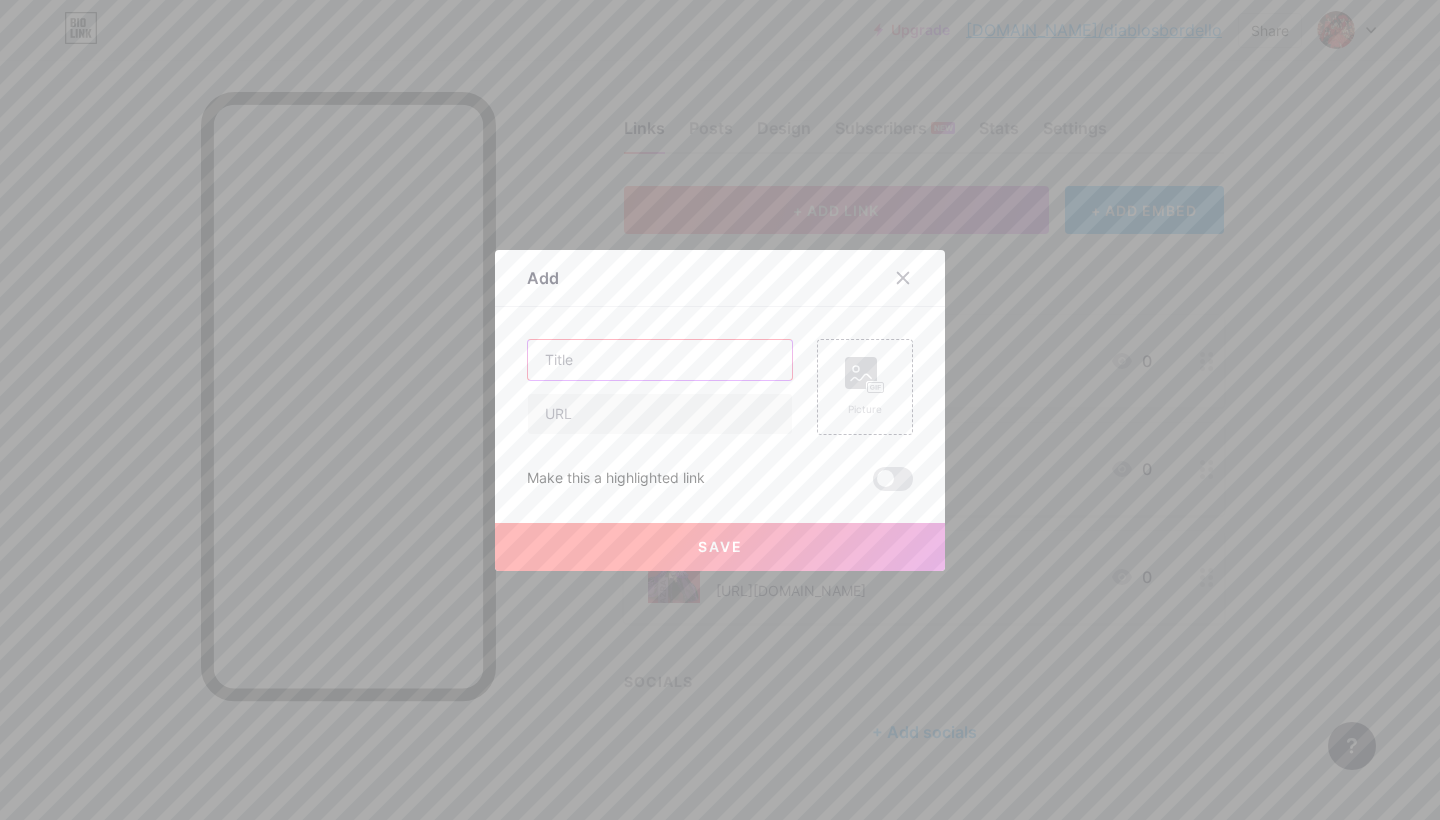click at bounding box center (660, 360) 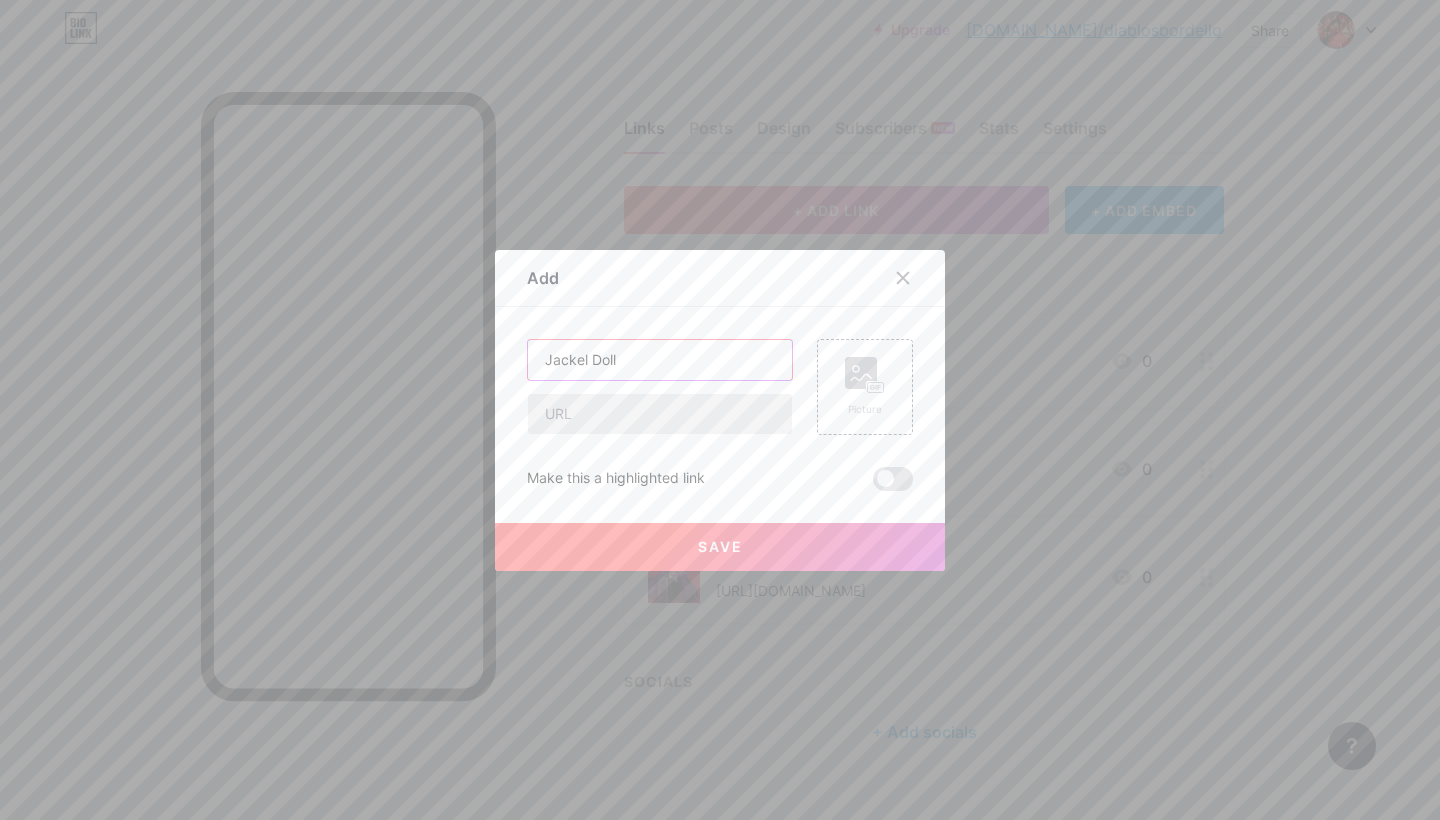 type on "Jackel Doll" 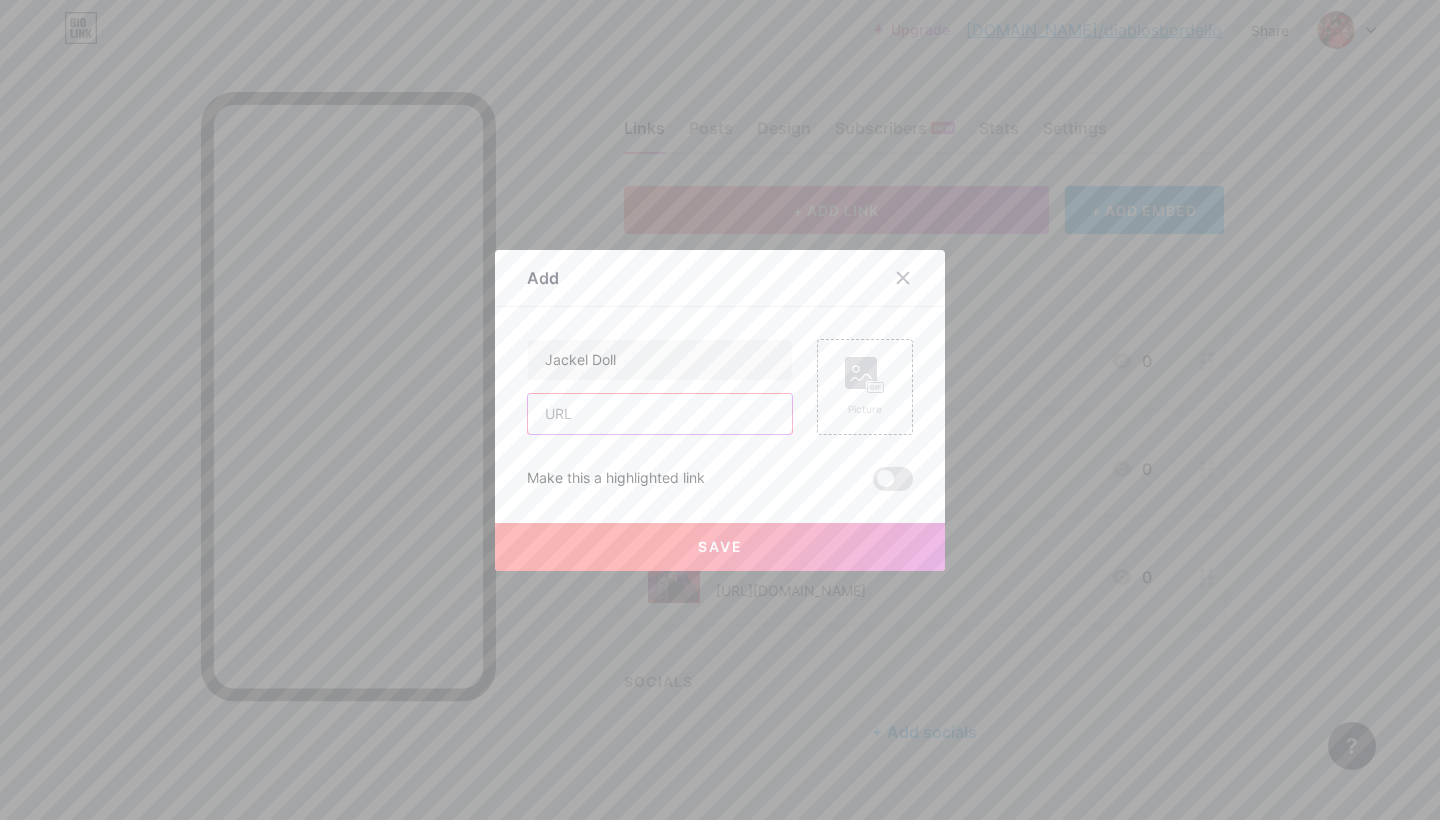 click at bounding box center [660, 414] 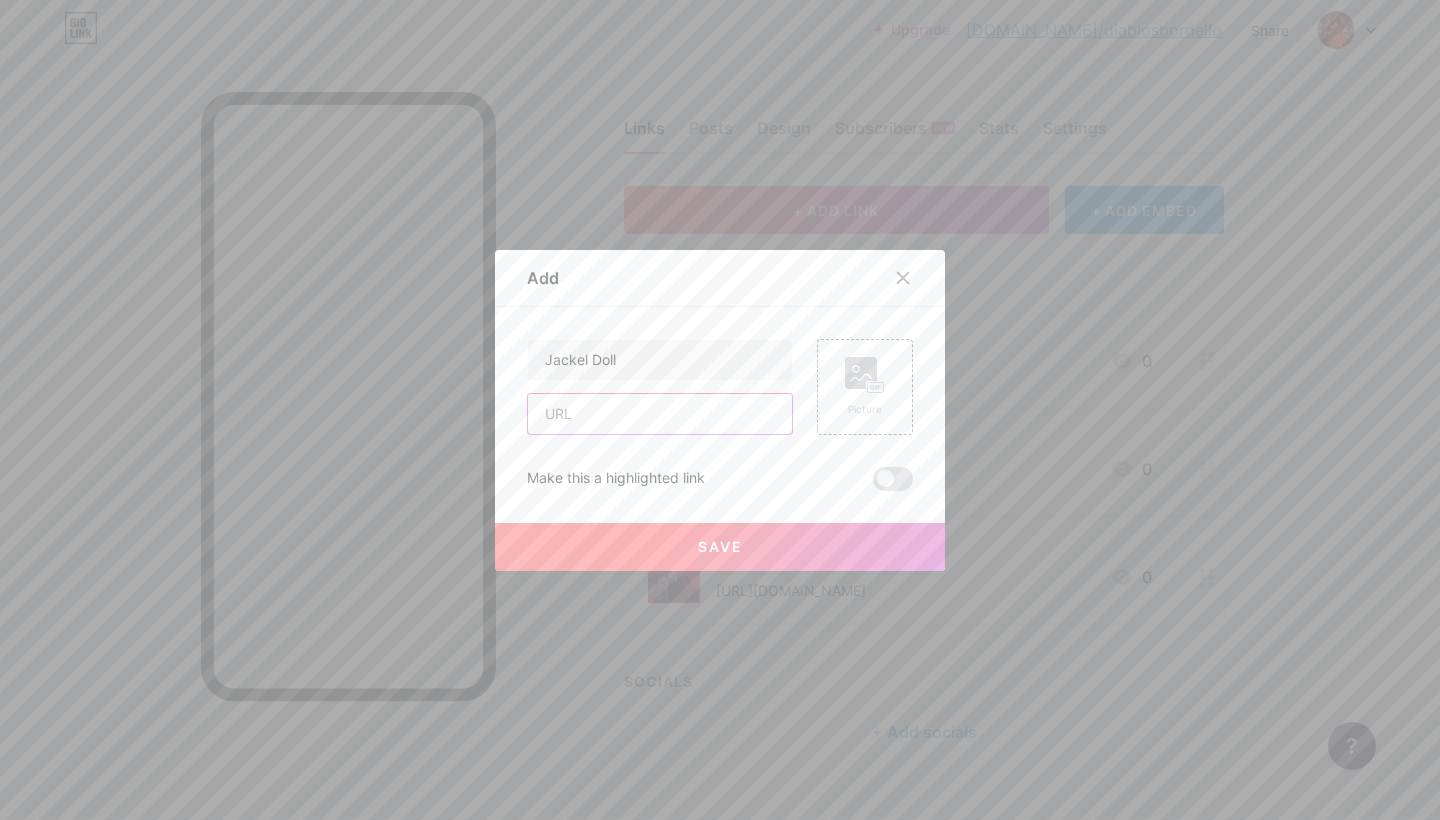 paste on "[URL][DOMAIN_NAME]" 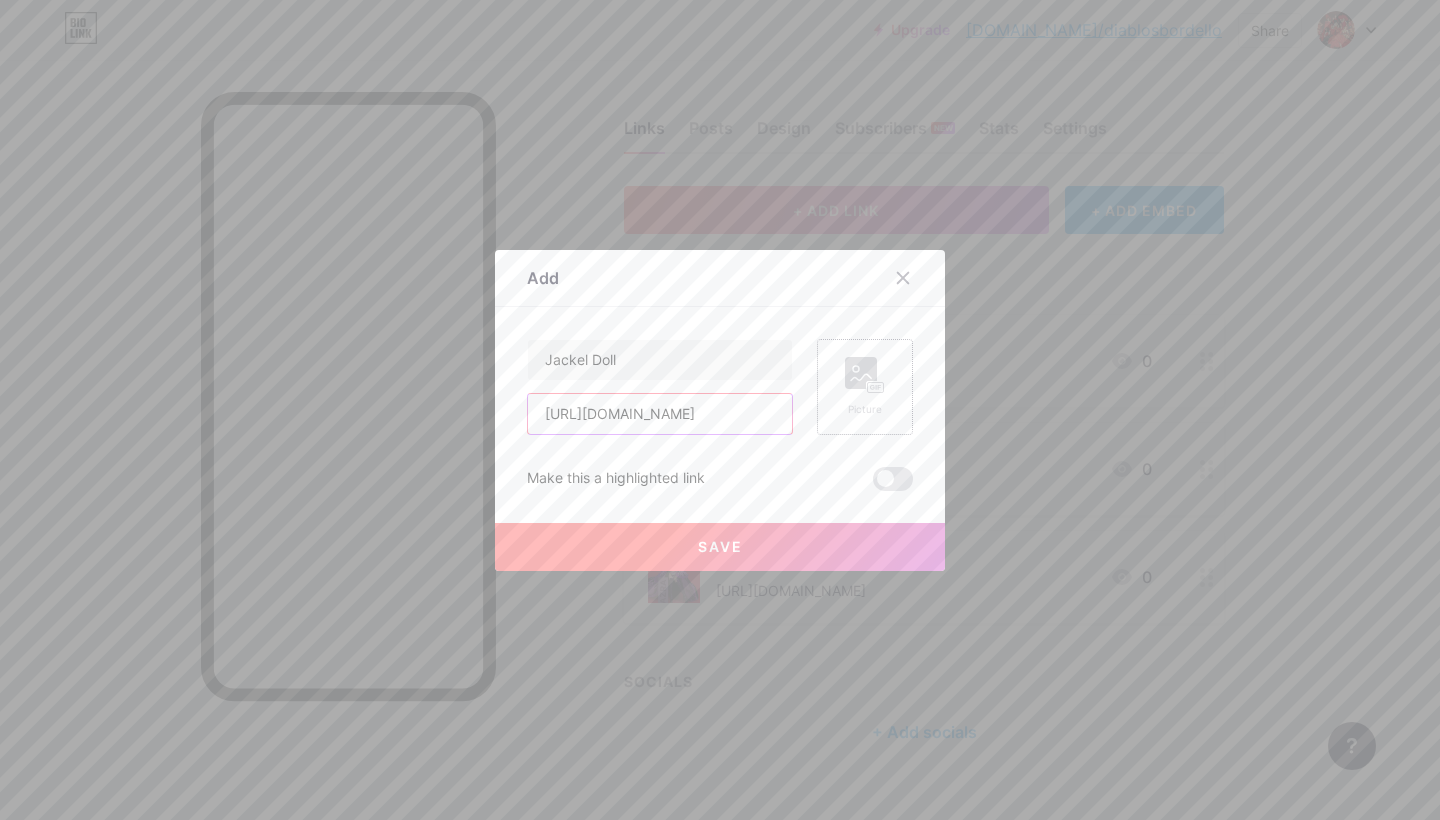 type on "[URL][DOMAIN_NAME]" 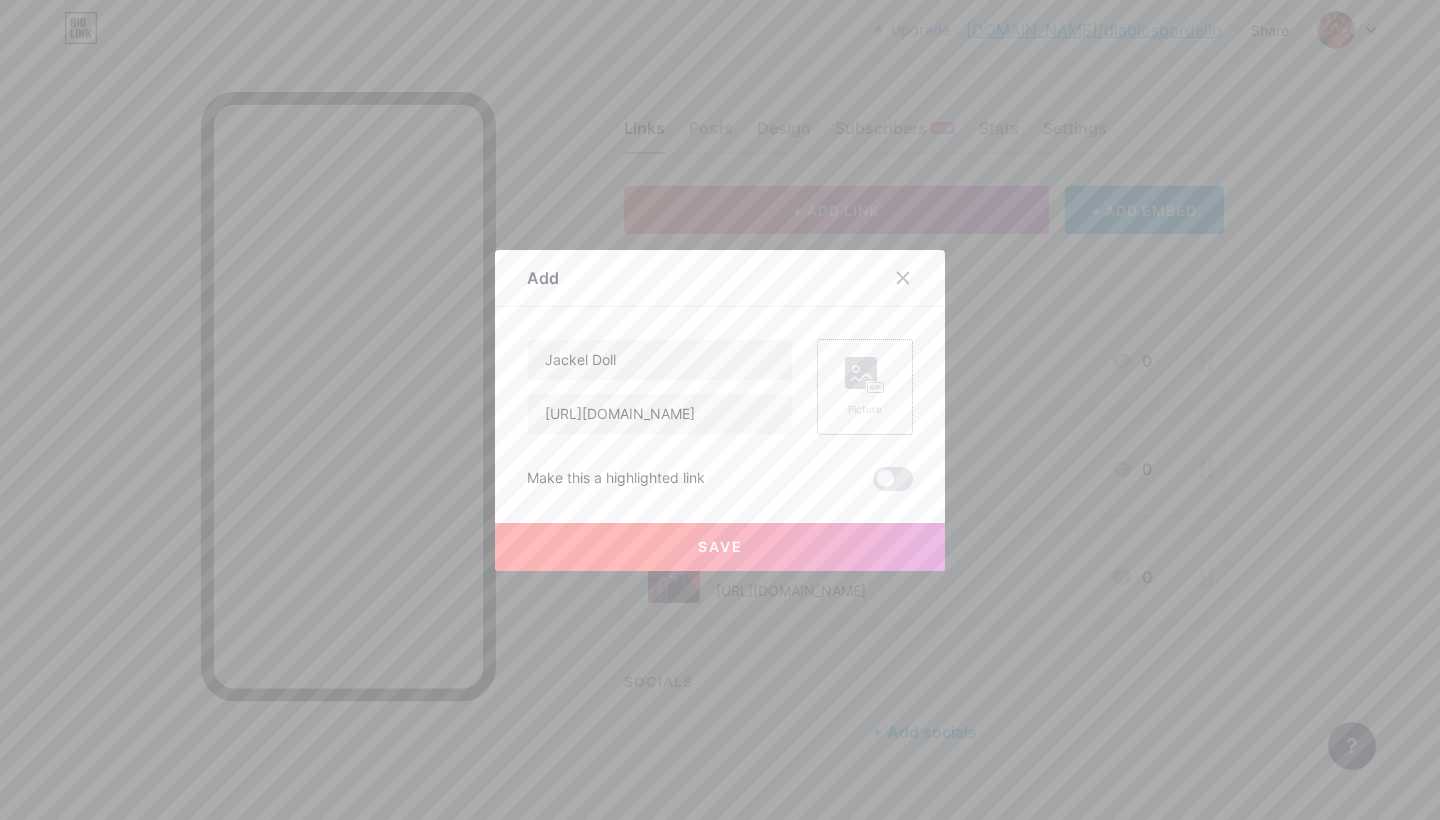 click on "Picture" at bounding box center (865, 387) 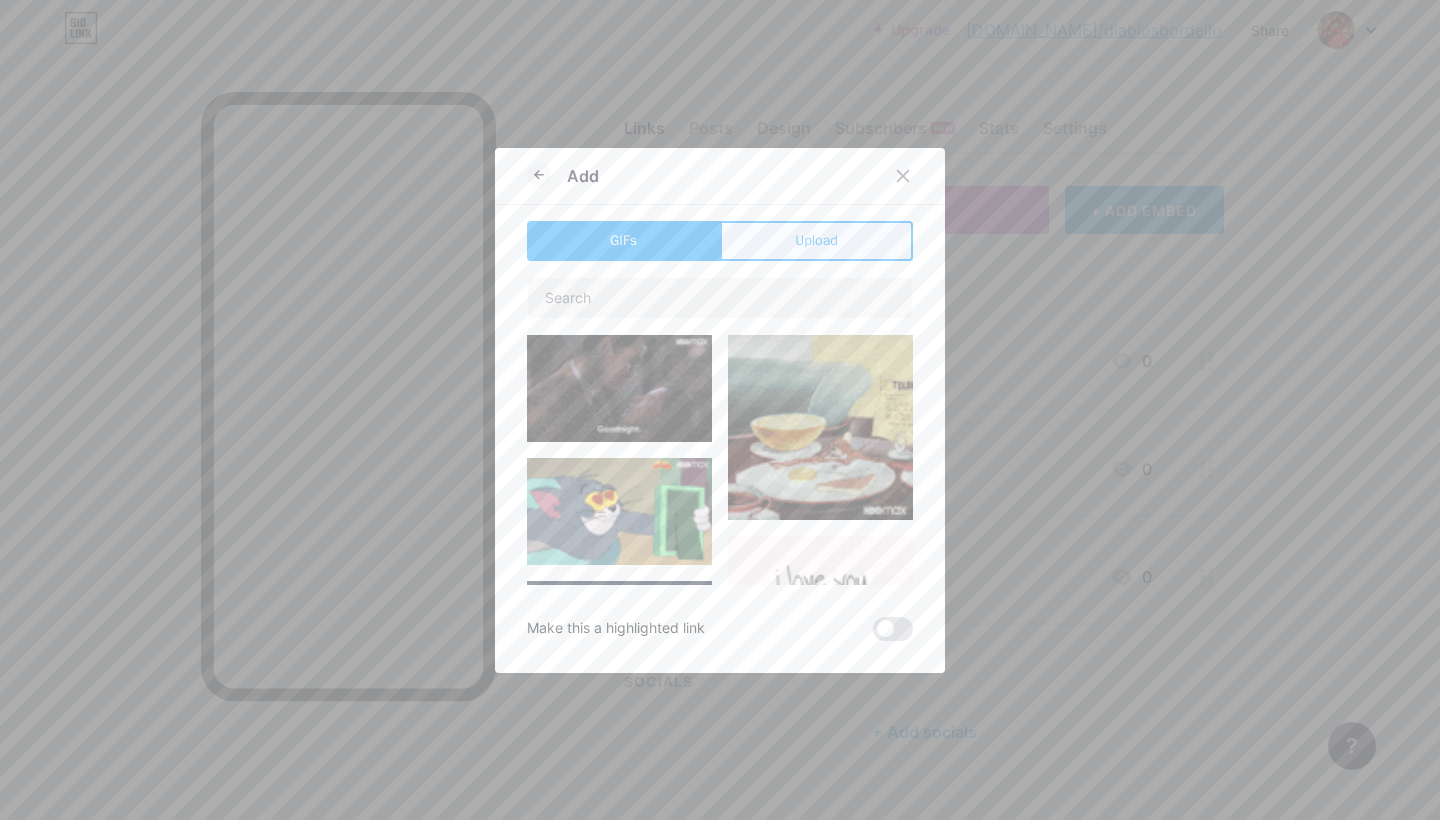 click on "Upload" at bounding box center (816, 240) 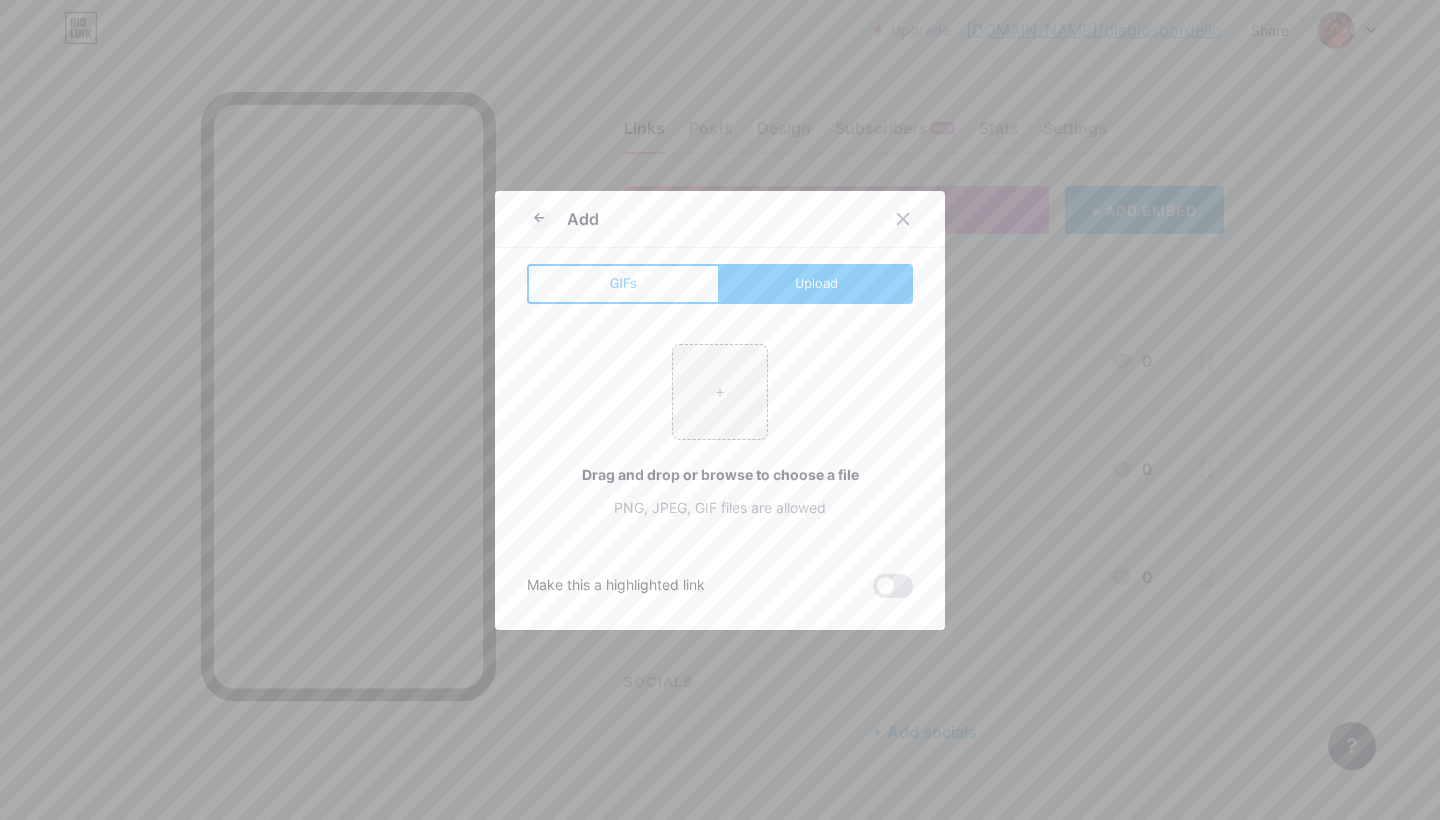 click on "Upload" at bounding box center [816, 283] 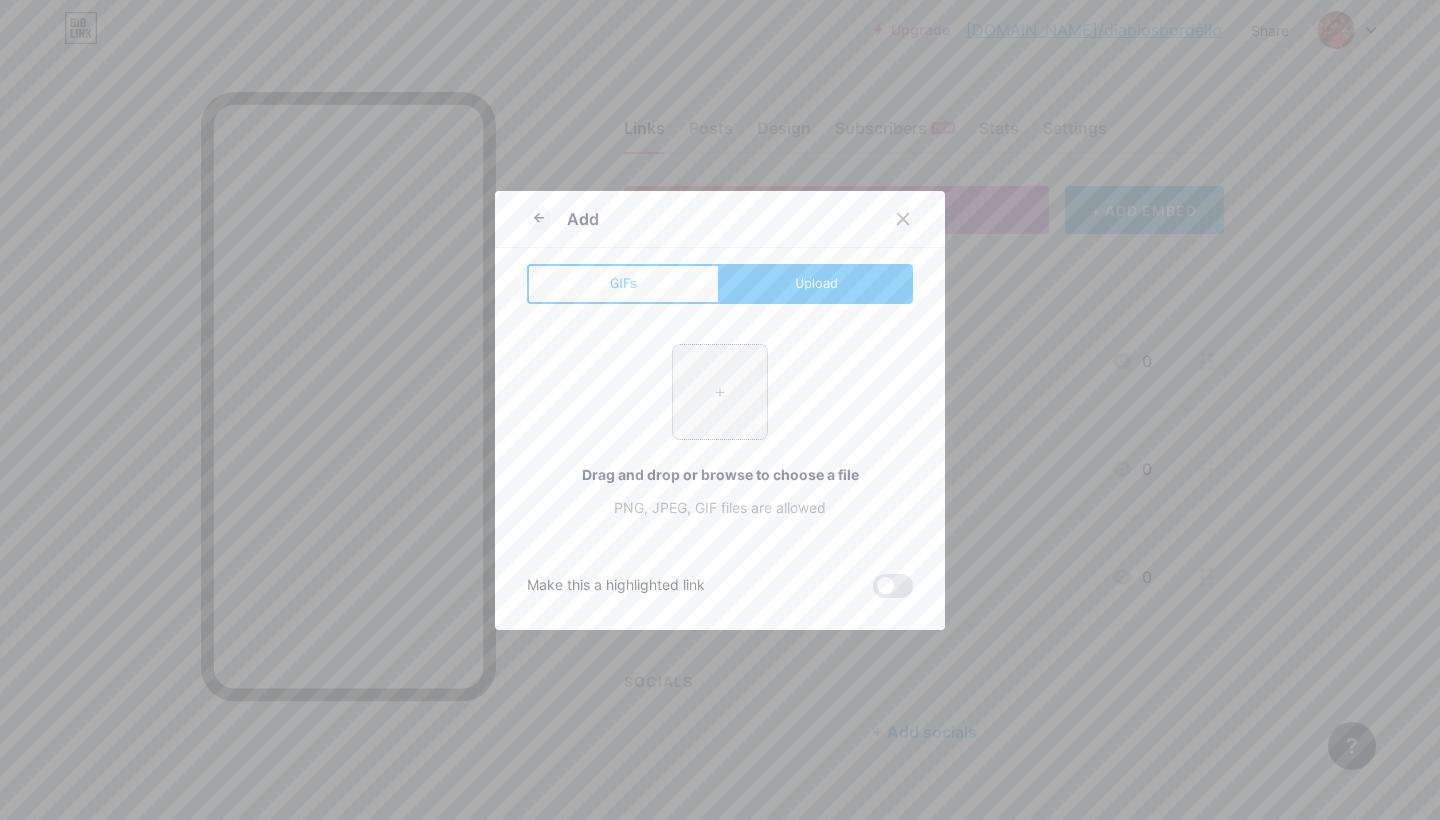 click at bounding box center (720, 392) 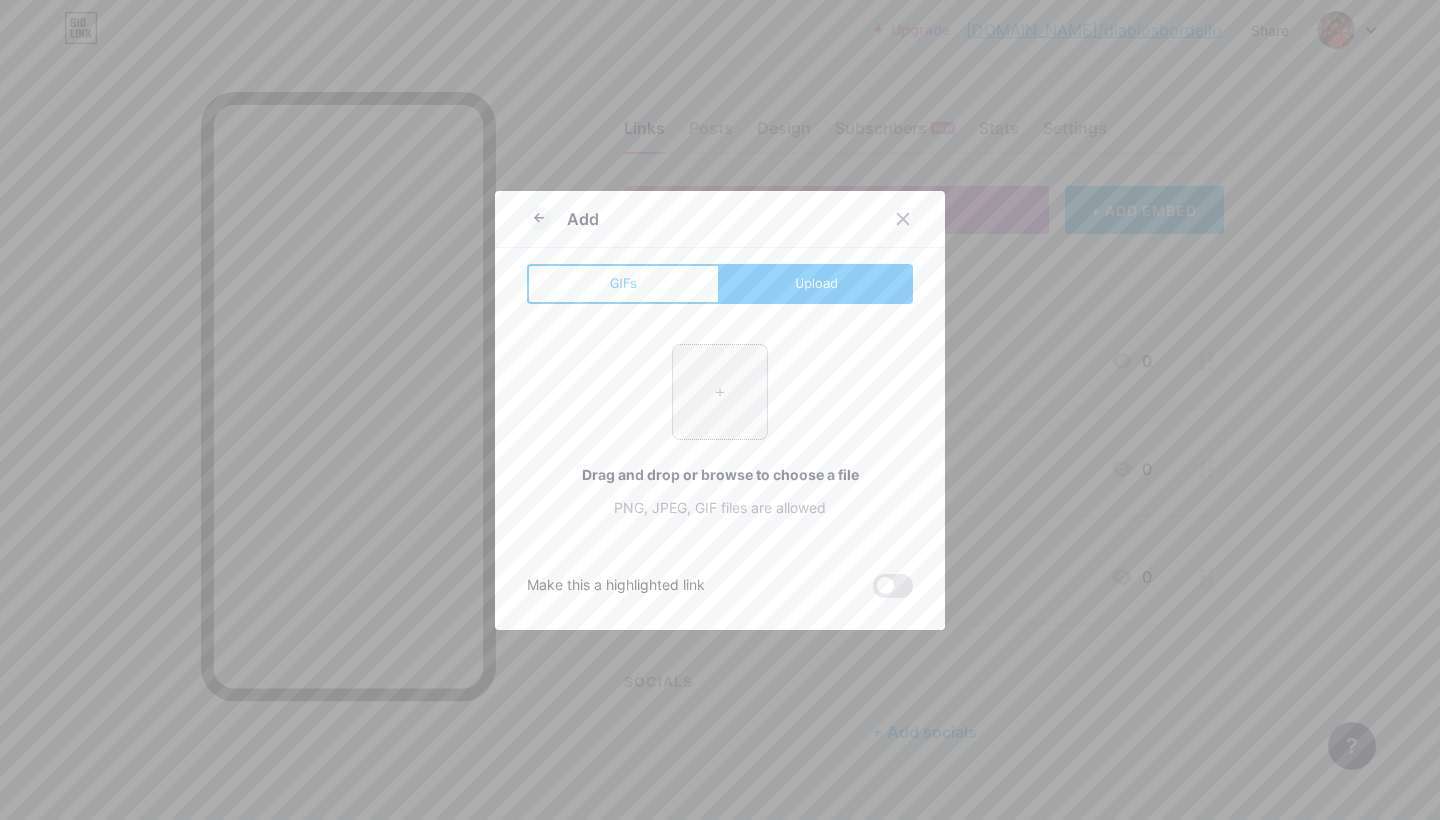type on "C:\fakepath\1.jpeg" 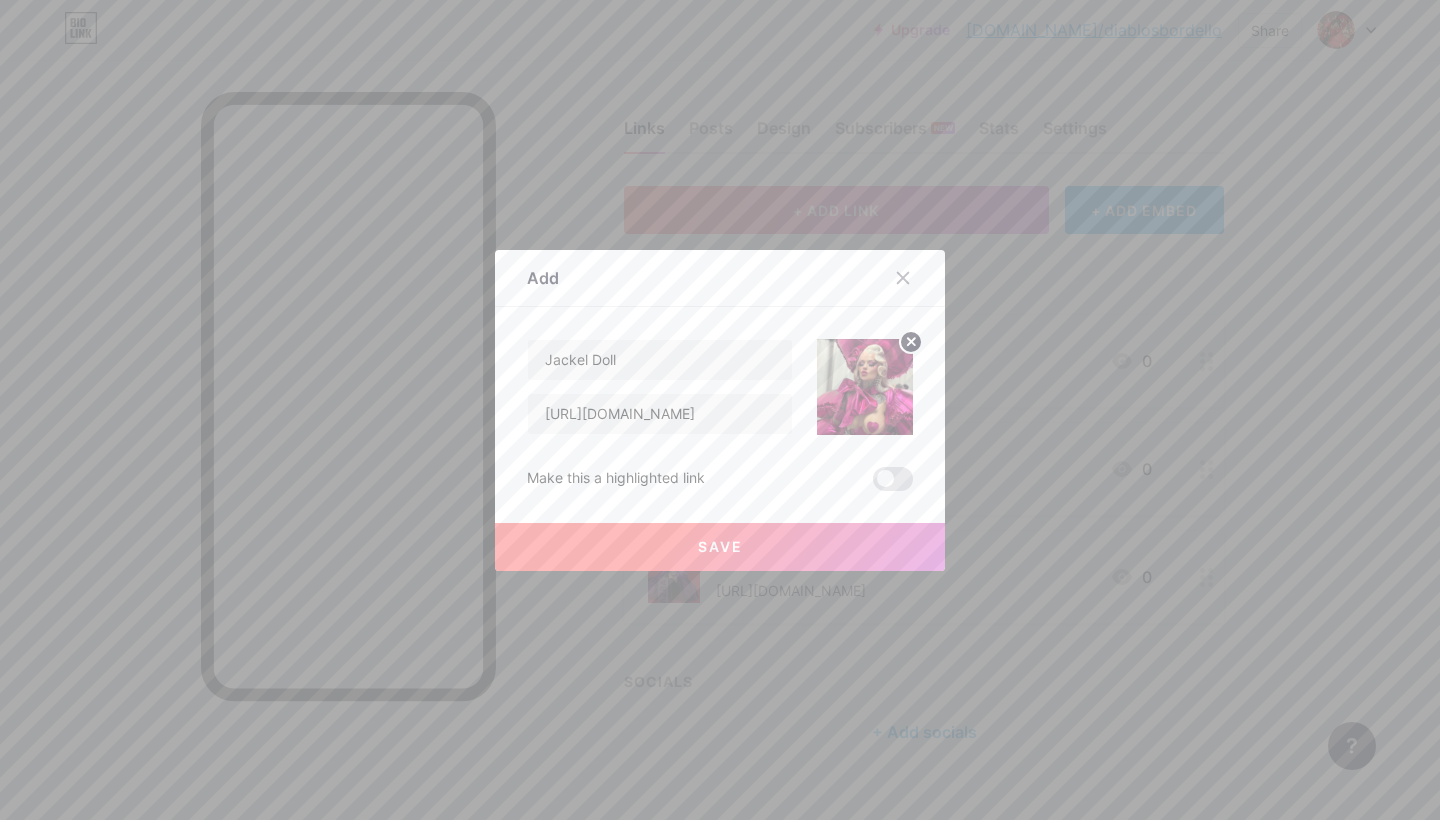 click on "Save" at bounding box center [720, 547] 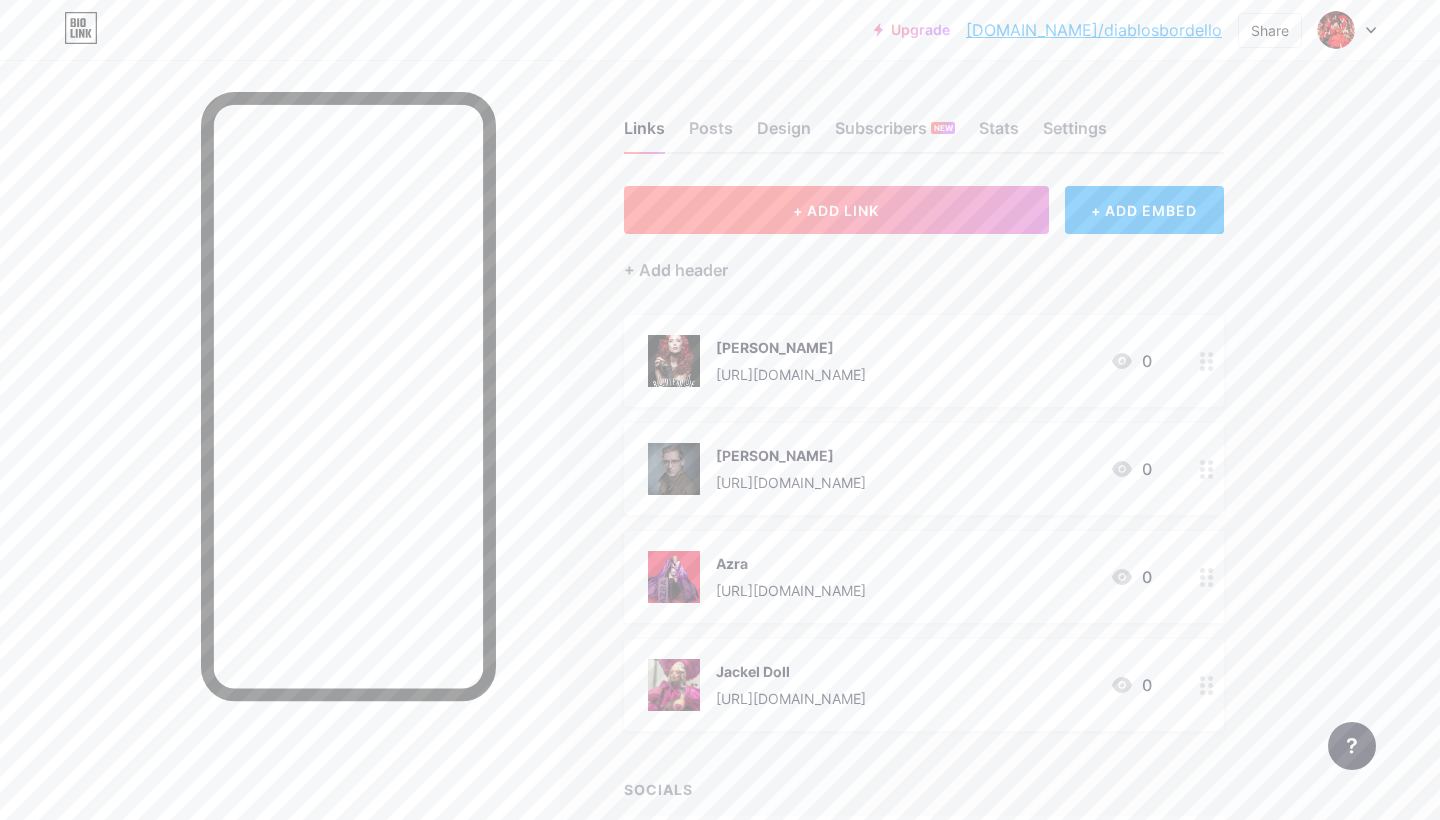 click on "+ ADD LINK" at bounding box center (836, 210) 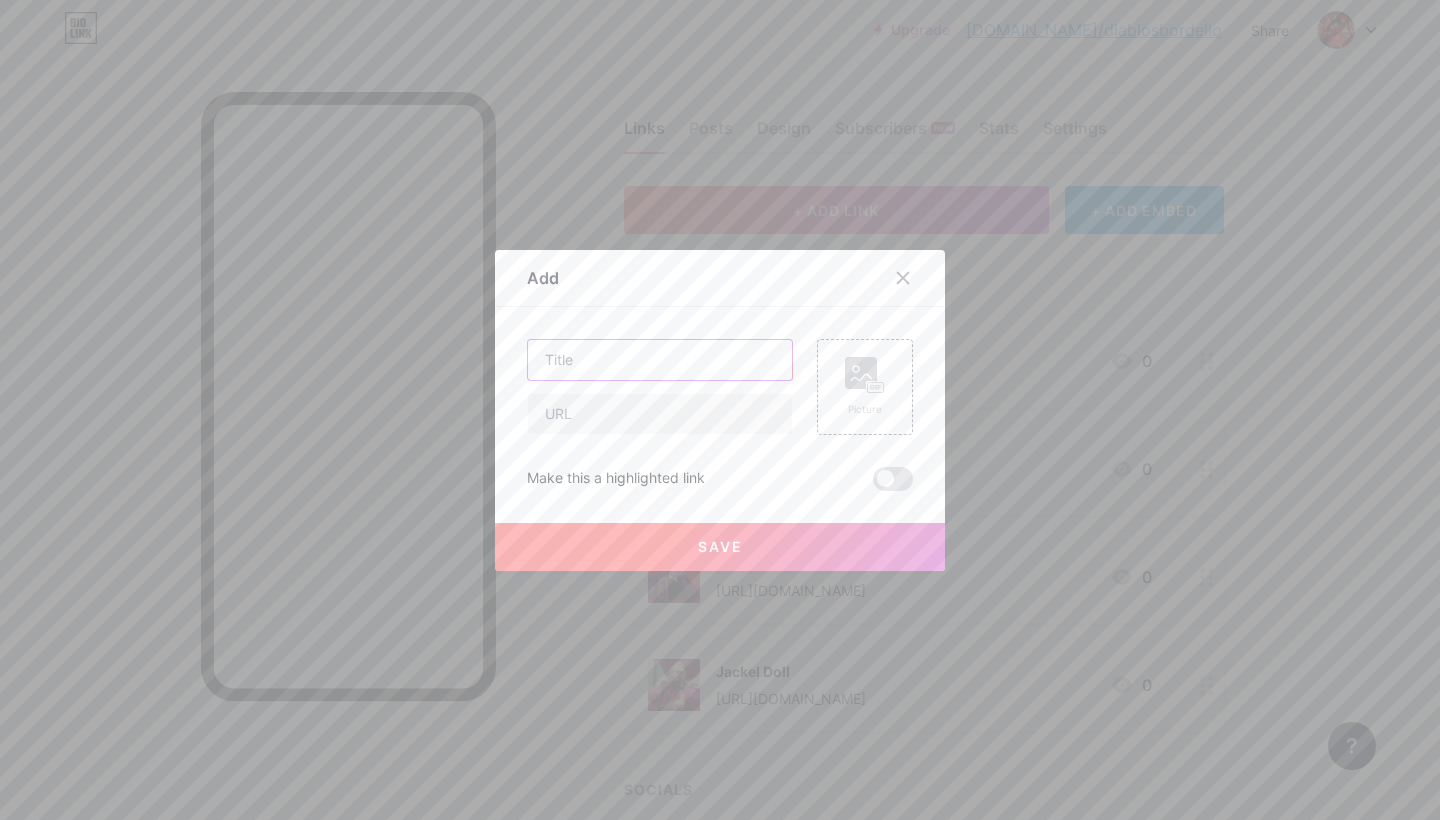 click at bounding box center (660, 360) 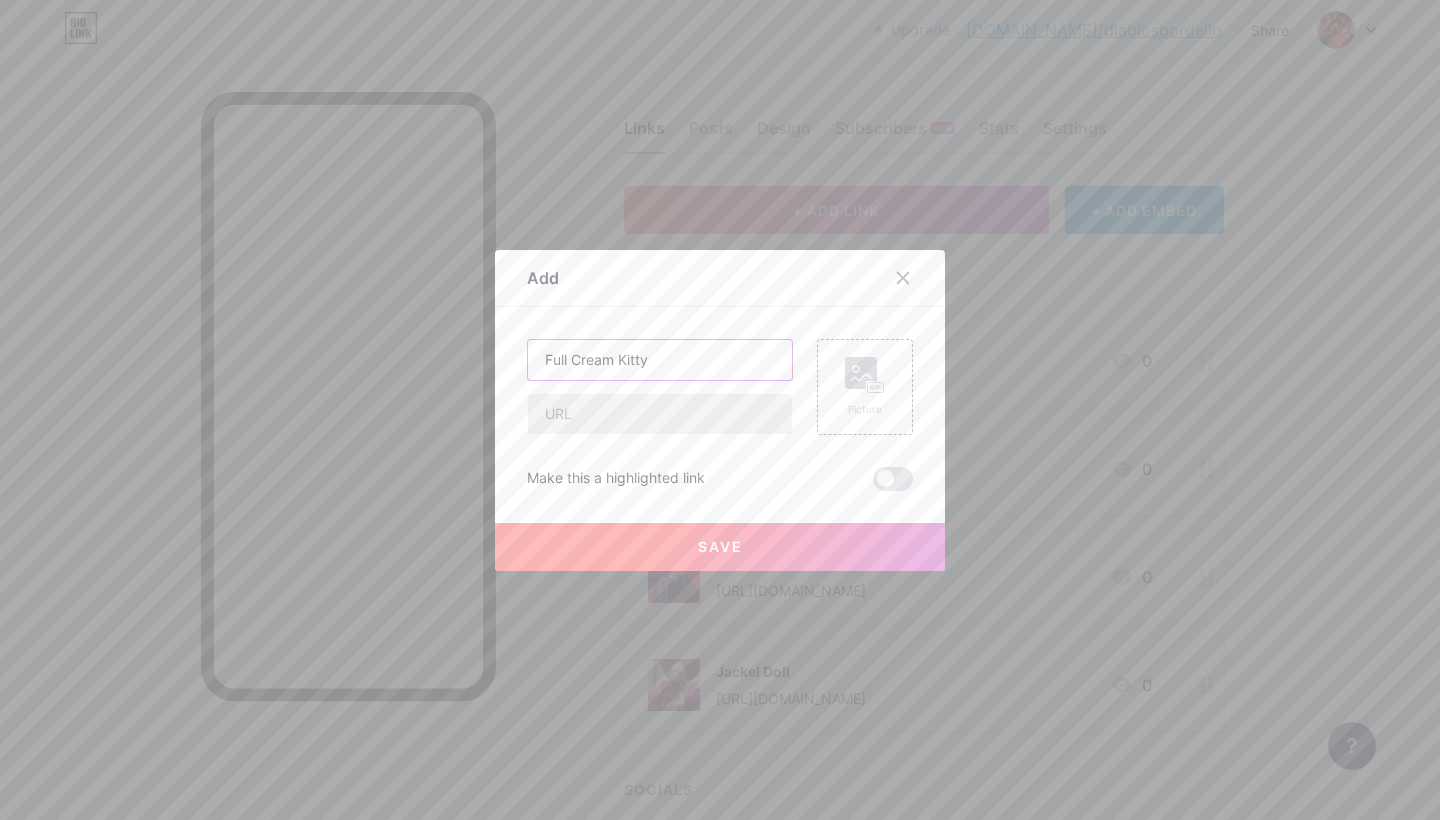 type on "Full Cream Kitty" 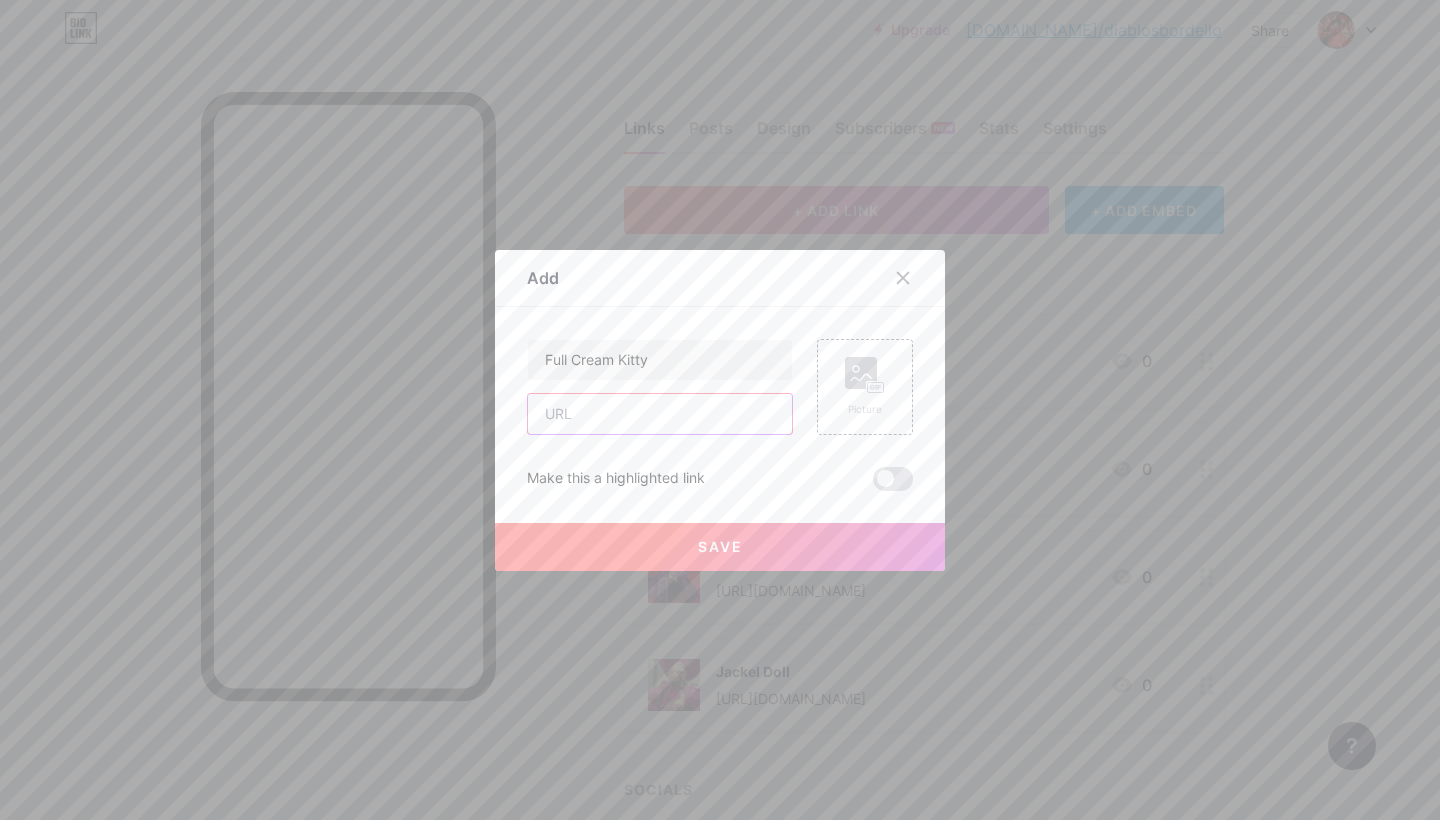 click at bounding box center (660, 414) 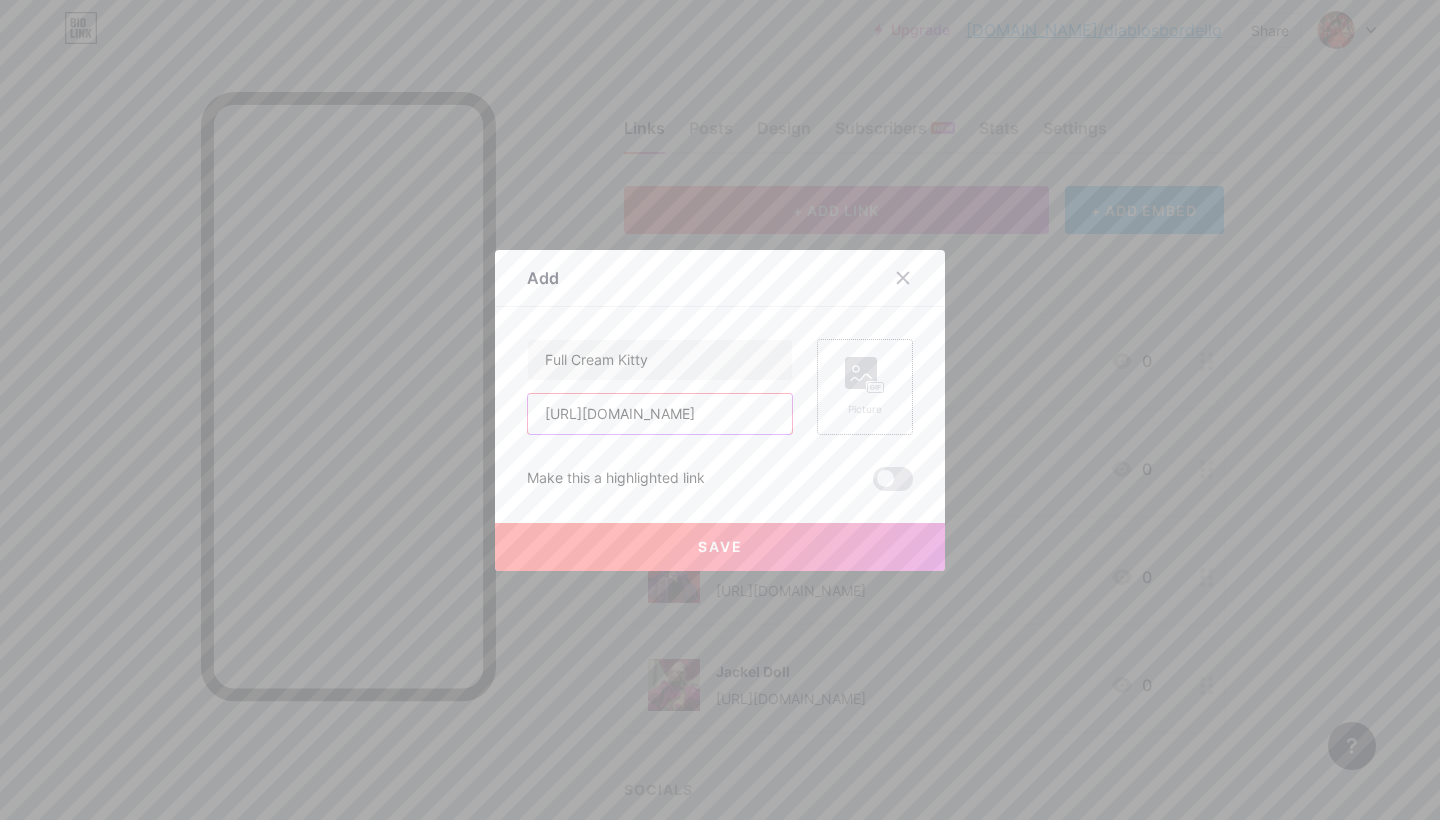 type on "[URL][DOMAIN_NAME]" 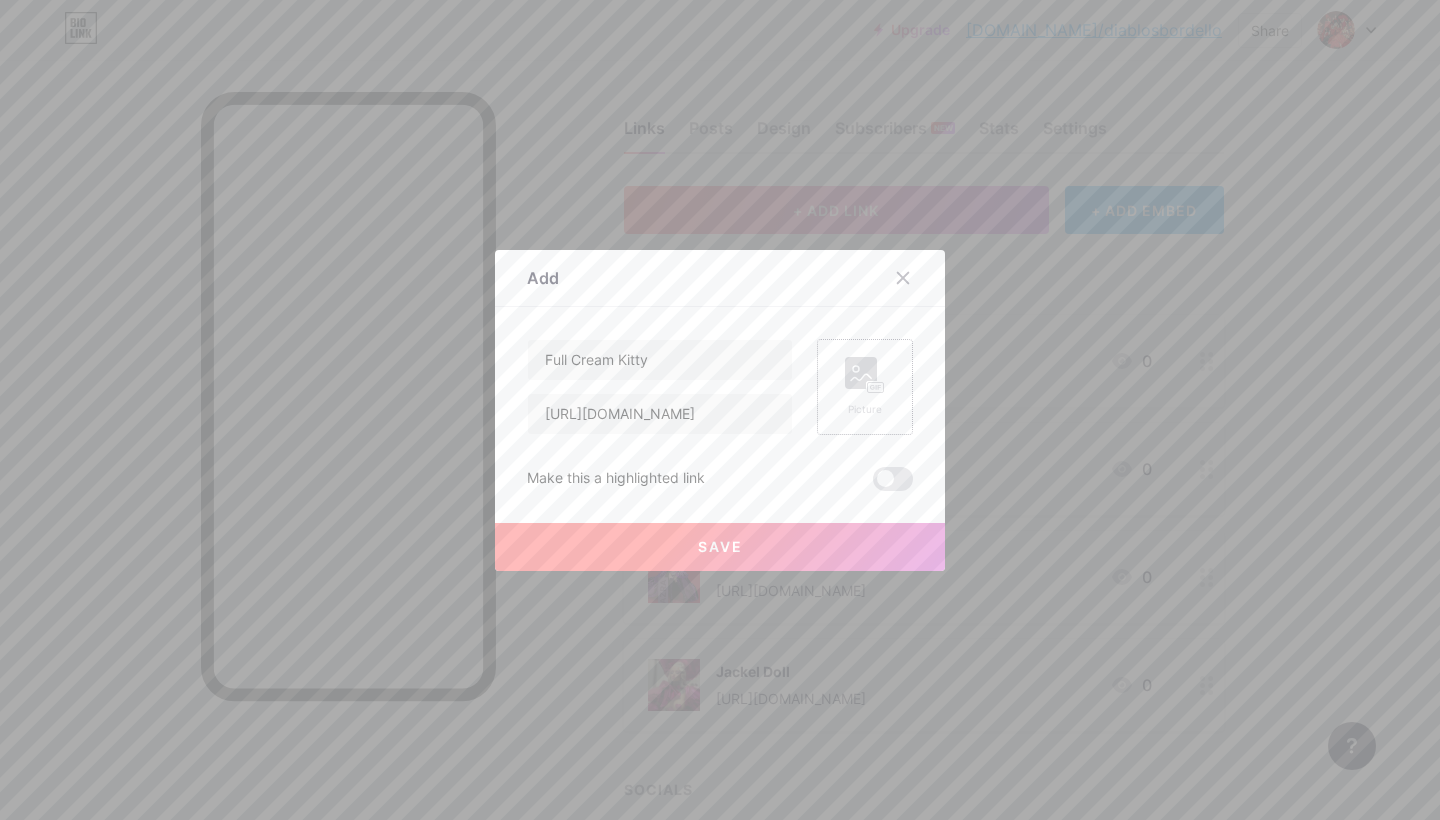 click 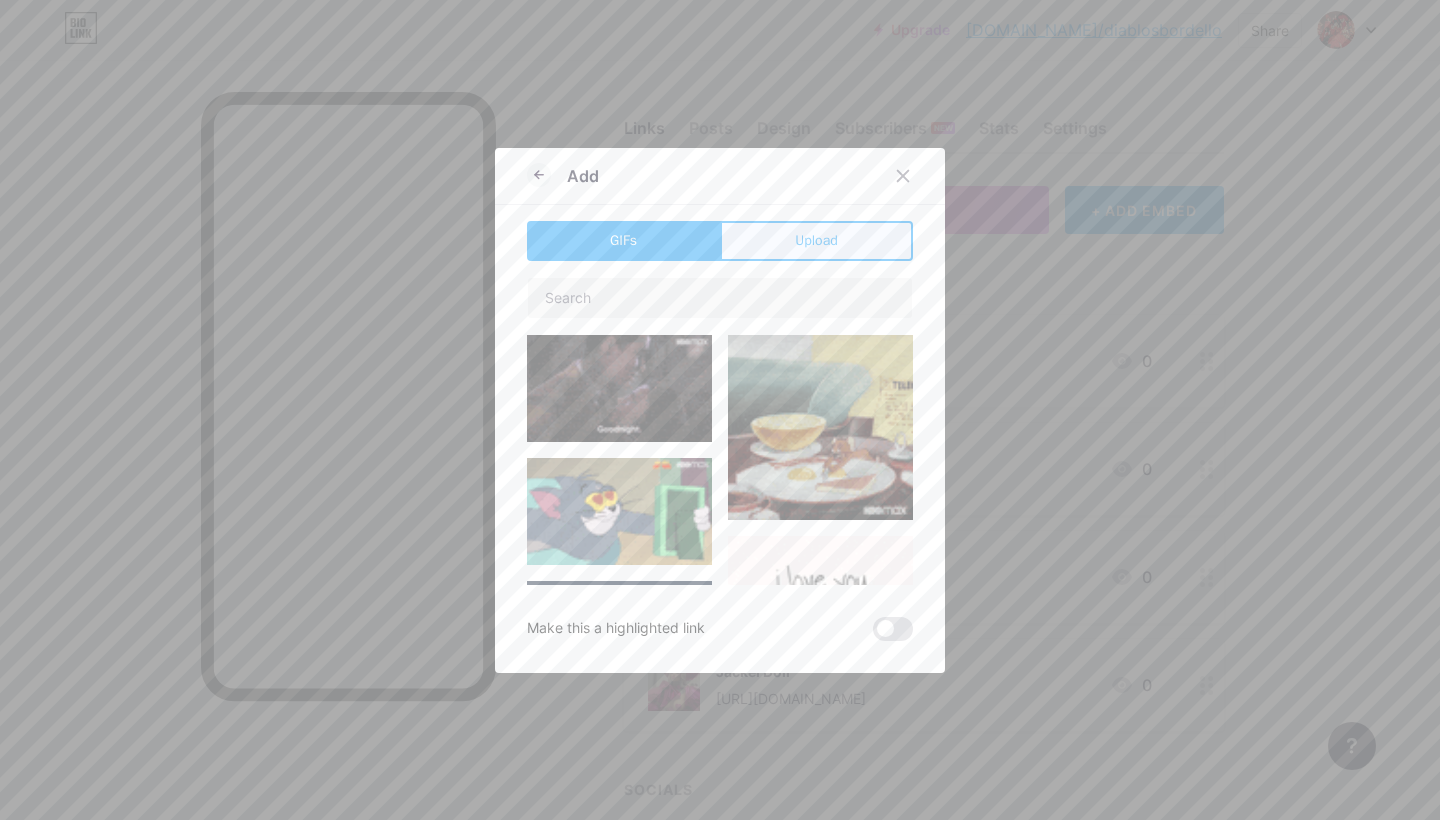 click on "Upload" at bounding box center [816, 241] 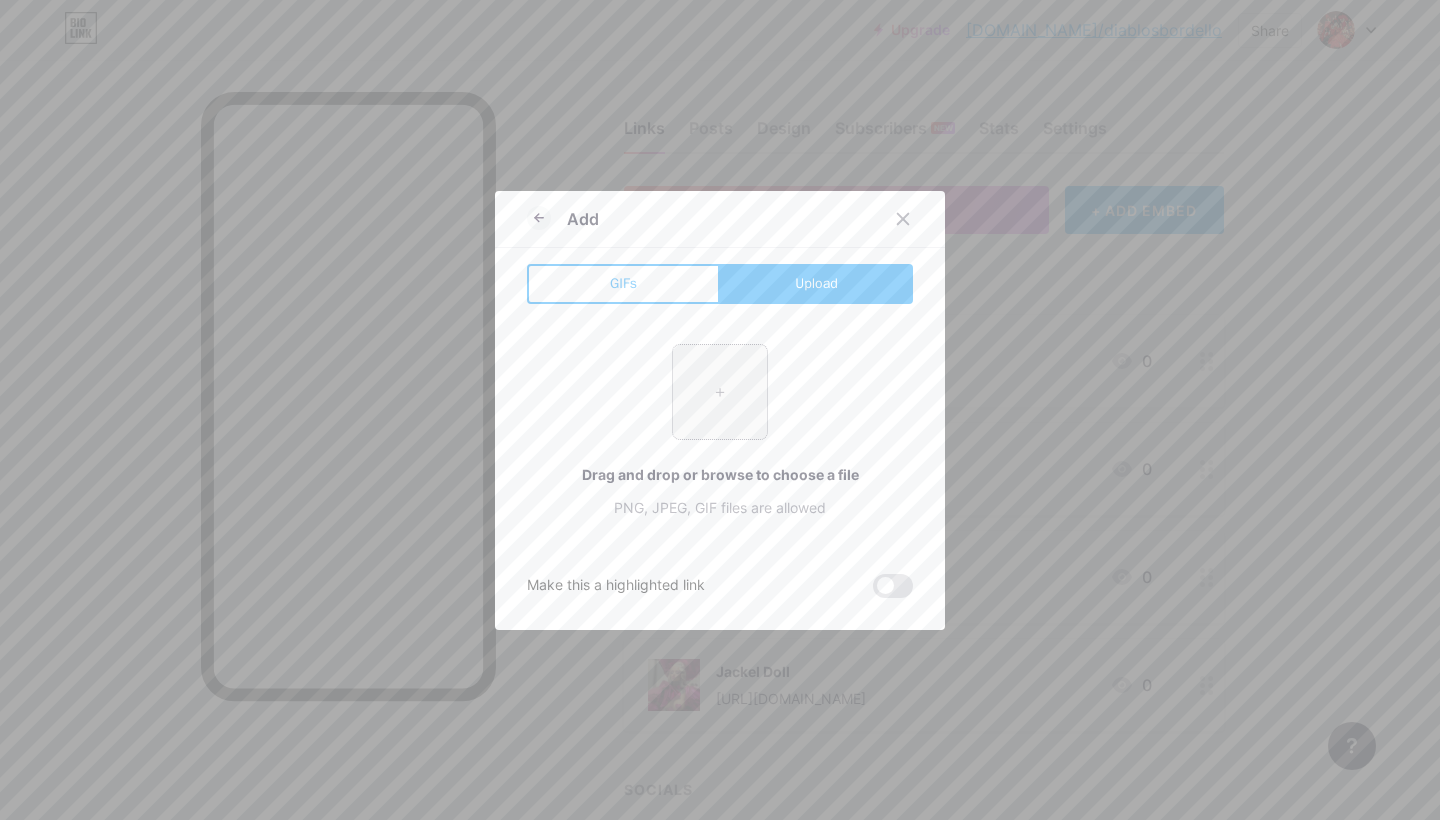 click at bounding box center (720, 392) 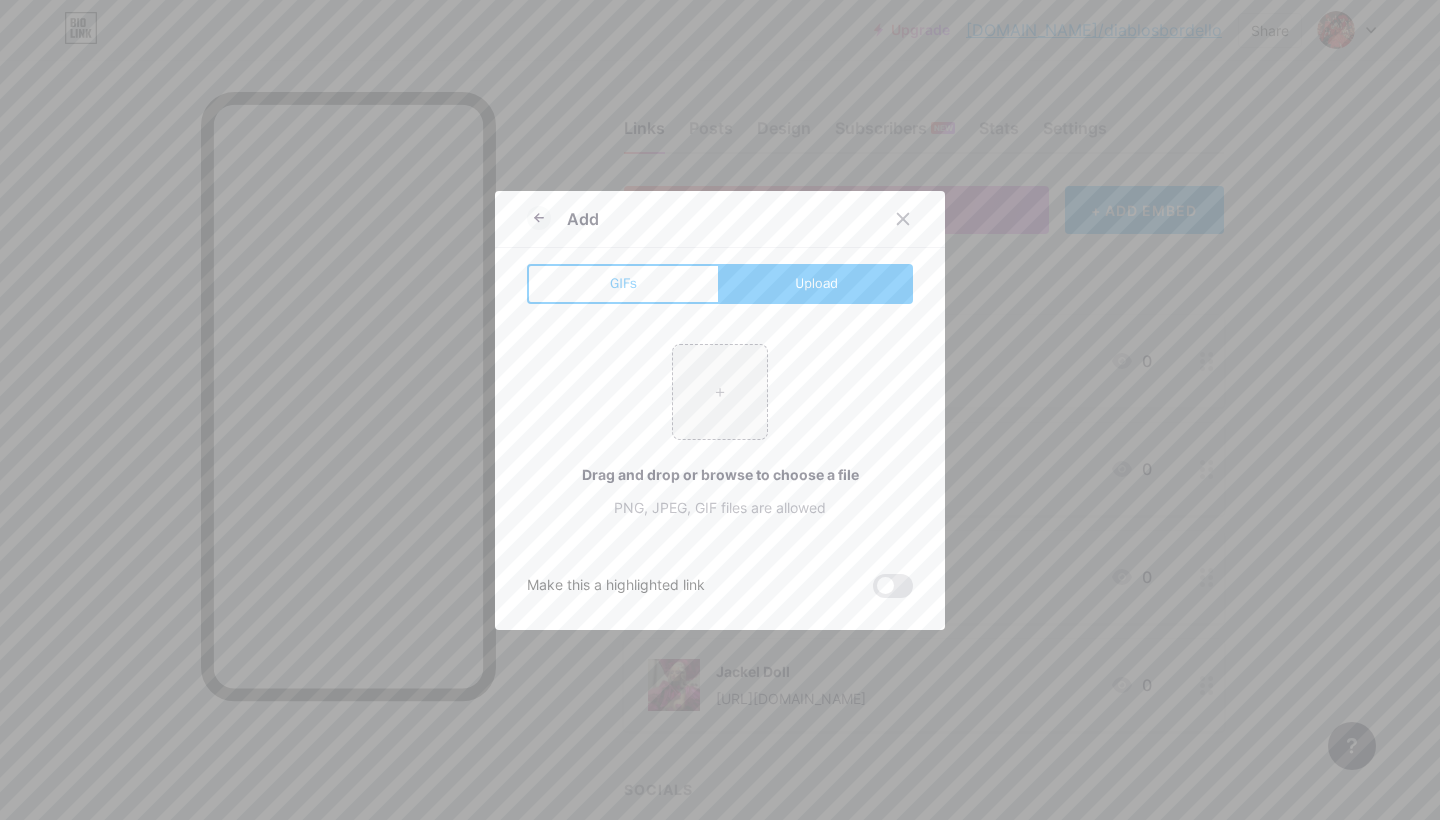 type on "C:\fakepath\fullcream.jpg" 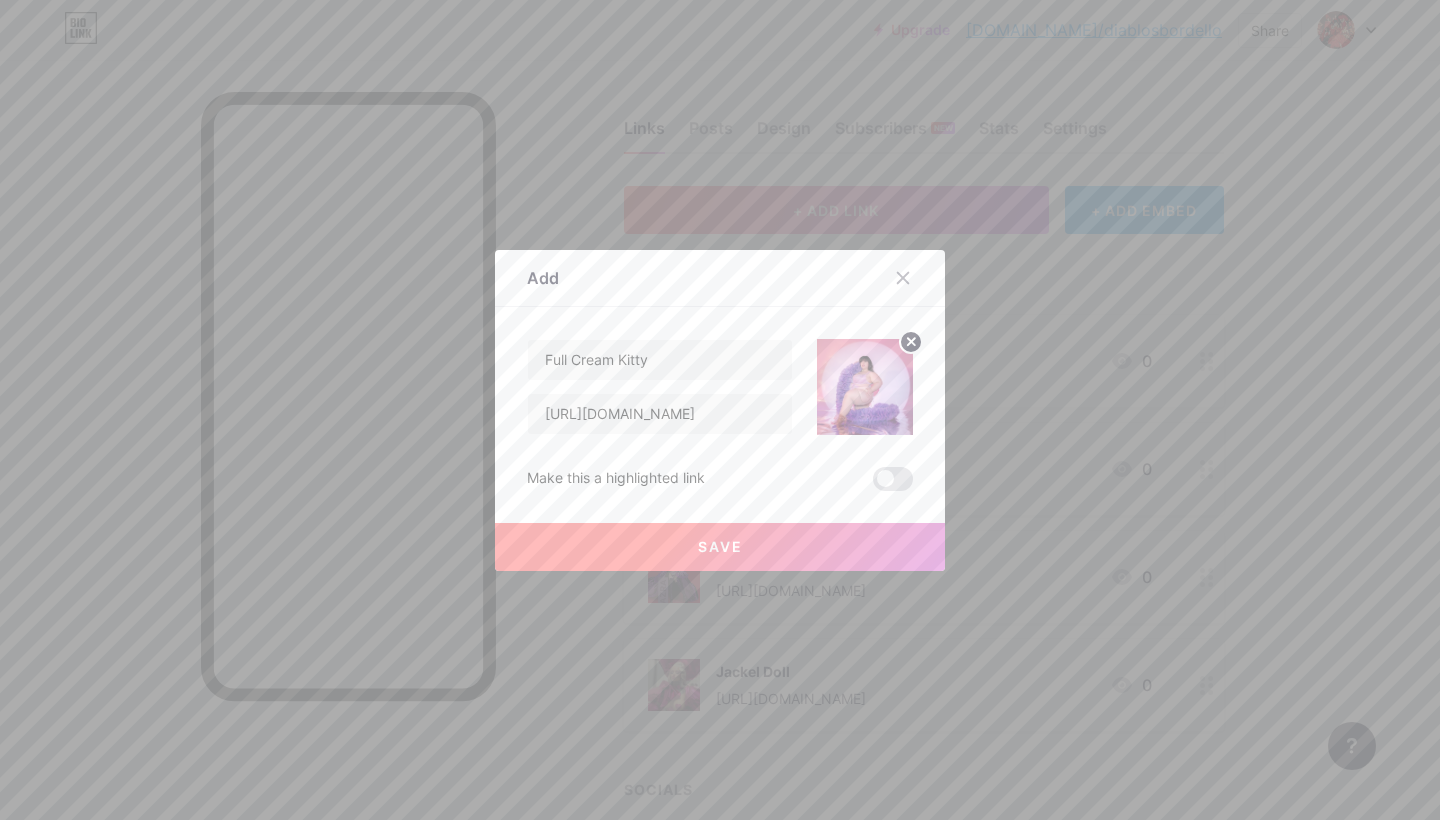 click on "Save" at bounding box center (720, 547) 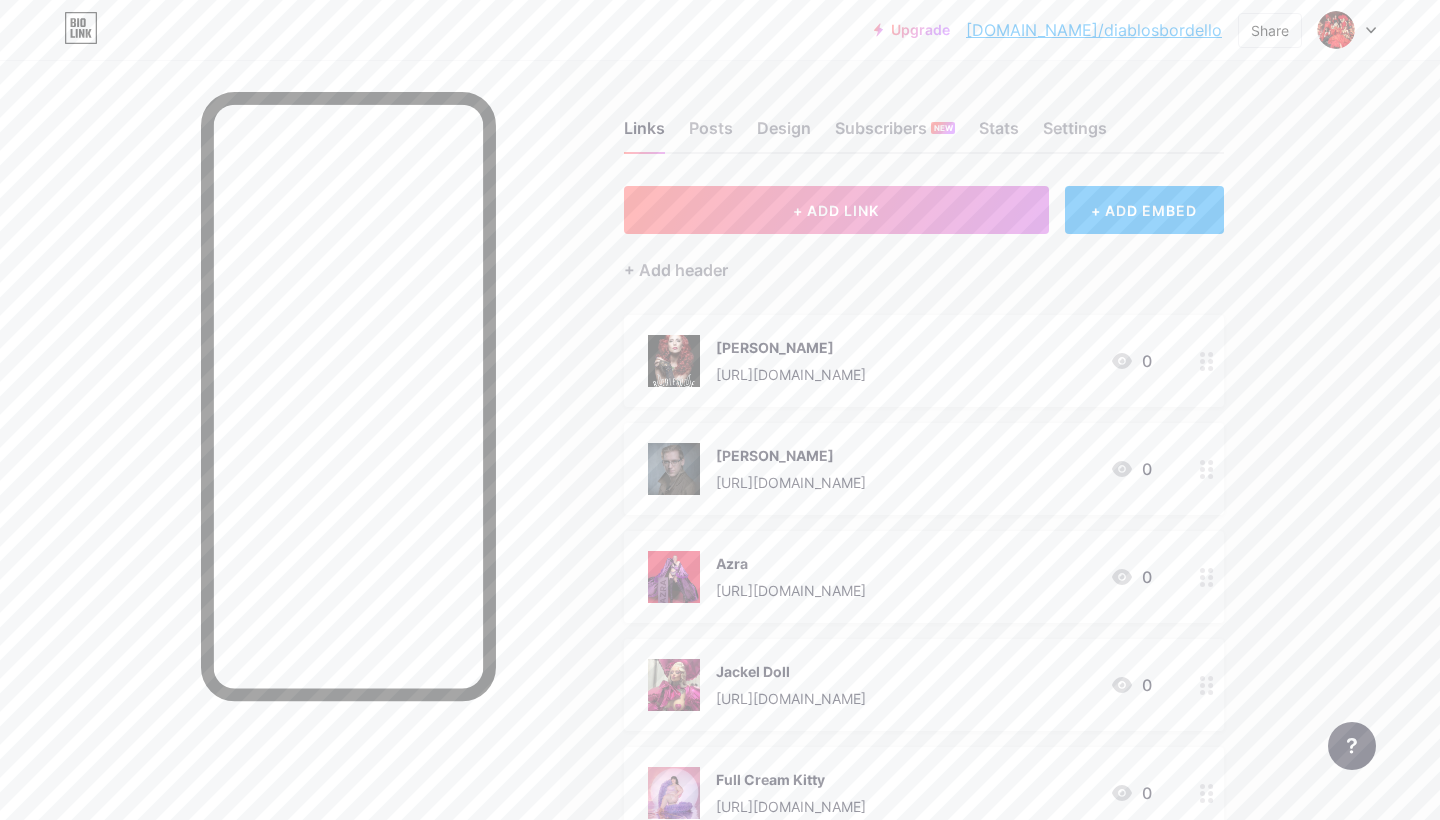 scroll, scrollTop: 0, scrollLeft: 0, axis: both 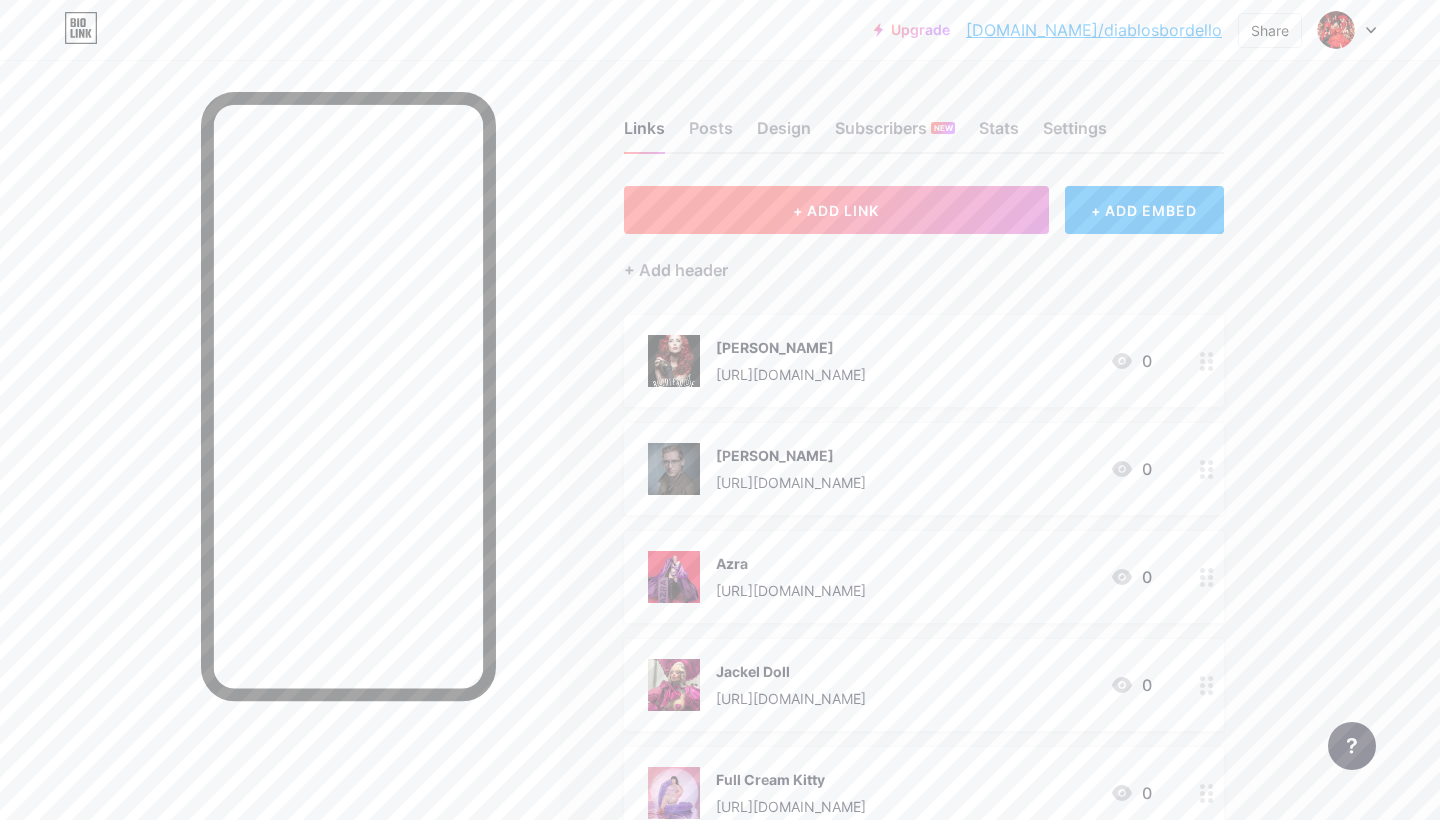 click on "+ ADD LINK" at bounding box center [836, 210] 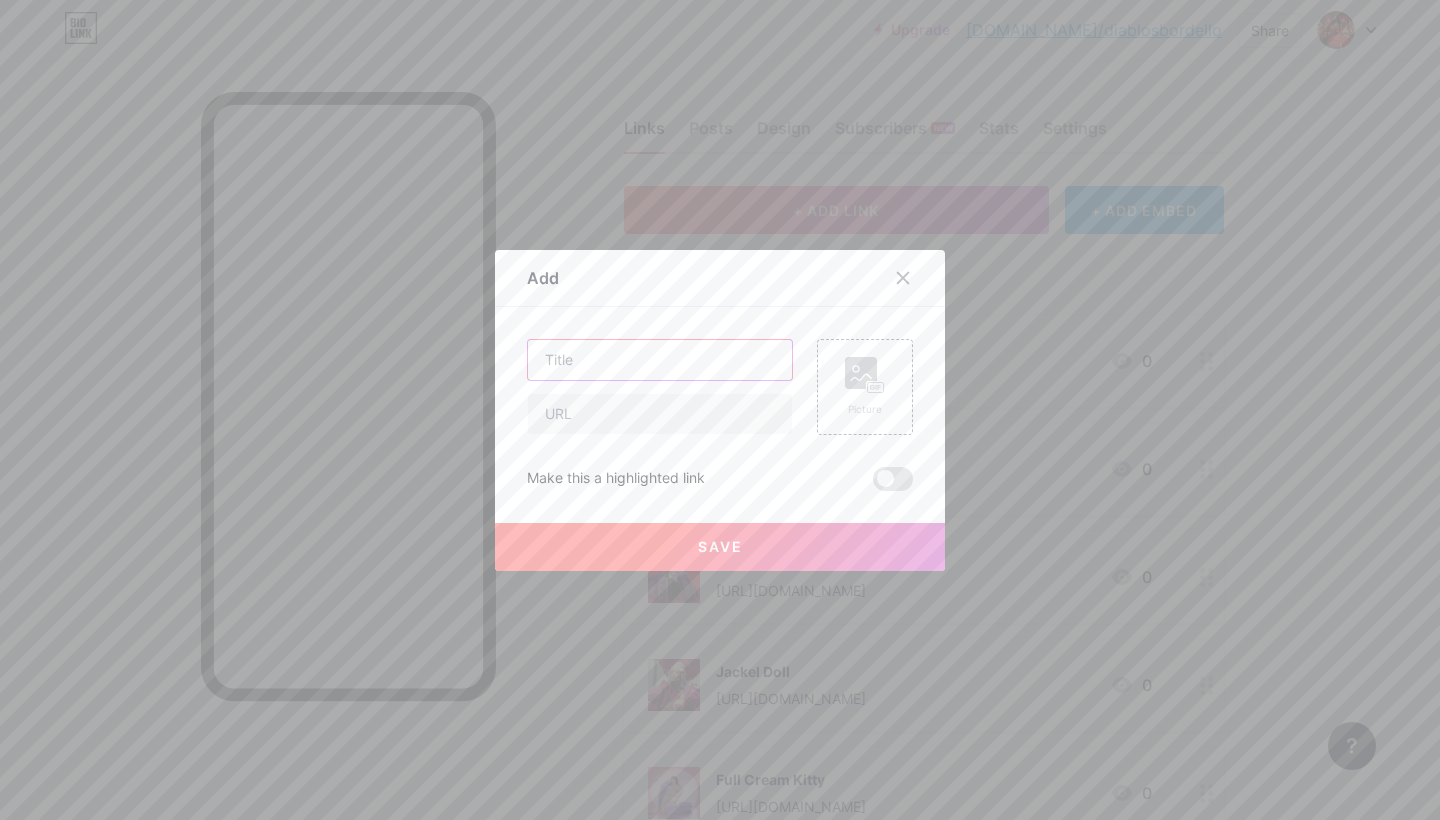click at bounding box center (660, 360) 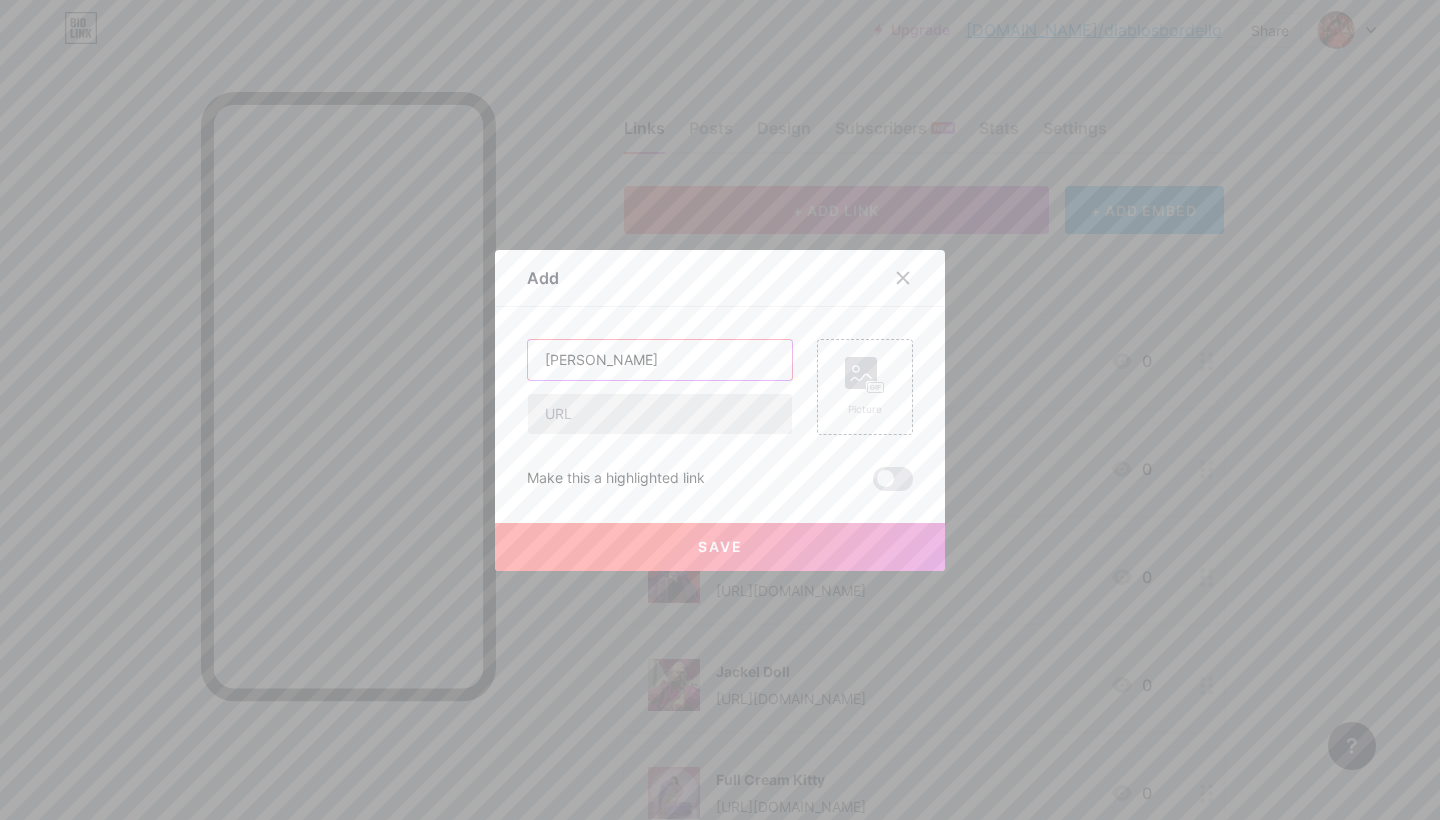 type on "[PERSON_NAME]" 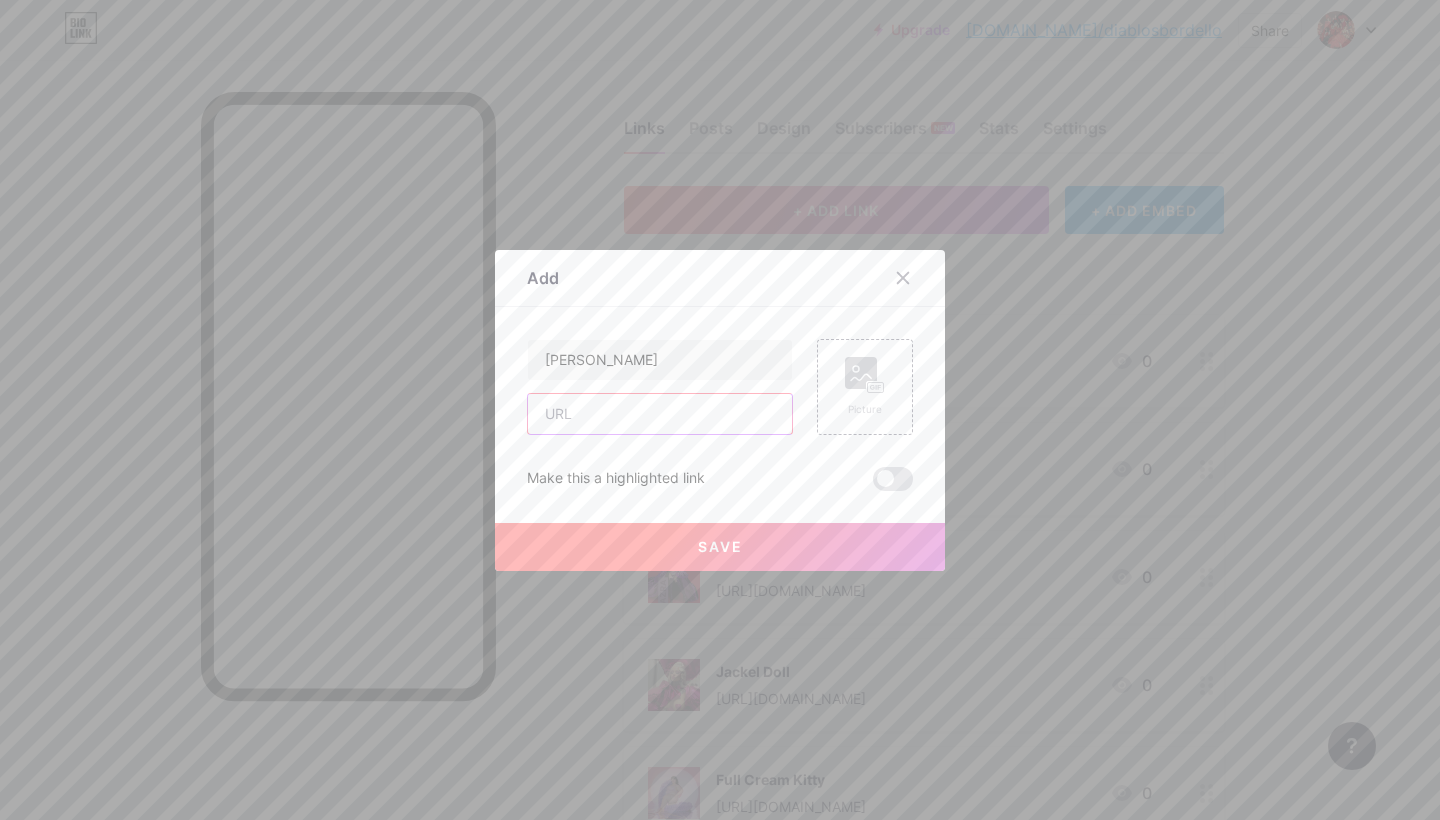 click at bounding box center (660, 414) 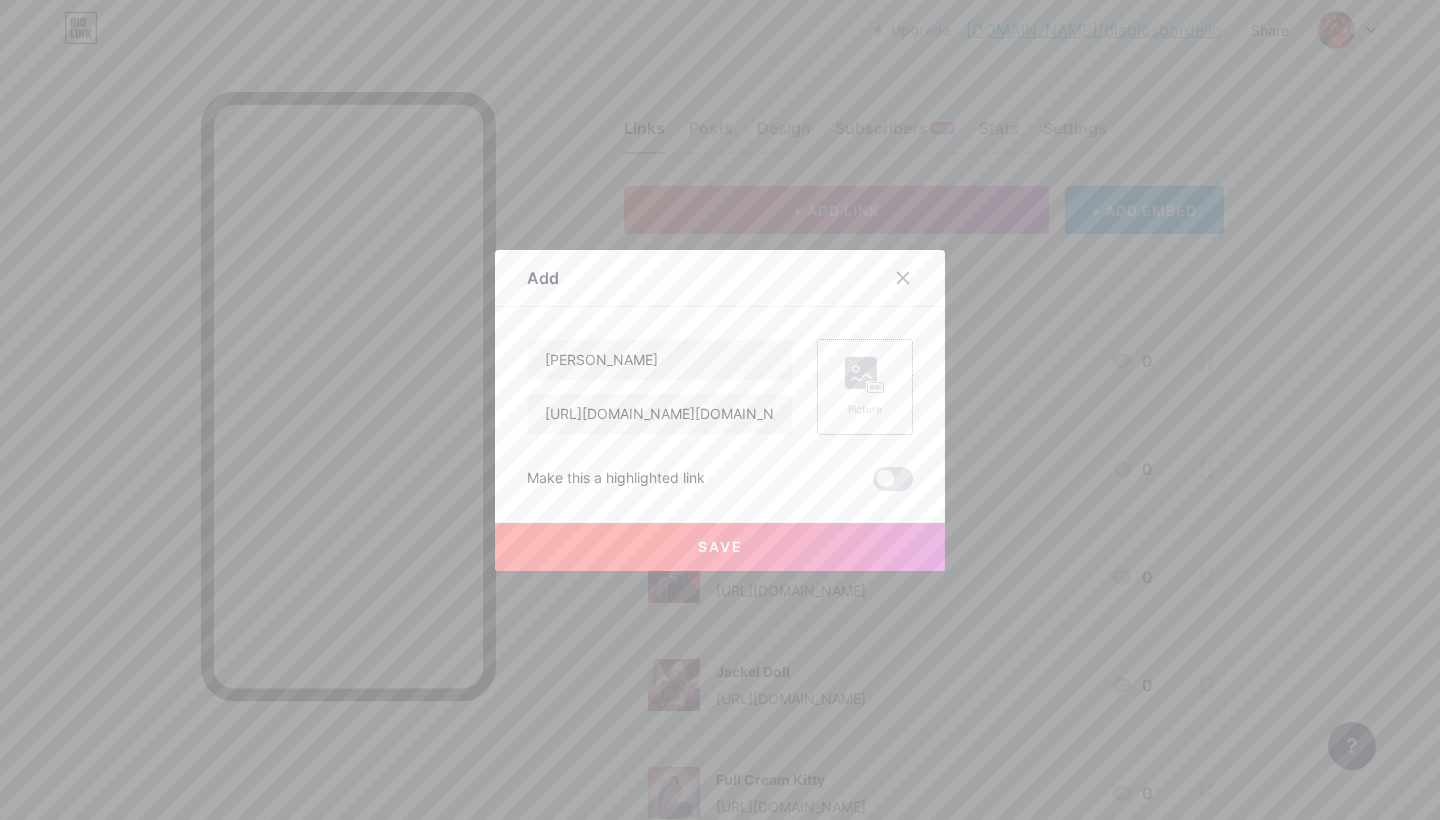 click on "Picture" at bounding box center [865, 387] 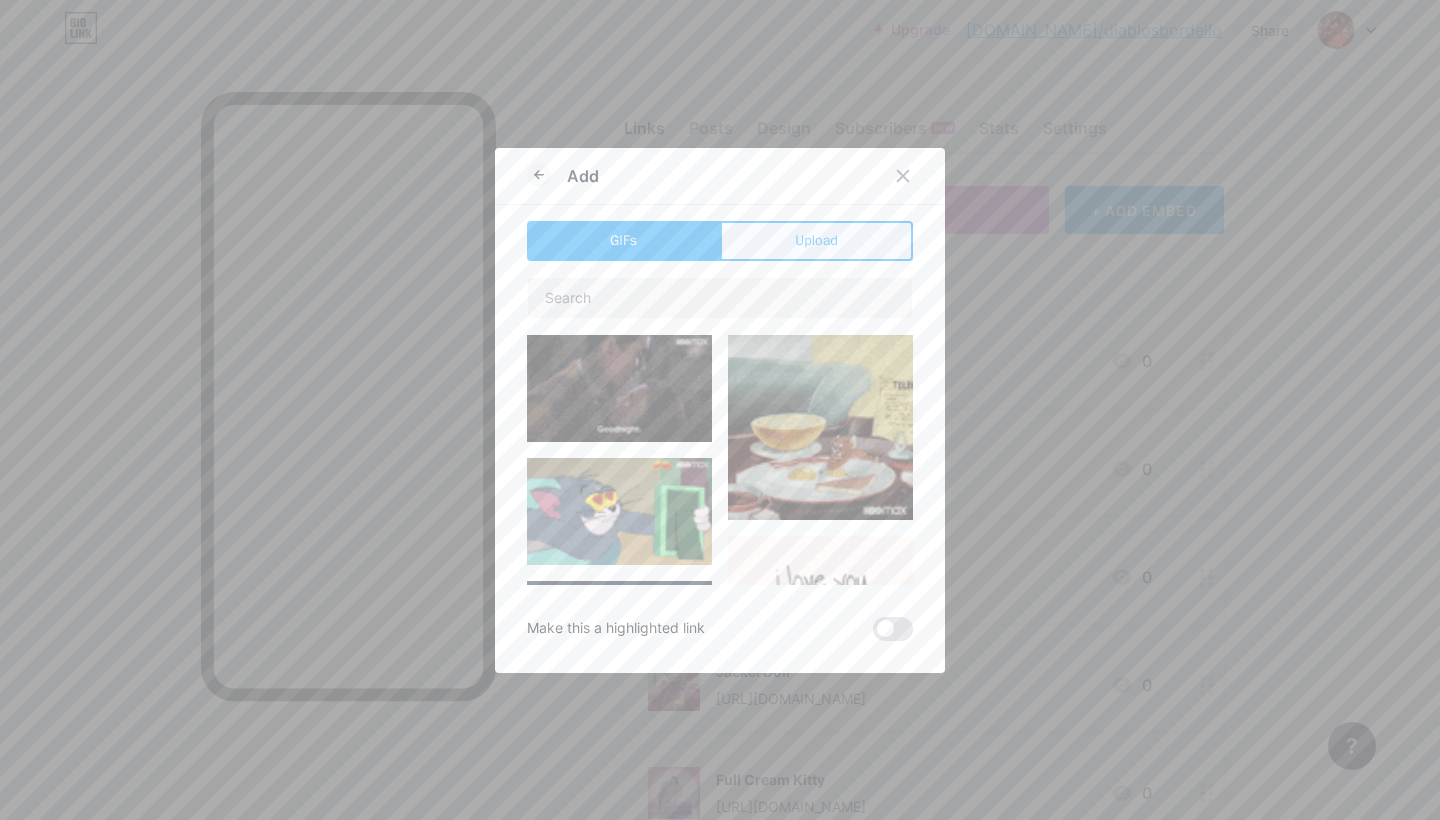 click on "Upload" at bounding box center (816, 241) 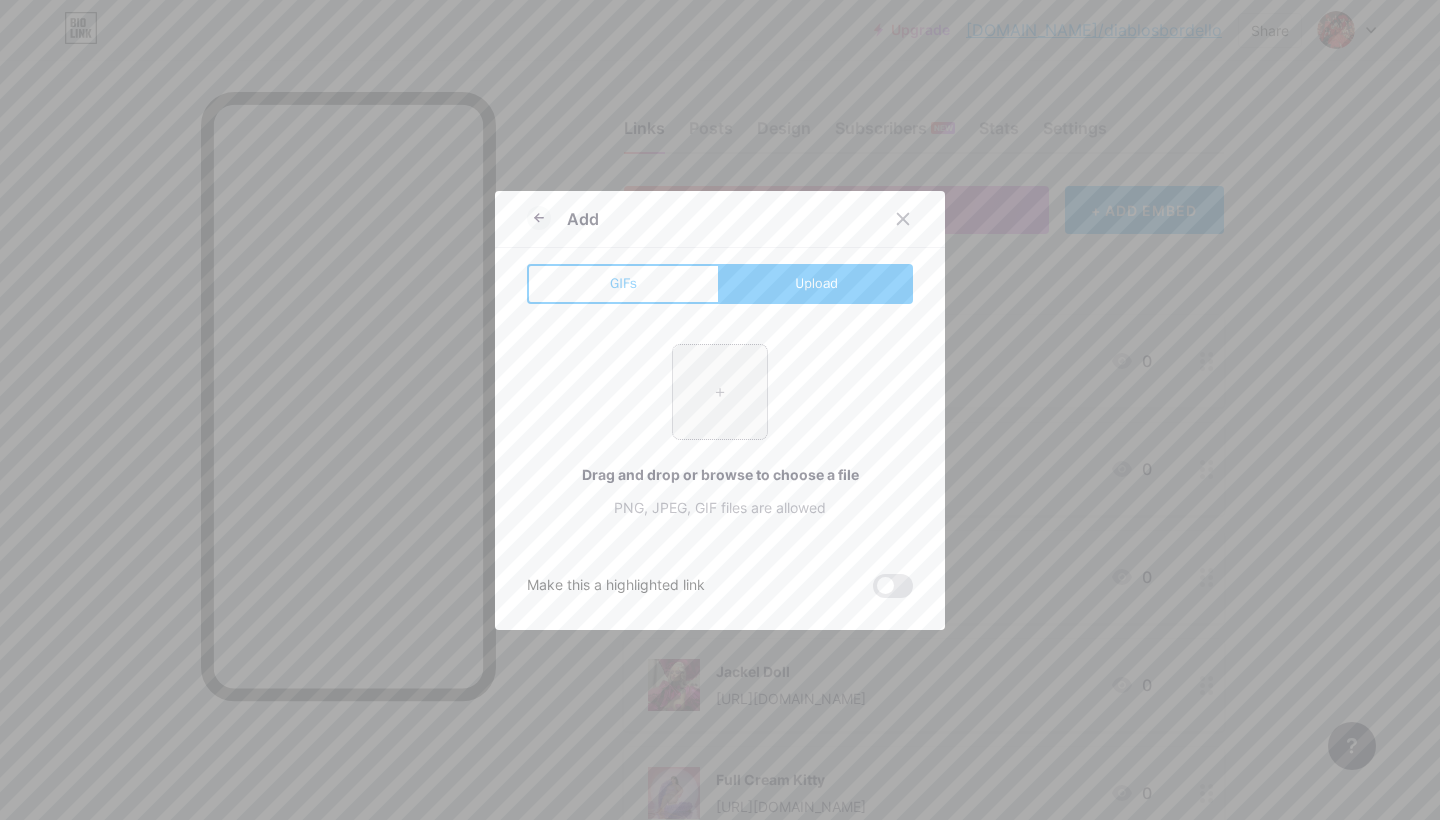 click at bounding box center (720, 392) 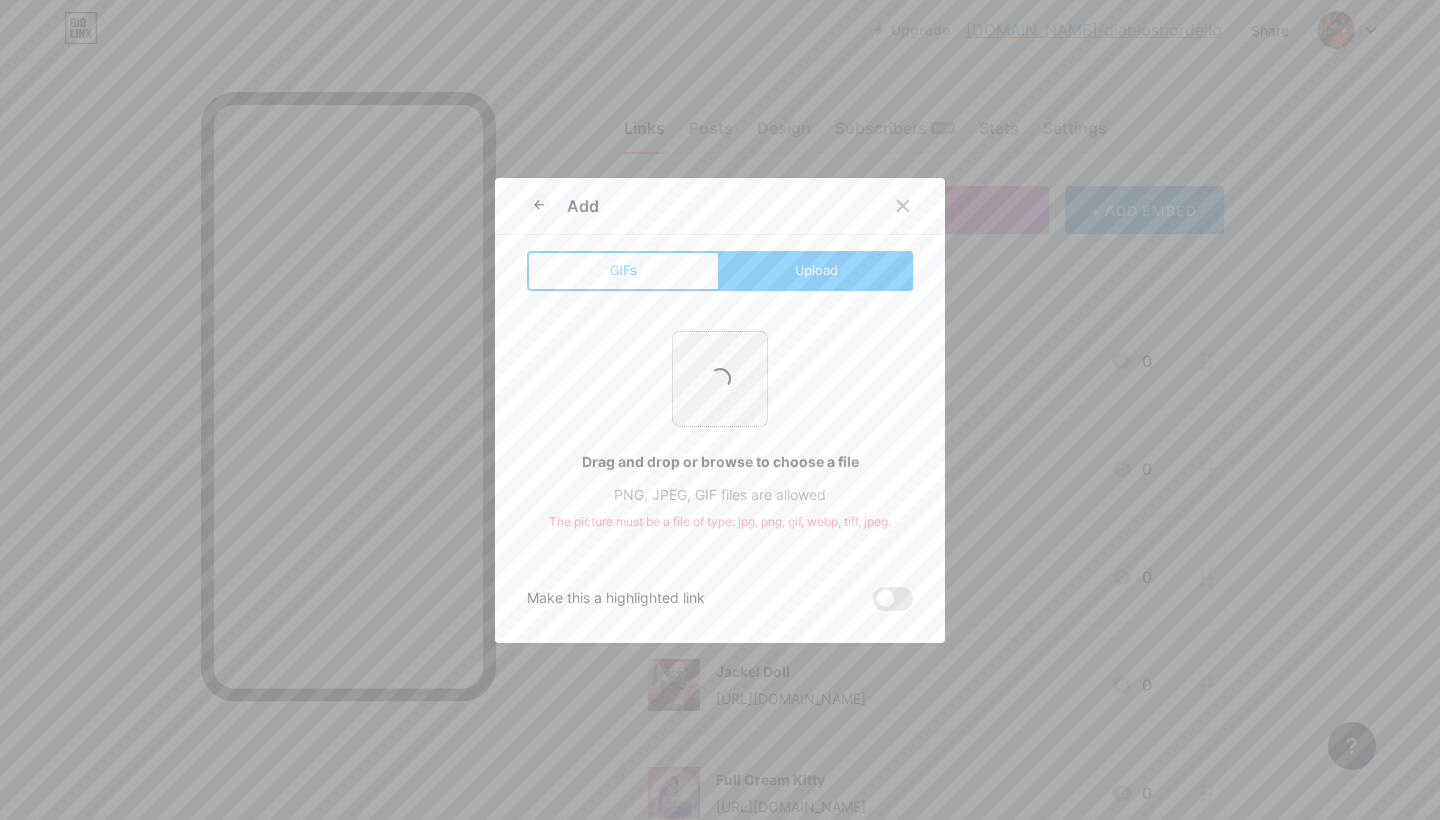click at bounding box center (720, 379) 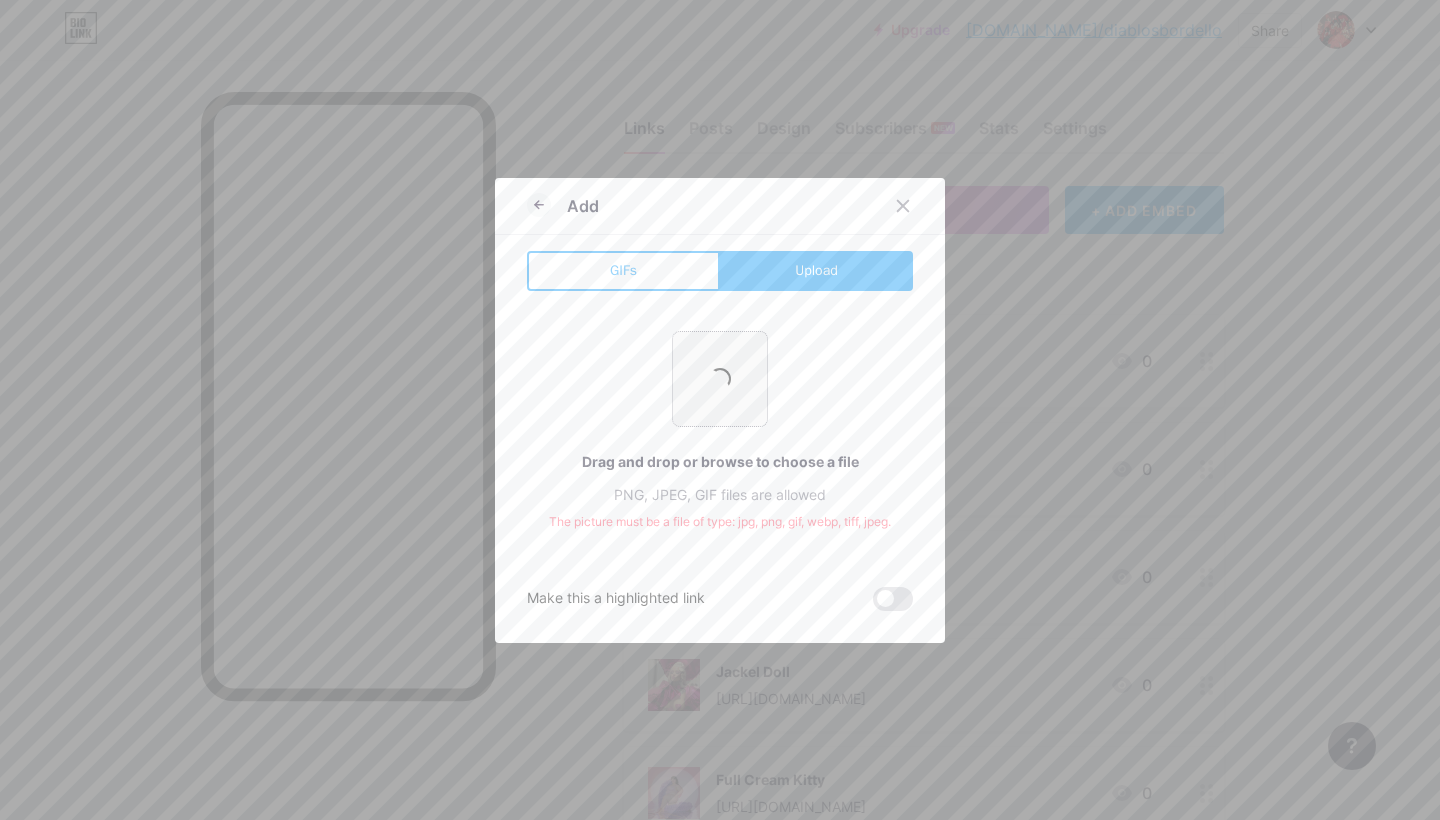 type on "C:\fakepath\elif.jpg" 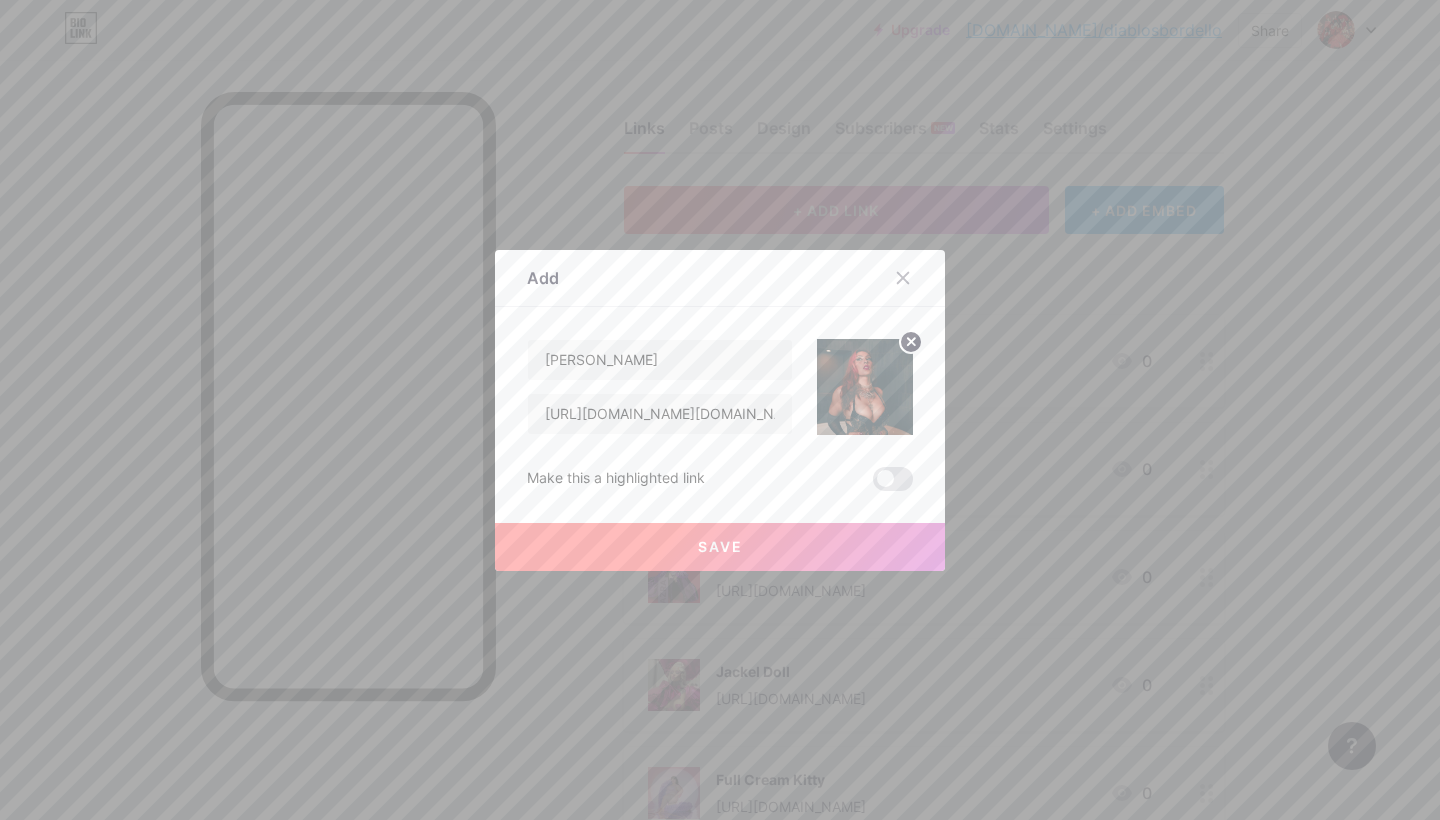 click on "Save" at bounding box center (720, 547) 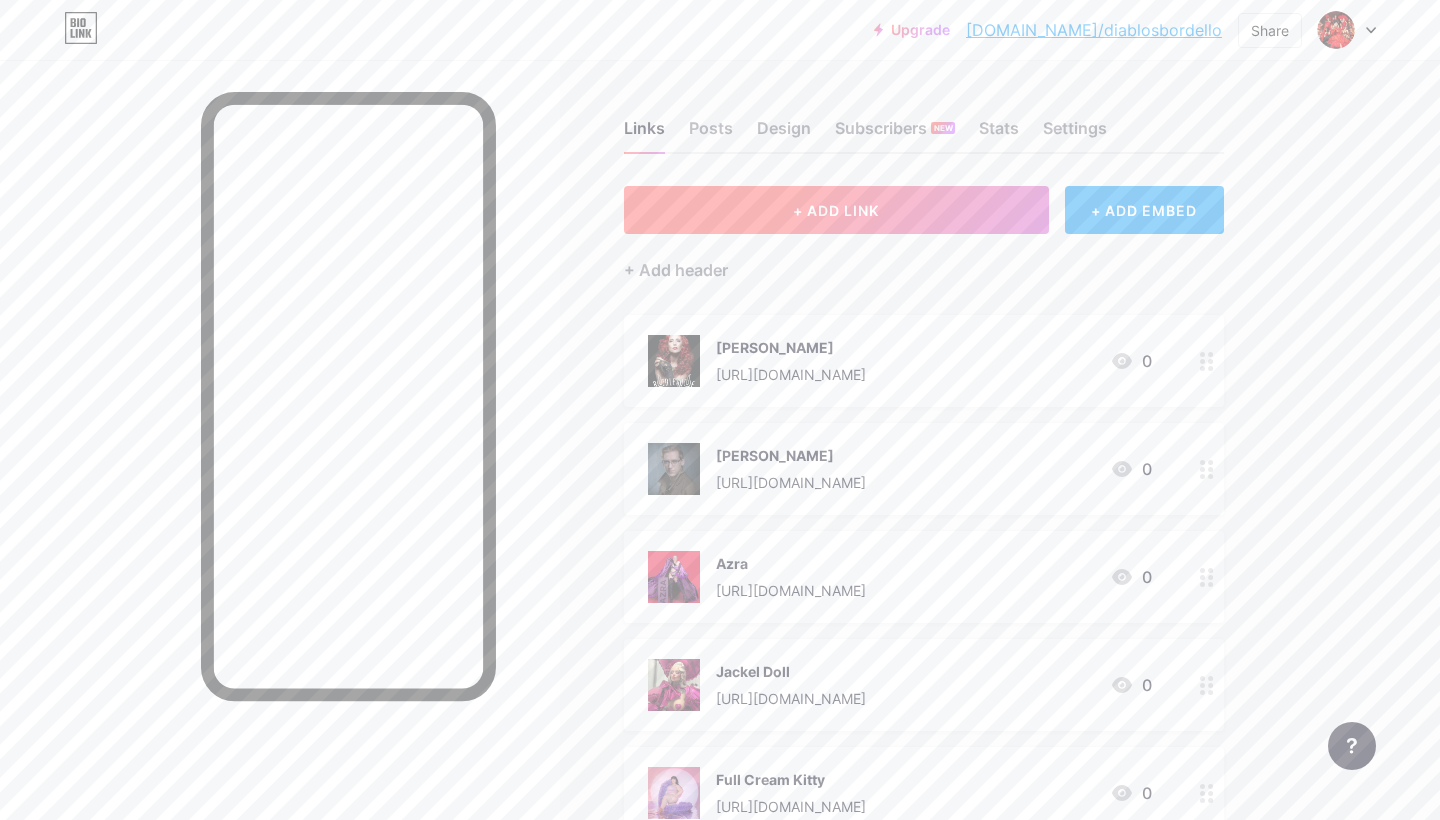 click on "+ ADD LINK" at bounding box center (836, 210) 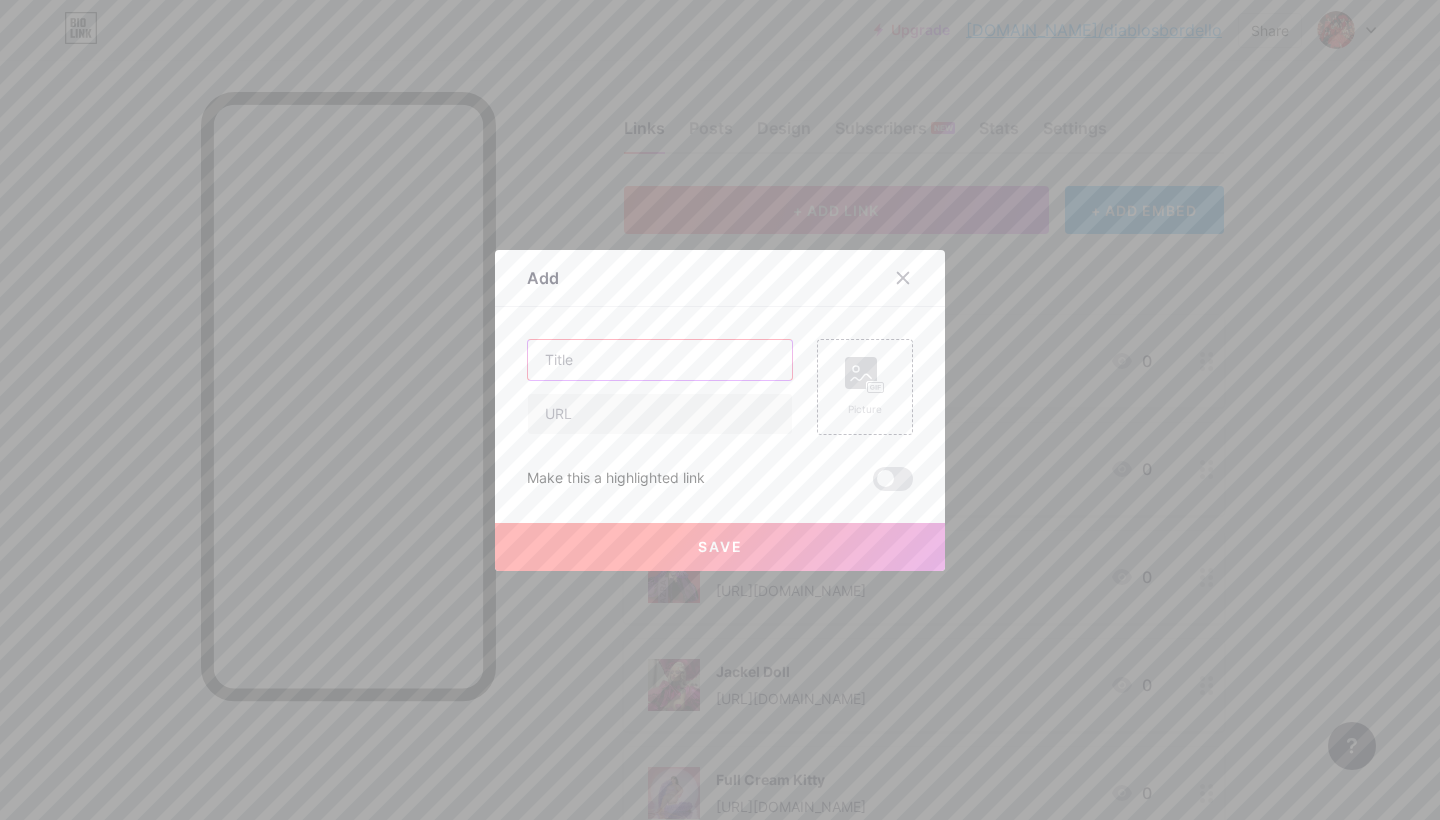 click at bounding box center [660, 360] 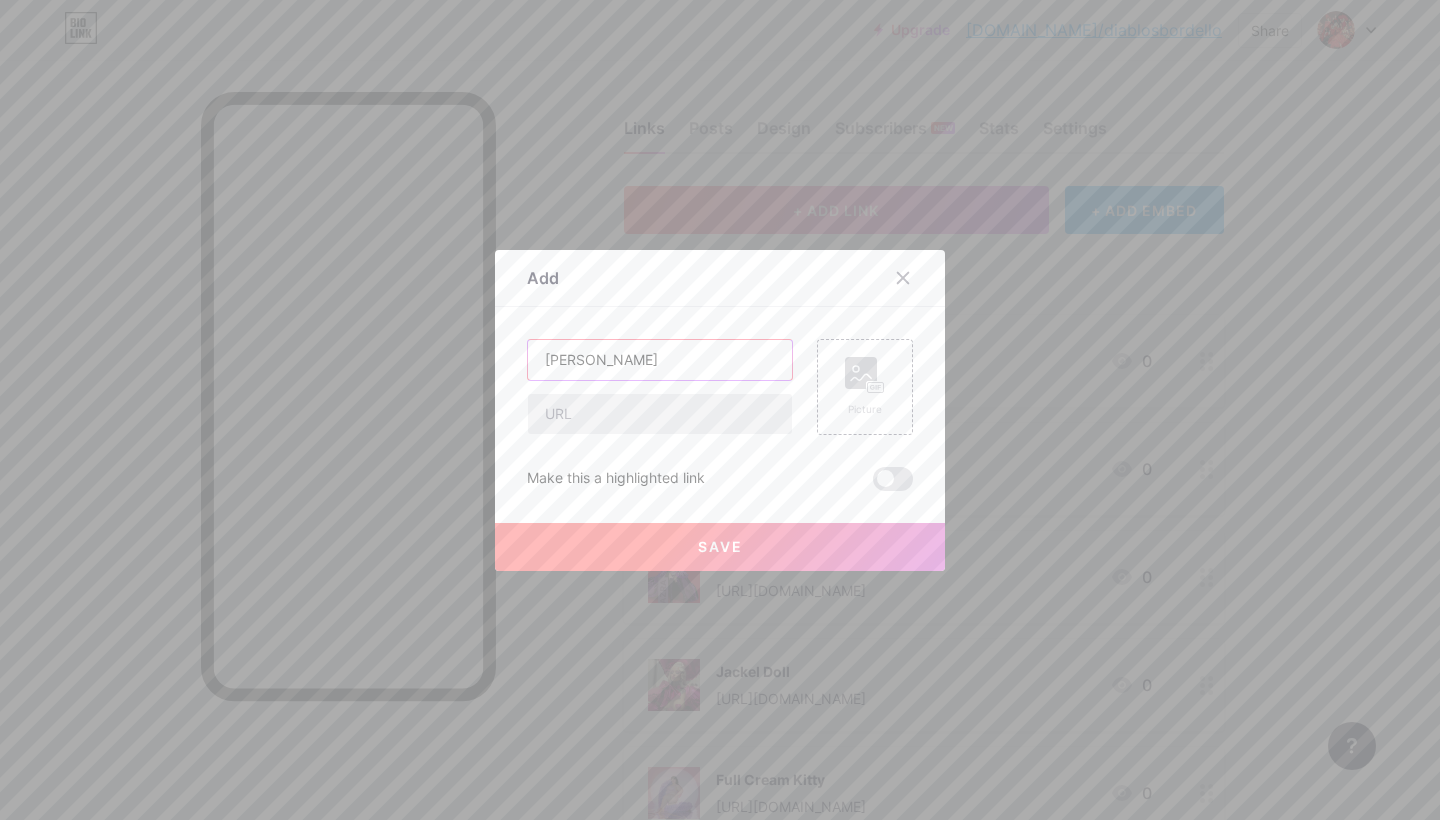 type on "[PERSON_NAME]" 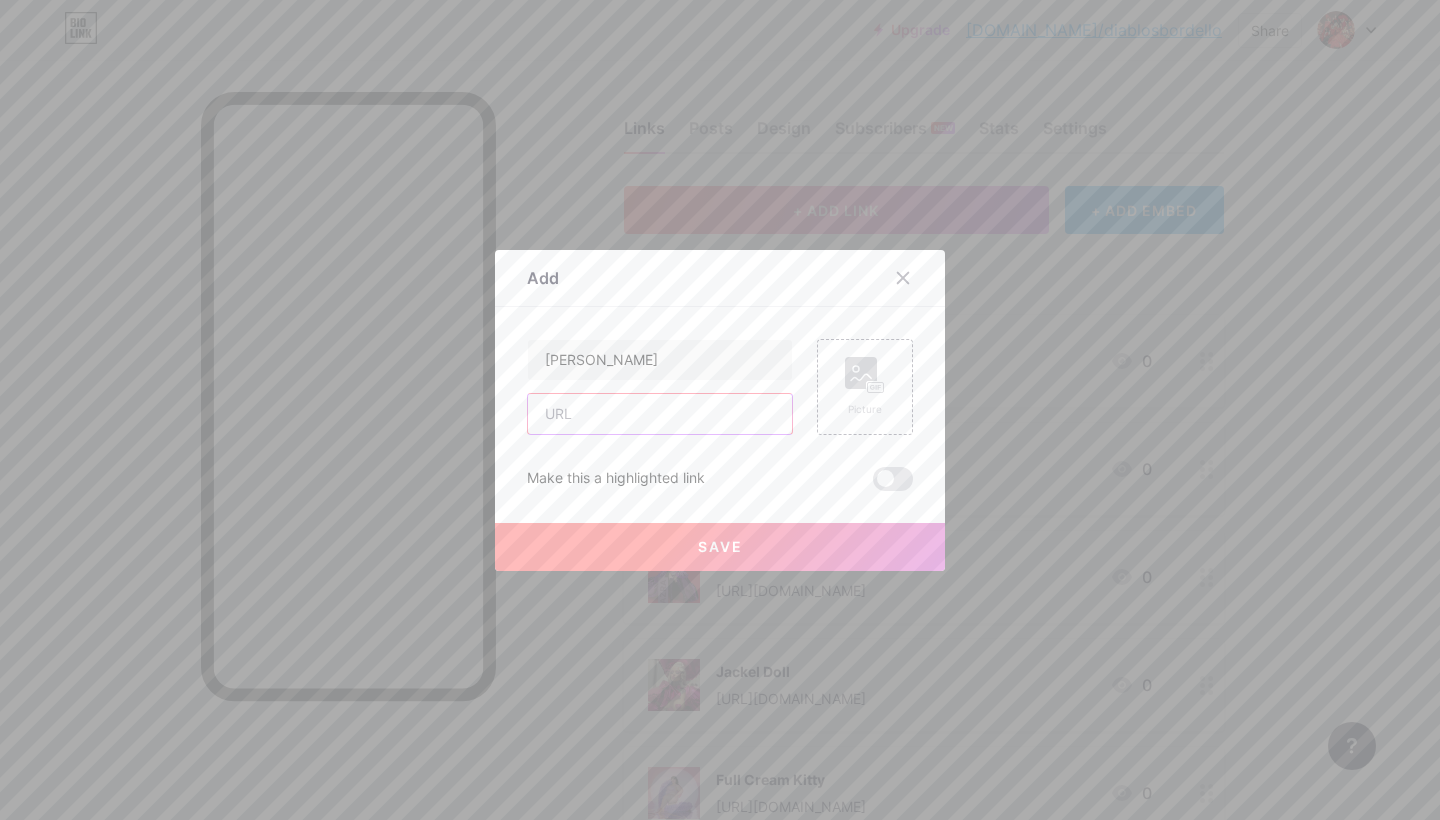 click at bounding box center [660, 414] 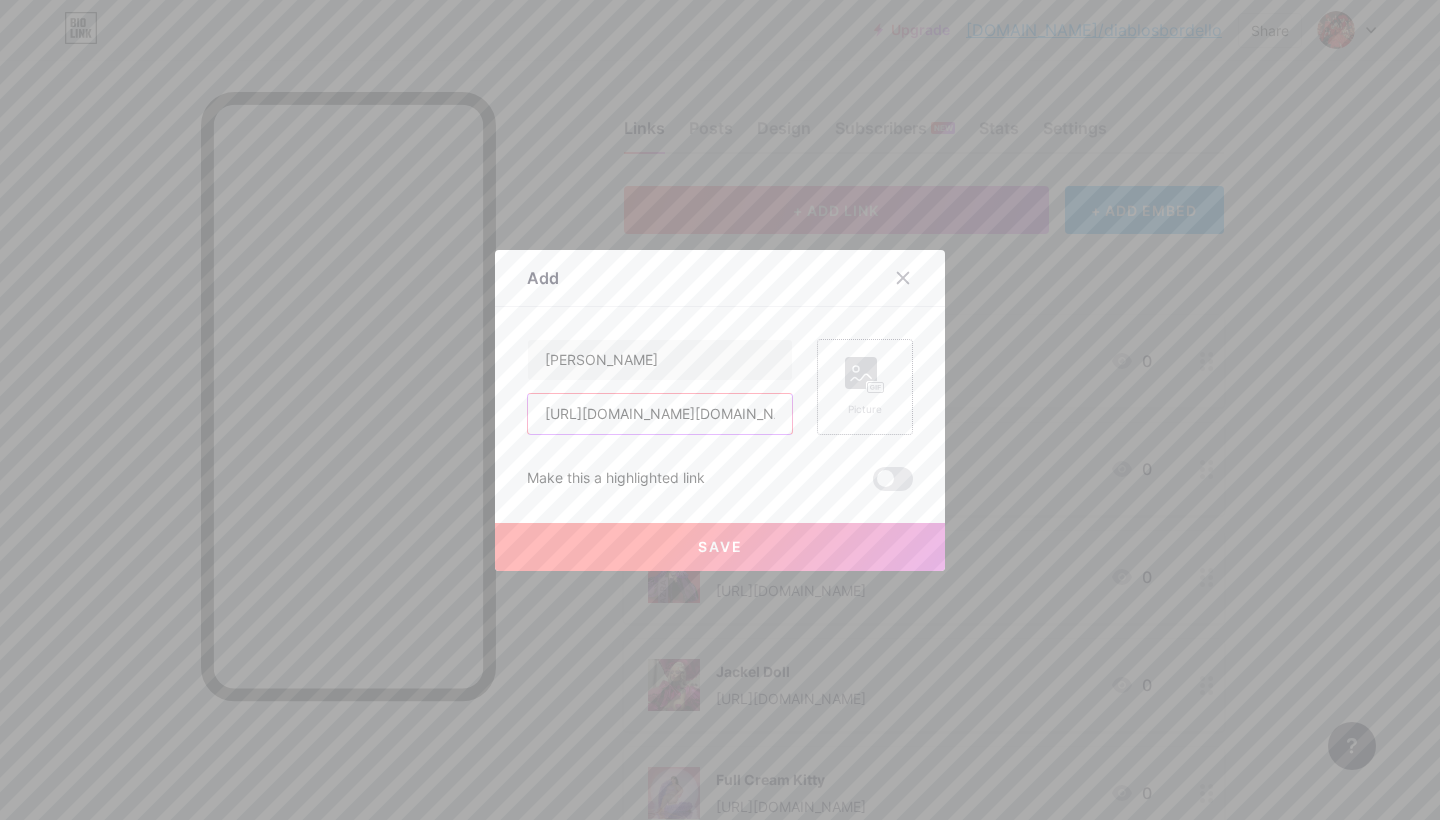 type on "[URL][DOMAIN_NAME][DOMAIN_NAME]" 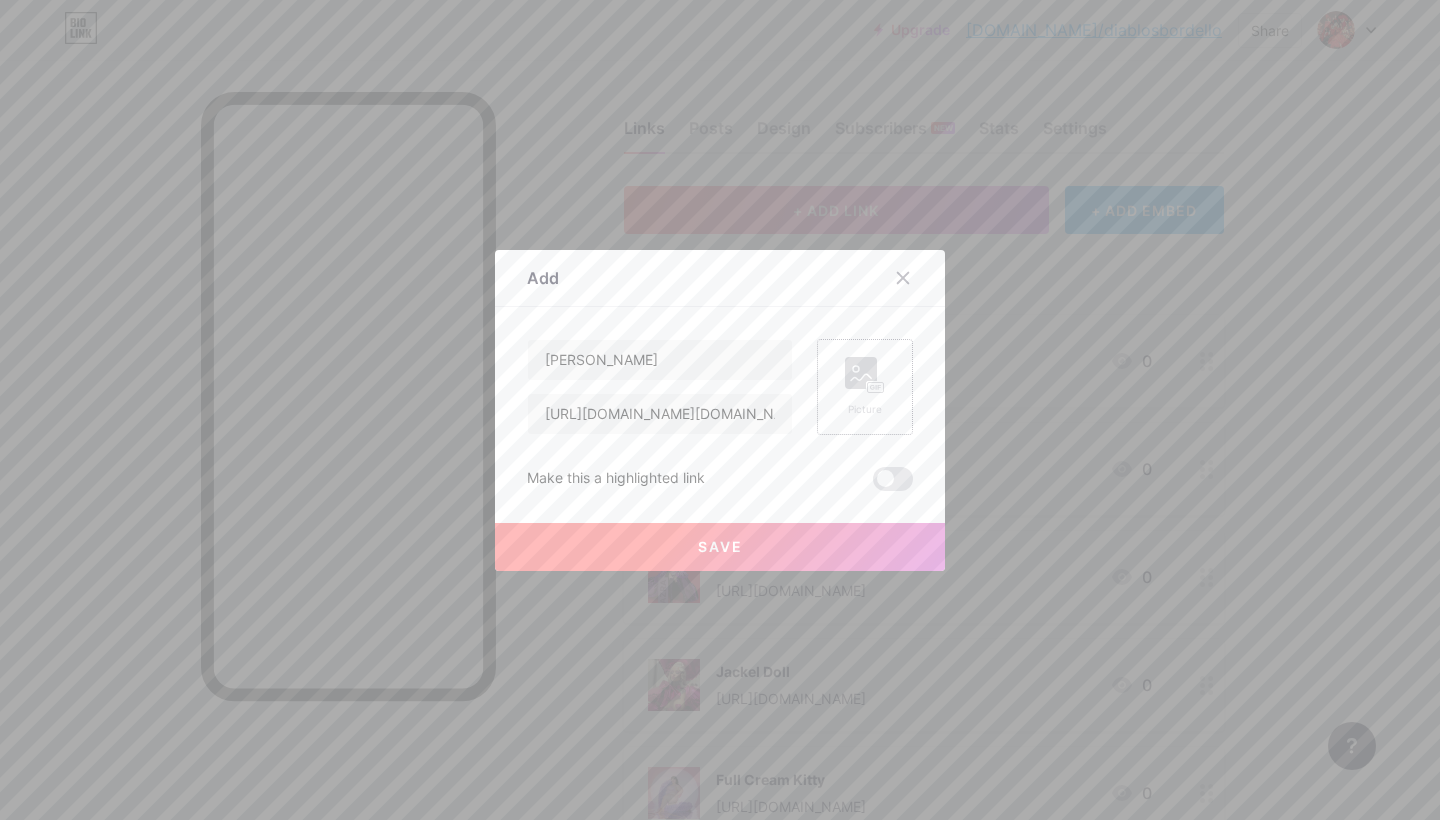 click on "Picture" at bounding box center (865, 387) 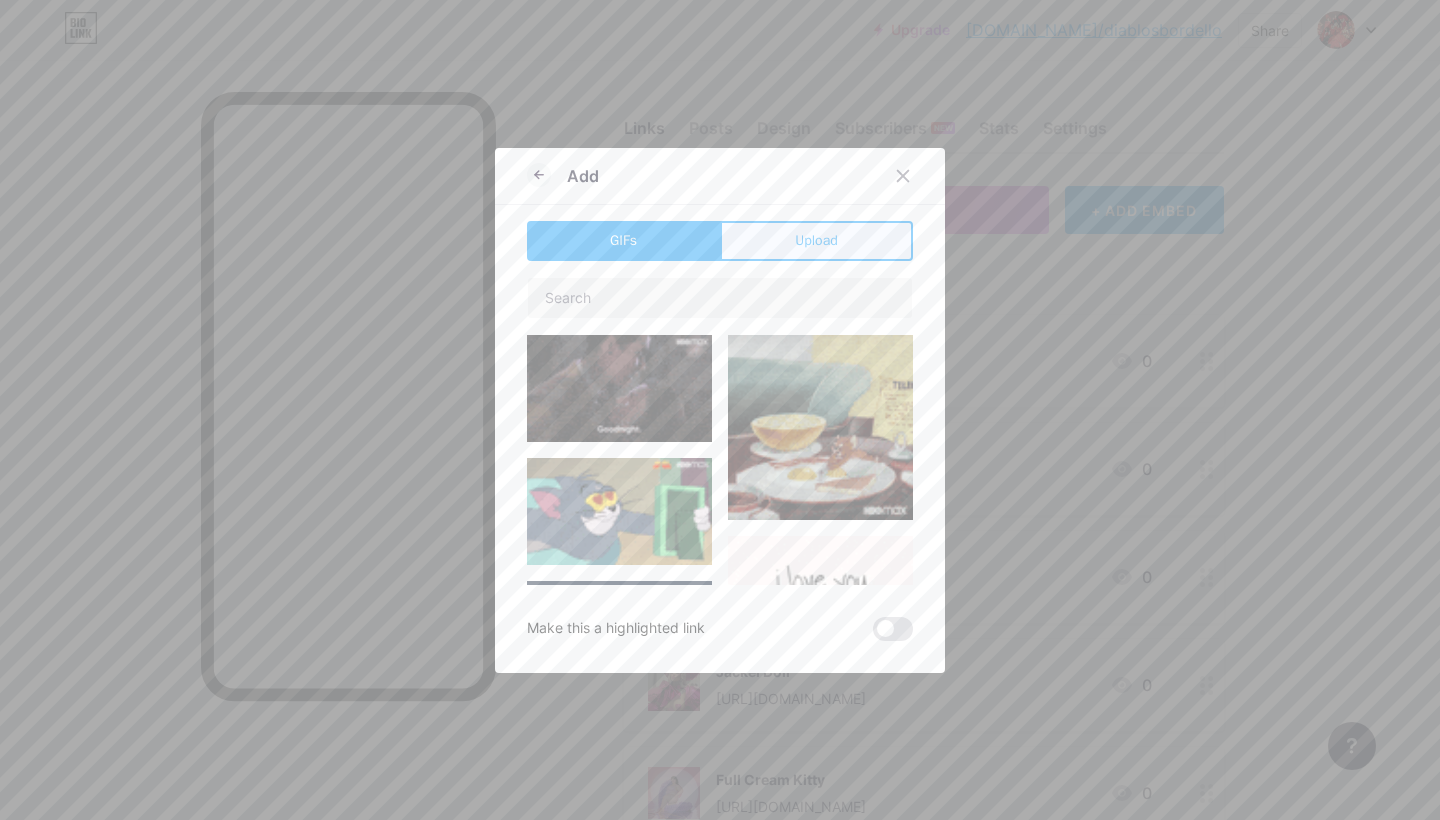 click on "Upload" at bounding box center [816, 241] 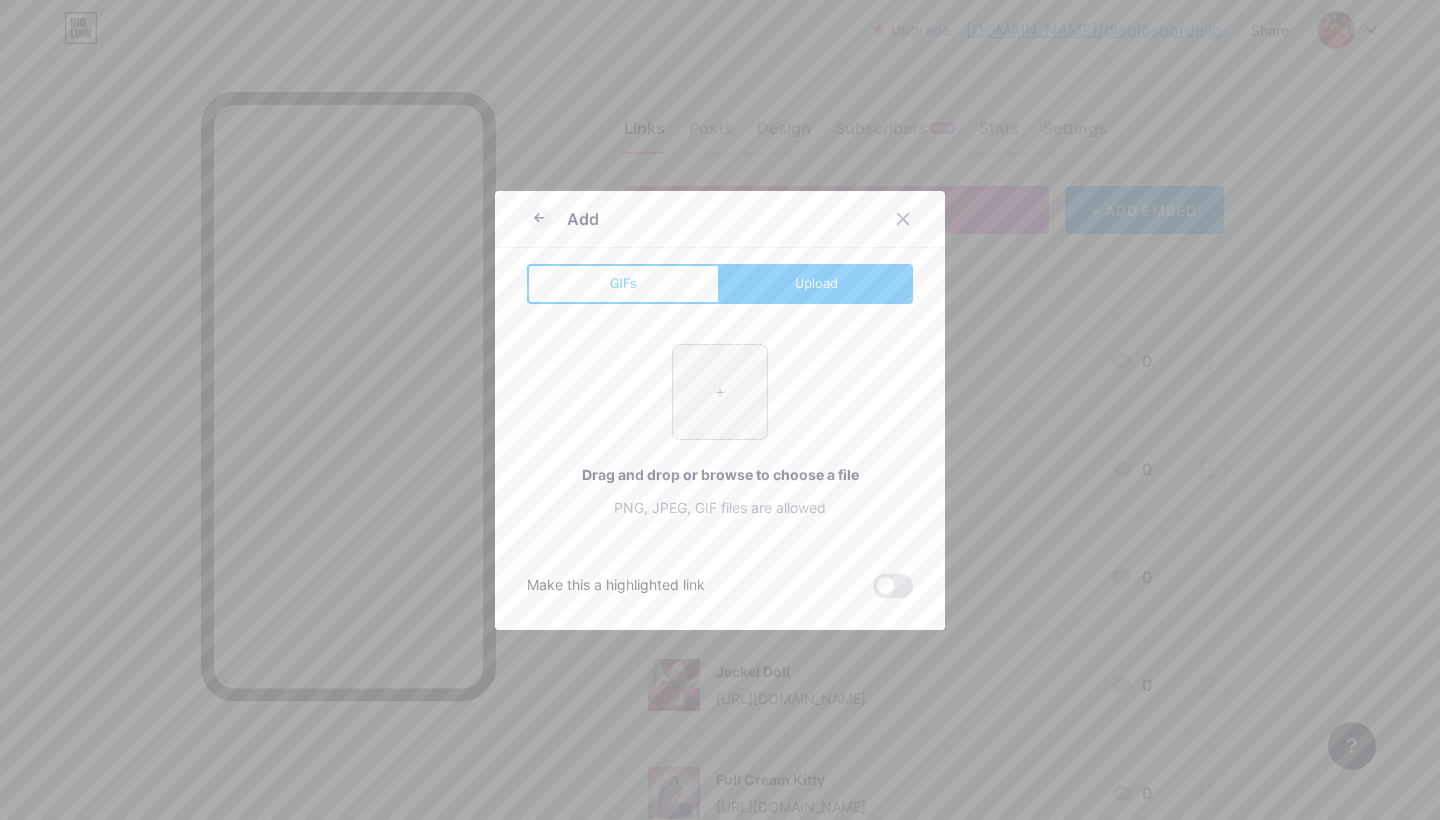 click at bounding box center [720, 392] 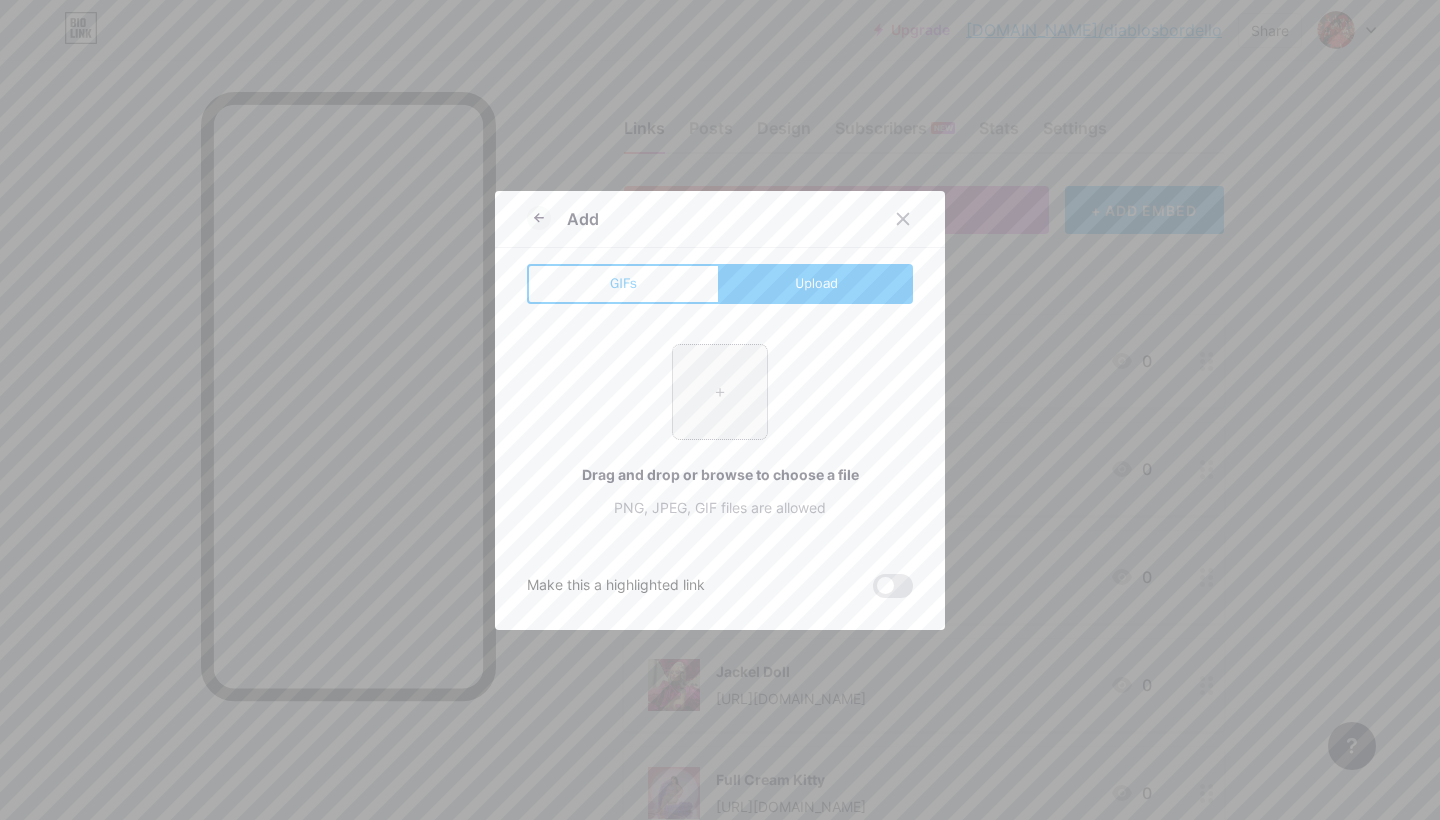 type on "C:\fakepath\victoria.jpg" 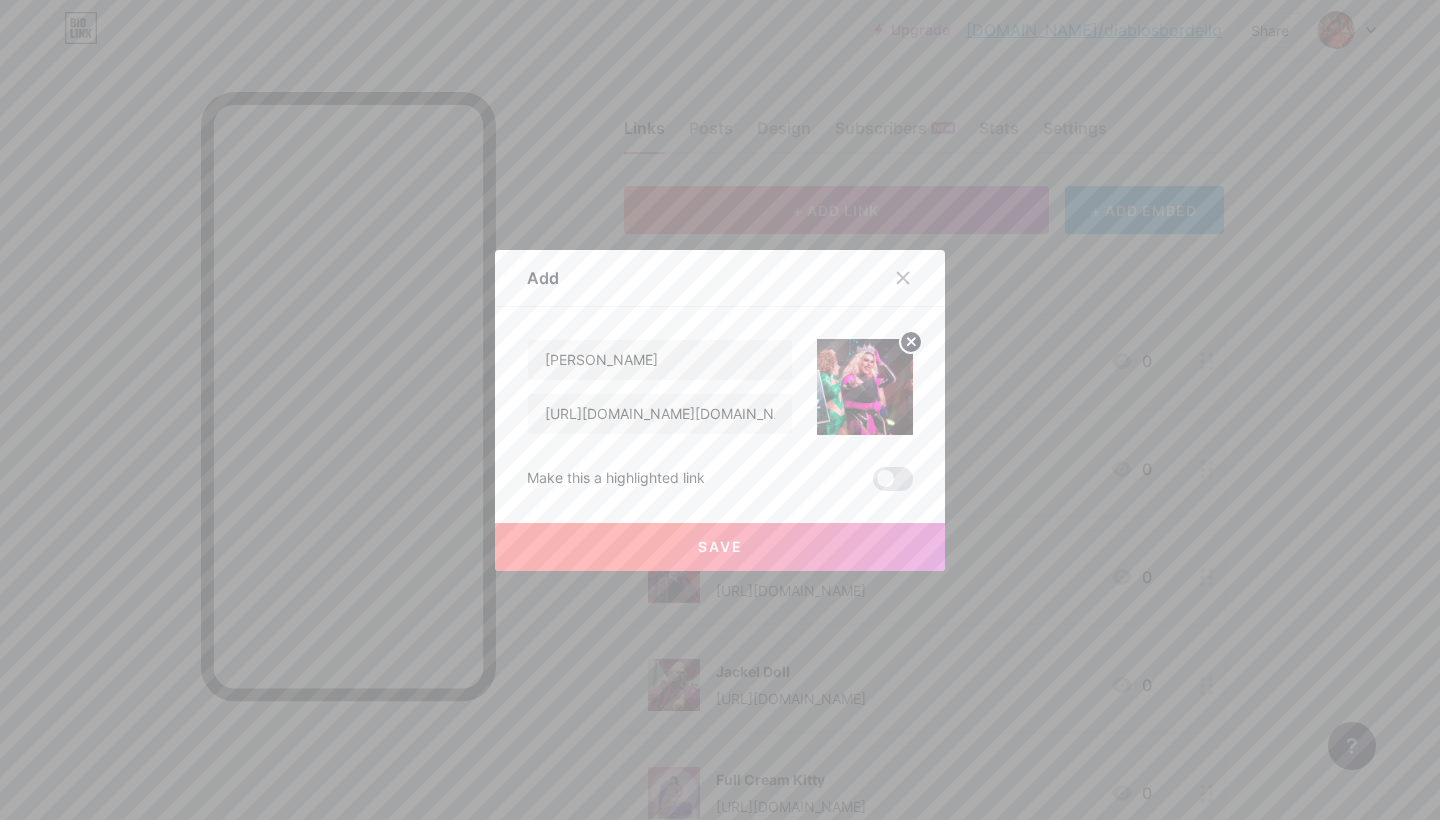 click on "Save" at bounding box center [720, 547] 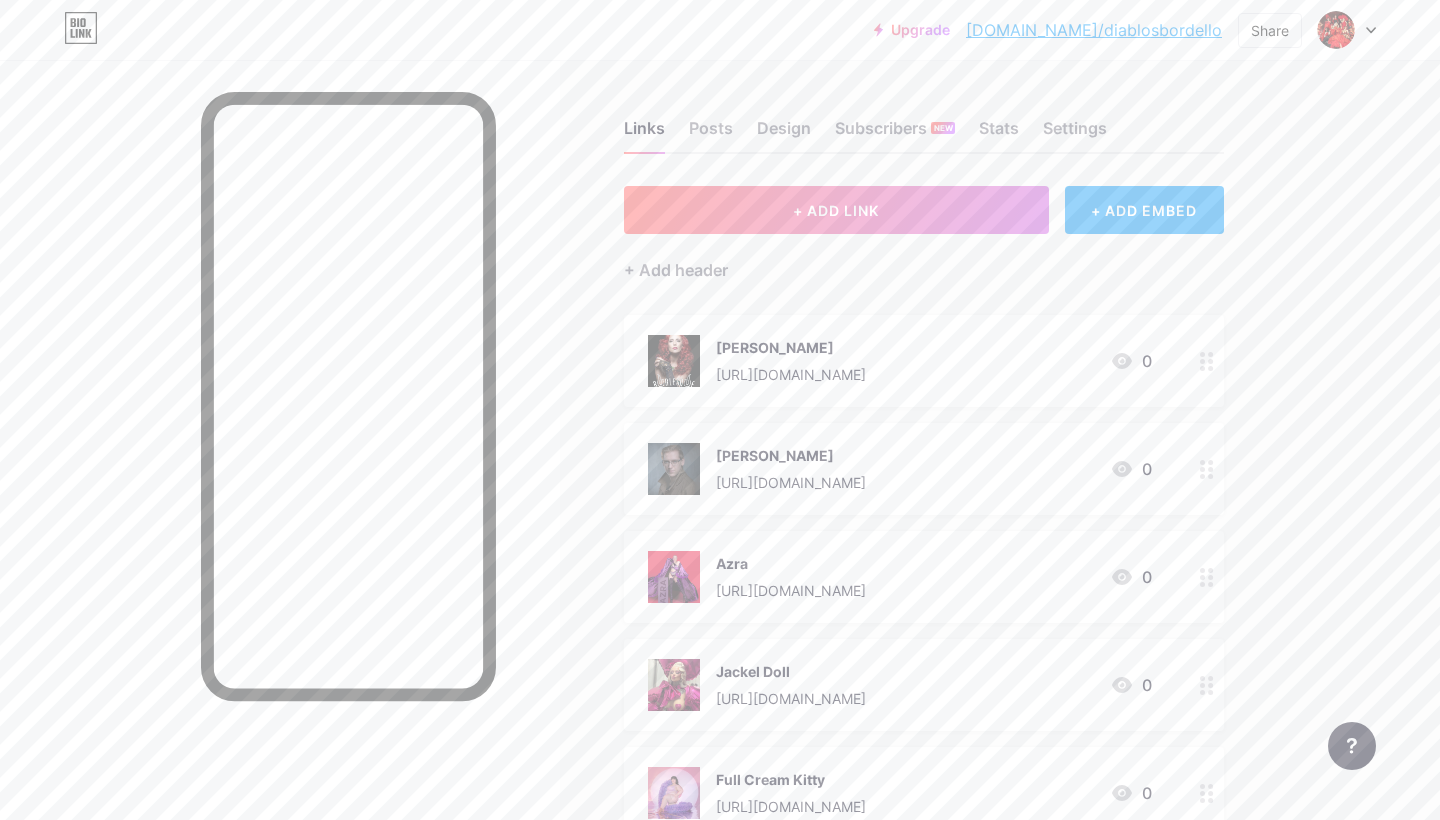 click at bounding box center [1207, 361] 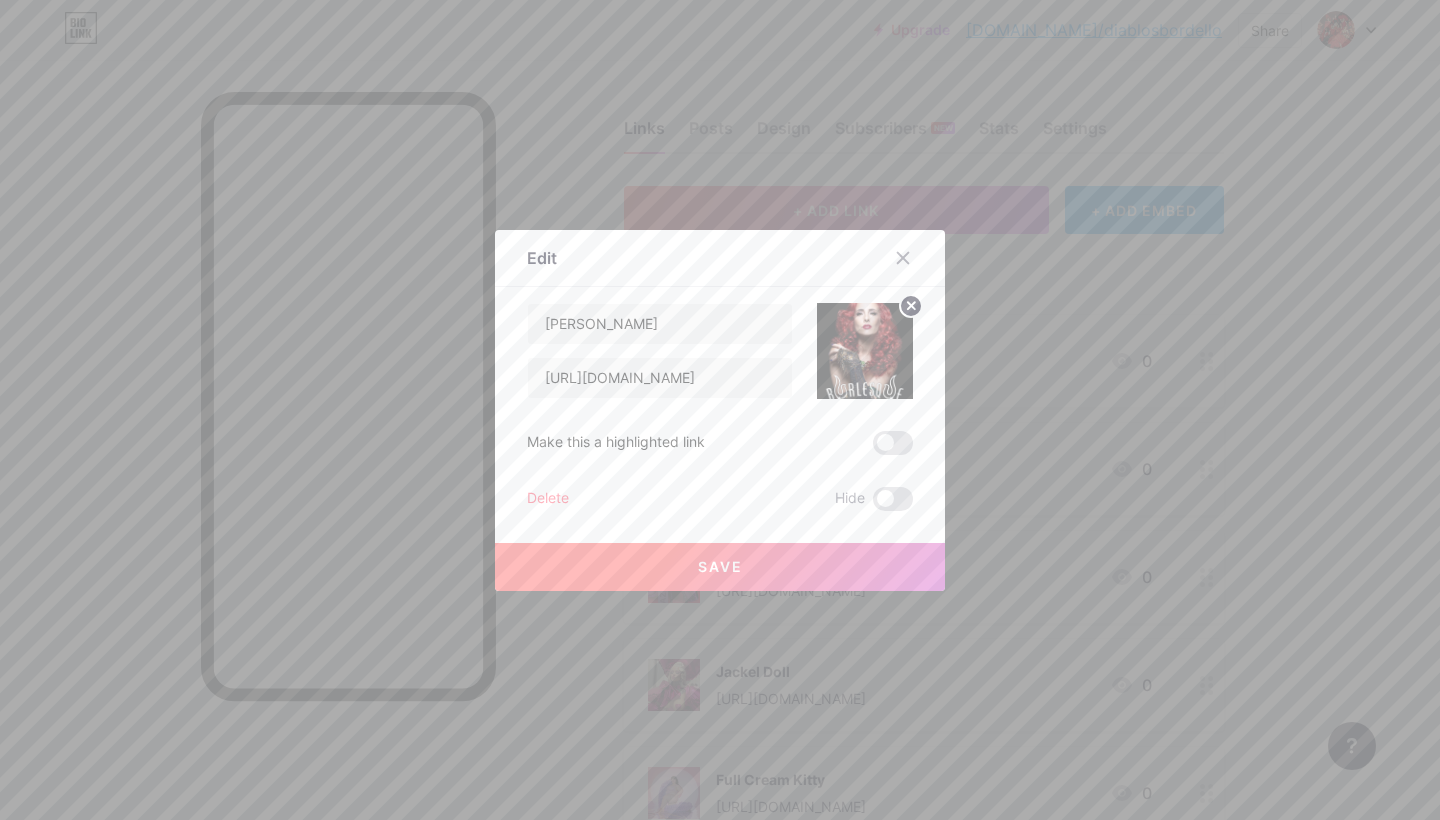 click at bounding box center [865, 351] 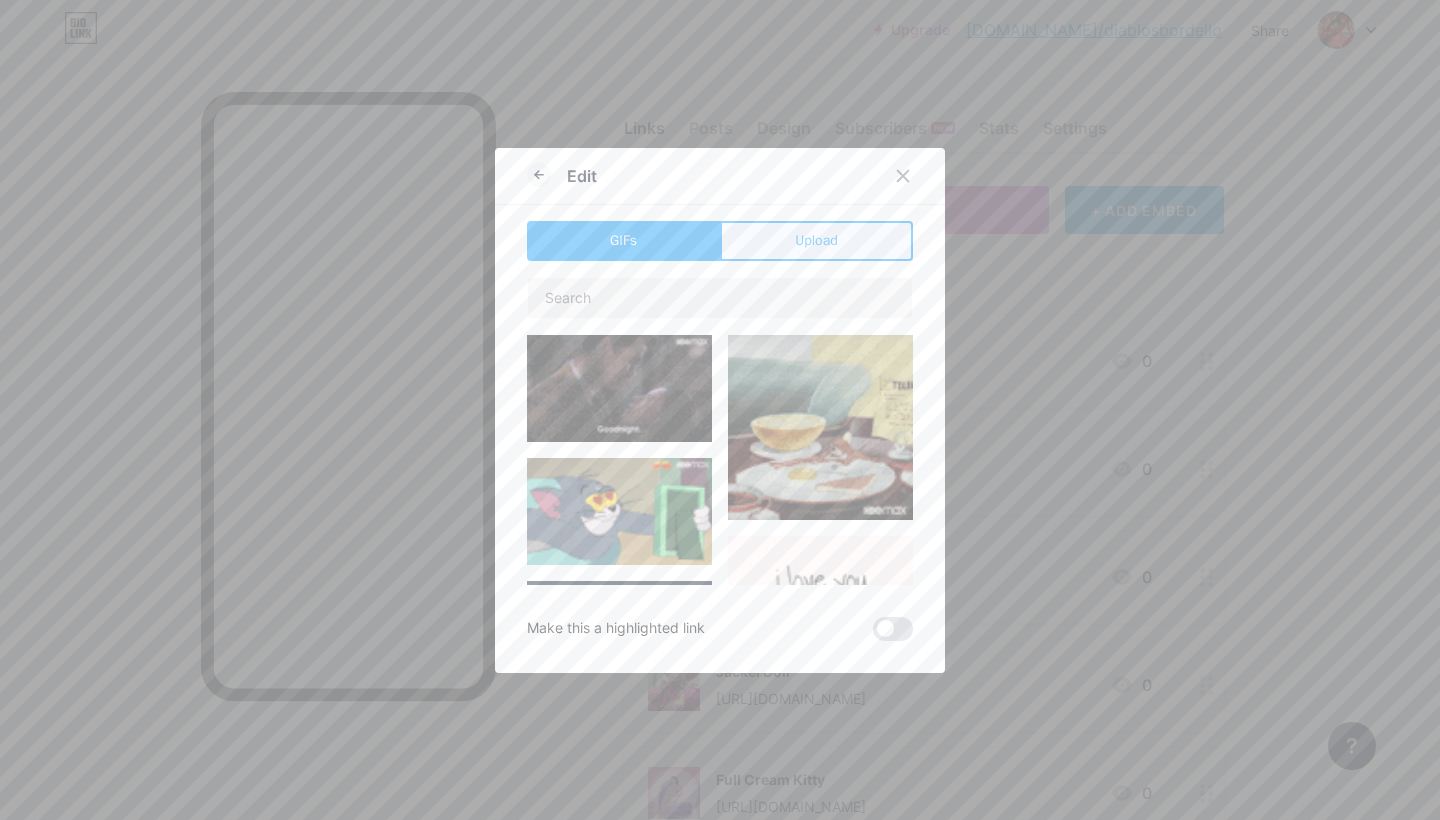 click on "Upload" at bounding box center (816, 240) 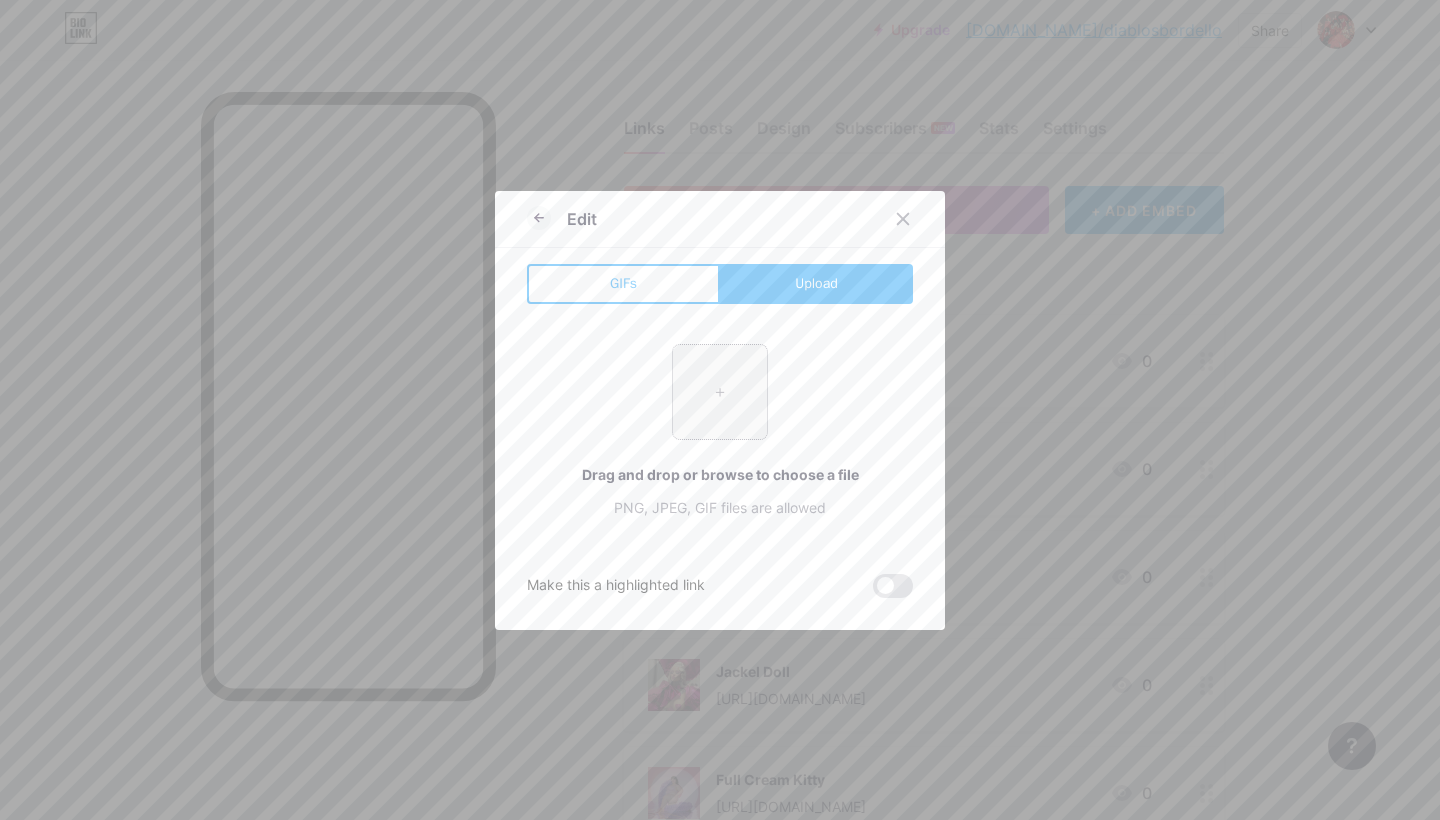click at bounding box center (720, 392) 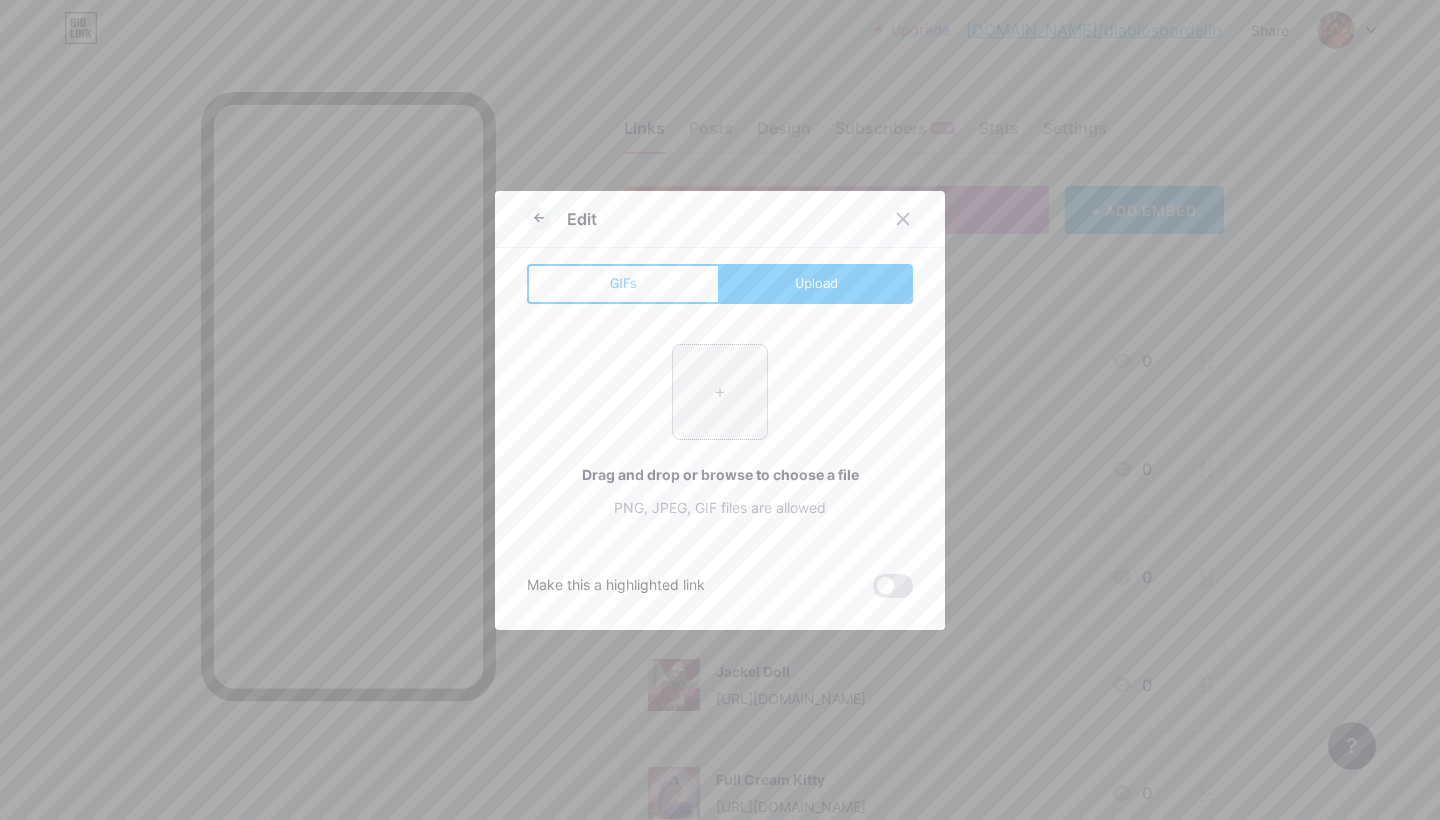 type on "C:\fakepath\[PERSON_NAME].jpg" 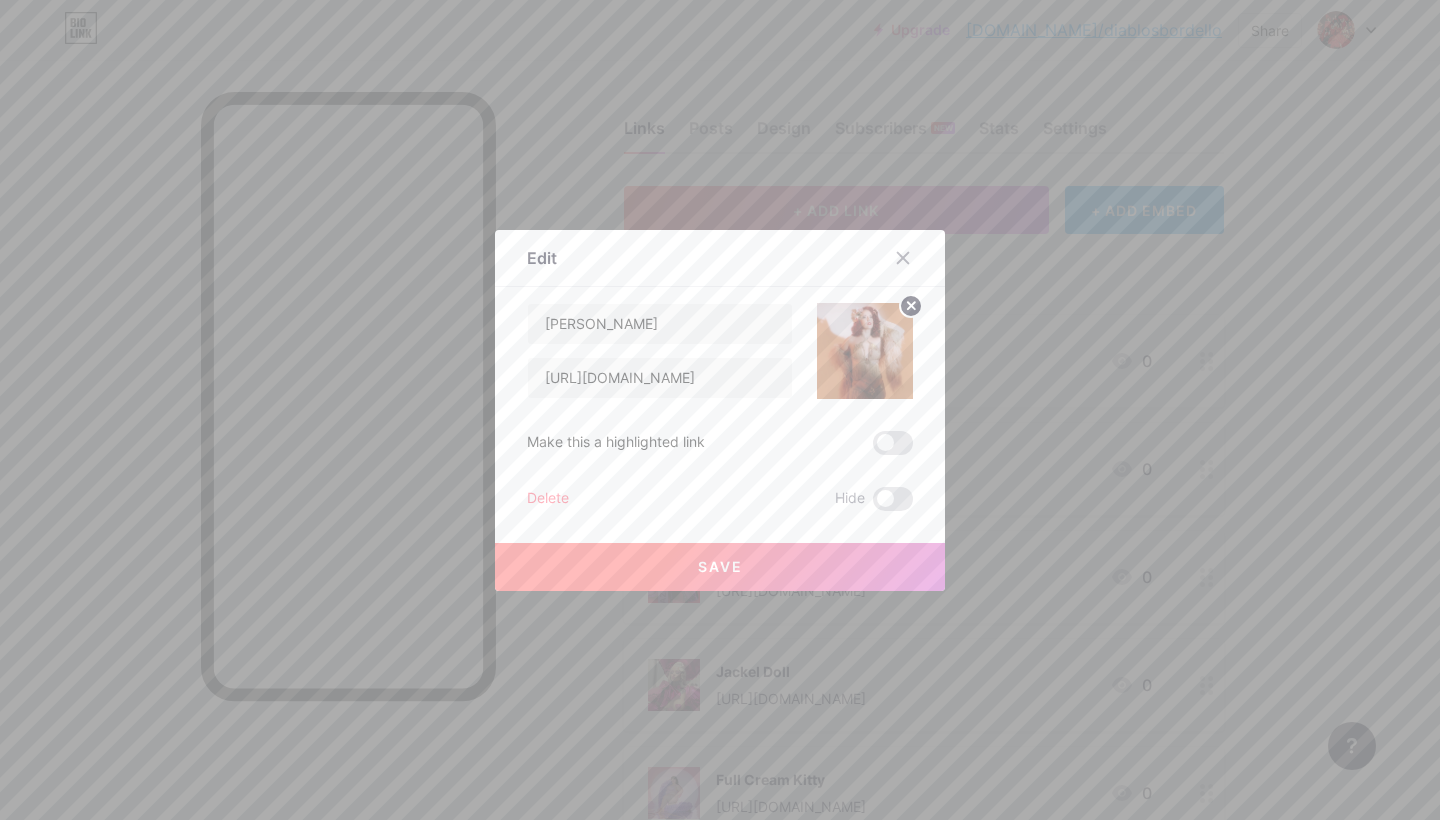 click on "Save" at bounding box center [720, 567] 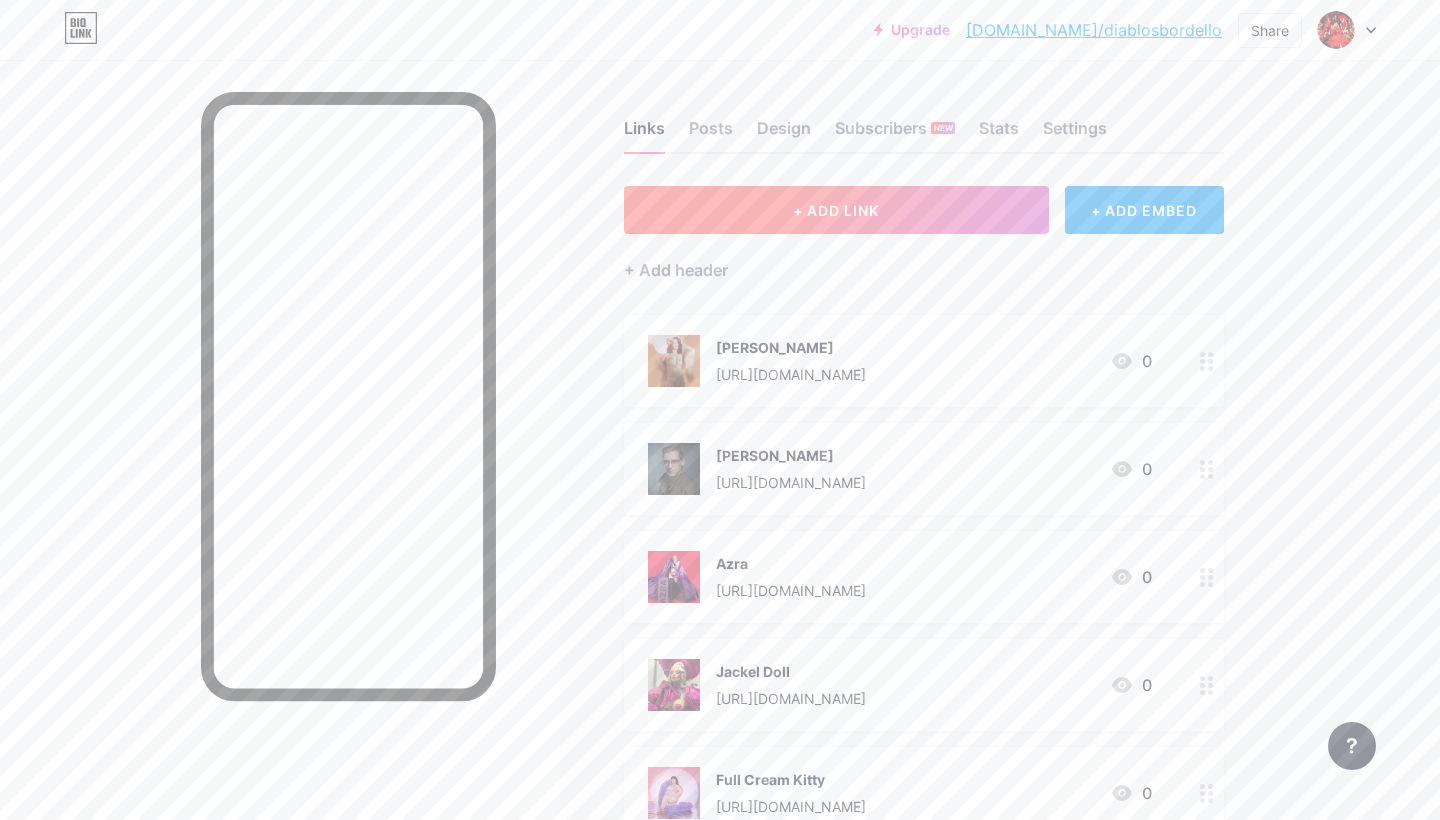 click on "+ ADD LINK" at bounding box center (836, 210) 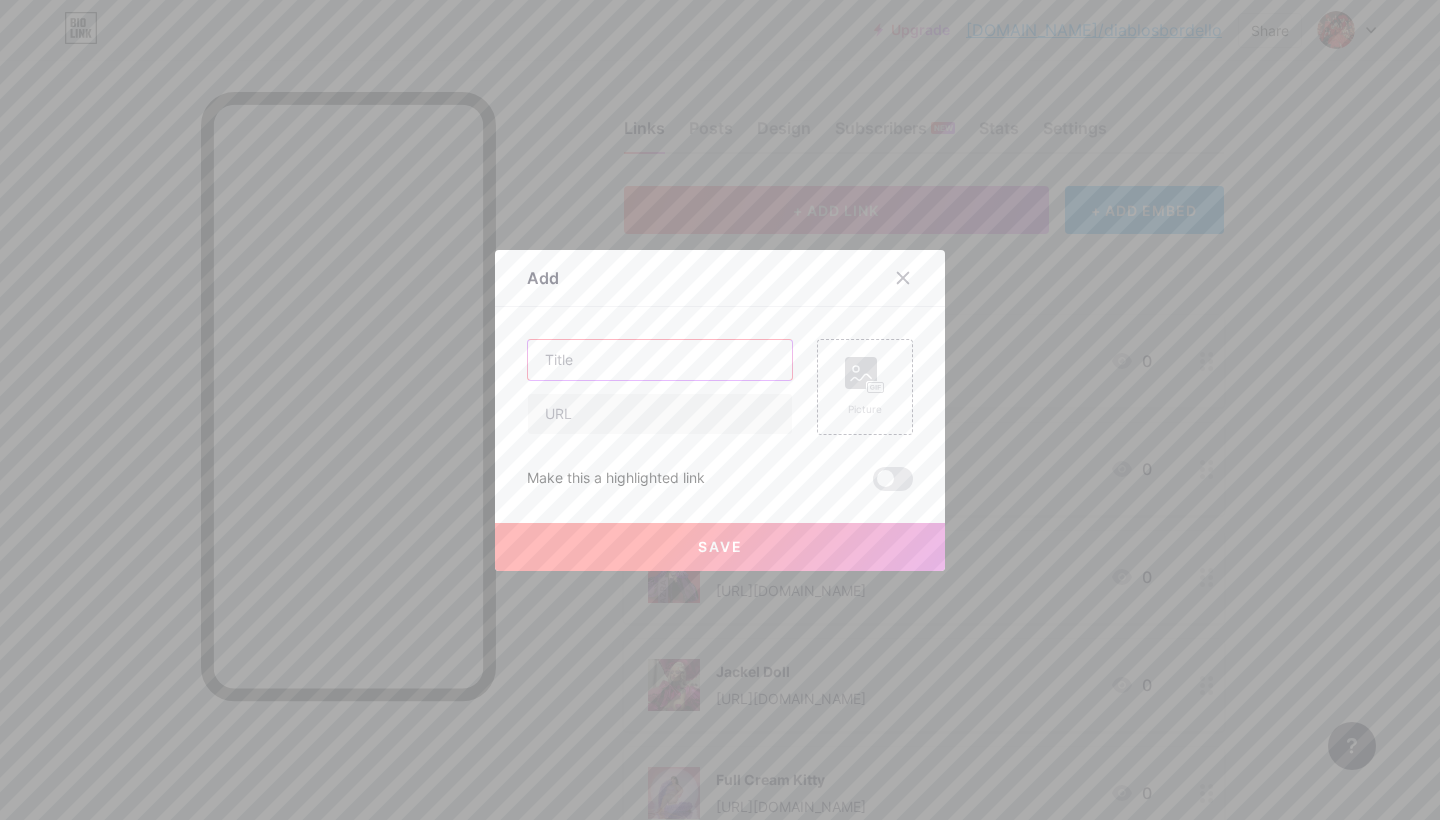 click at bounding box center [660, 360] 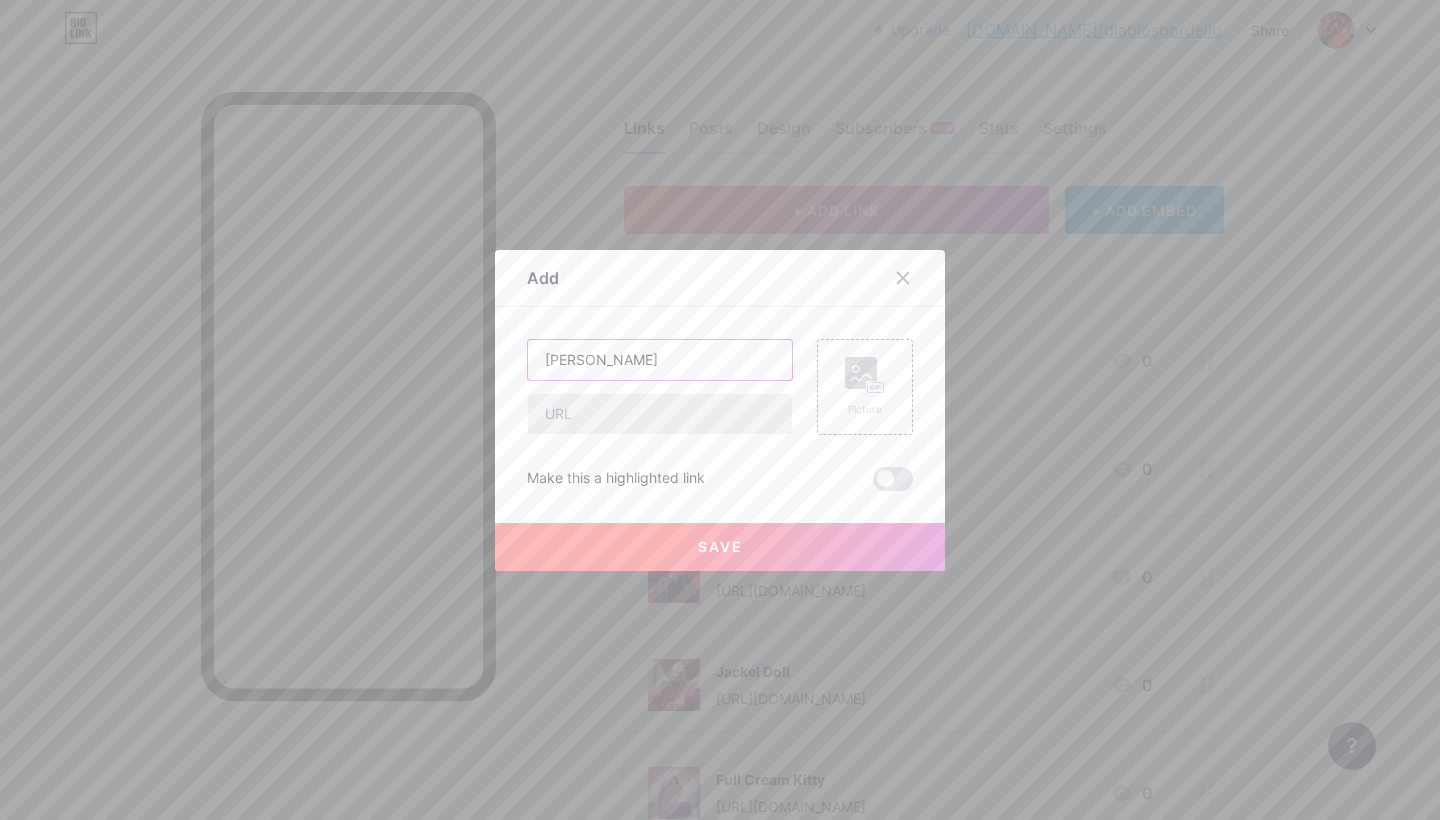 type on "[PERSON_NAME]" 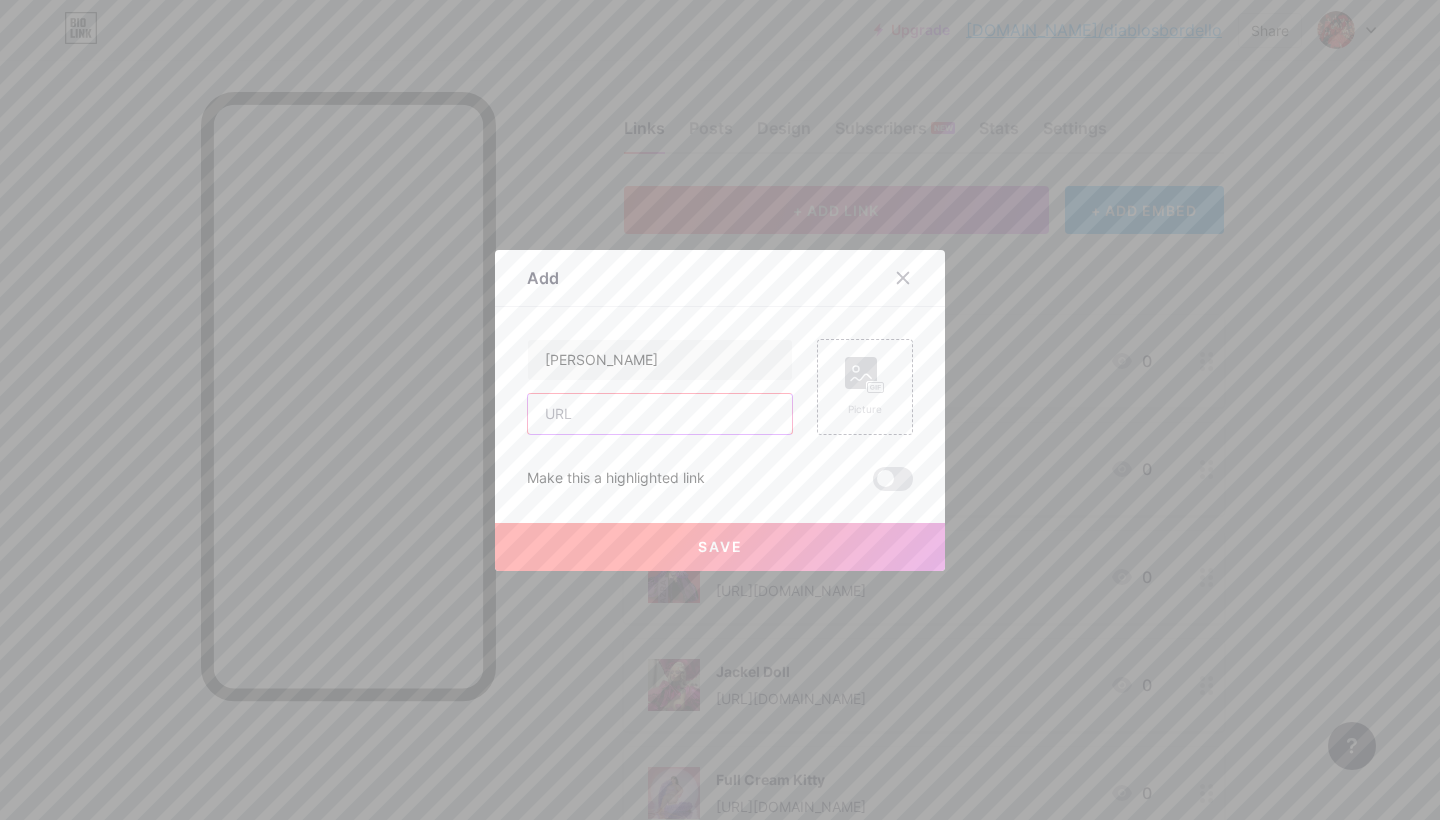 click at bounding box center [660, 414] 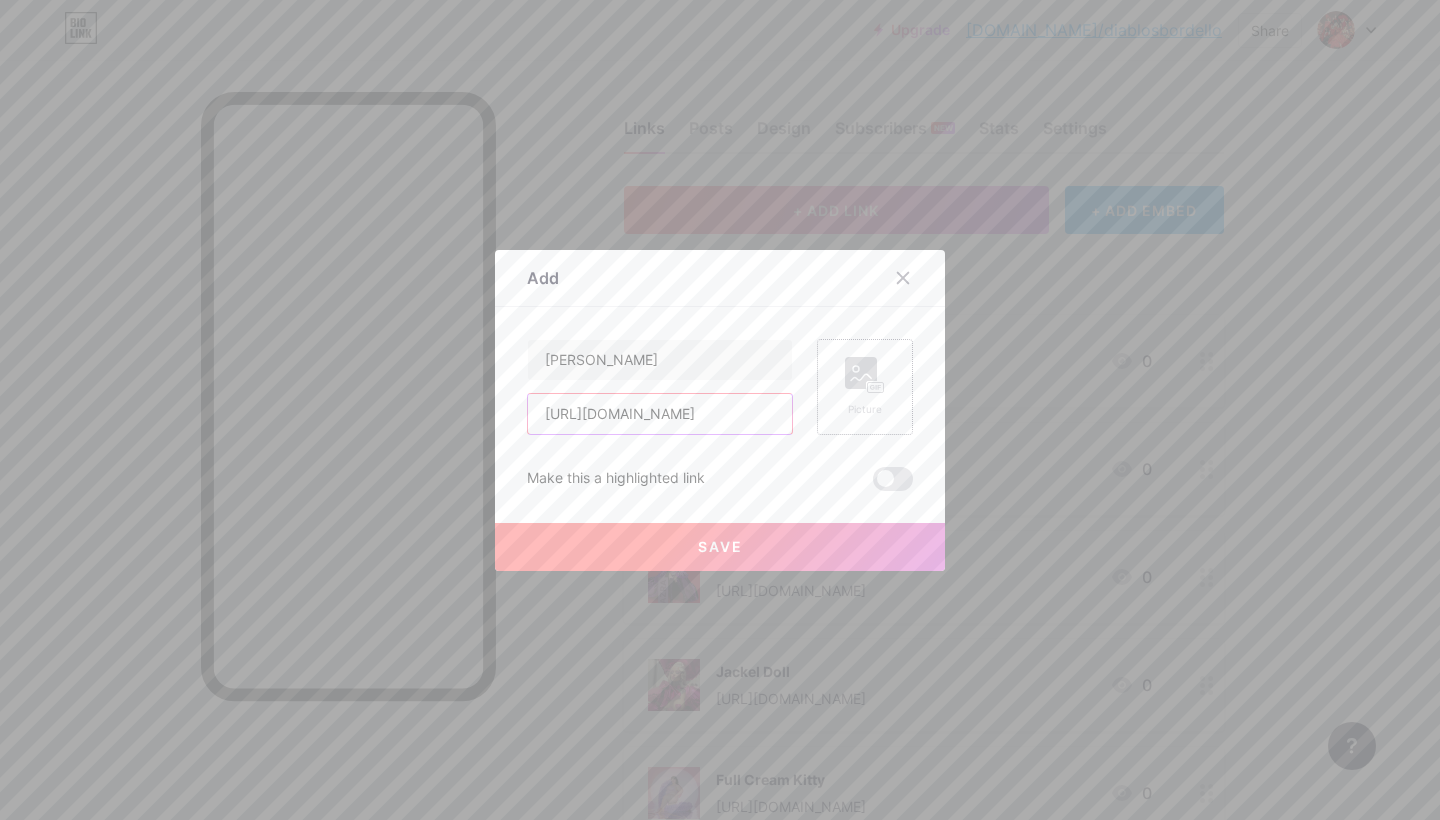 type on "[URL][DOMAIN_NAME]" 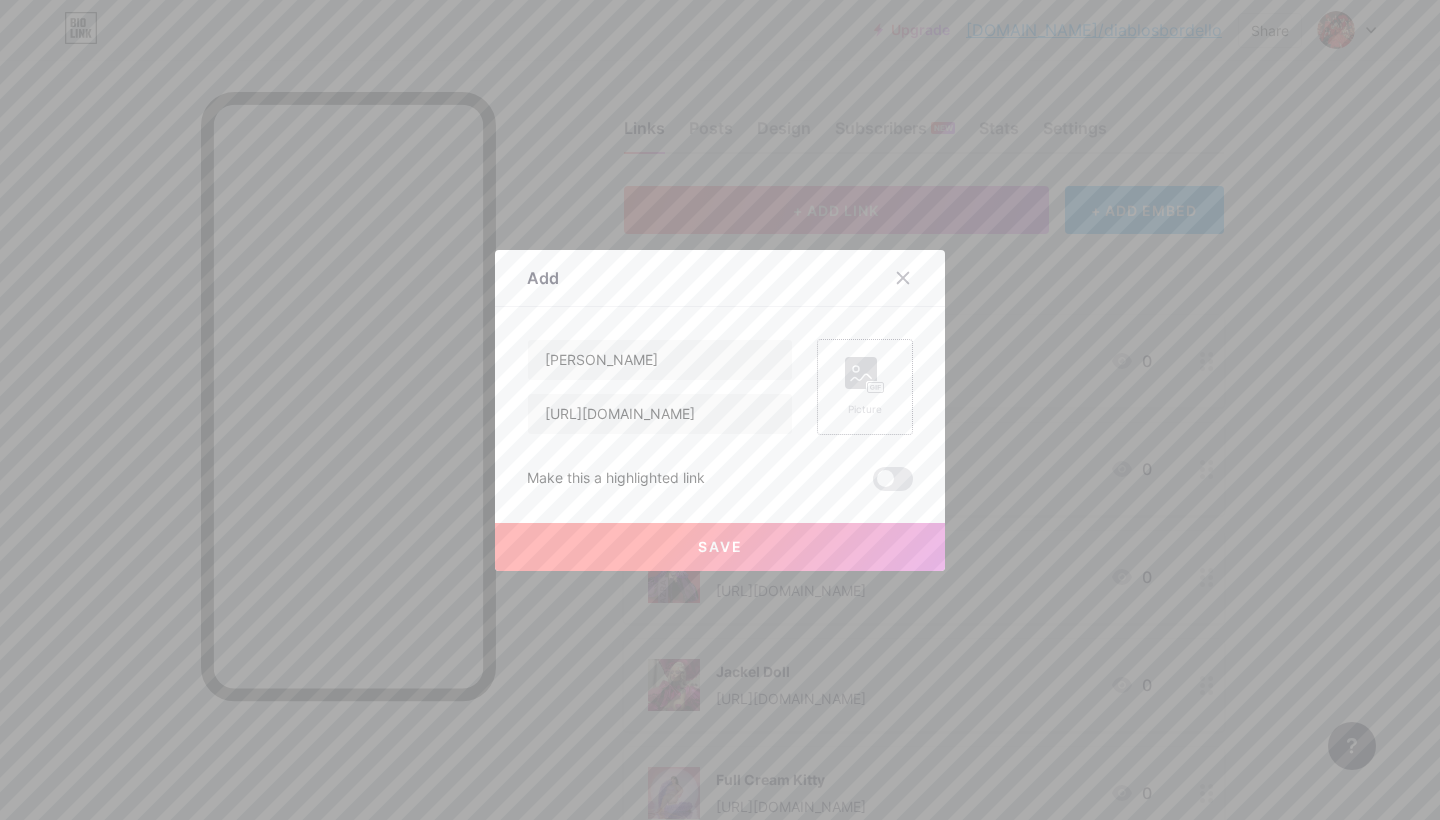 click 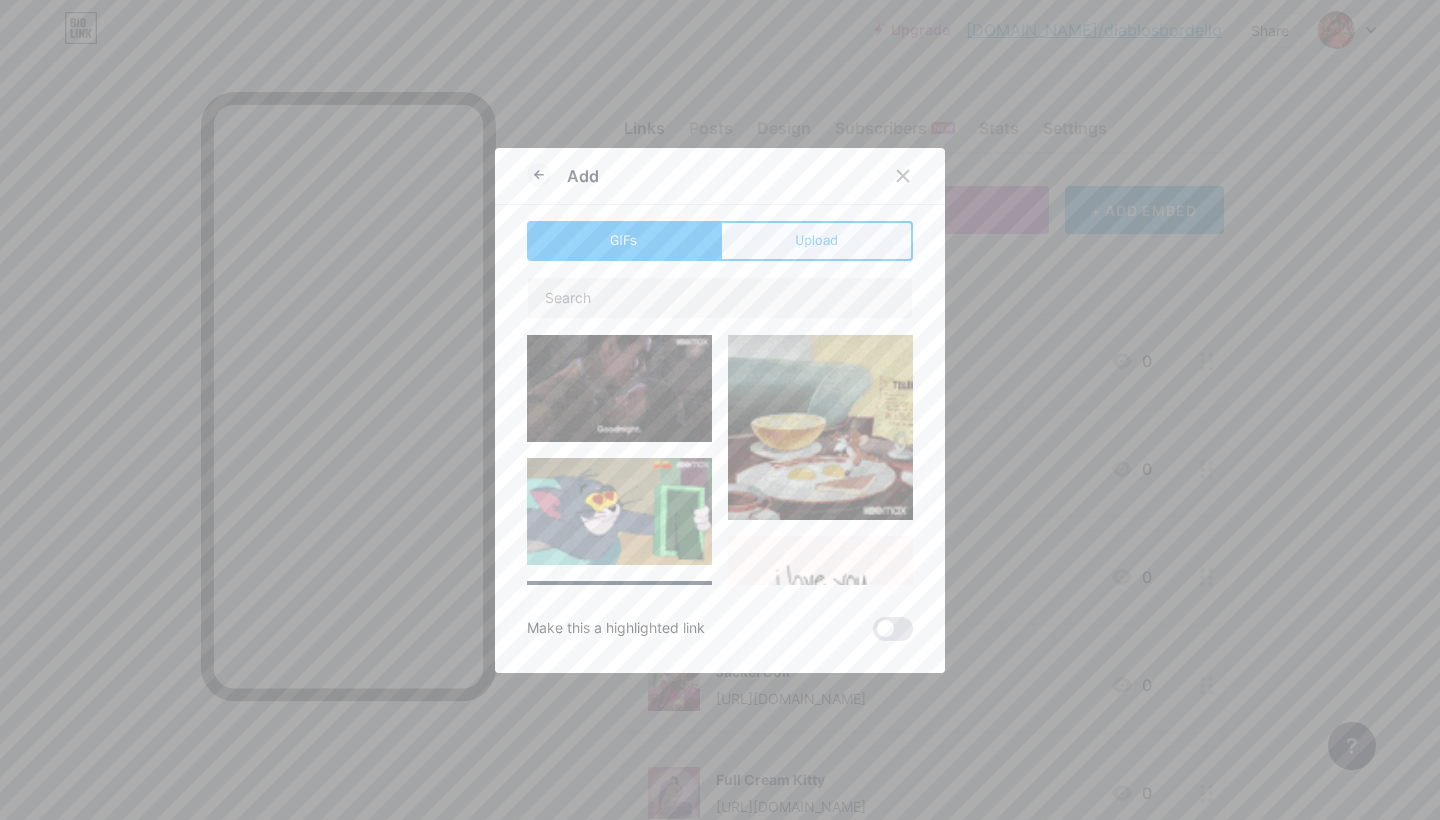 click on "Upload" at bounding box center (816, 241) 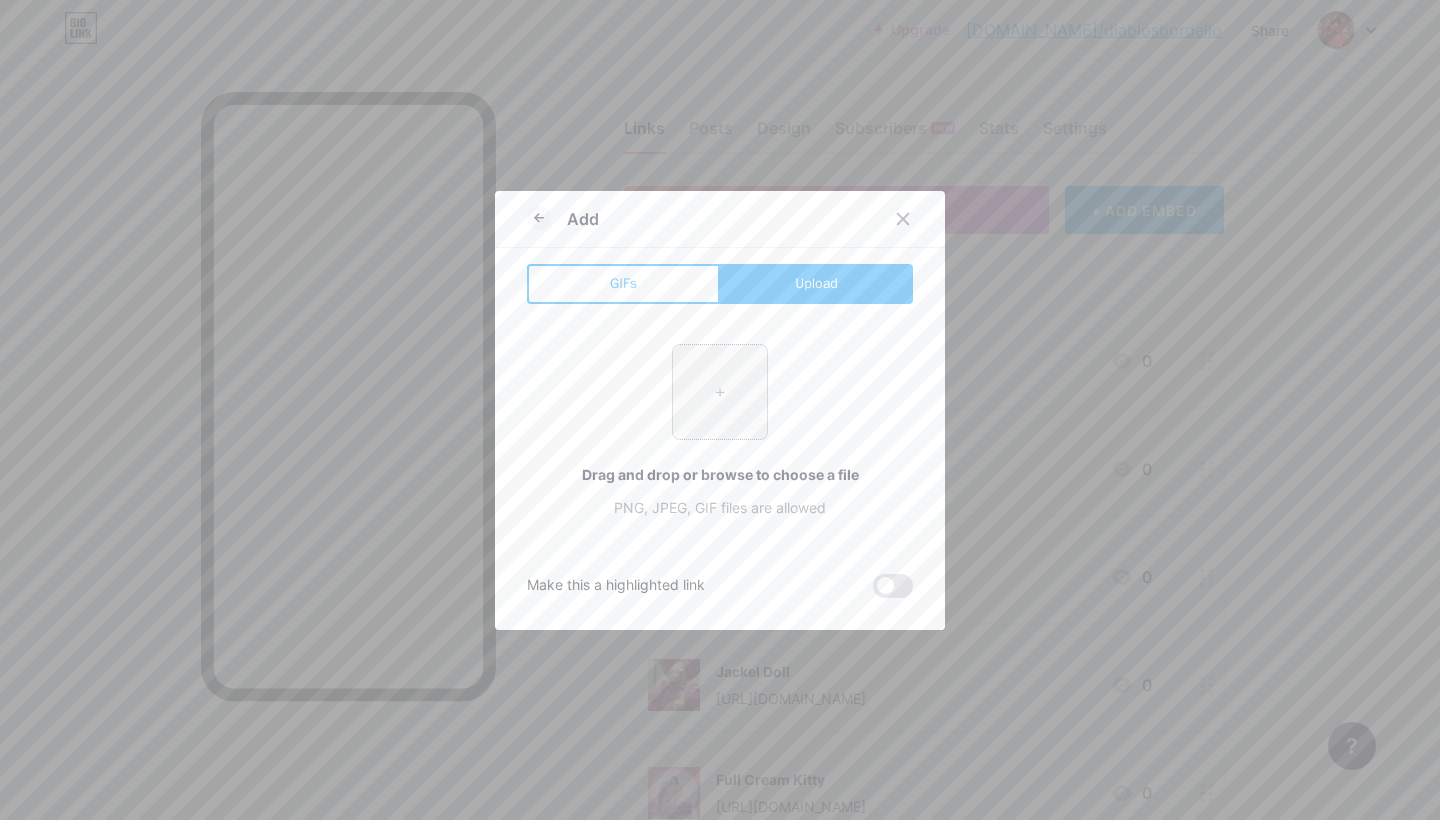 click at bounding box center [720, 392] 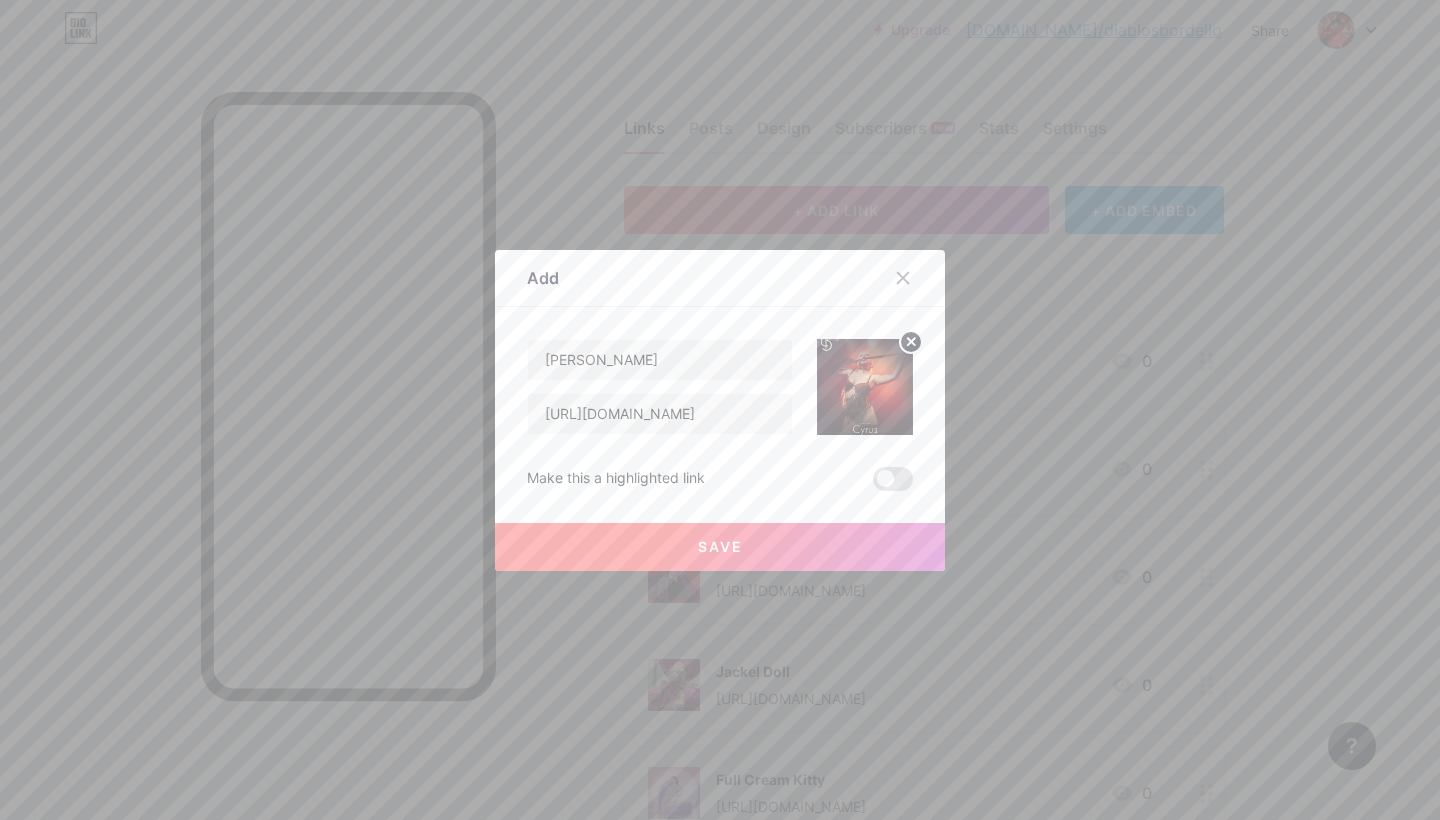 click on "Save" at bounding box center [720, 547] 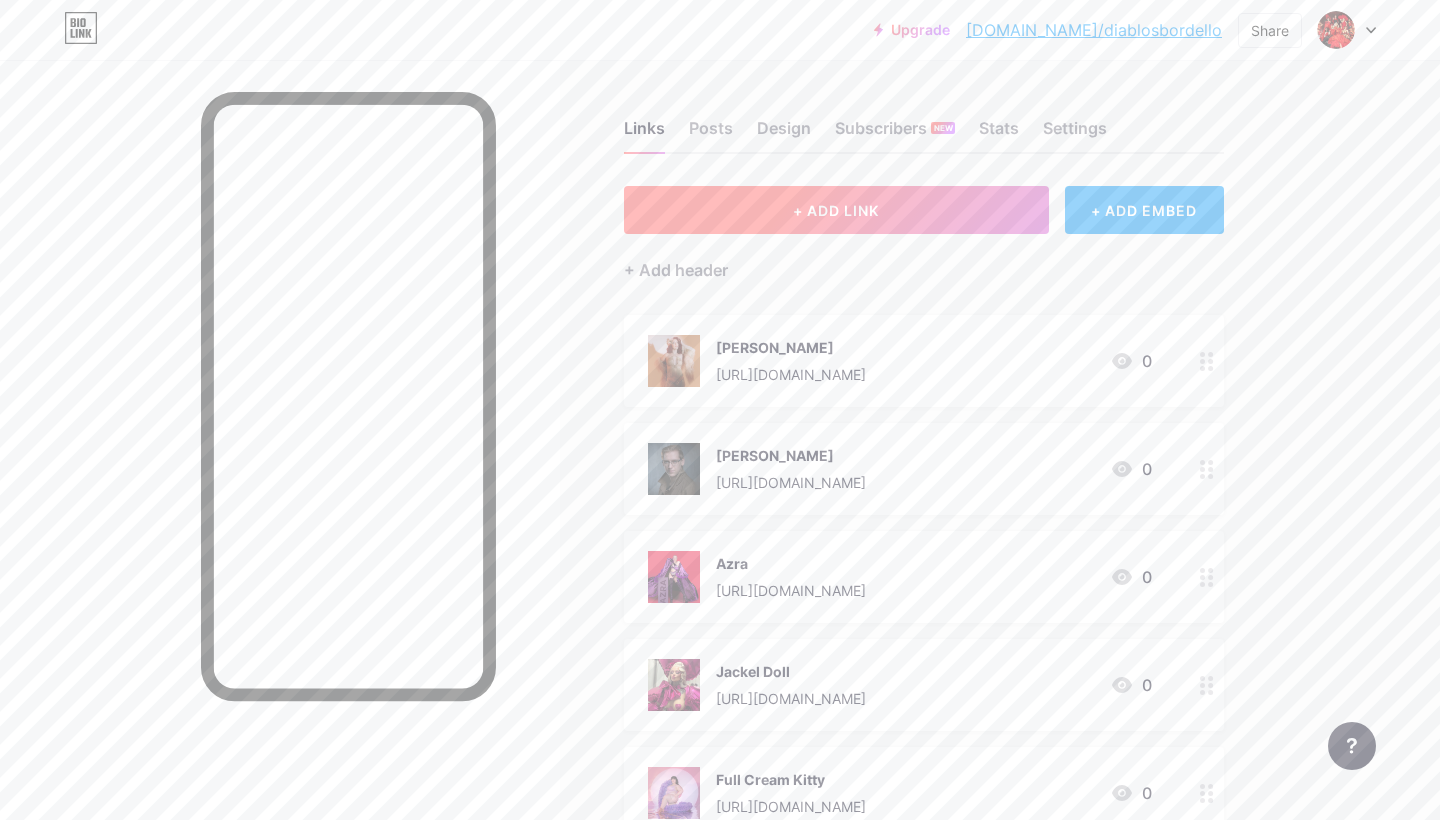 click on "+ ADD LINK" at bounding box center (836, 210) 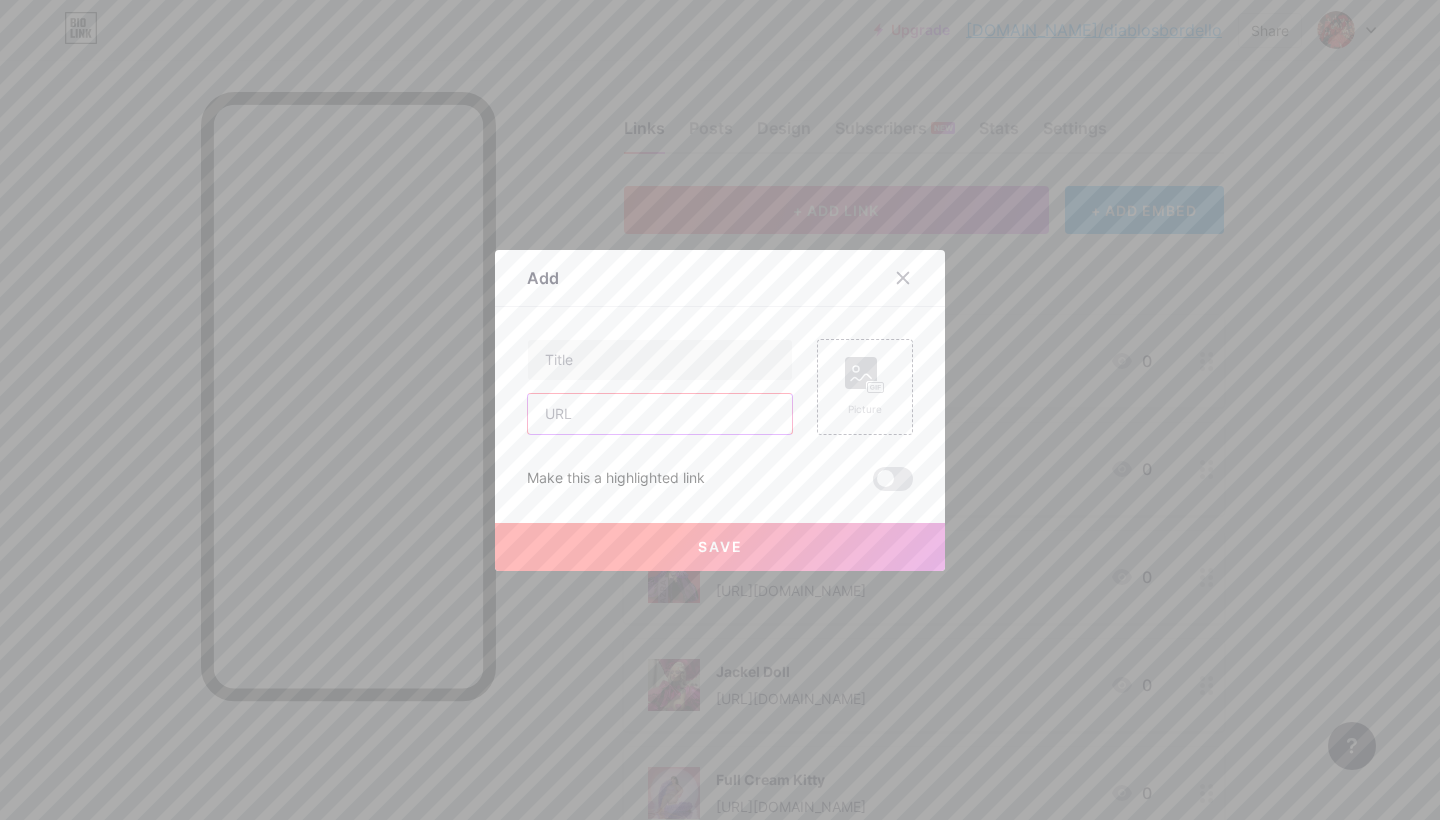 click at bounding box center (660, 414) 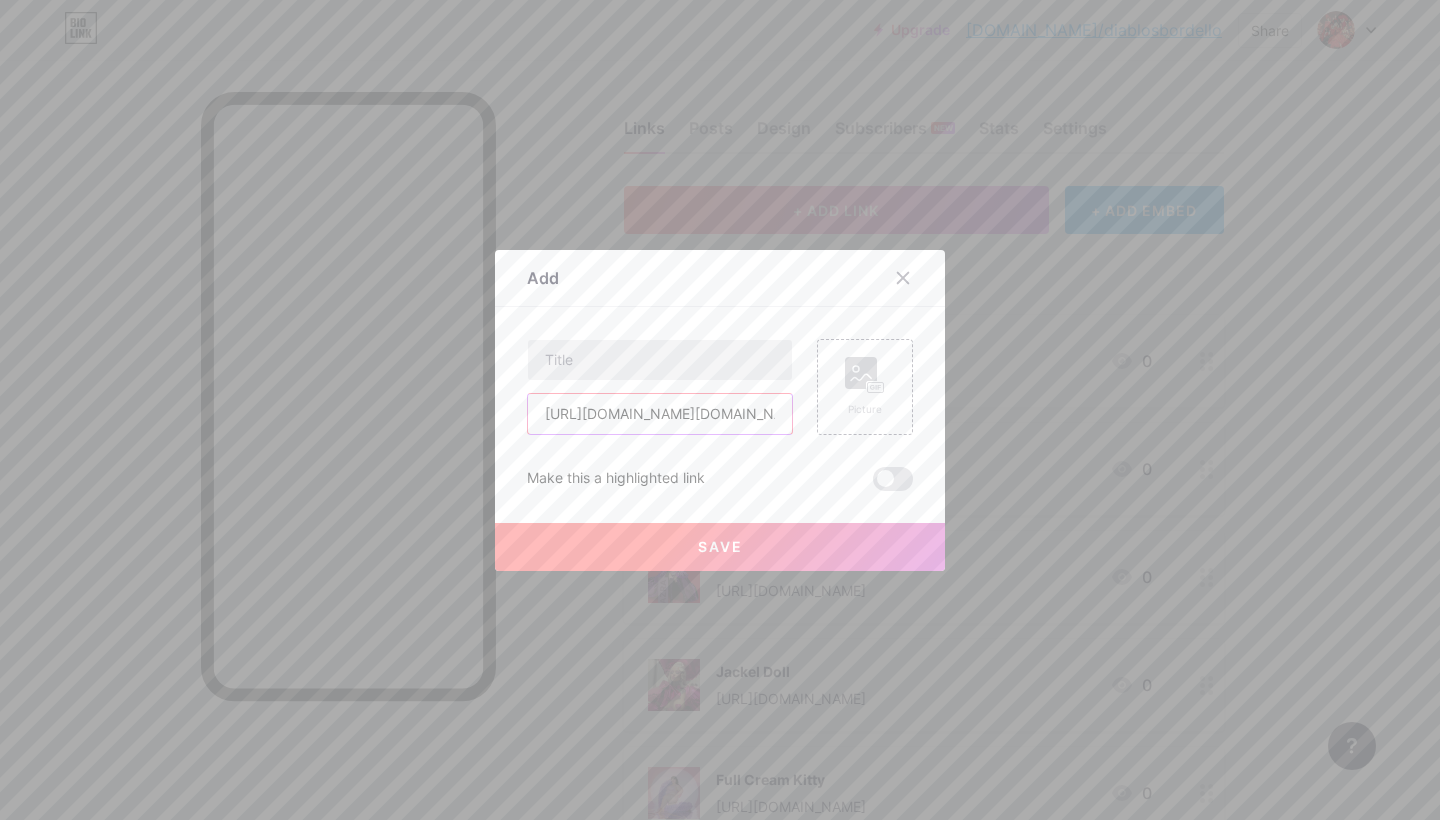 type on "[URL][DOMAIN_NAME][DOMAIN_NAME]" 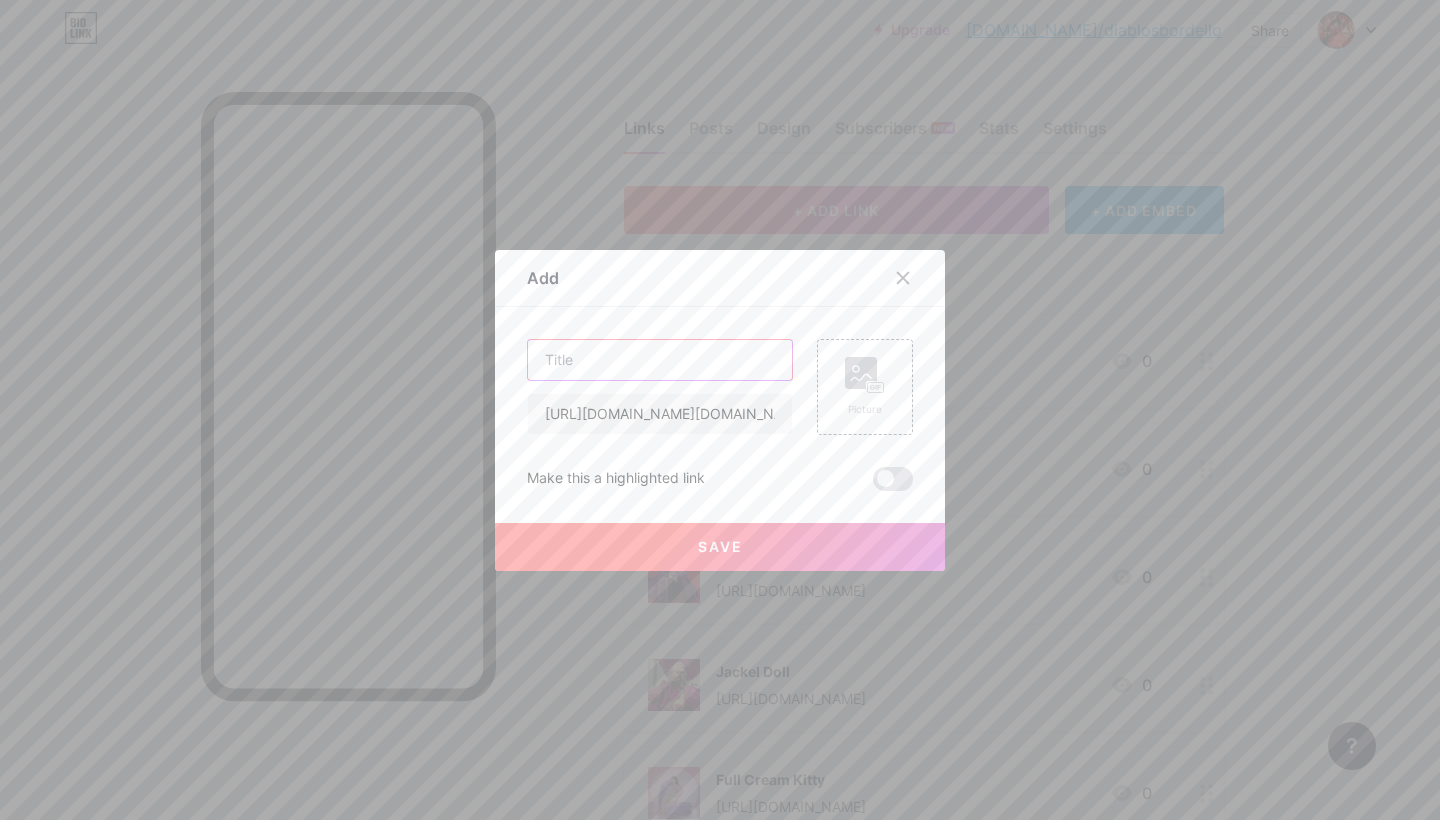click at bounding box center (660, 360) 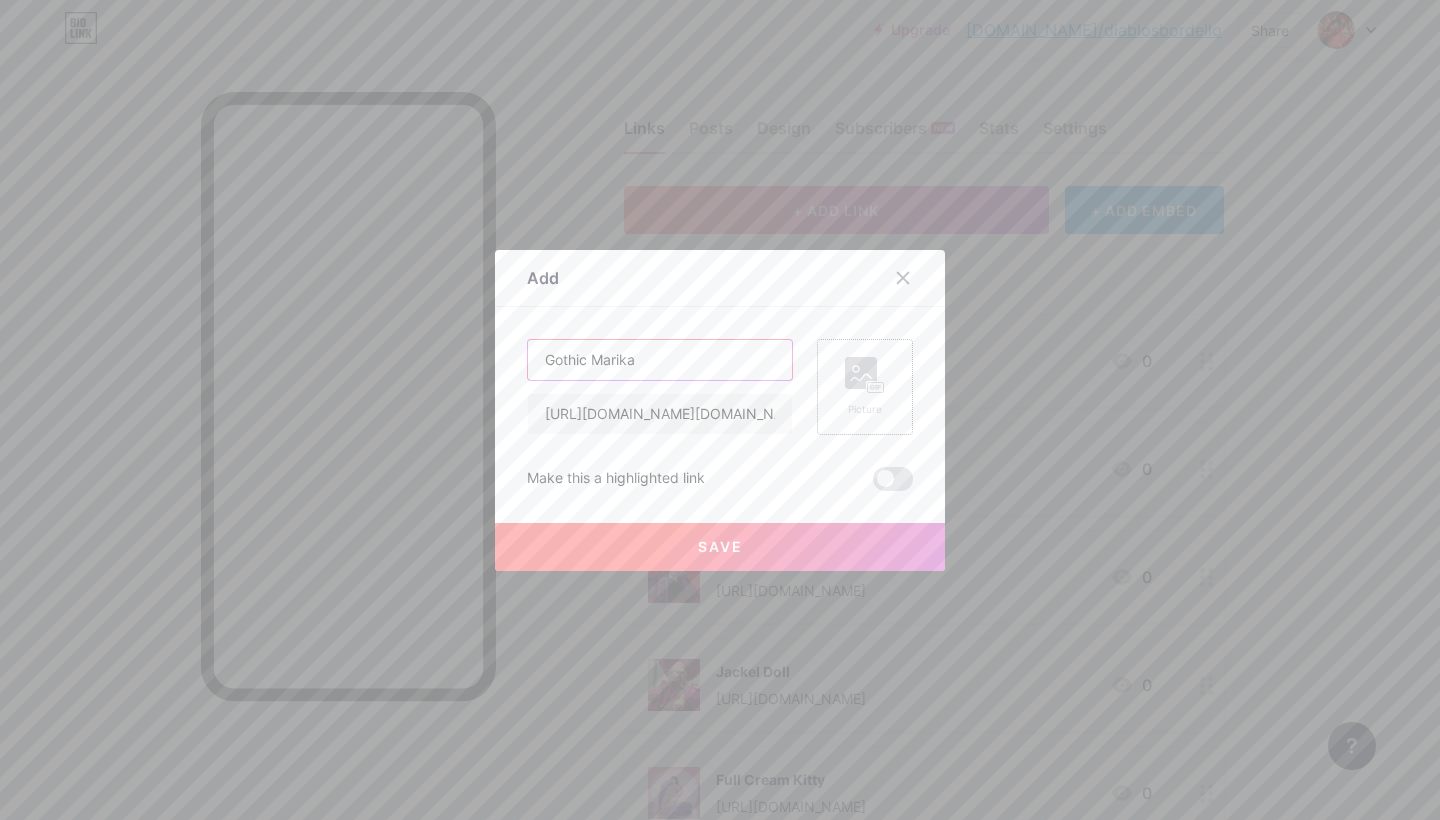type on "Gothic Marika" 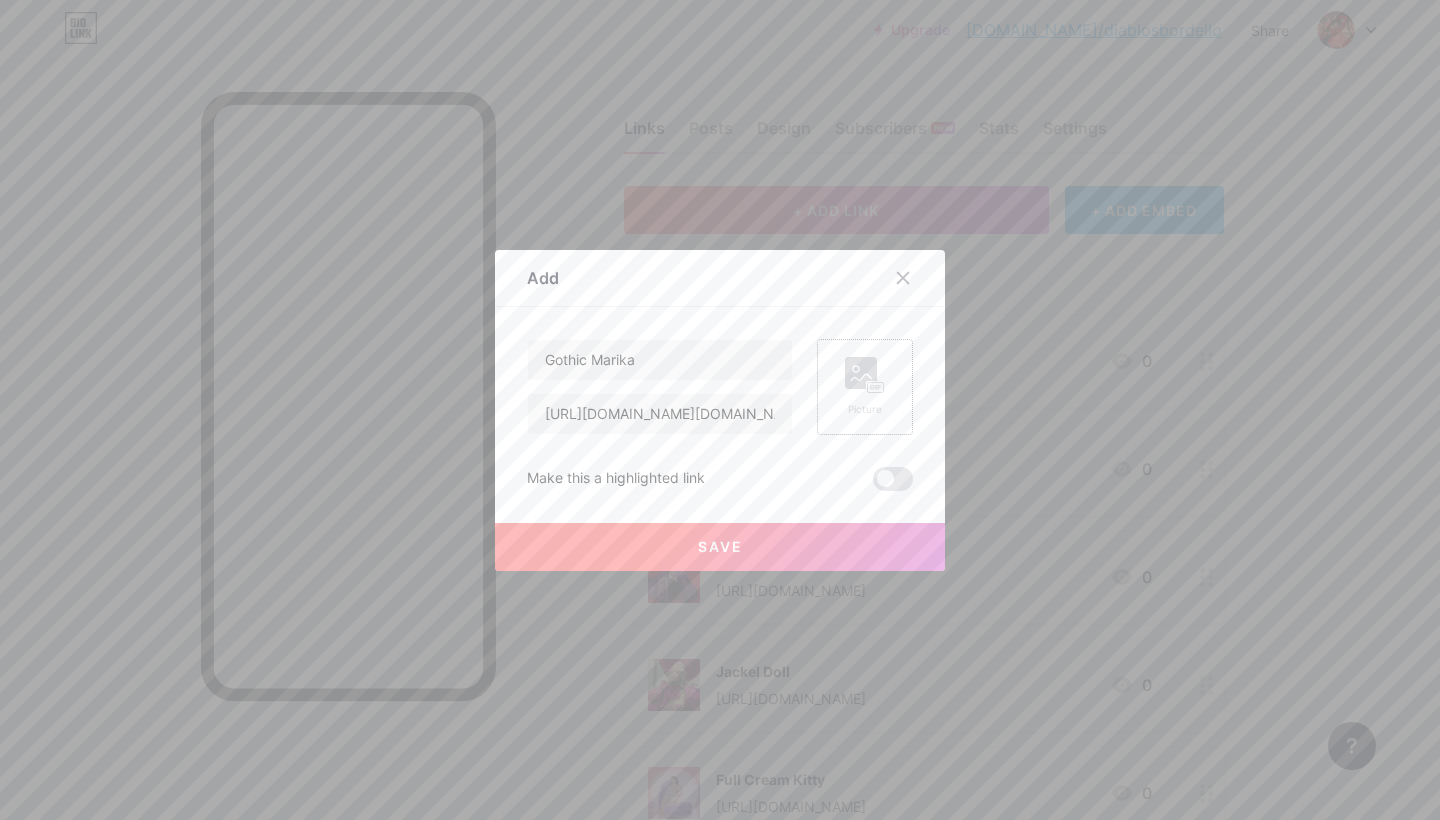 click on "Picture" at bounding box center [865, 387] 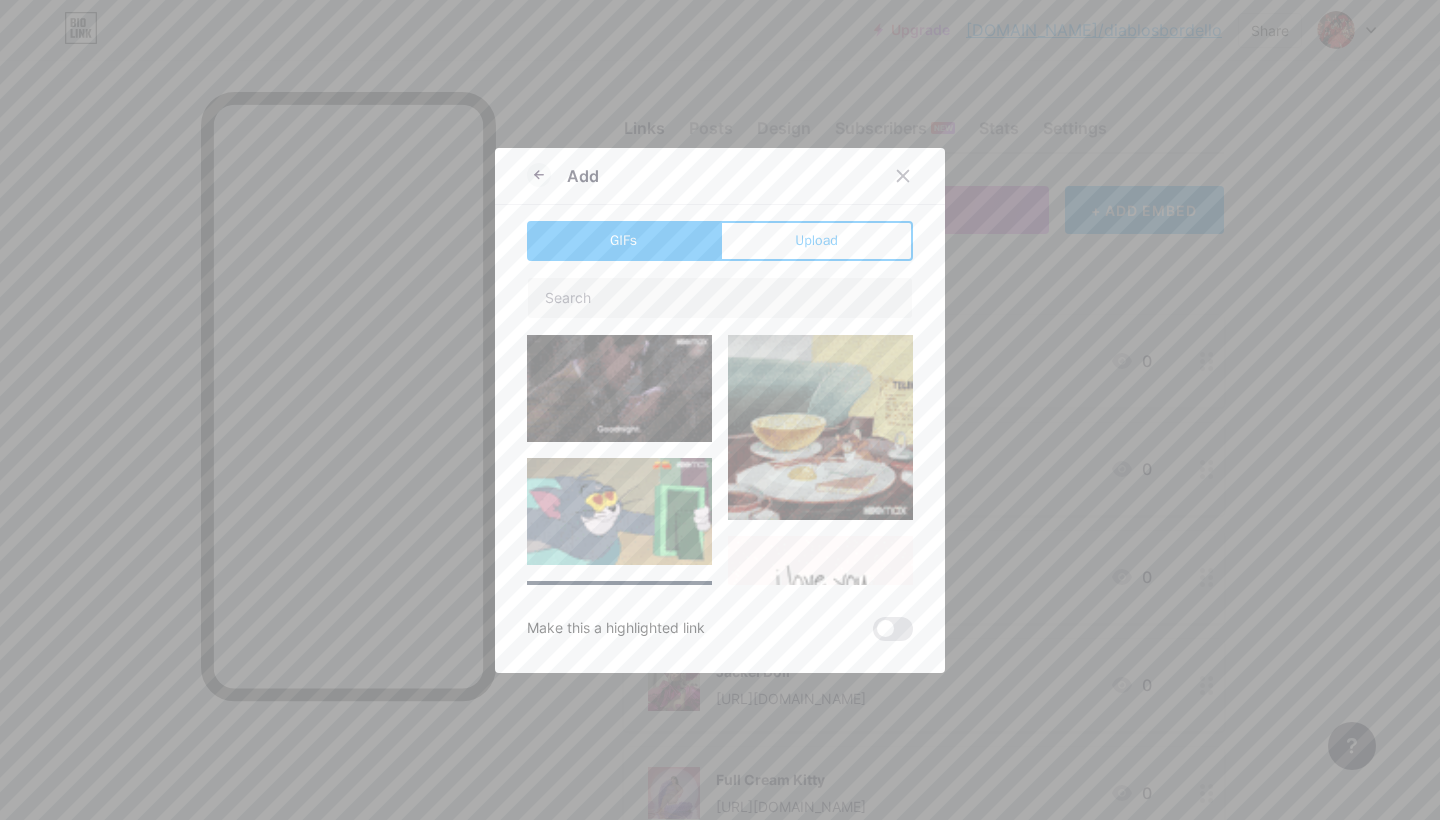 click on "Add       GIFs     Upload       Content
YouTube
Play YouTube video without leaving your page.
ADD
Vimeo
Play Vimeo video without leaving your page.
ADD
Tiktok
Grow your TikTok following
ADD
Tweet
Embed a tweet.
ADD
Reddit
Showcase your Reddit profile
ADD
Spotify
Embed Spotify to play the preview of a track.
ADD
Twitch
Play Twitch video without leaving your page.
ADD
ADD" at bounding box center (720, 410) 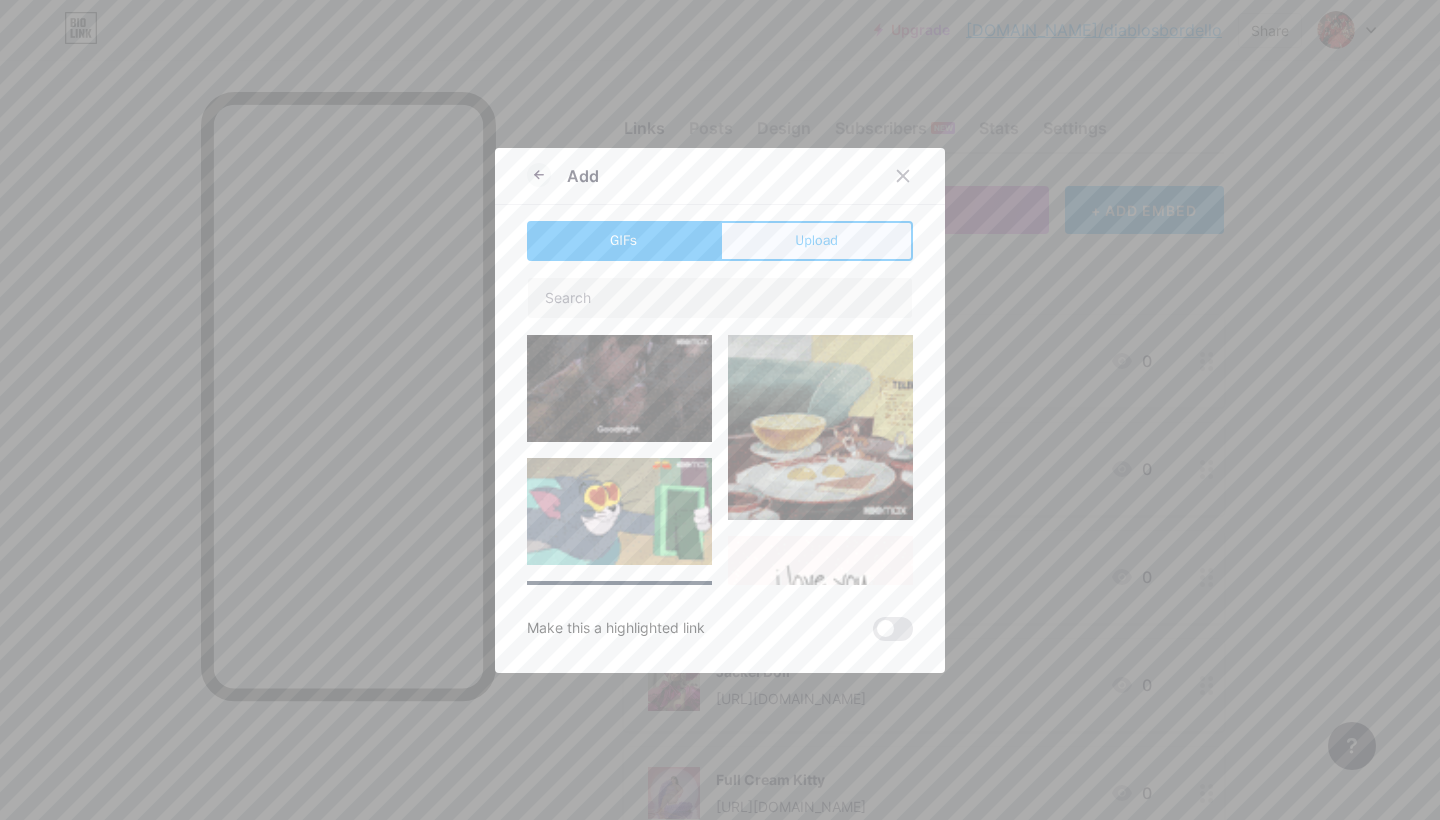 click on "Upload" at bounding box center [816, 241] 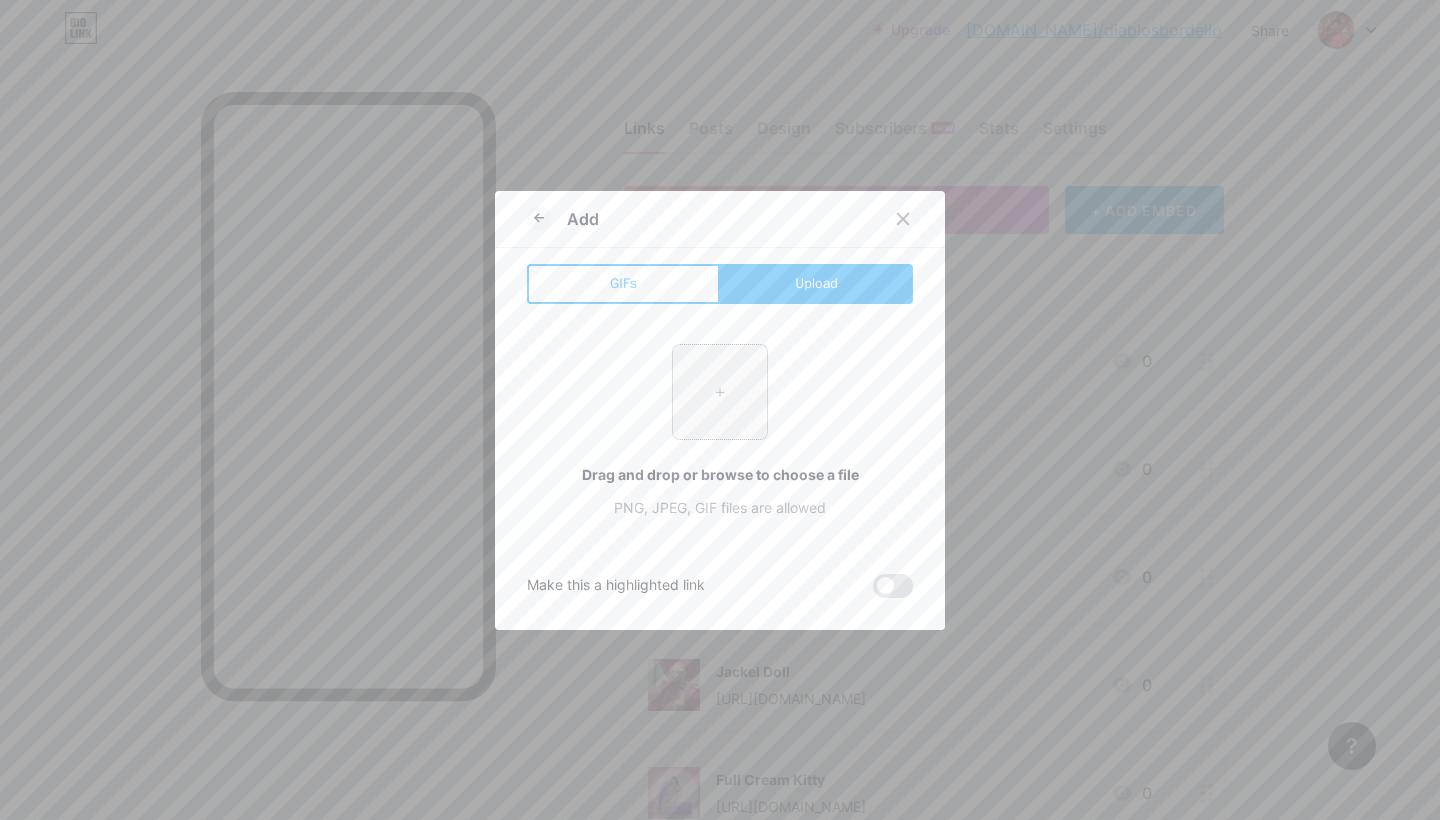 click at bounding box center (720, 392) 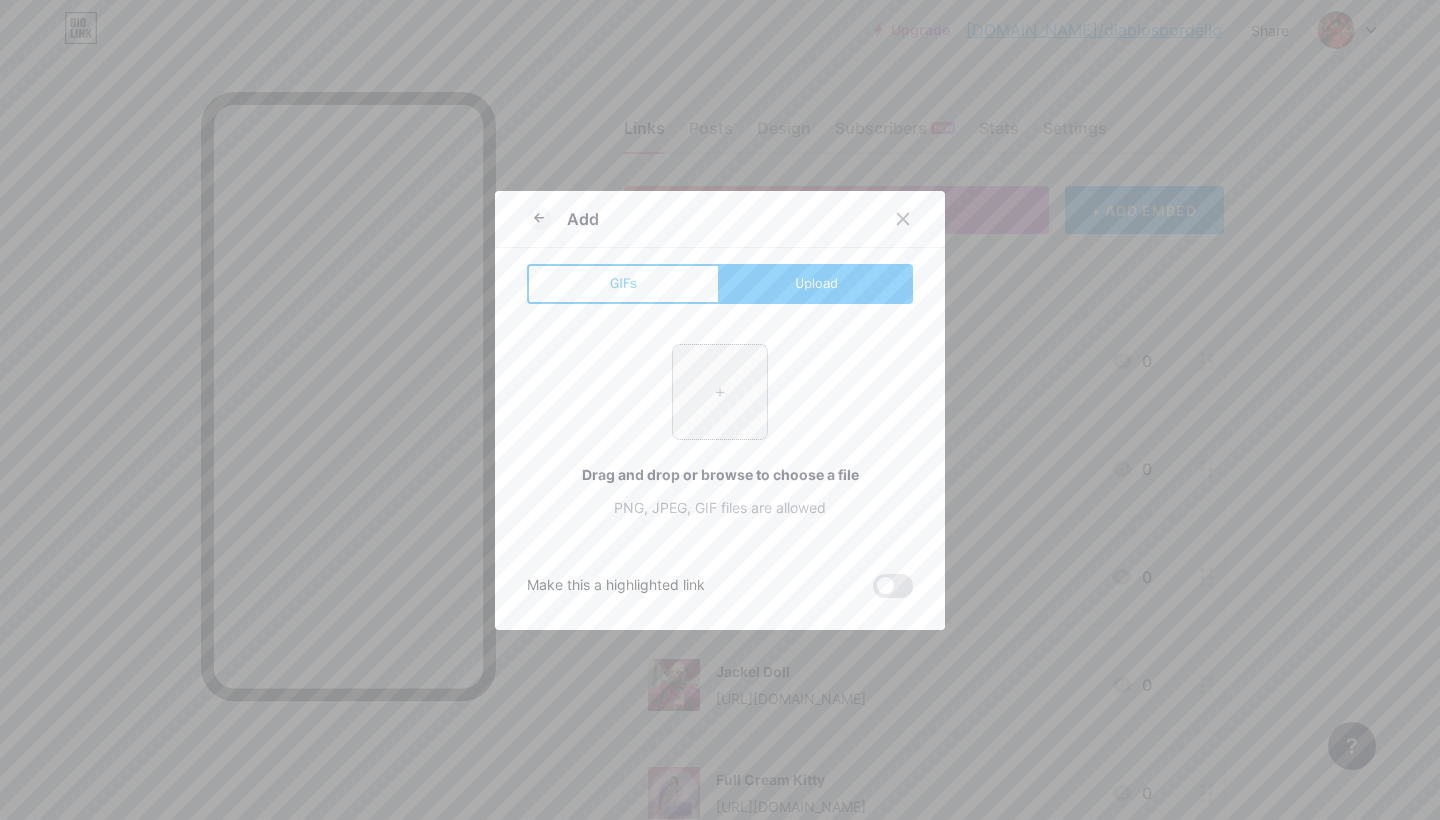 type on "C:\fakepath\gothic.jpeg" 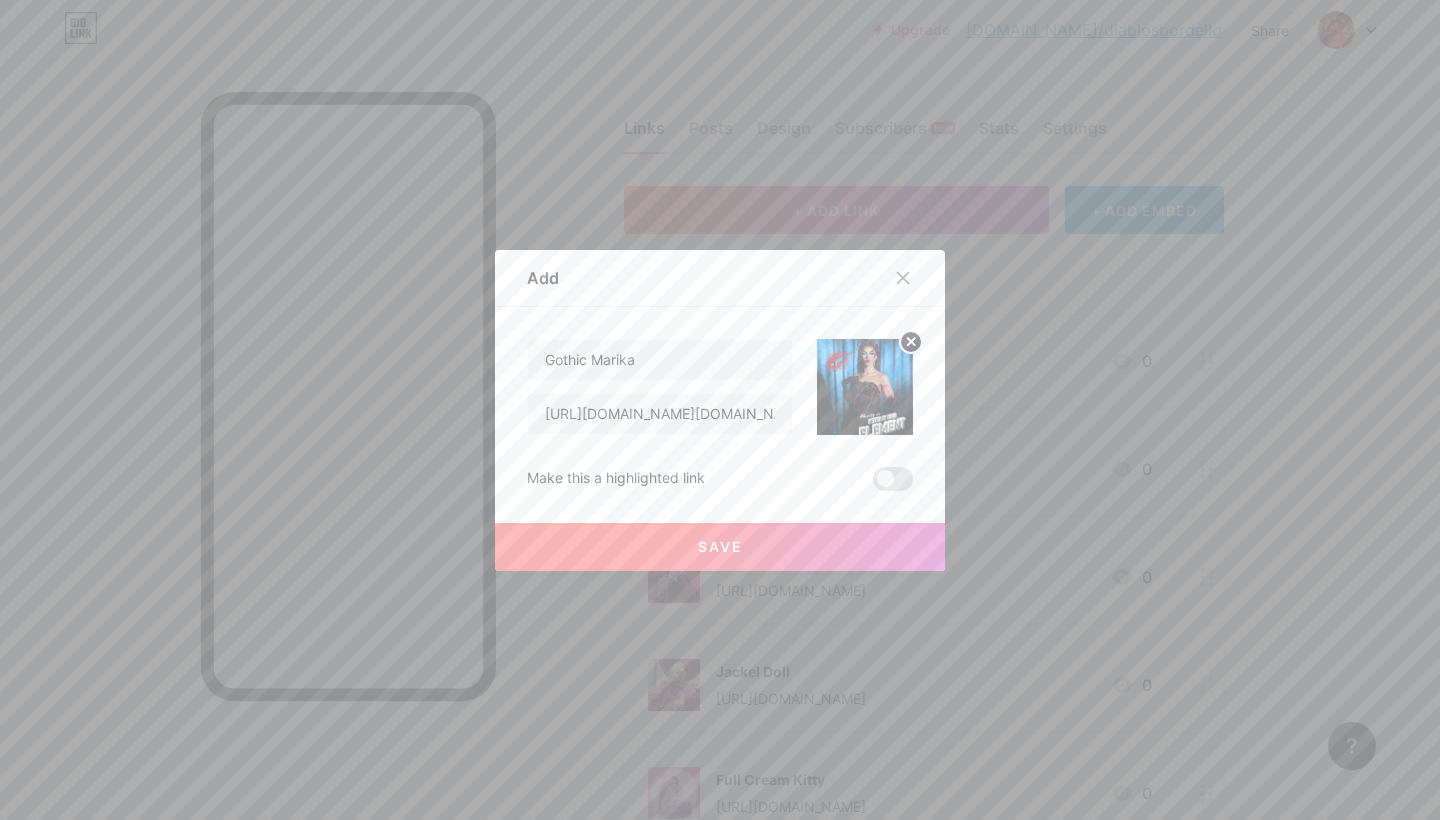 click on "Save" at bounding box center [720, 547] 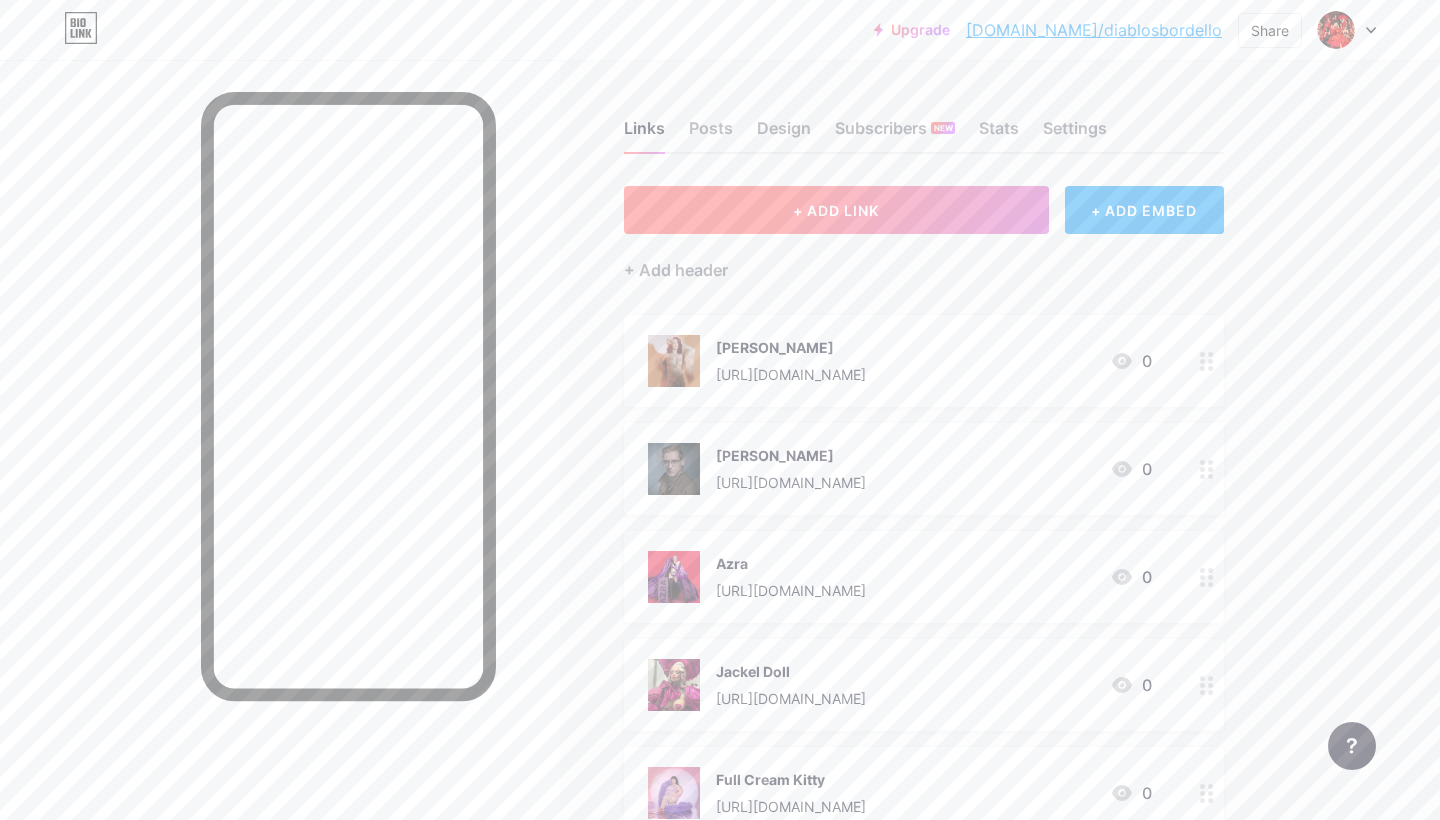 click on "+ ADD LINK" at bounding box center (836, 210) 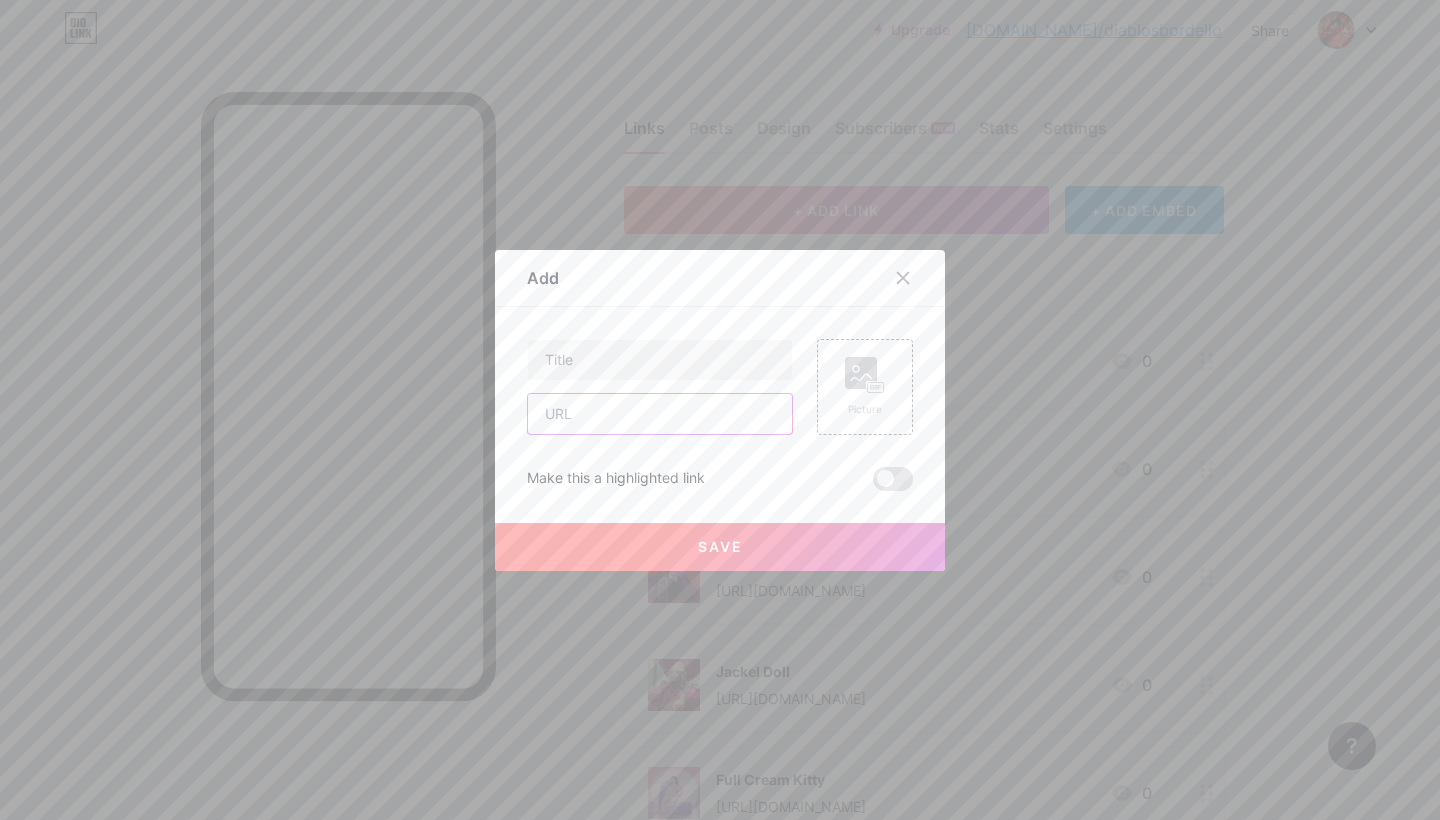 click at bounding box center (660, 414) 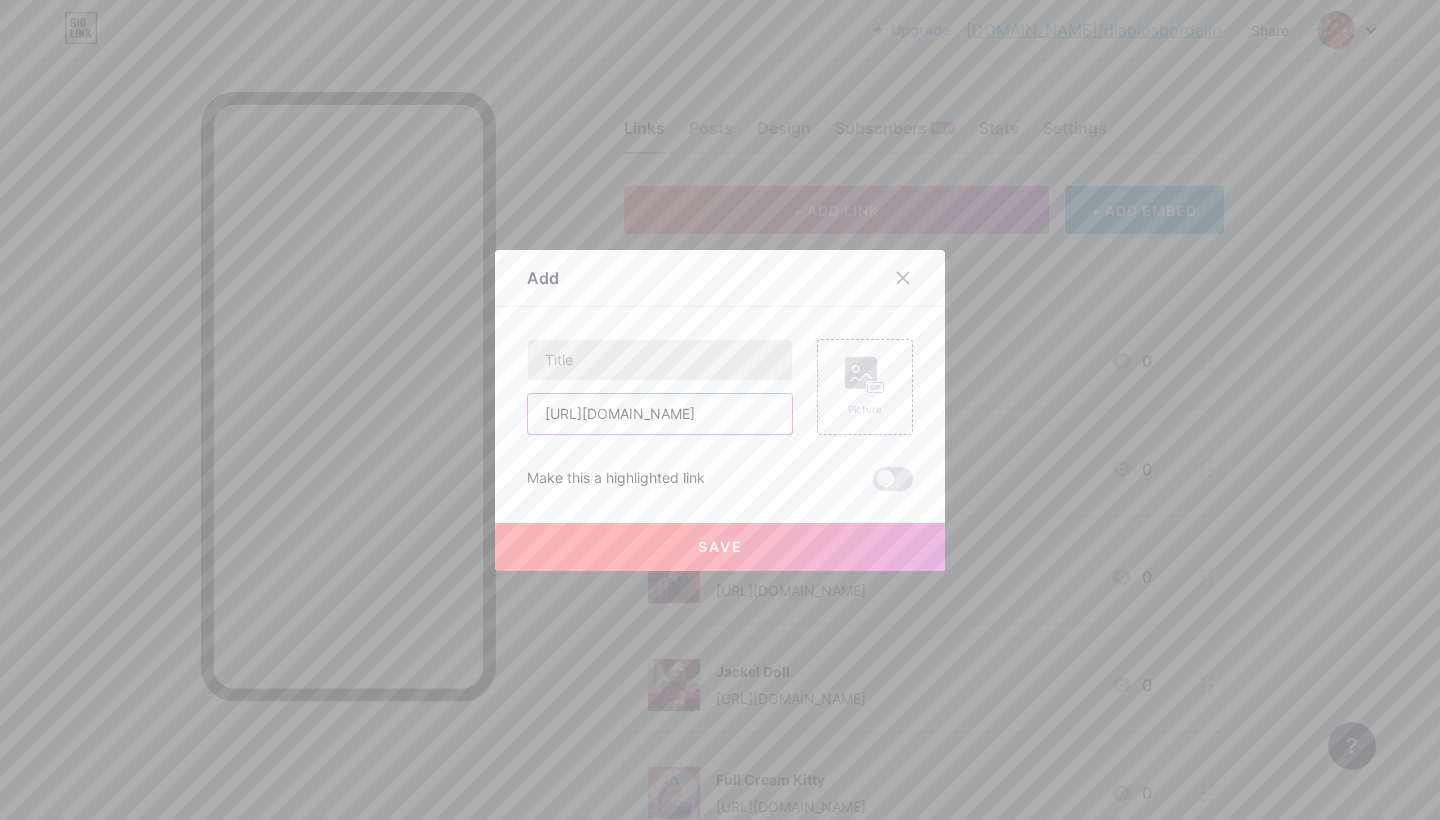 type on "[URL][DOMAIN_NAME]" 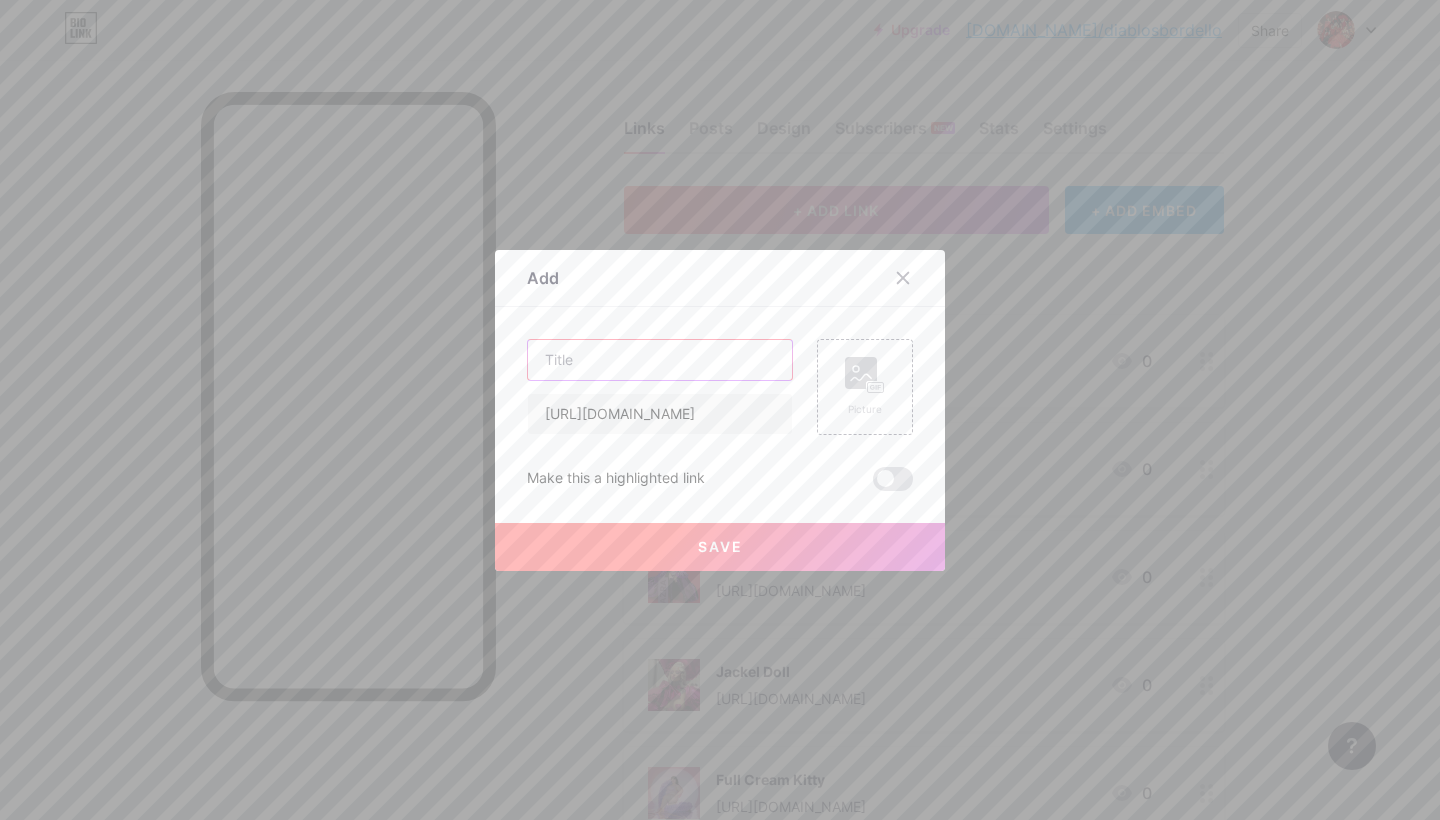click at bounding box center (660, 360) 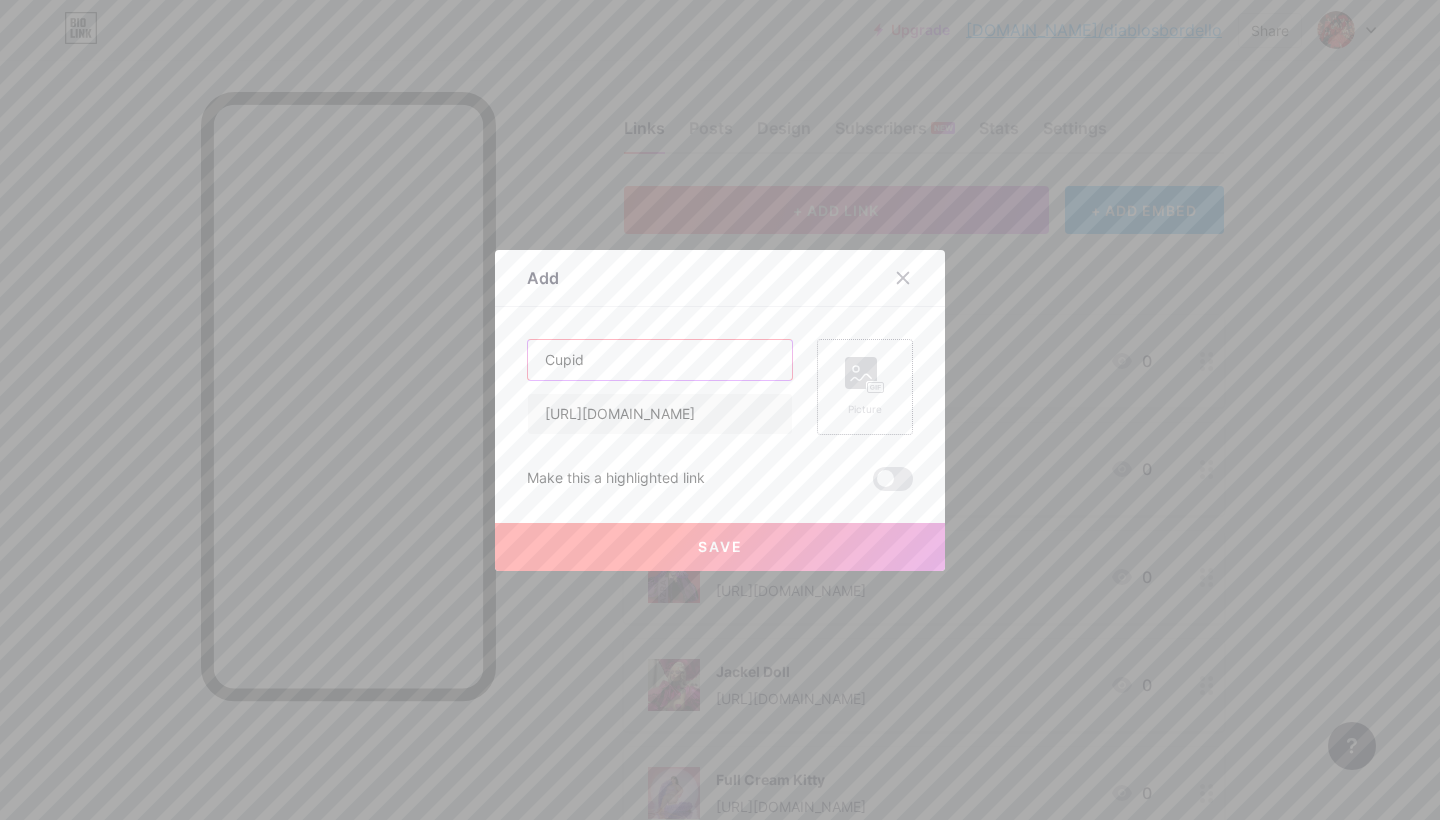 type on "Cupid" 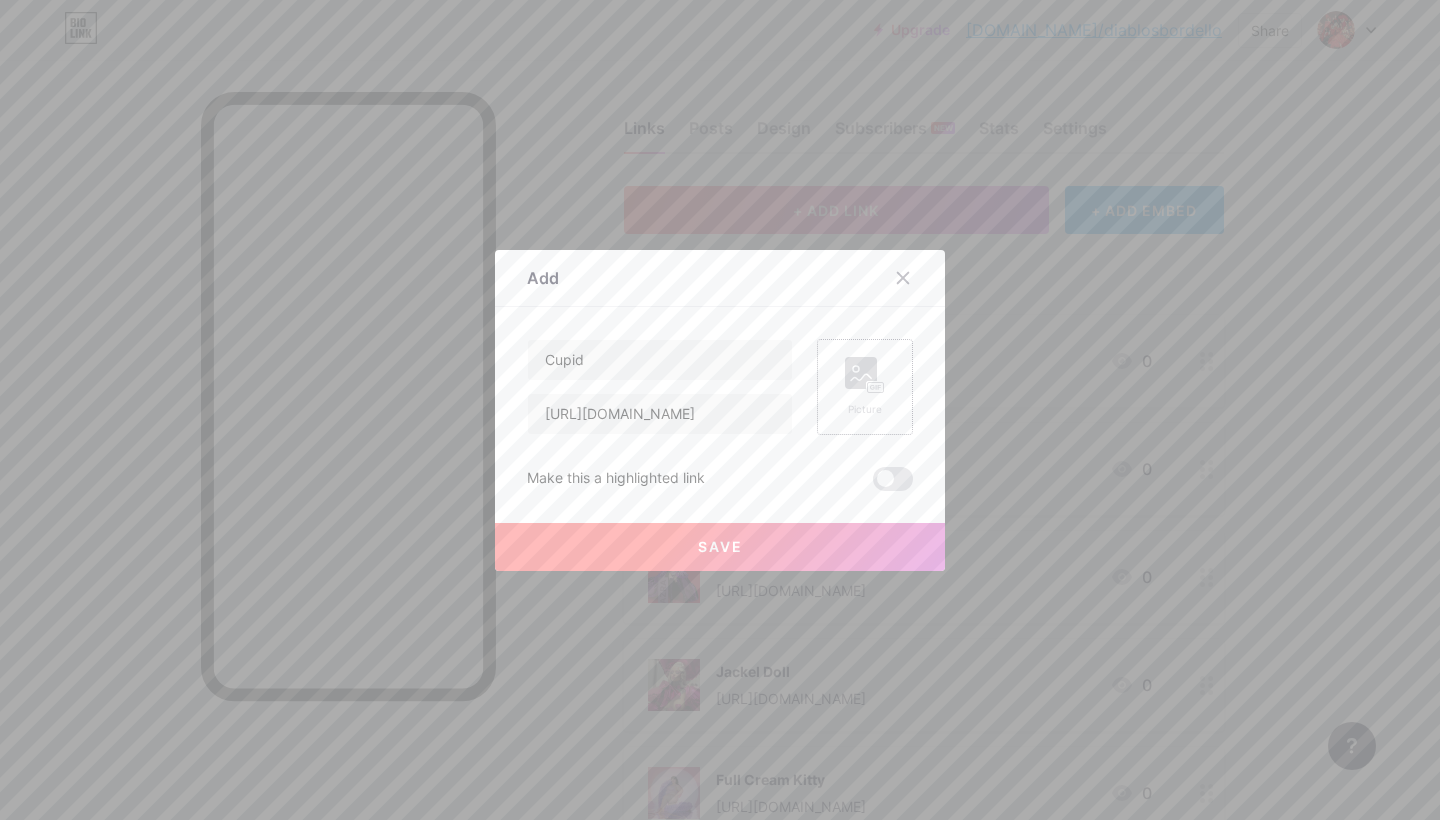 click 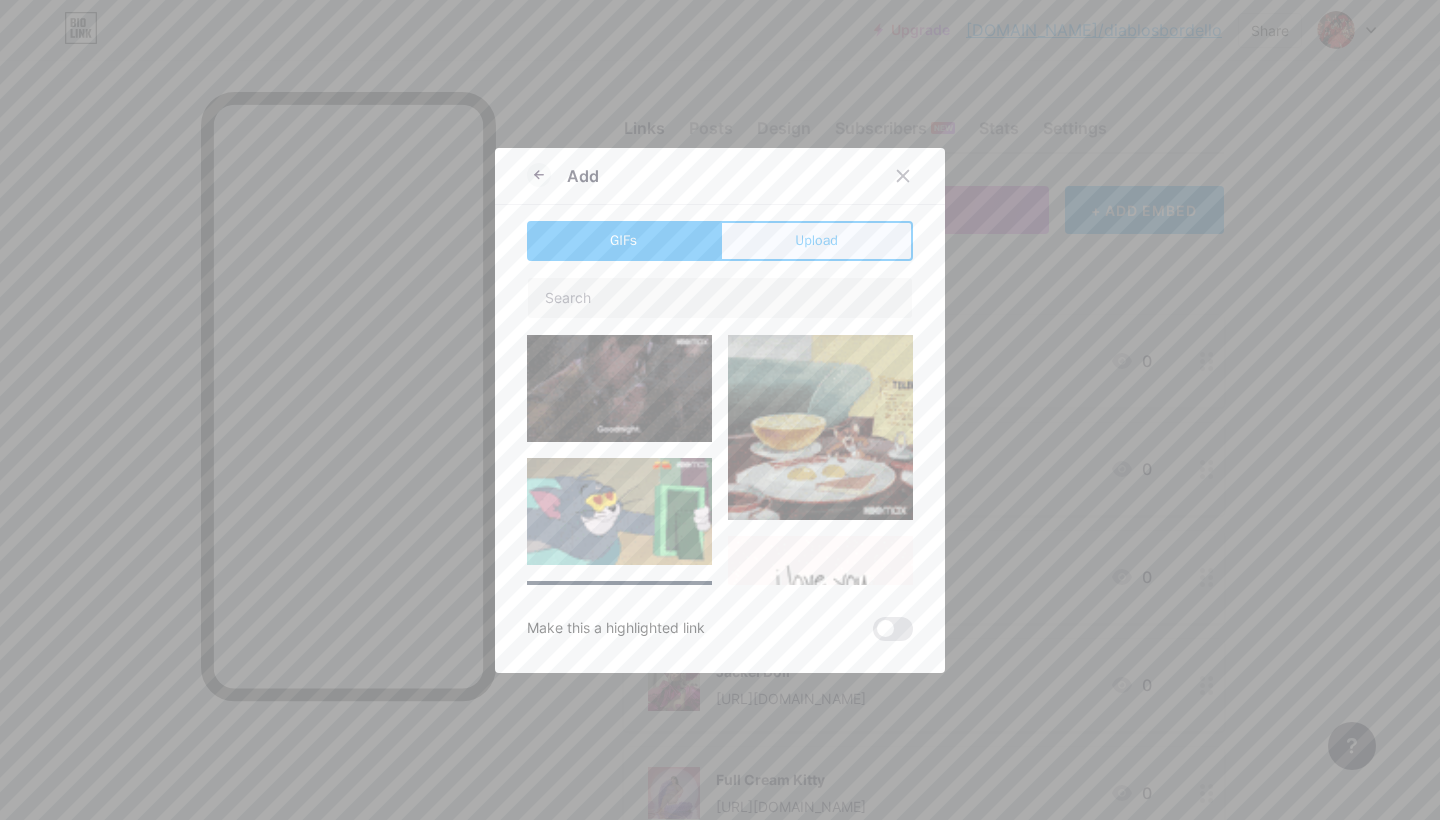 click on "Upload" at bounding box center [816, 241] 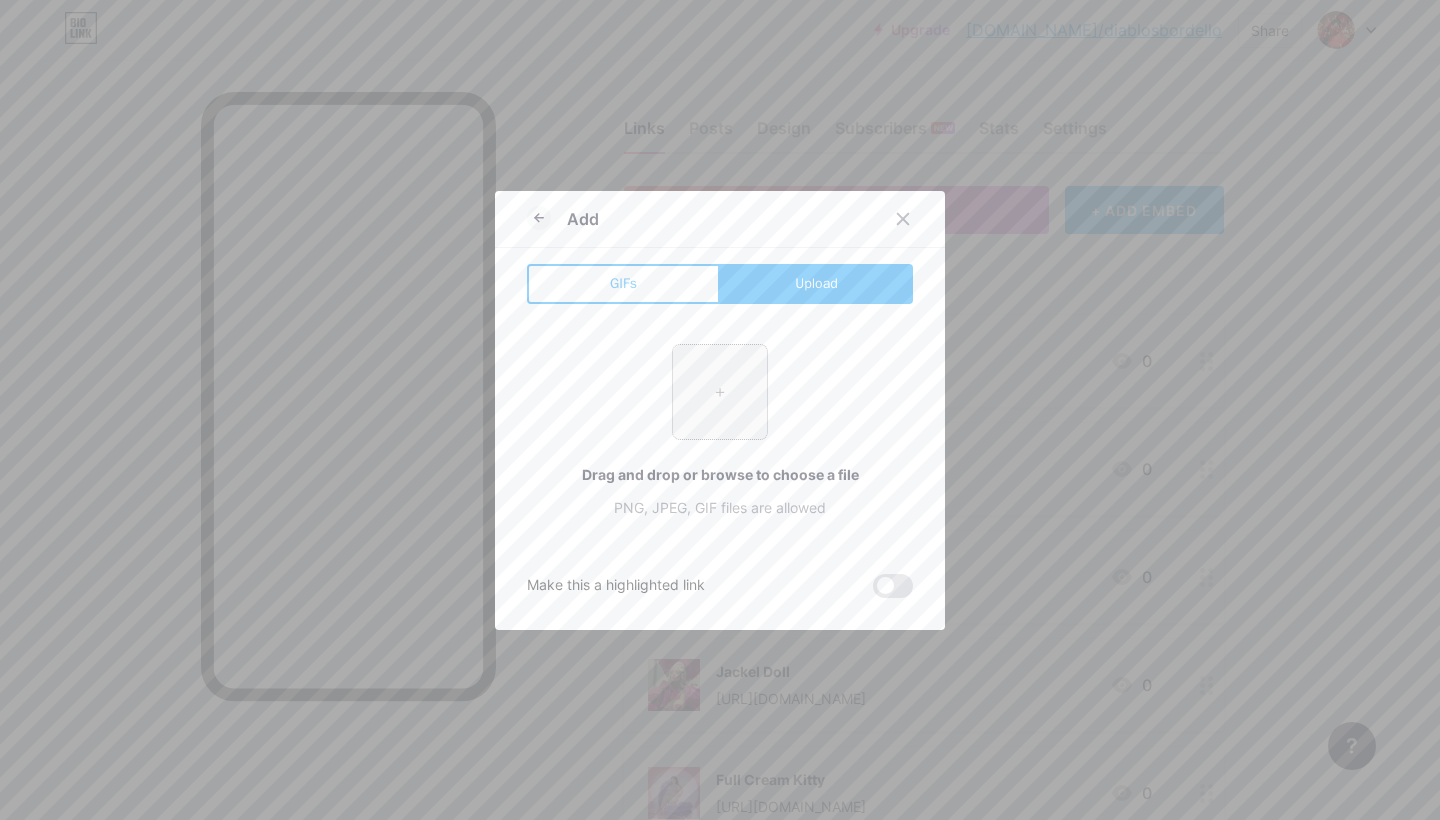 click at bounding box center [720, 392] 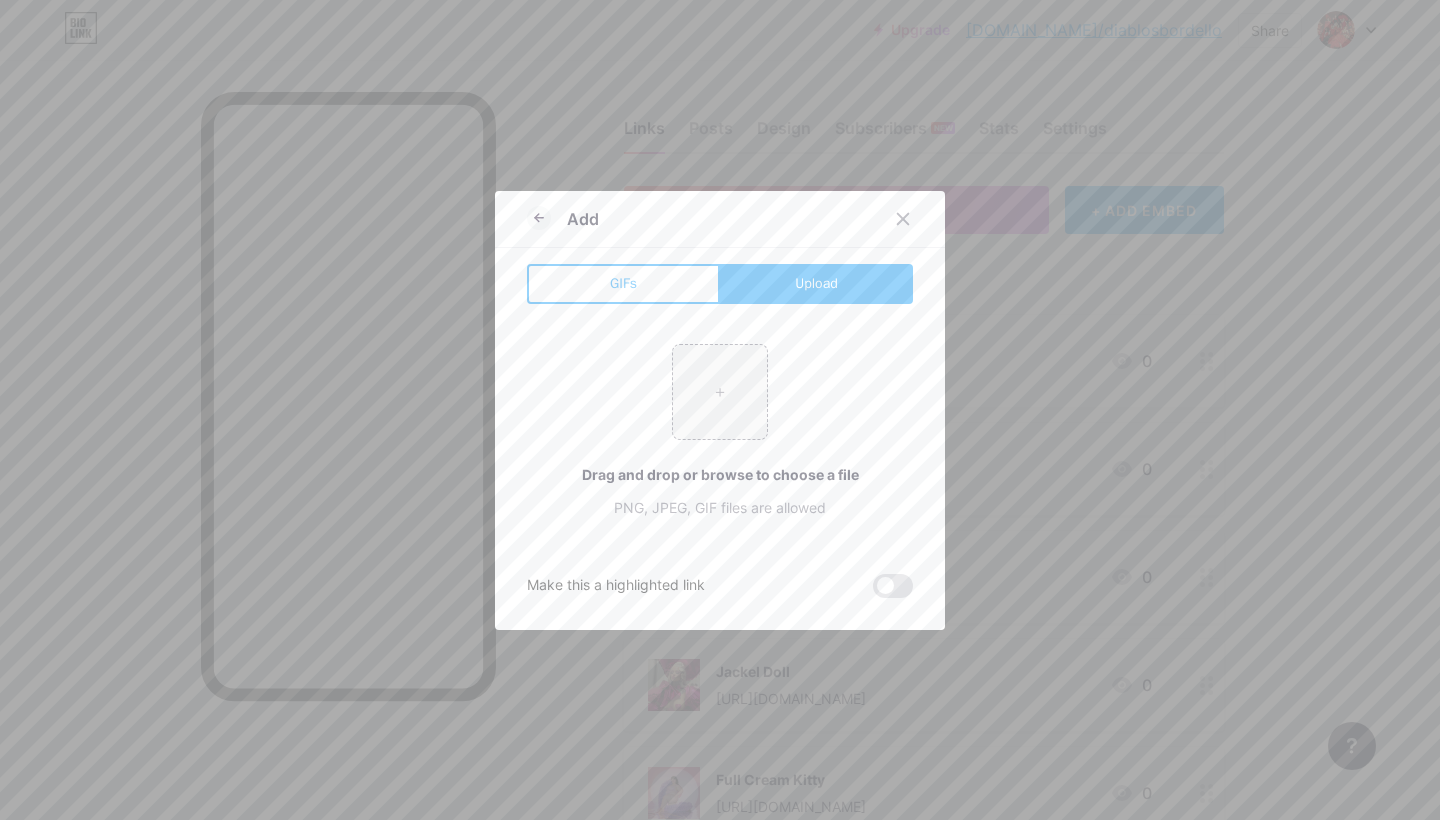 type on "C:\fakepath\cupid.jpg" 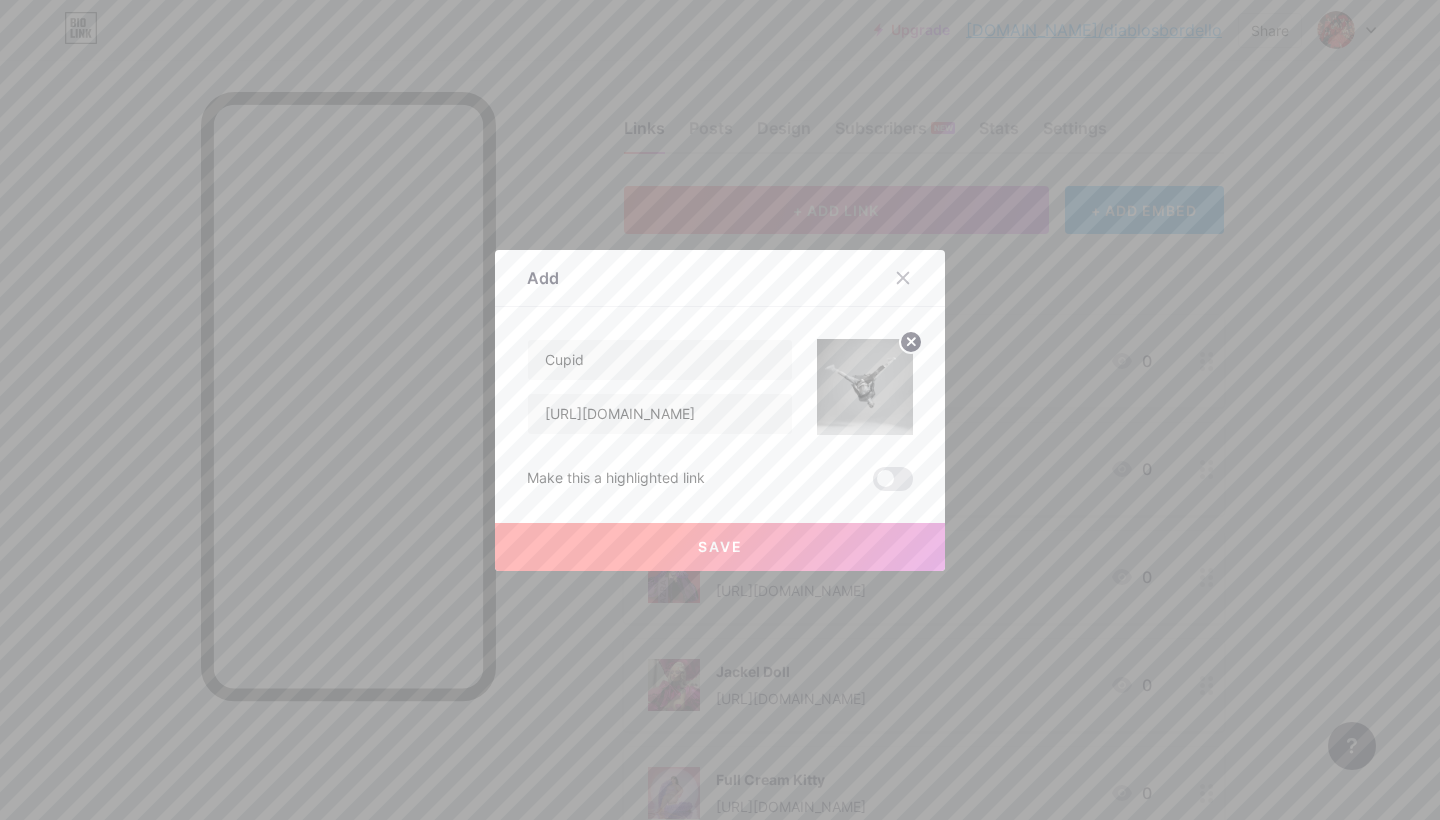 click on "Save" at bounding box center (720, 547) 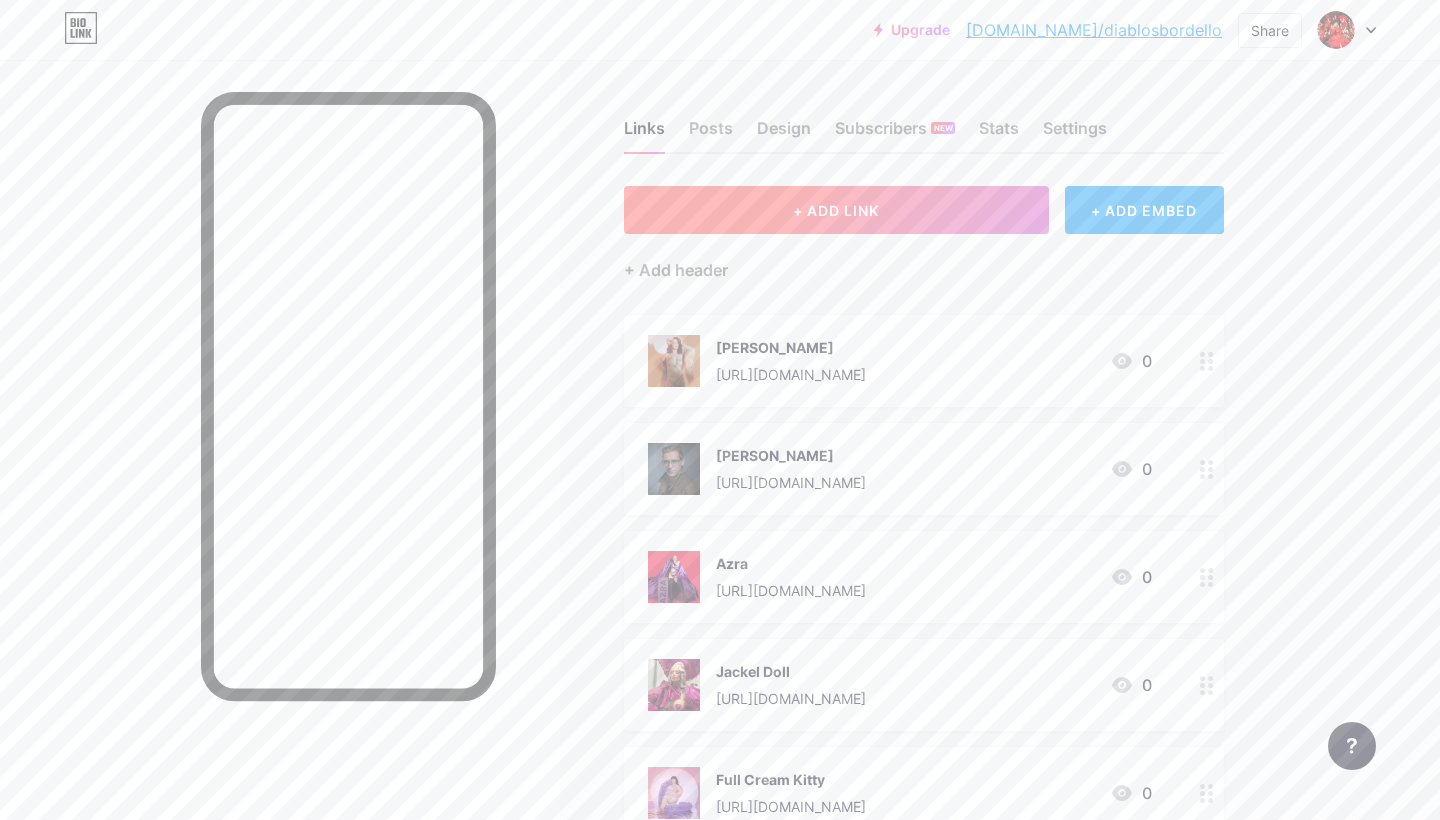 click on "+ ADD LINK" at bounding box center (836, 210) 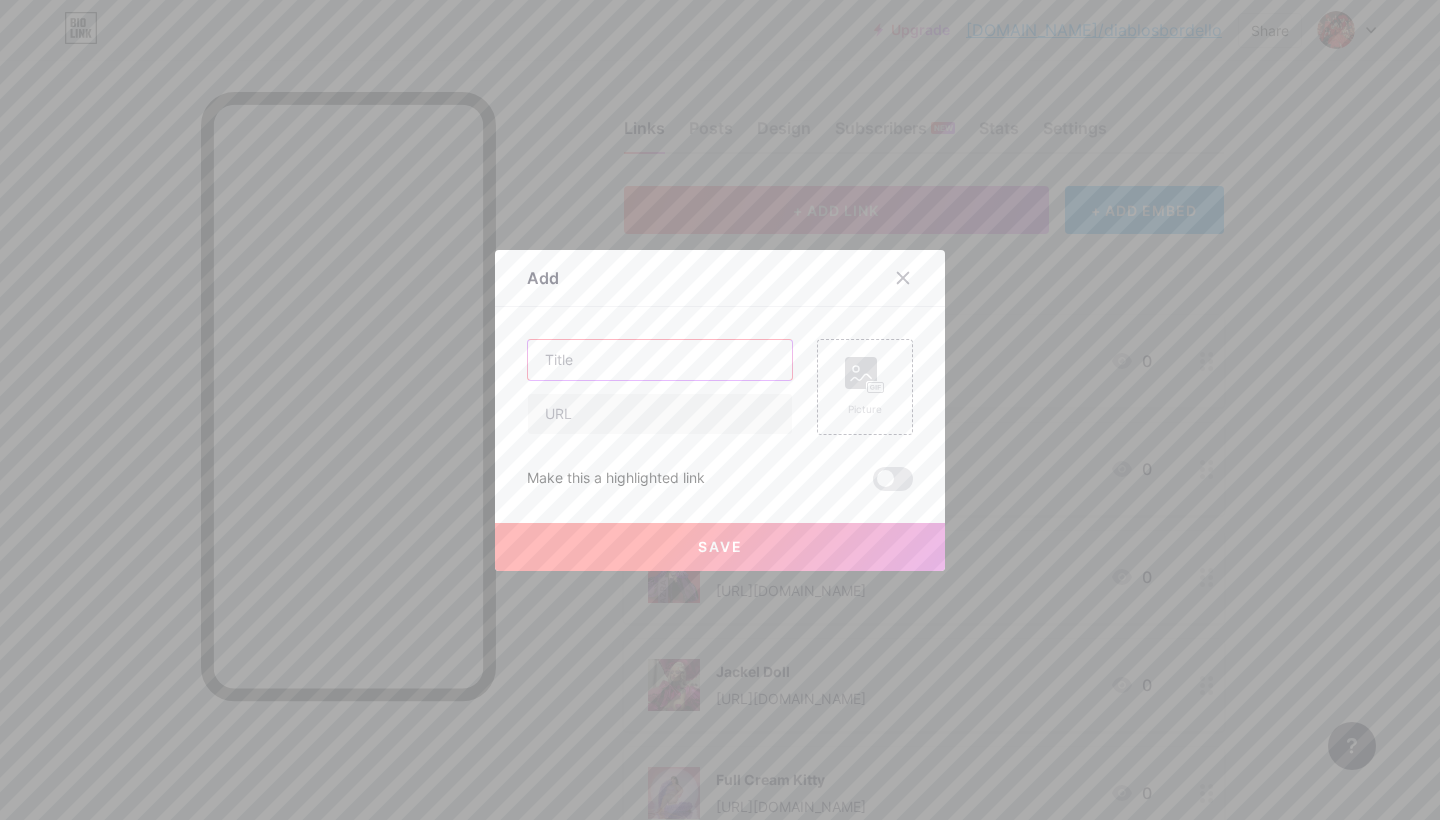 click at bounding box center (660, 360) 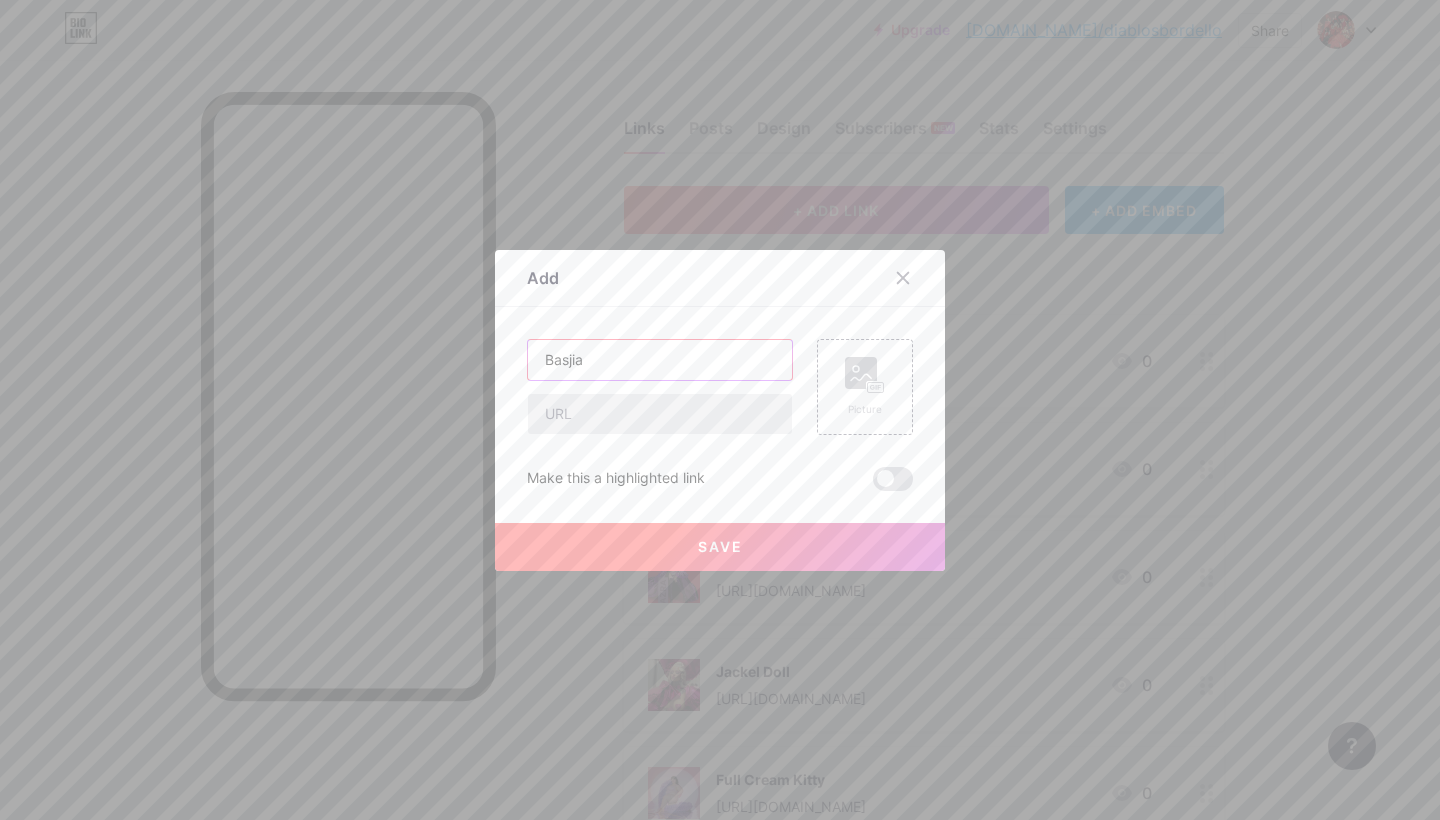 type on "Basjia" 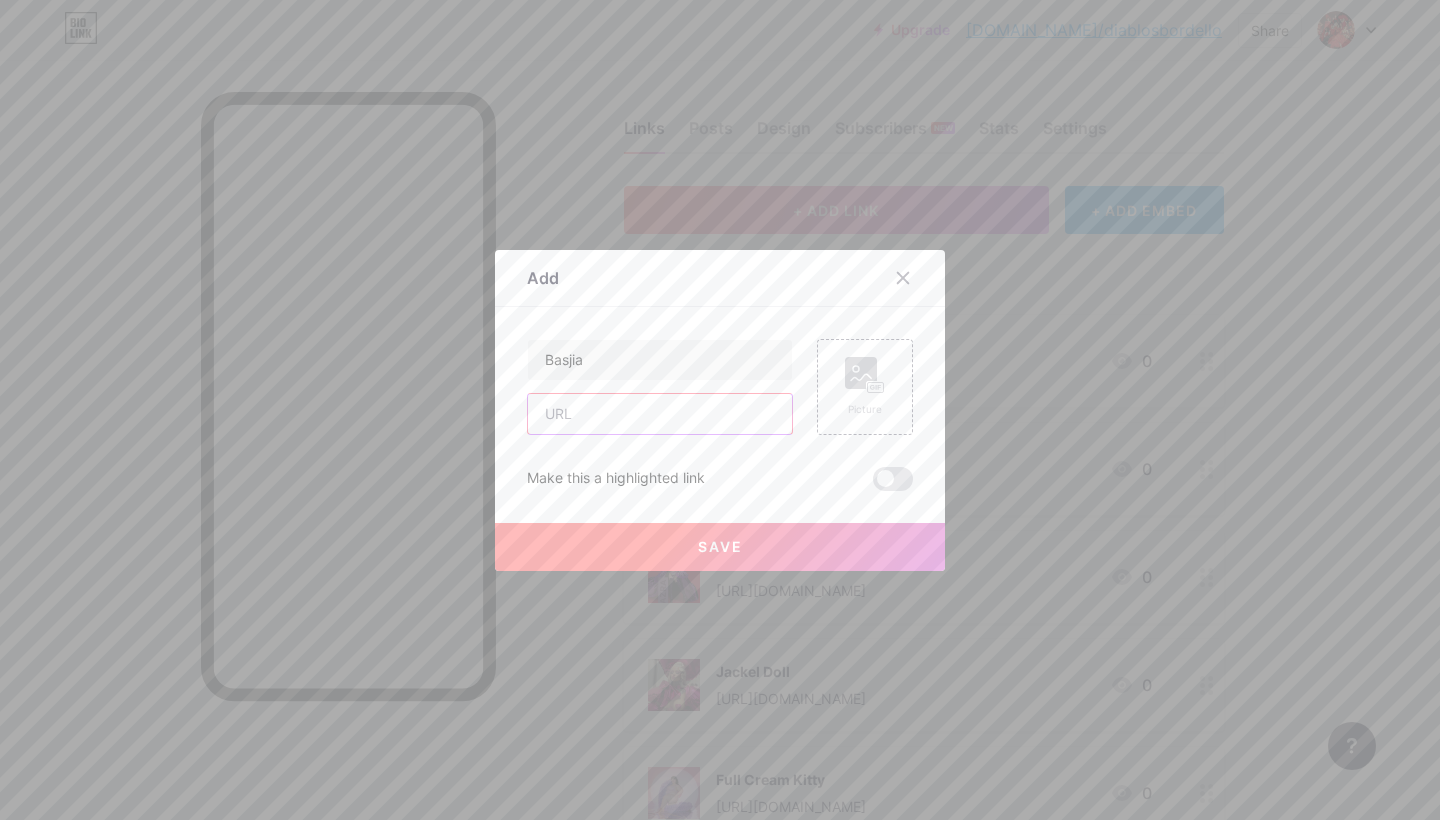 click at bounding box center [660, 414] 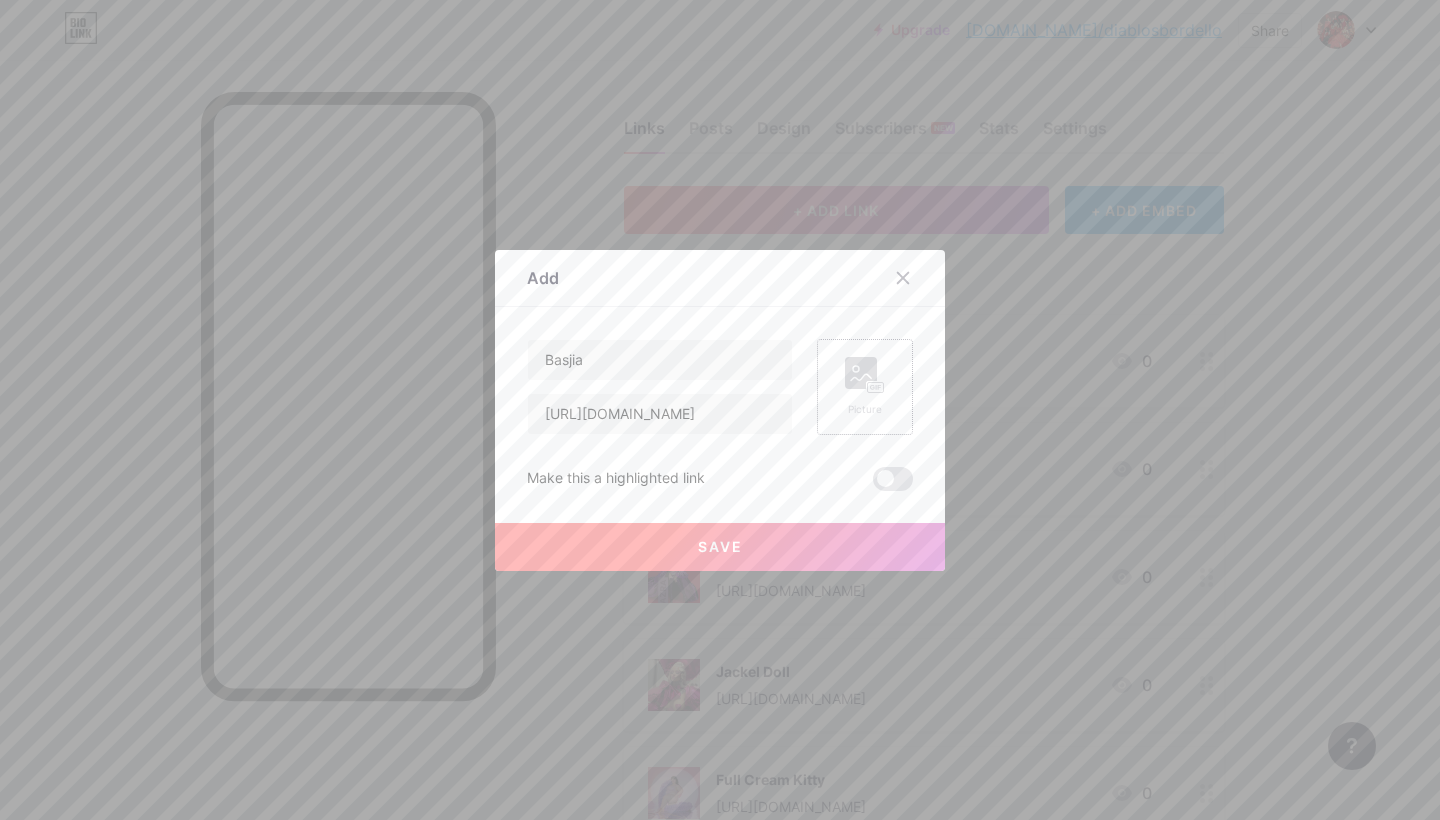click on "Picture" at bounding box center [865, 387] 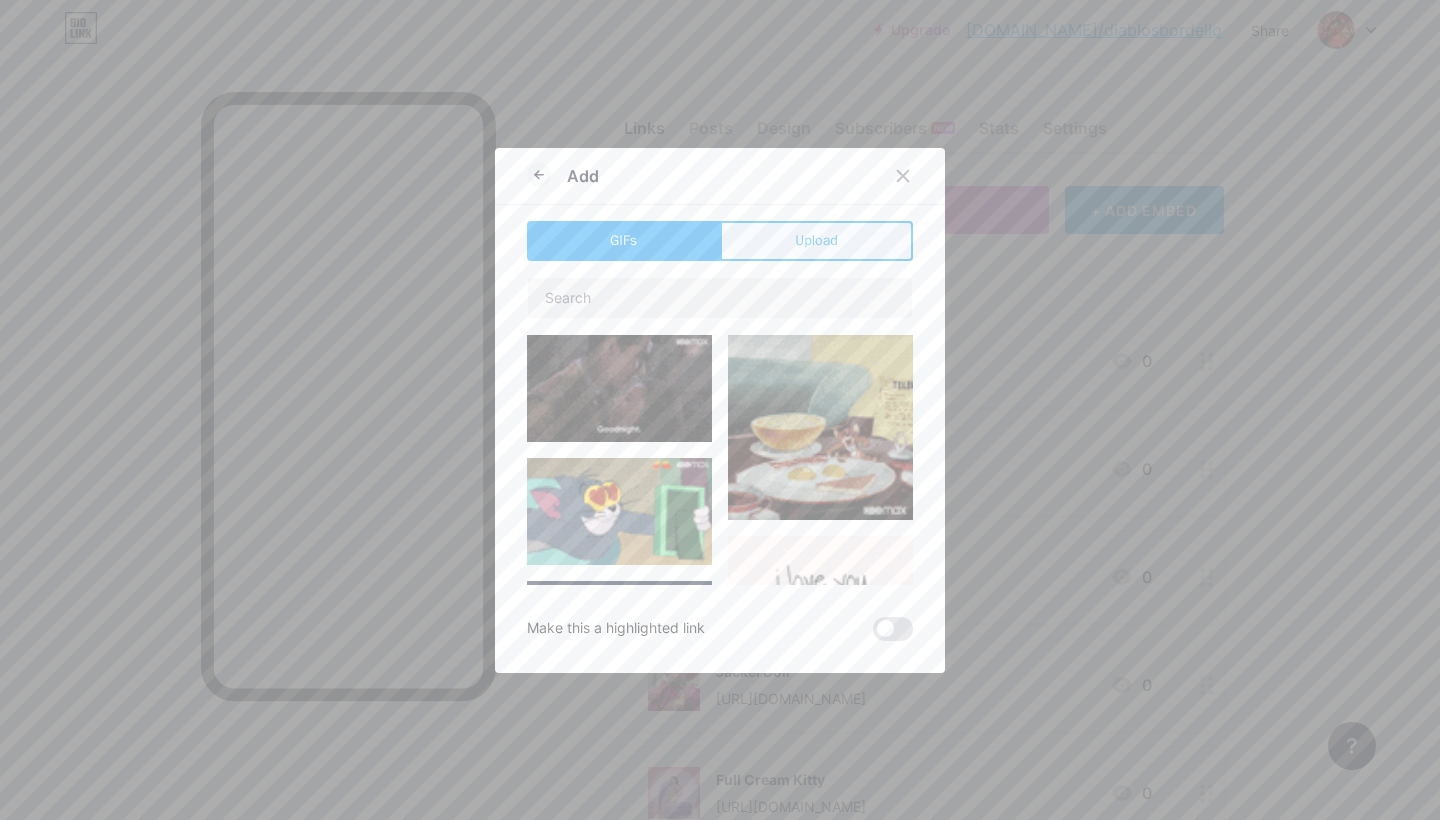 click on "Upload" at bounding box center (816, 240) 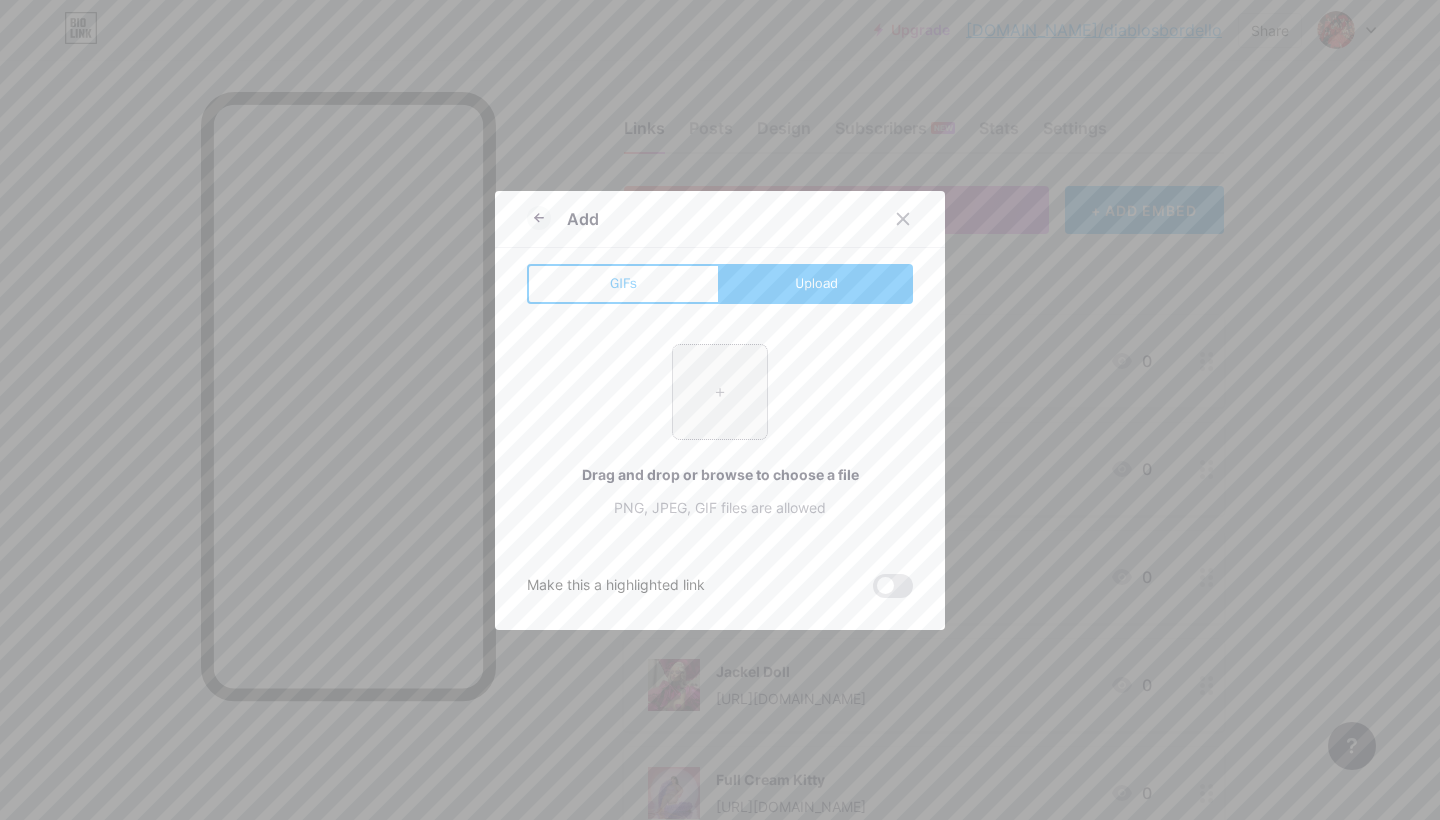 click at bounding box center [720, 392] 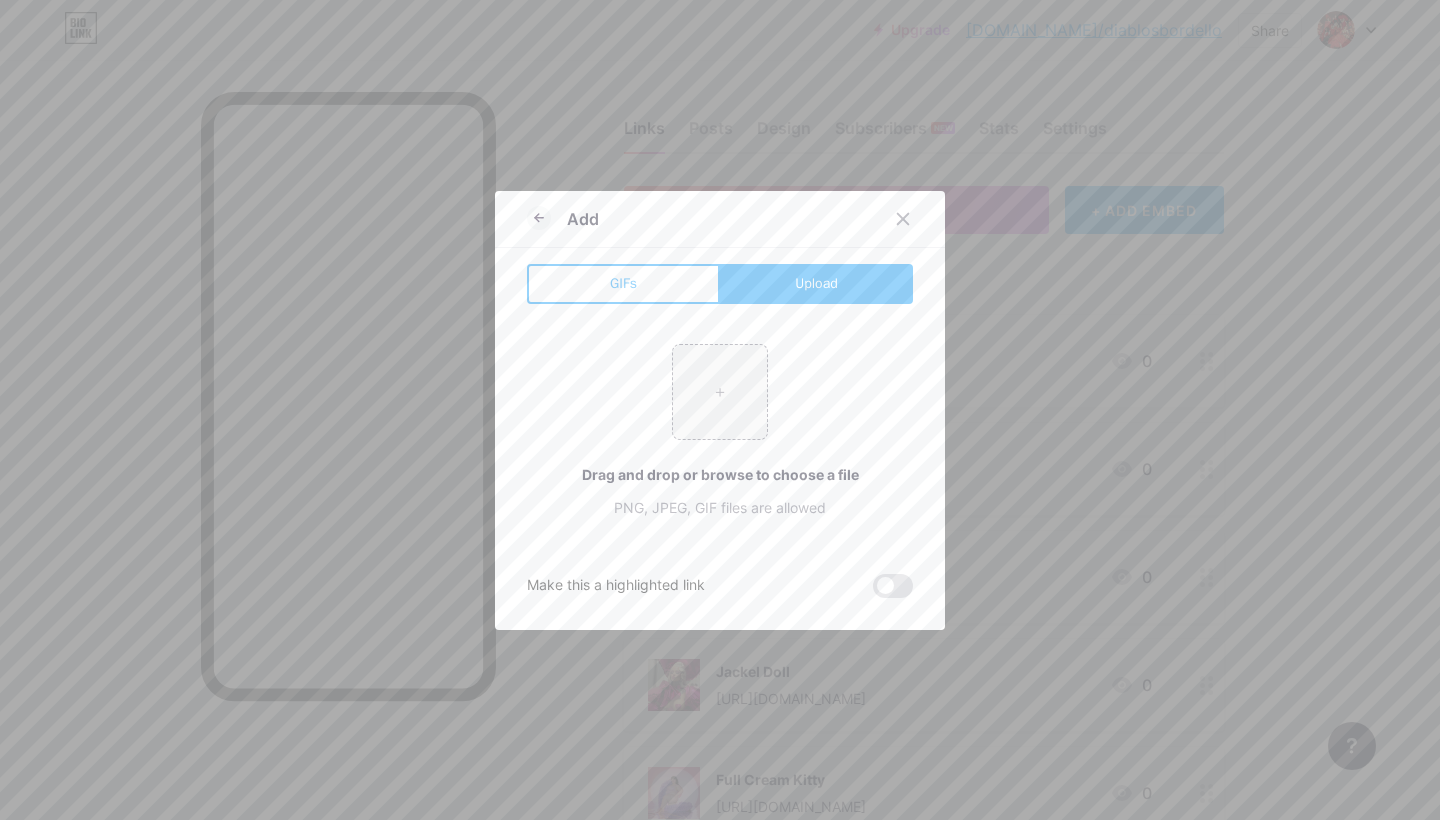 type on "C:\fakepath\basjia.jpg" 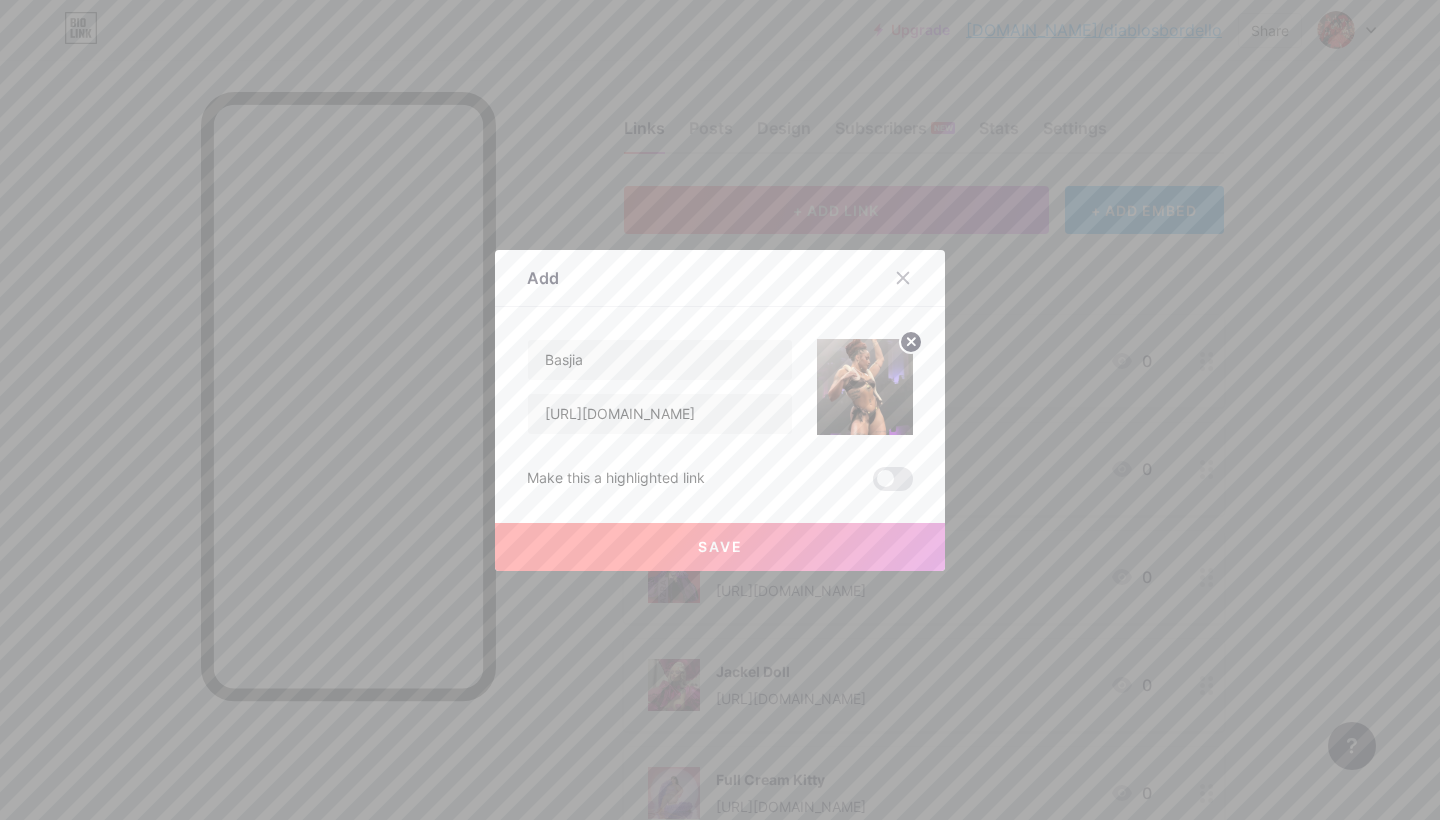 click on "Save" at bounding box center (720, 547) 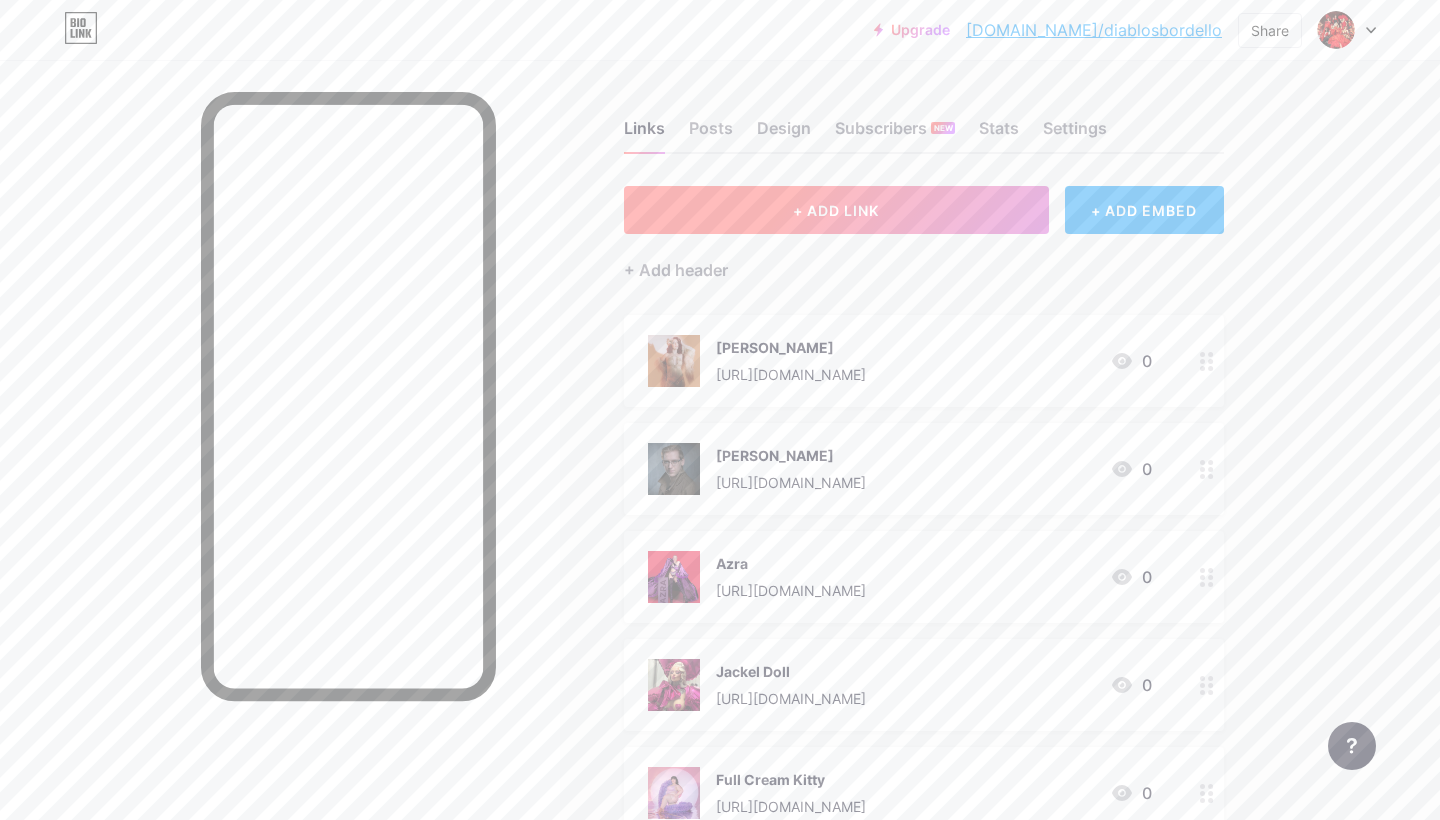 click on "+ ADD LINK" at bounding box center (836, 210) 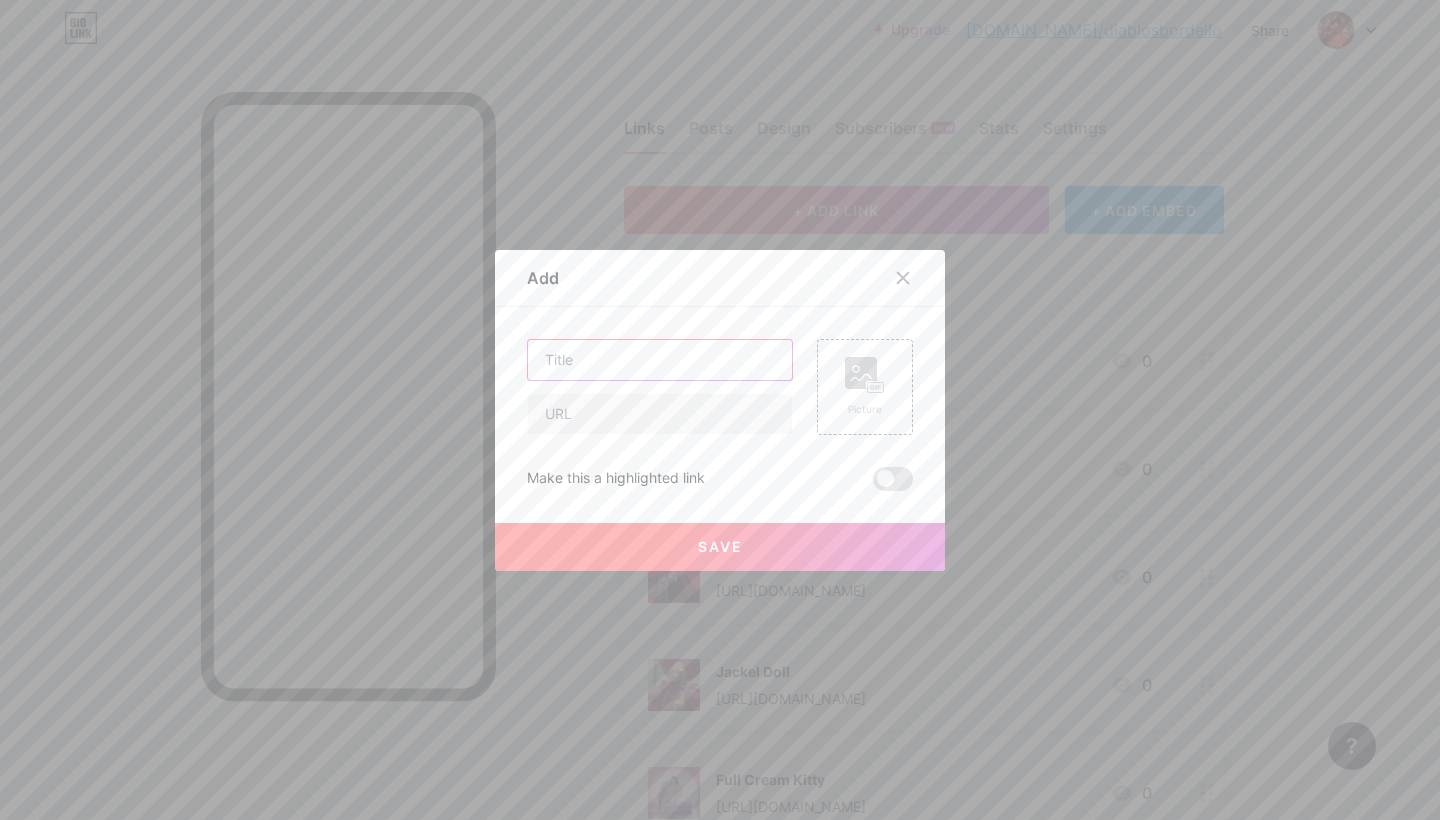 click at bounding box center [660, 360] 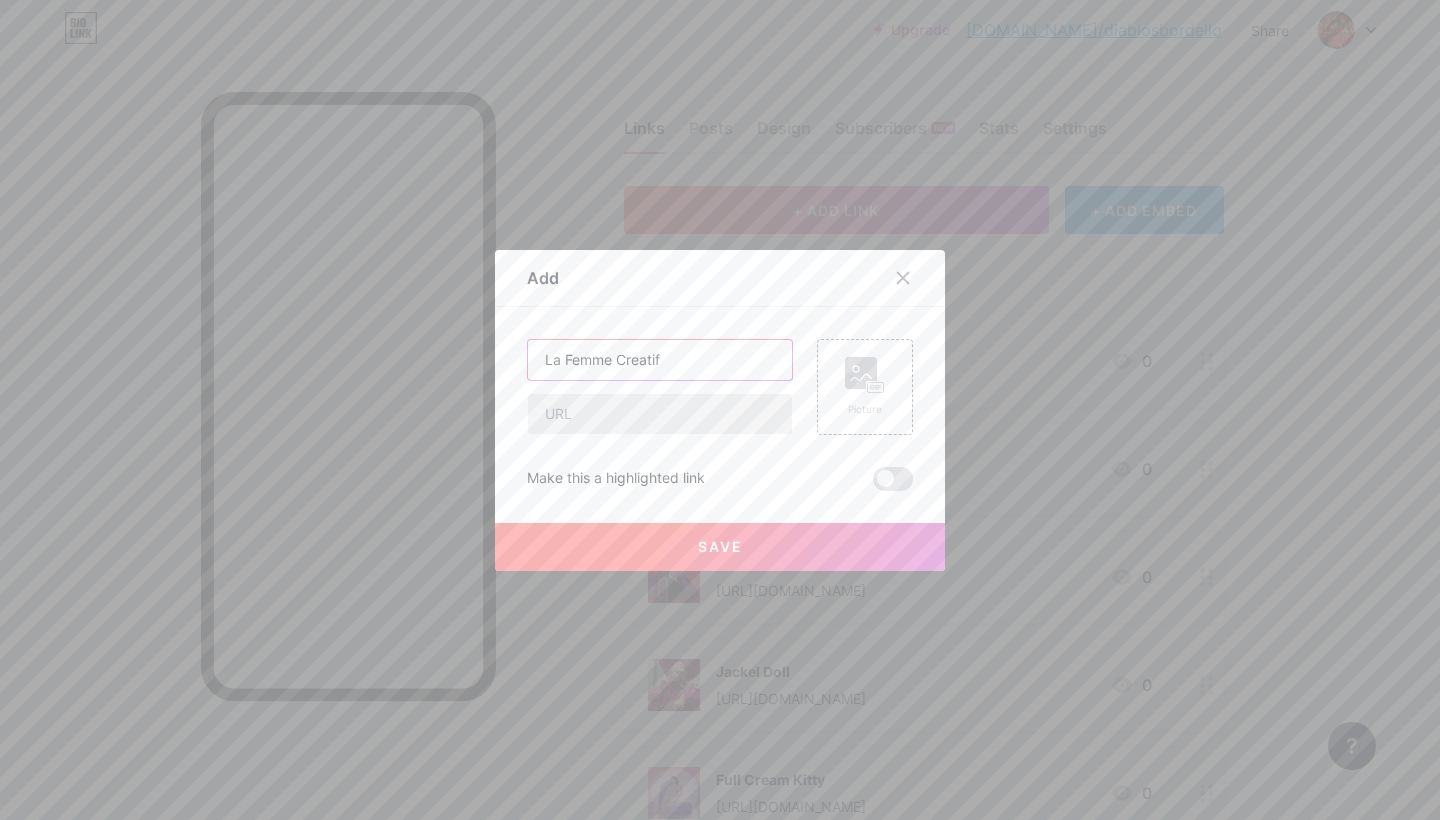 type on "La Femme Creatif" 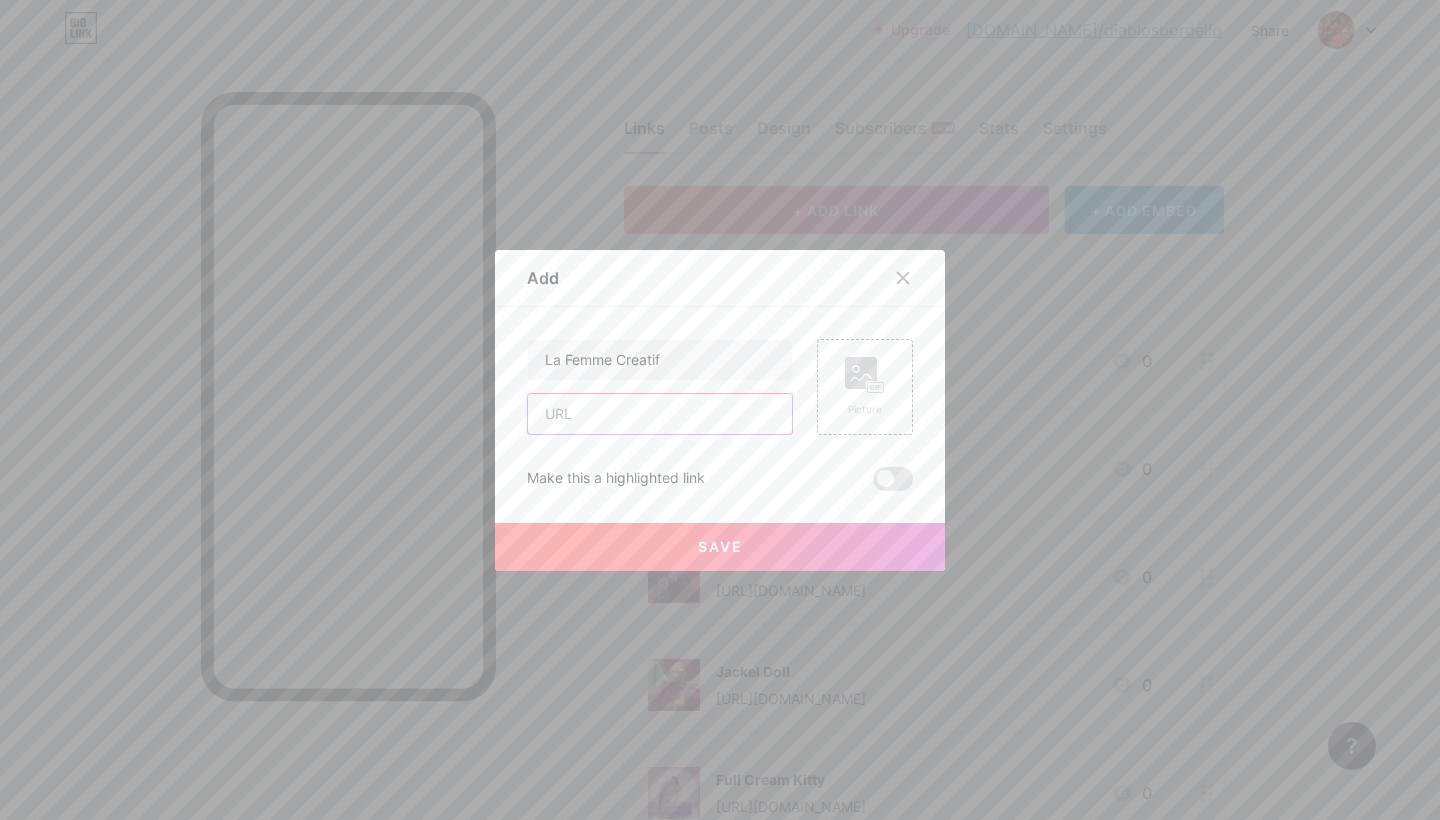 click at bounding box center (660, 414) 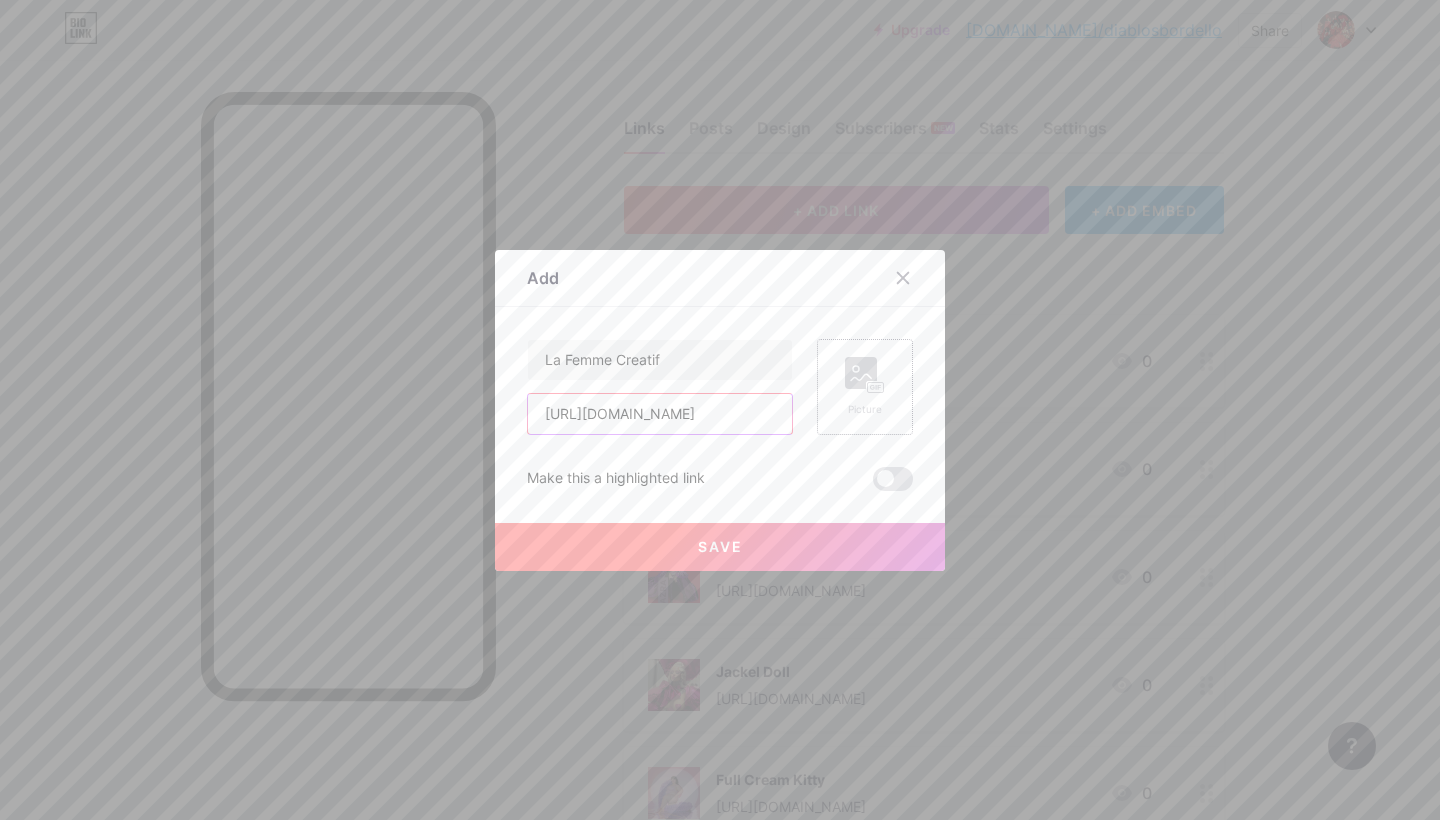 type on "[URL][DOMAIN_NAME]" 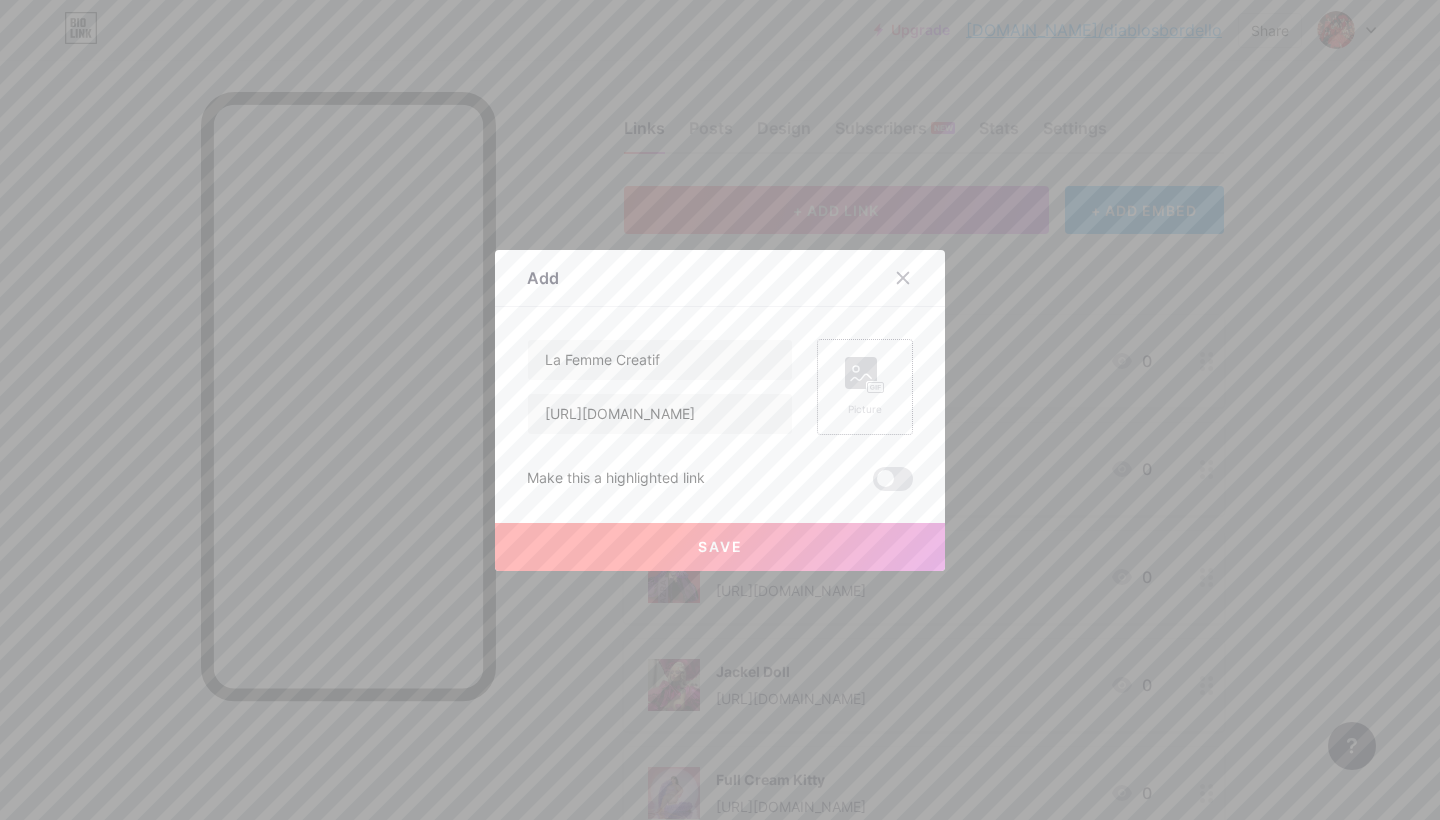 click 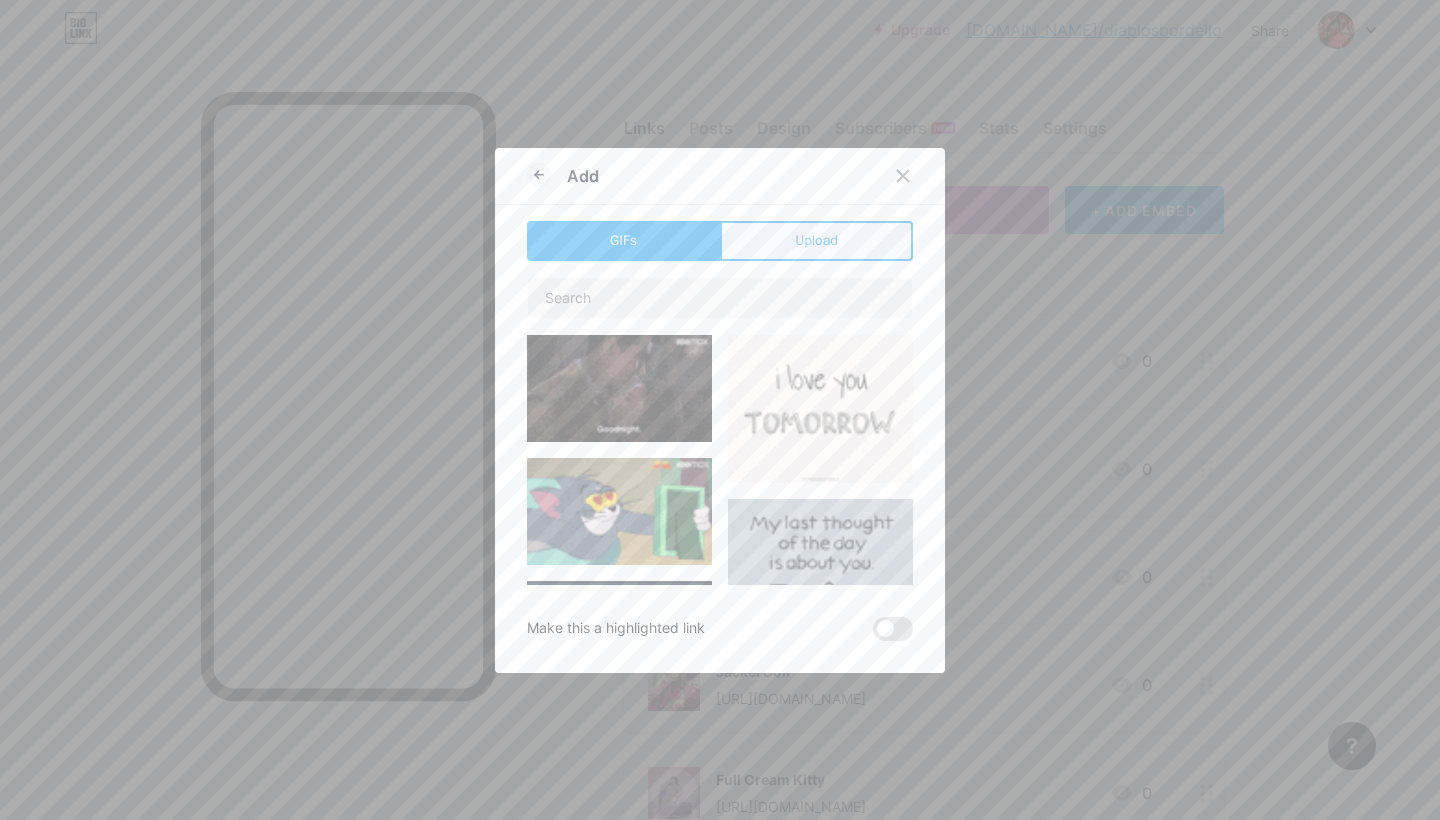 click on "Upload" at bounding box center [816, 240] 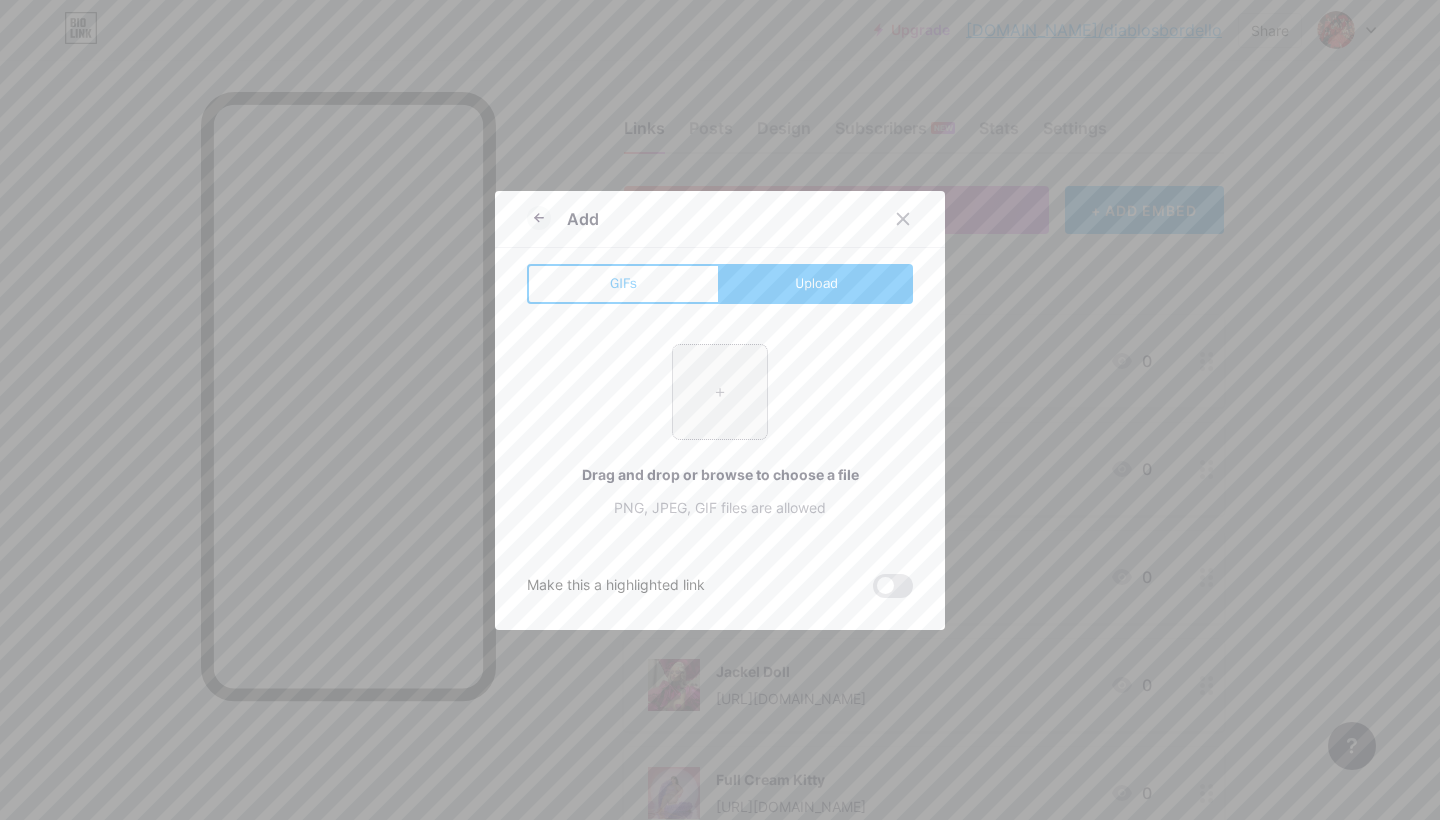 click at bounding box center [720, 392] 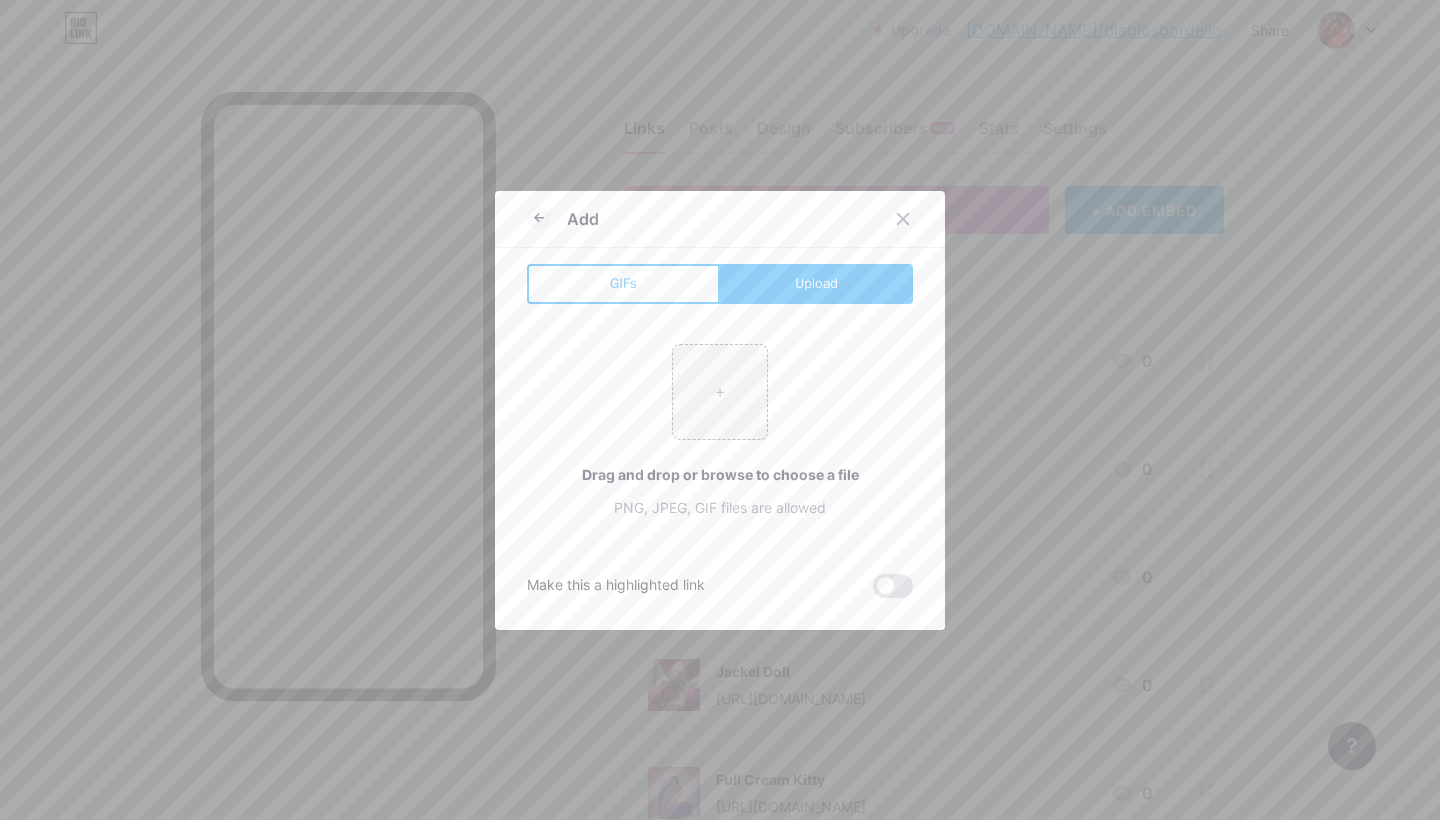 type on "C:\fakepath\lafemme.jpg" 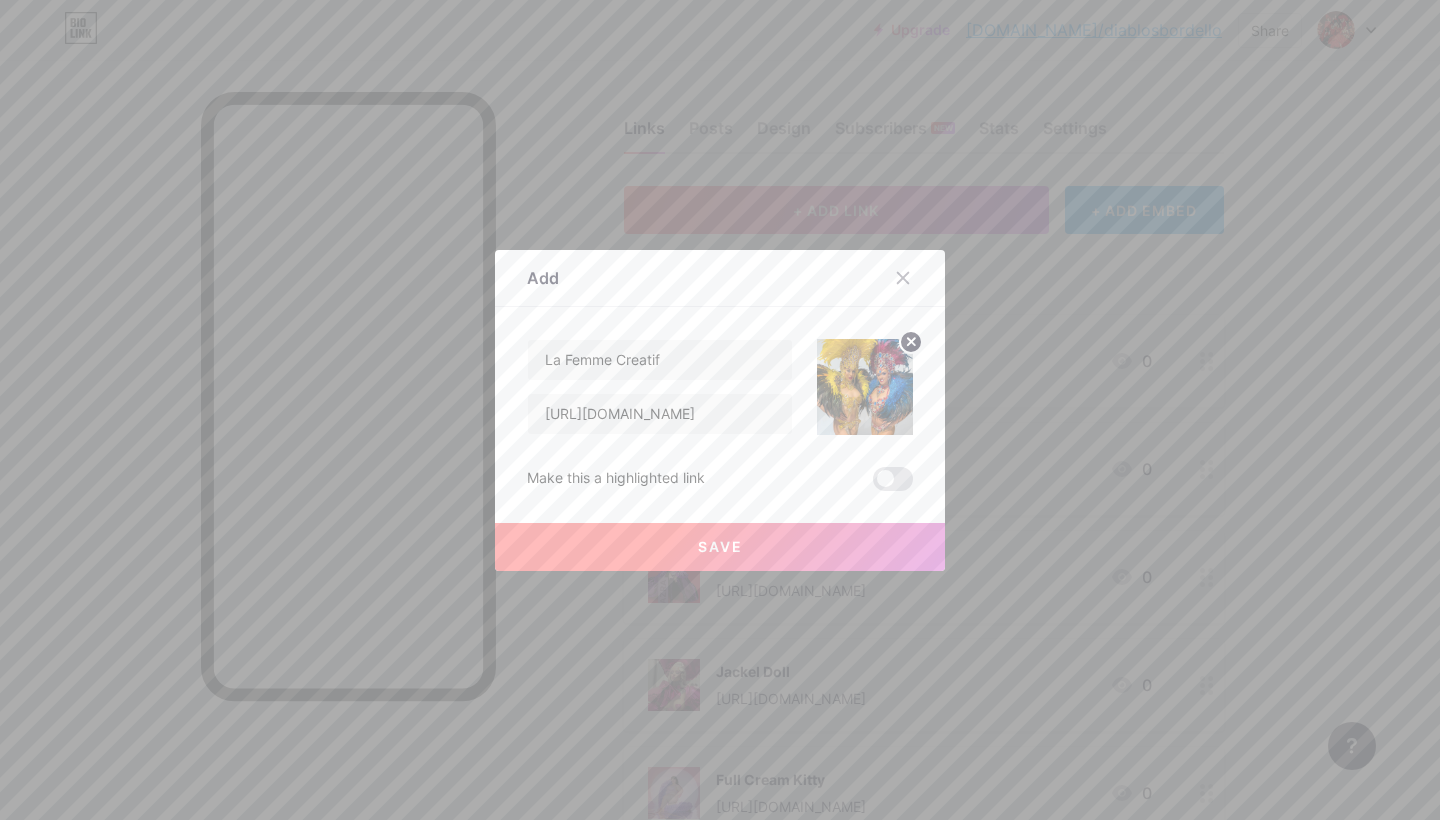 click on "Save" at bounding box center [720, 547] 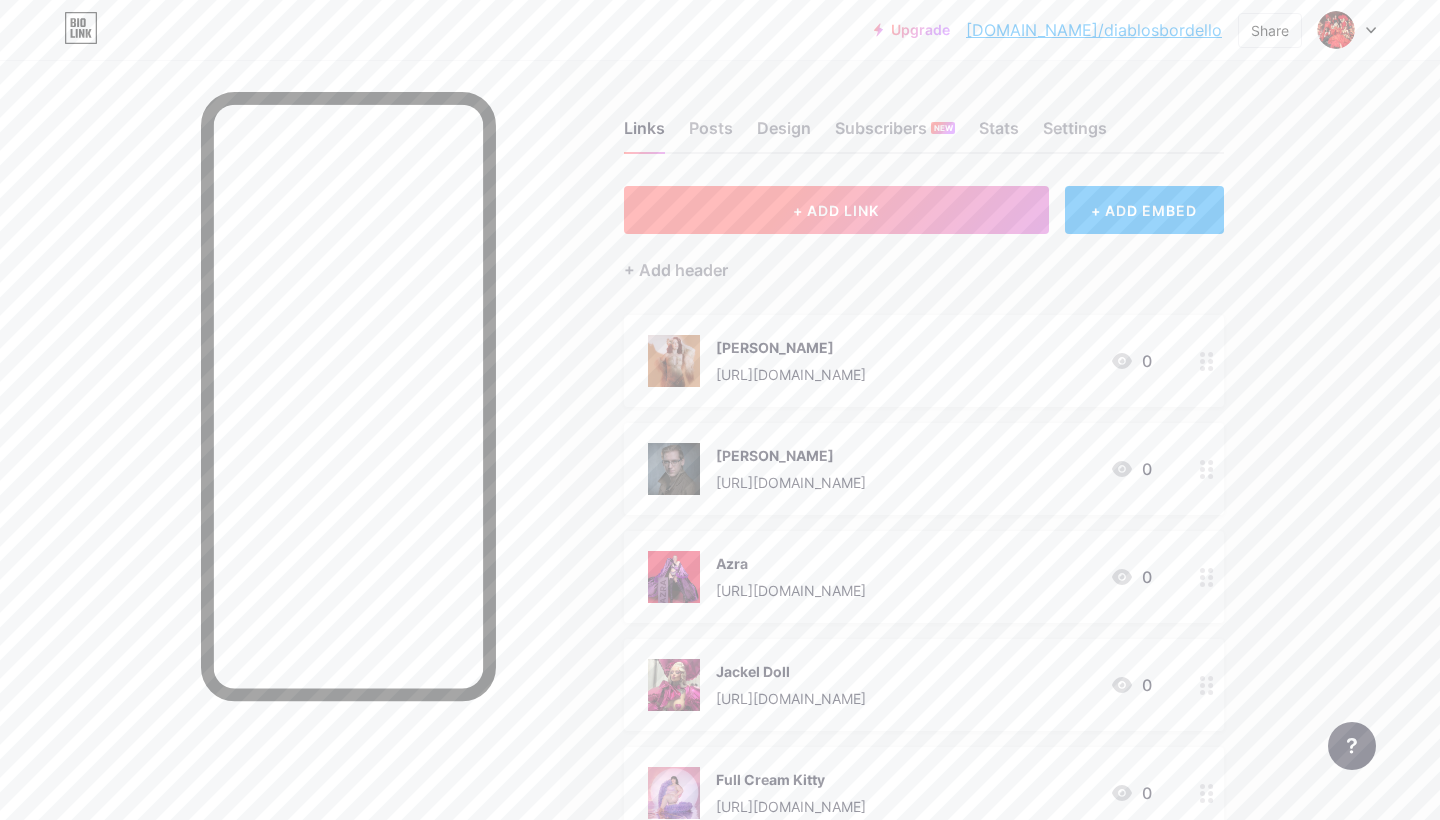 click on "+ ADD LINK" at bounding box center [836, 210] 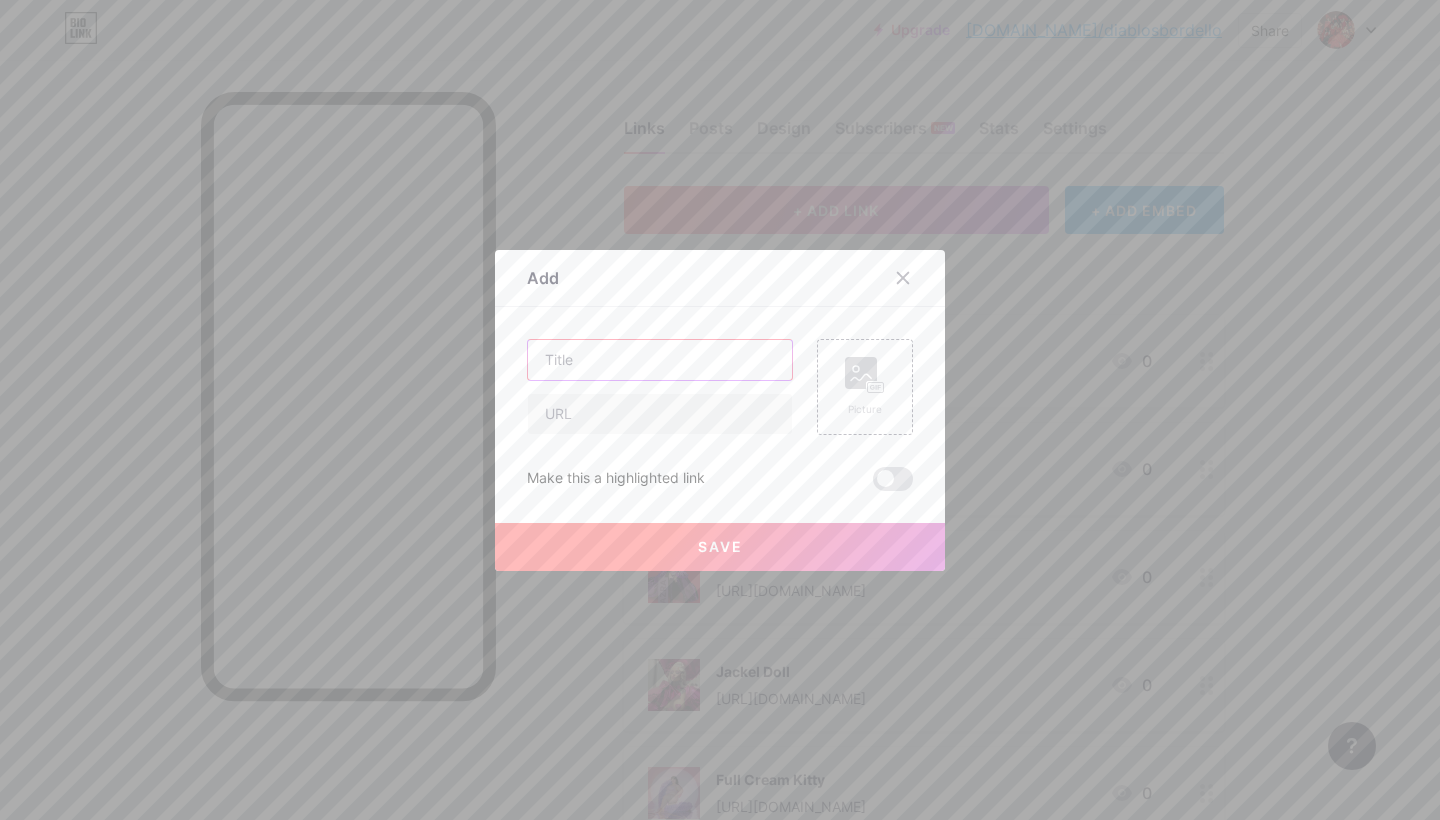 click at bounding box center [660, 360] 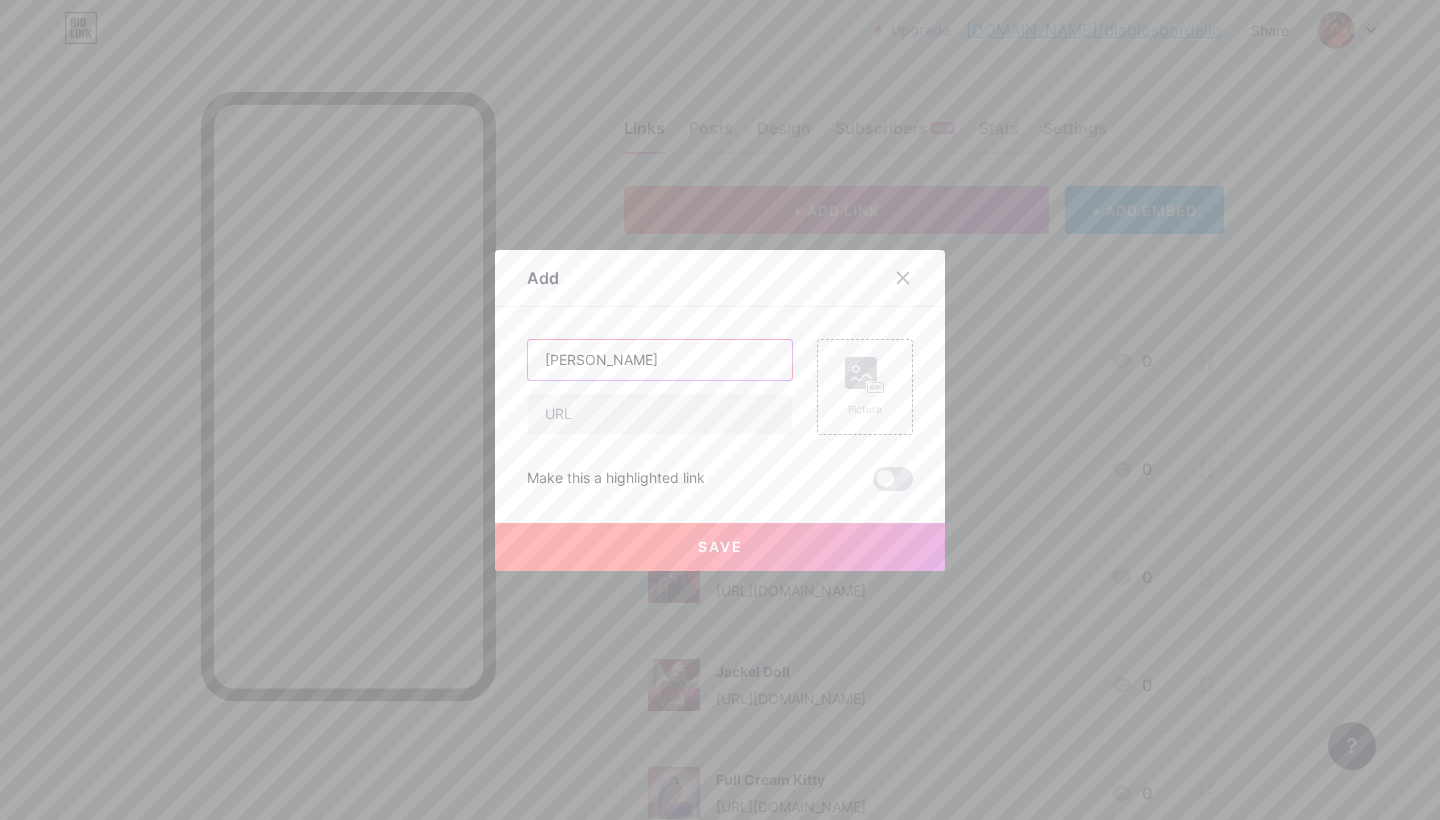 type on "[PERSON_NAME]" 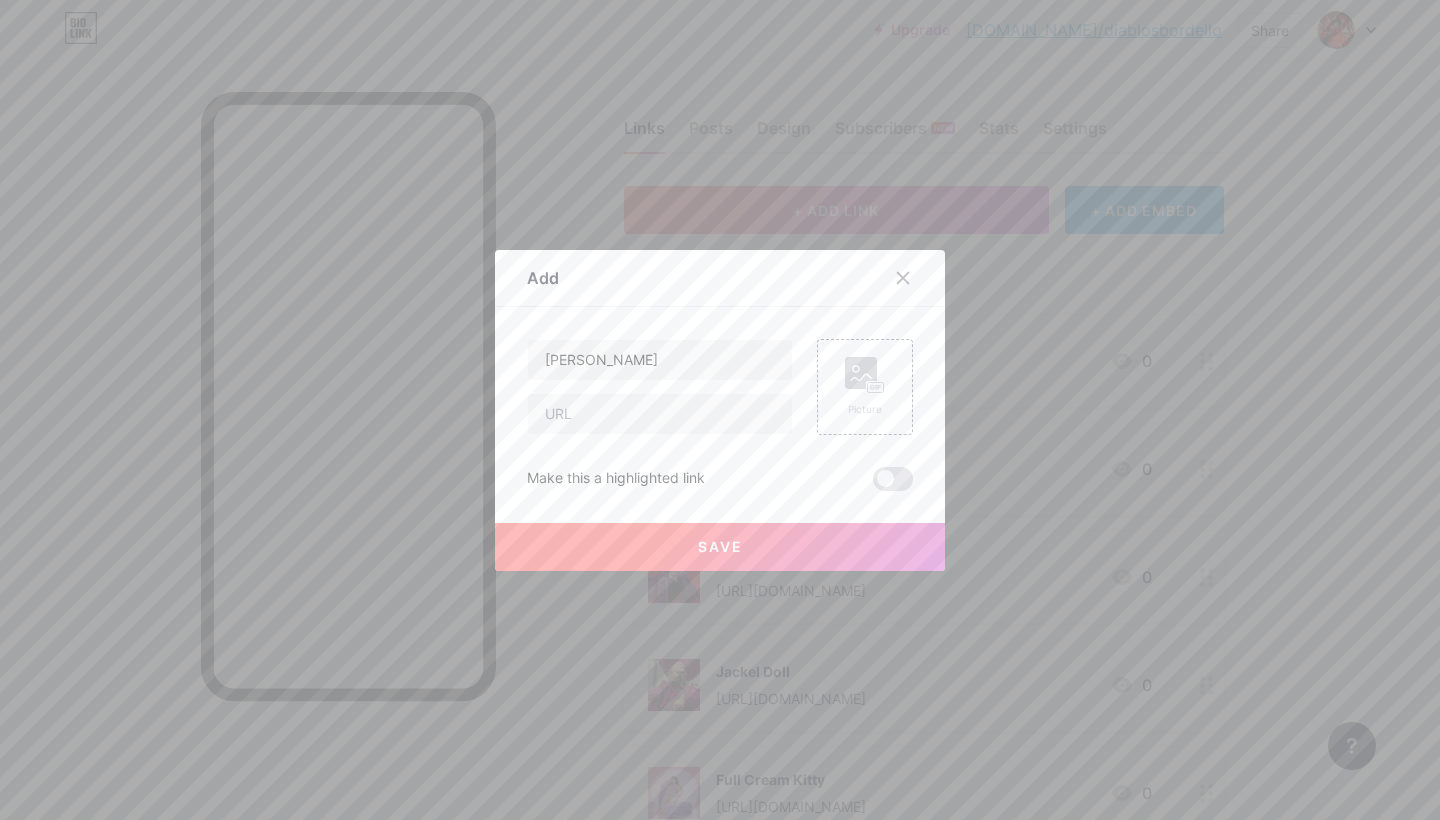 click on "[PERSON_NAME]" at bounding box center (660, 387) 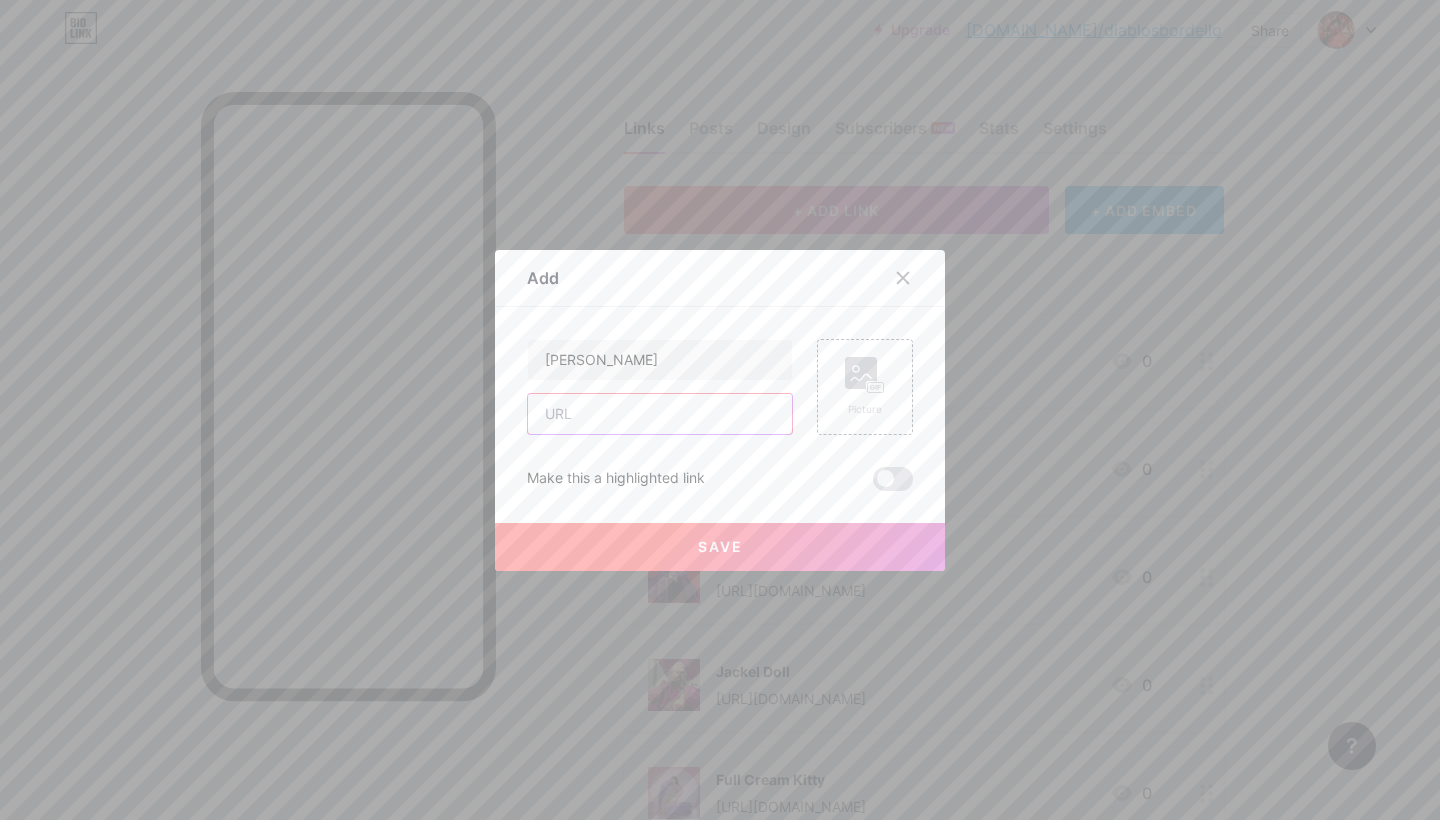 click at bounding box center [660, 414] 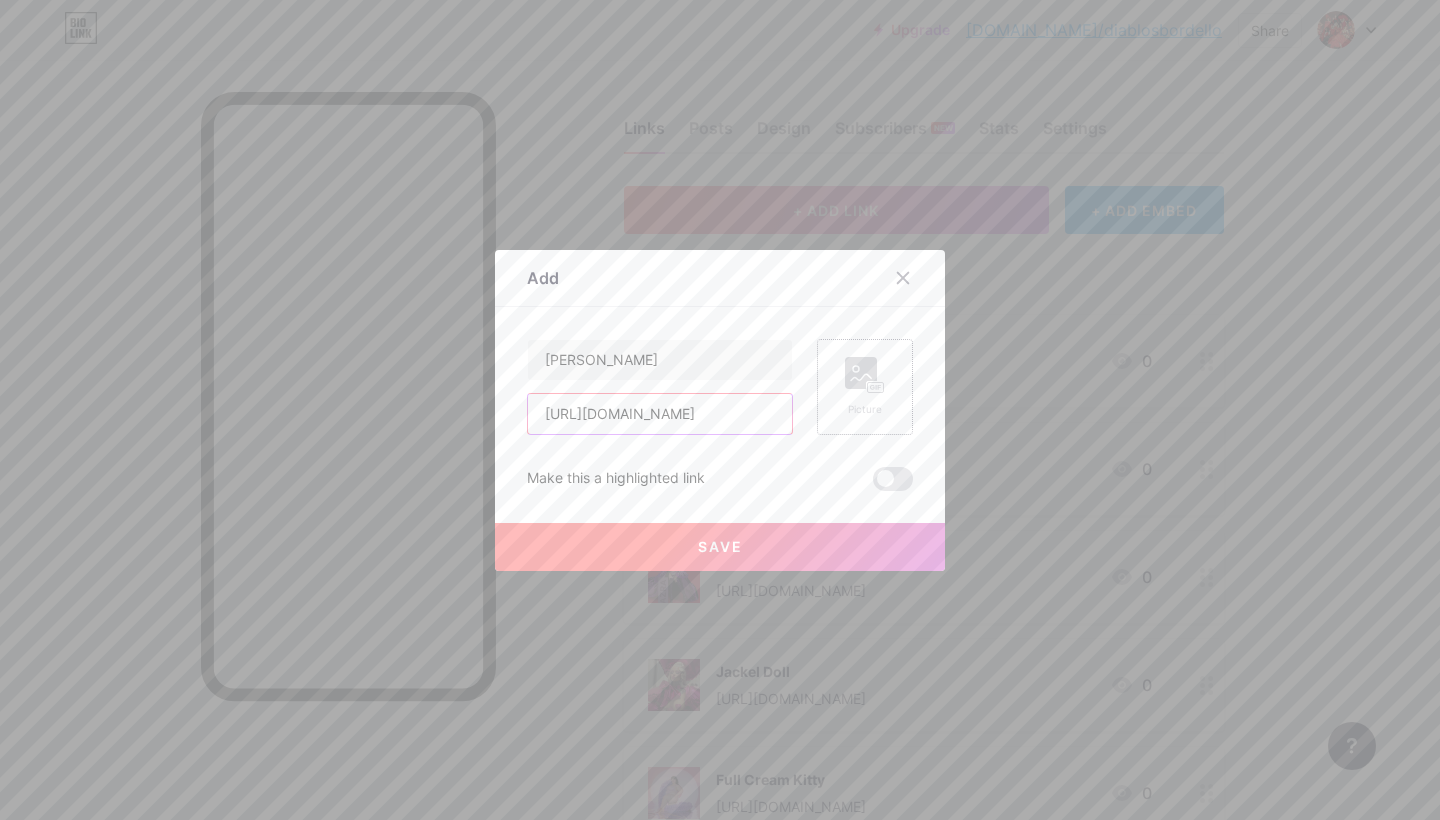type on "[URL][DOMAIN_NAME]" 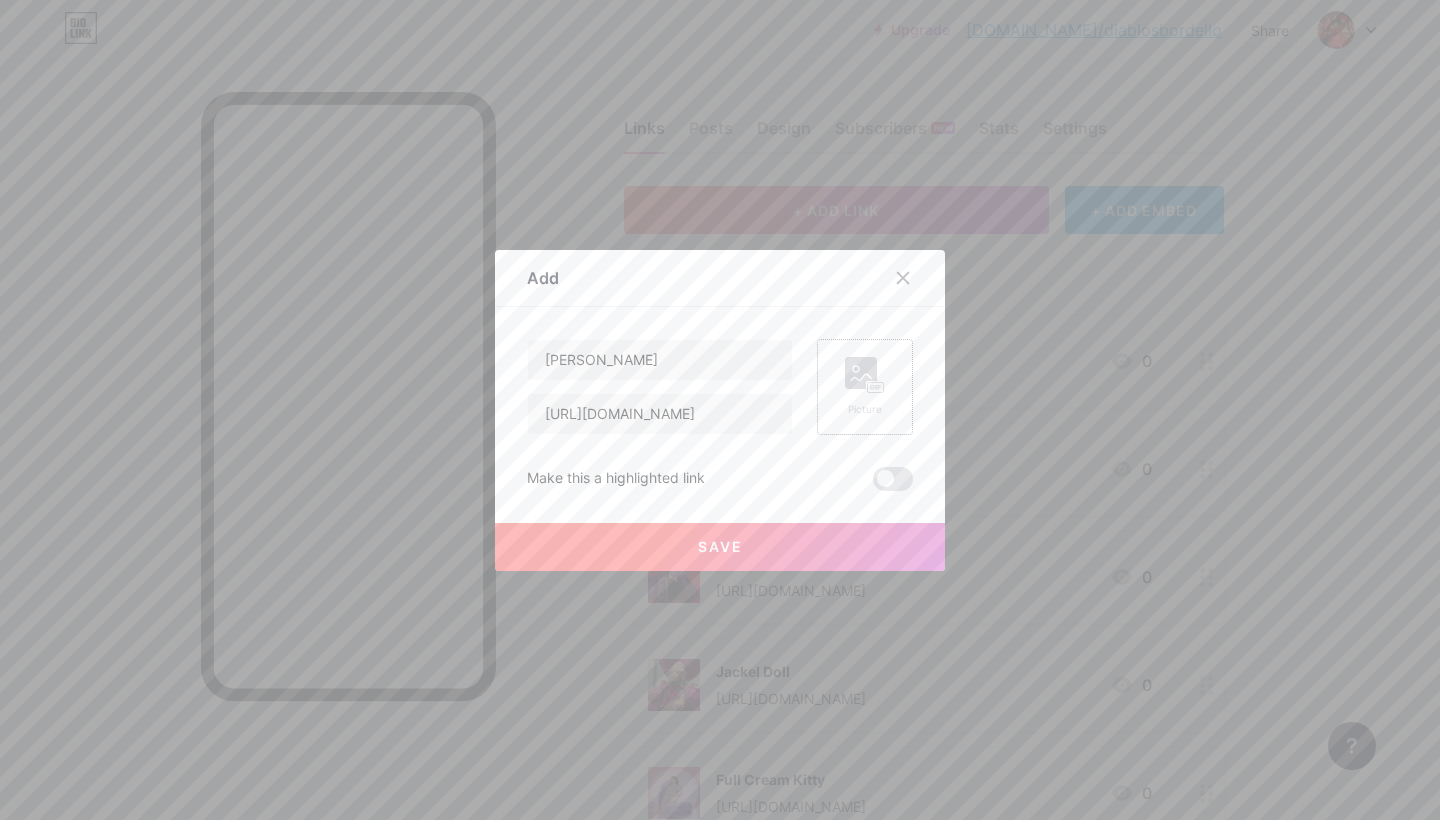 click on "Picture" at bounding box center (865, 387) 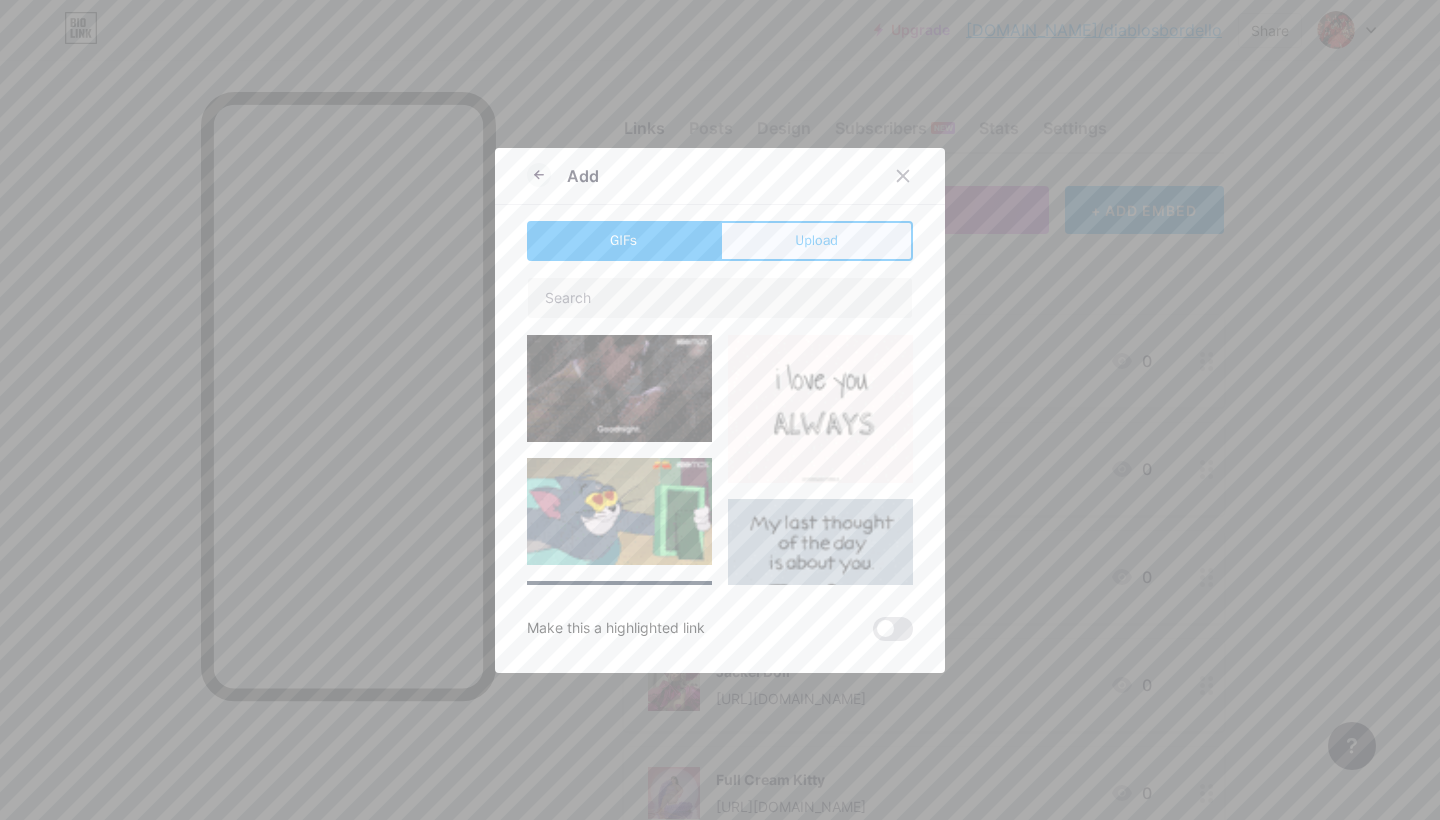 click on "Upload" at bounding box center (816, 240) 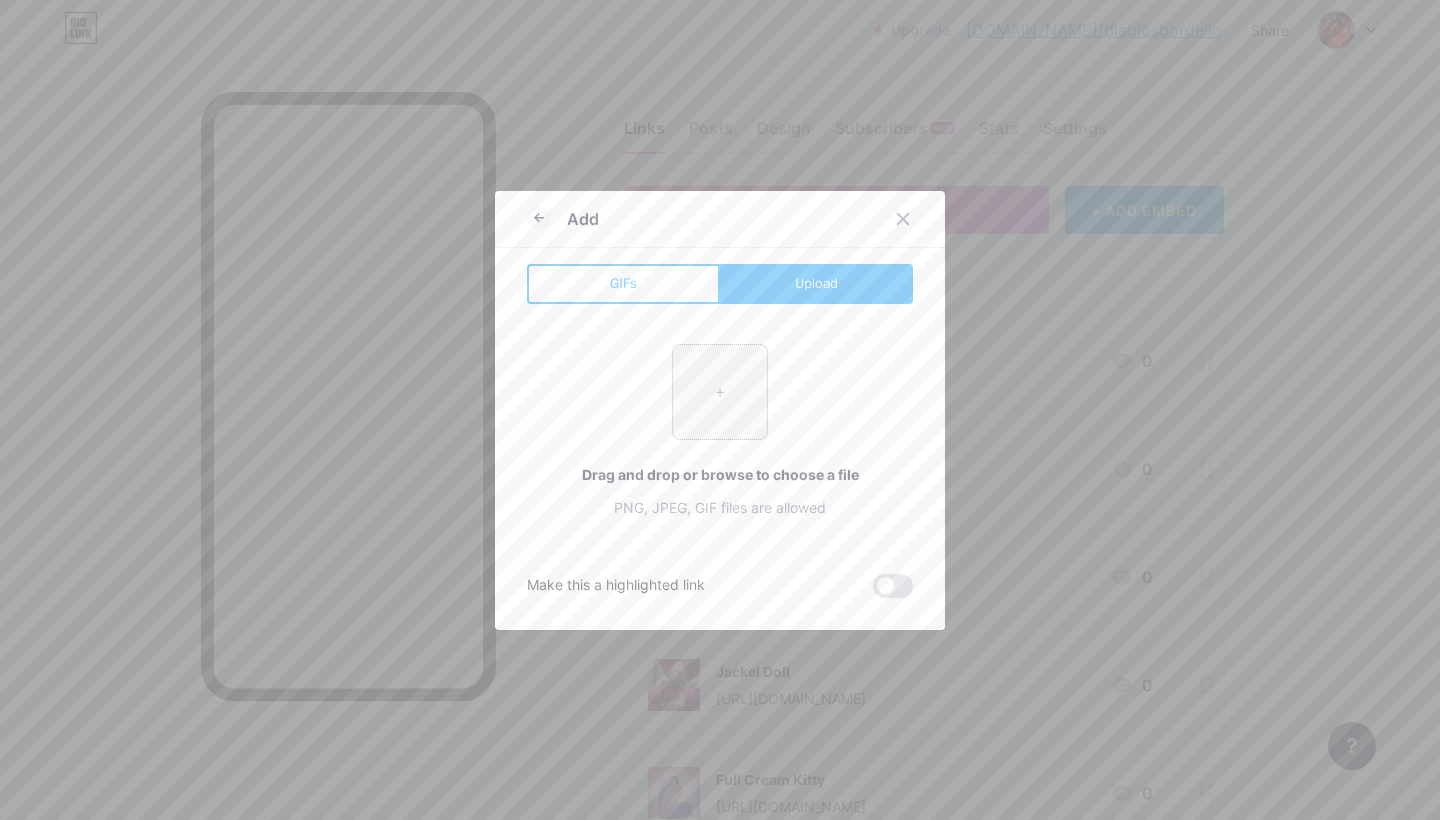 click at bounding box center (720, 392) 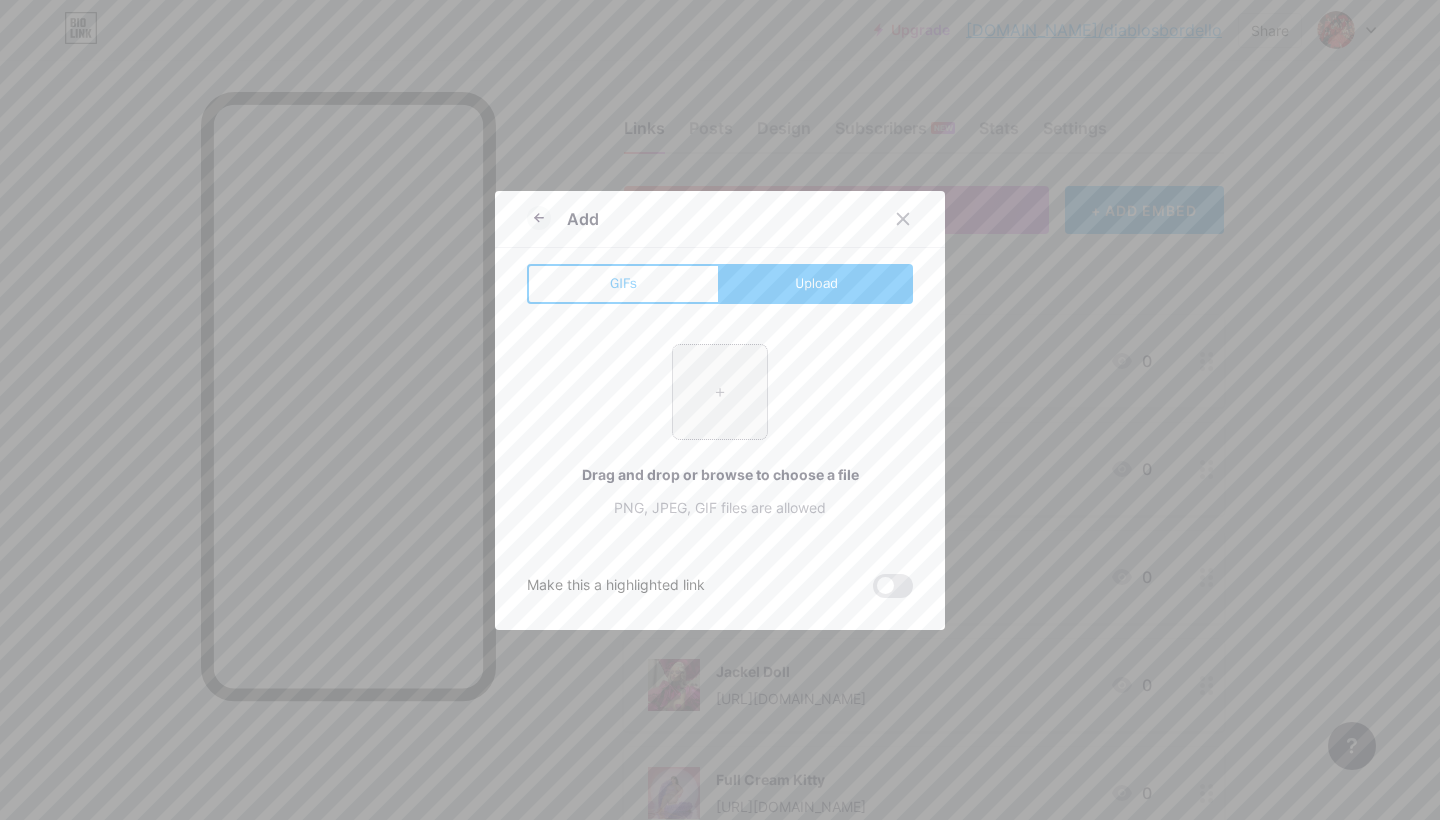 type on "C:\fakepath\[PERSON_NAME].jpg" 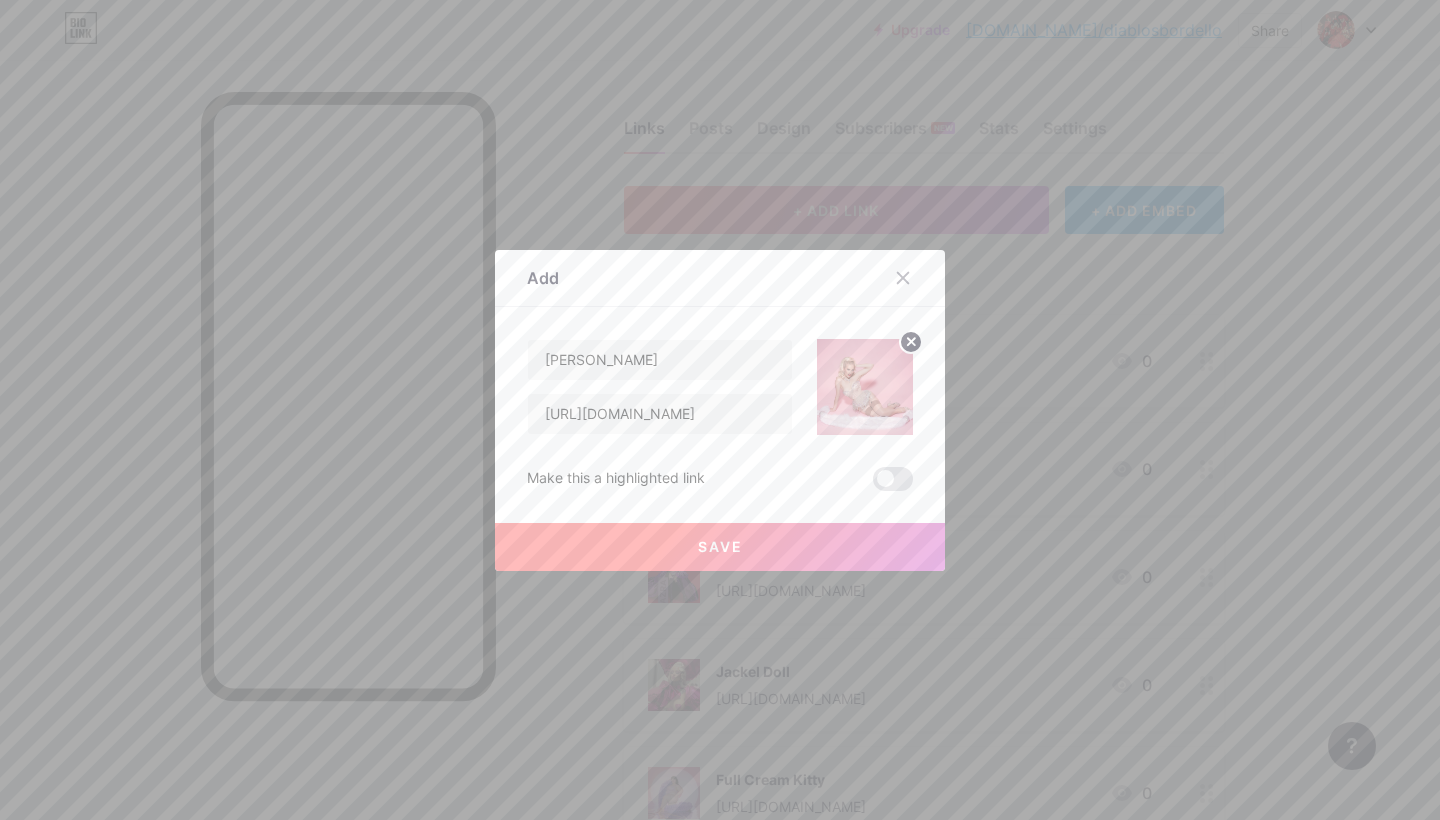 click on "Save" at bounding box center [720, 547] 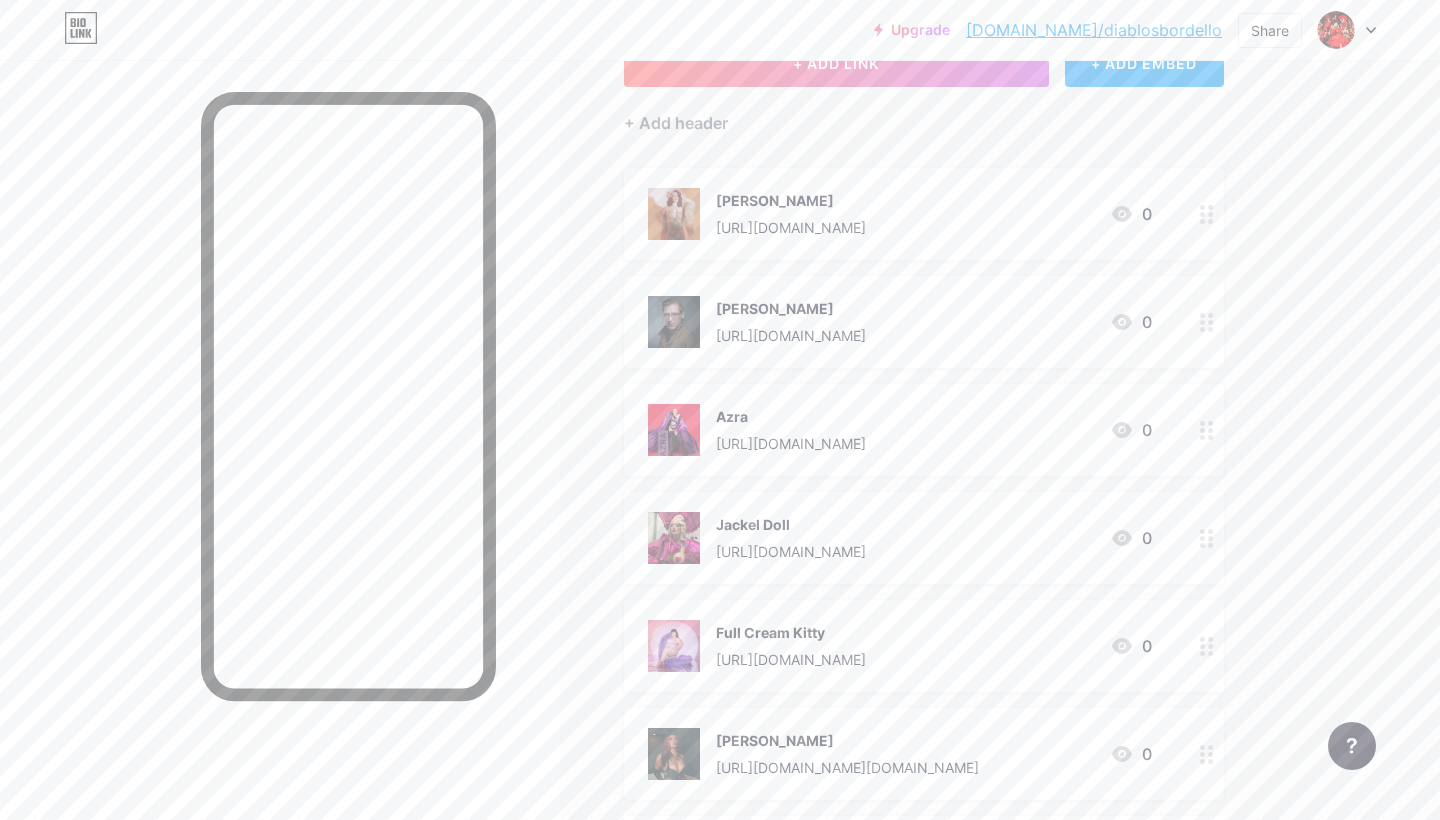 scroll, scrollTop: 150, scrollLeft: 0, axis: vertical 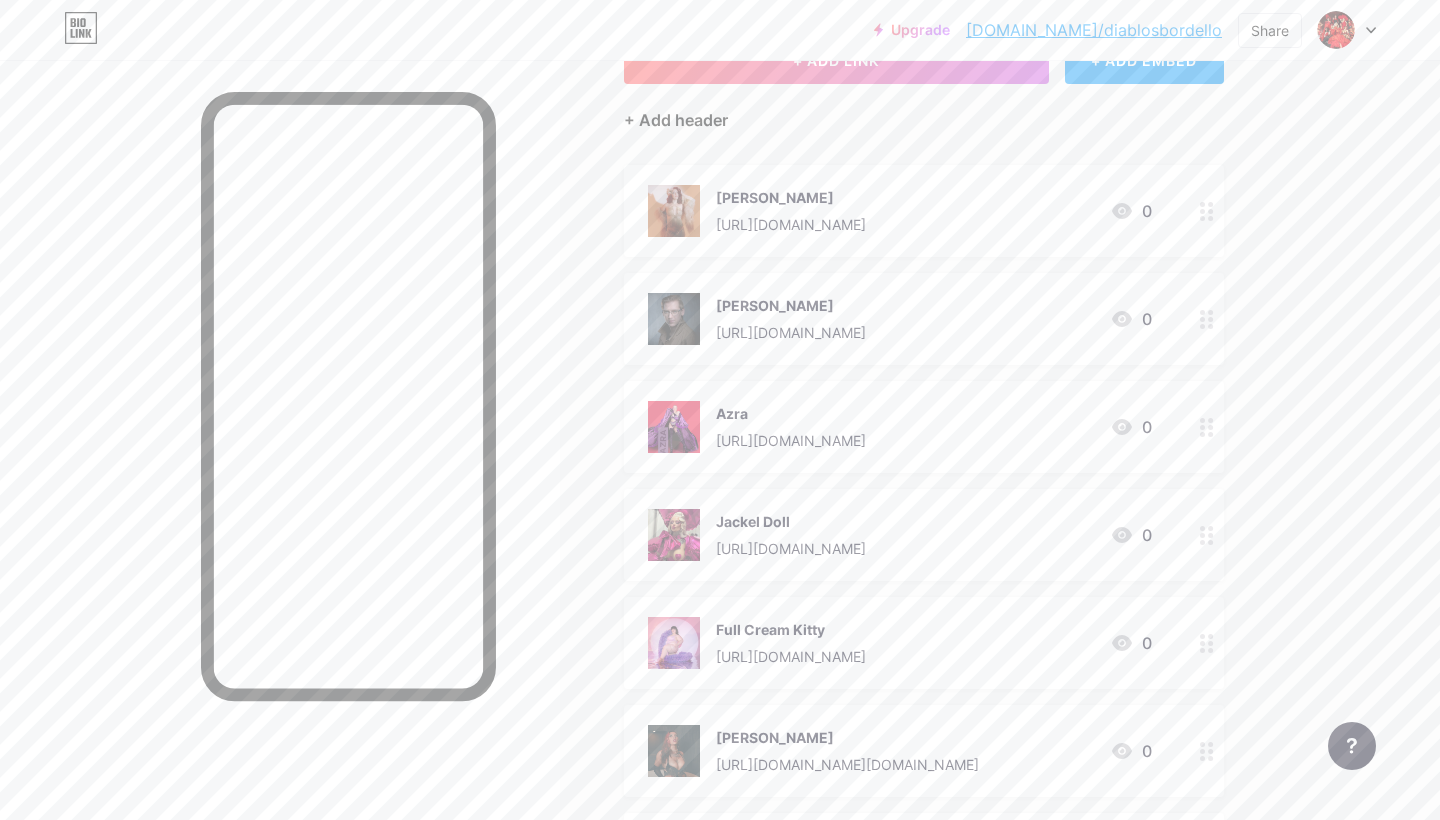 click on "+ Add header" at bounding box center (676, 120) 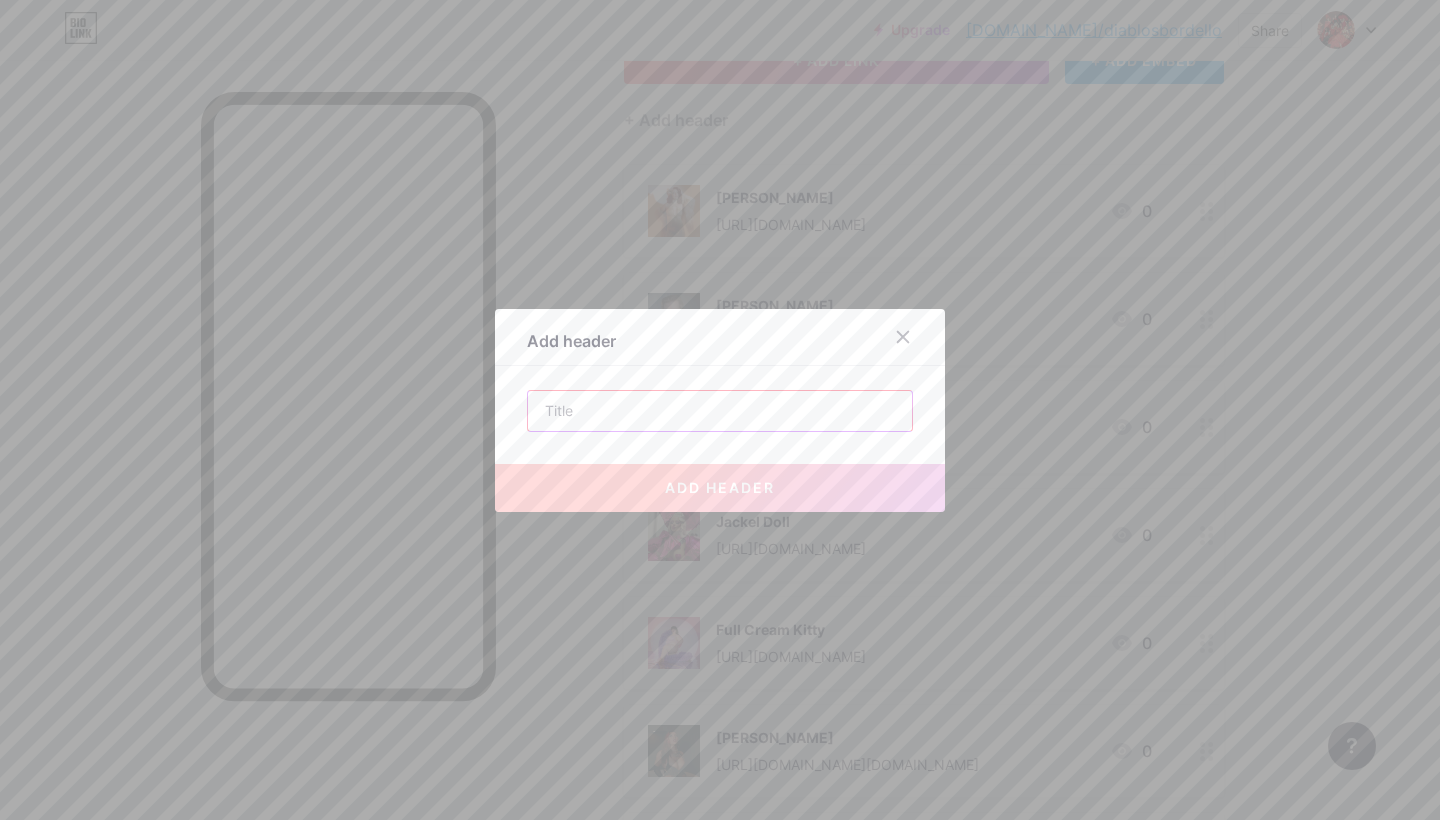 click at bounding box center [720, 411] 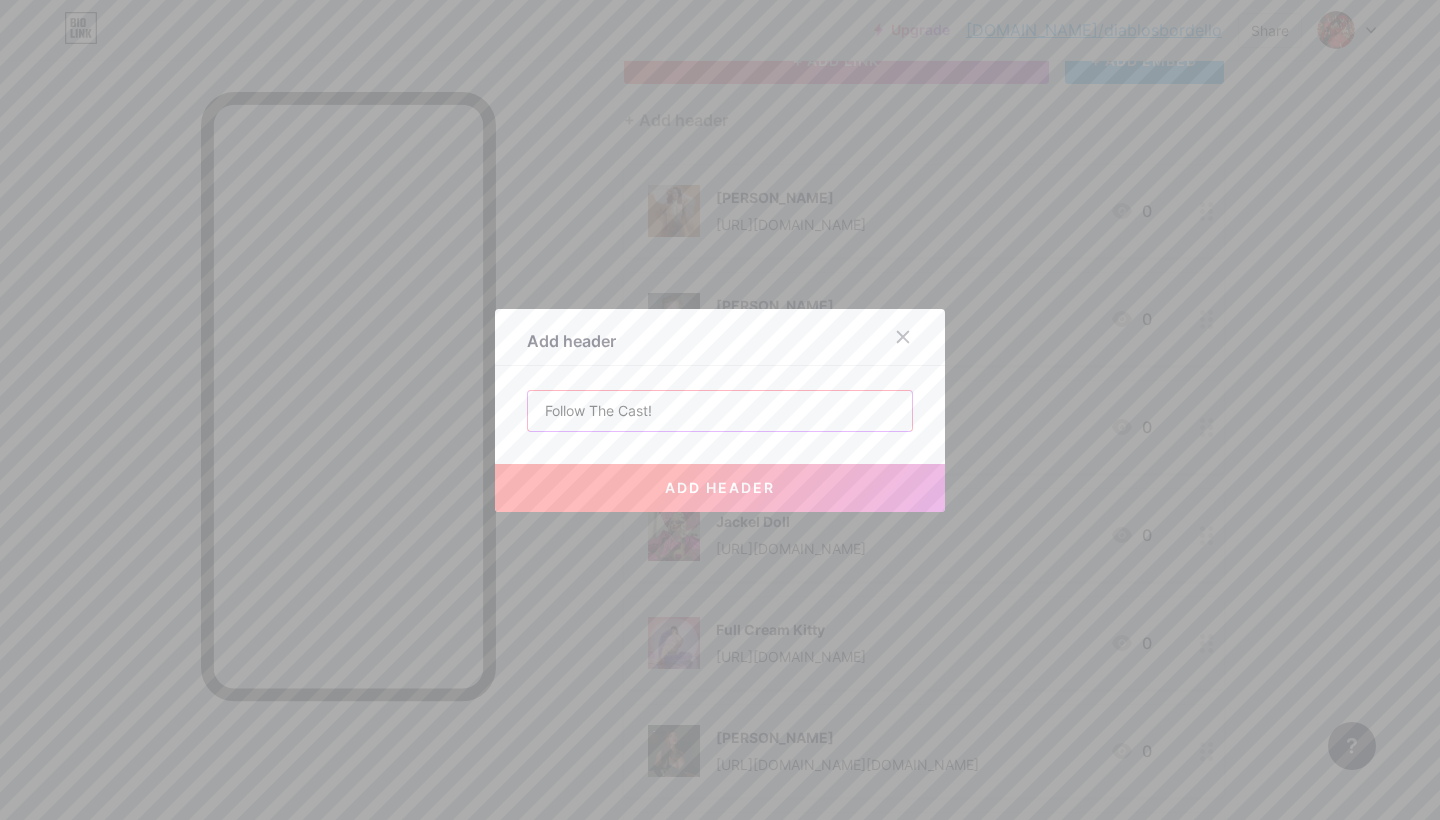 type on "Follow The Cast!" 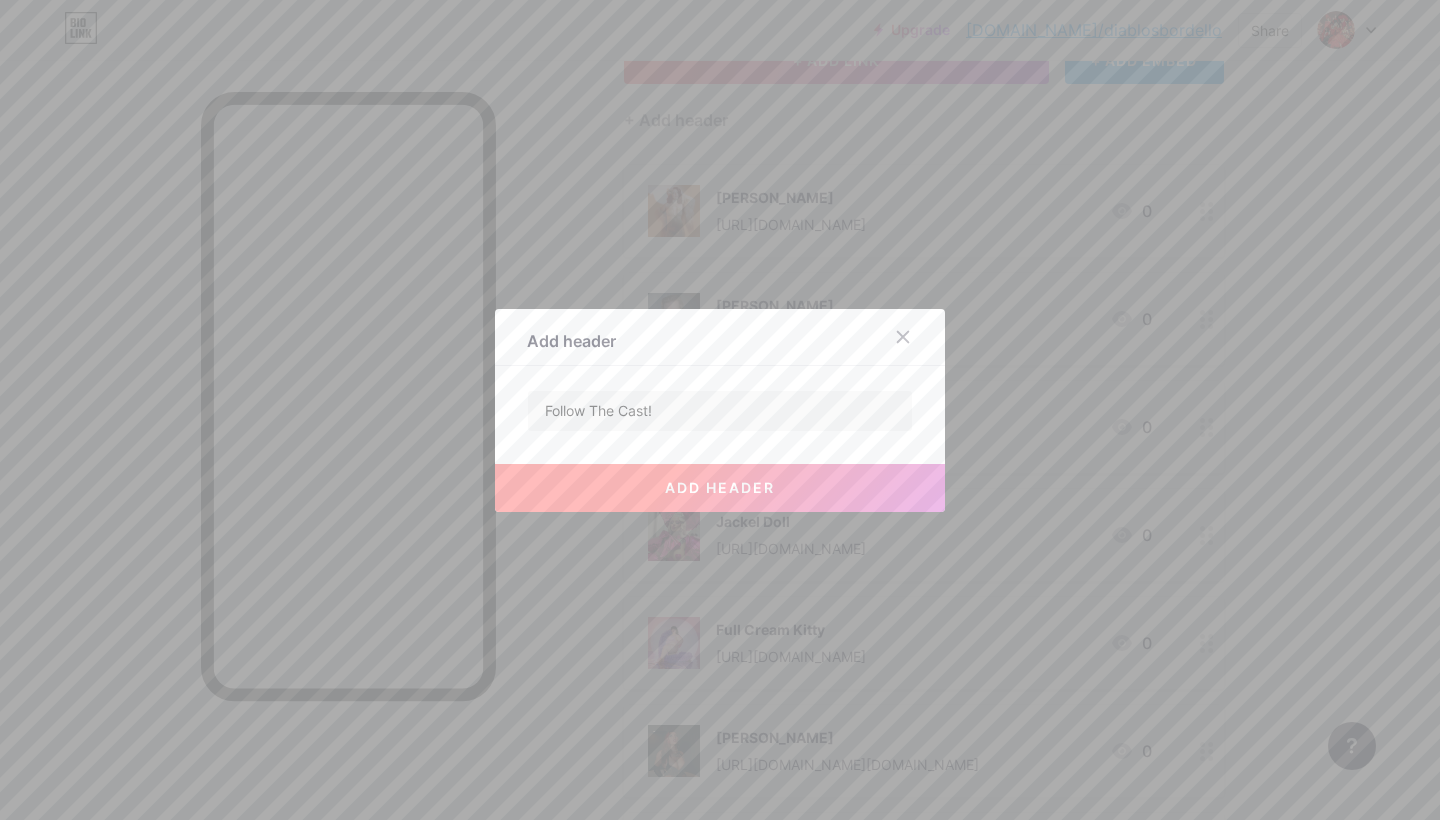 click on "add header" at bounding box center (720, 487) 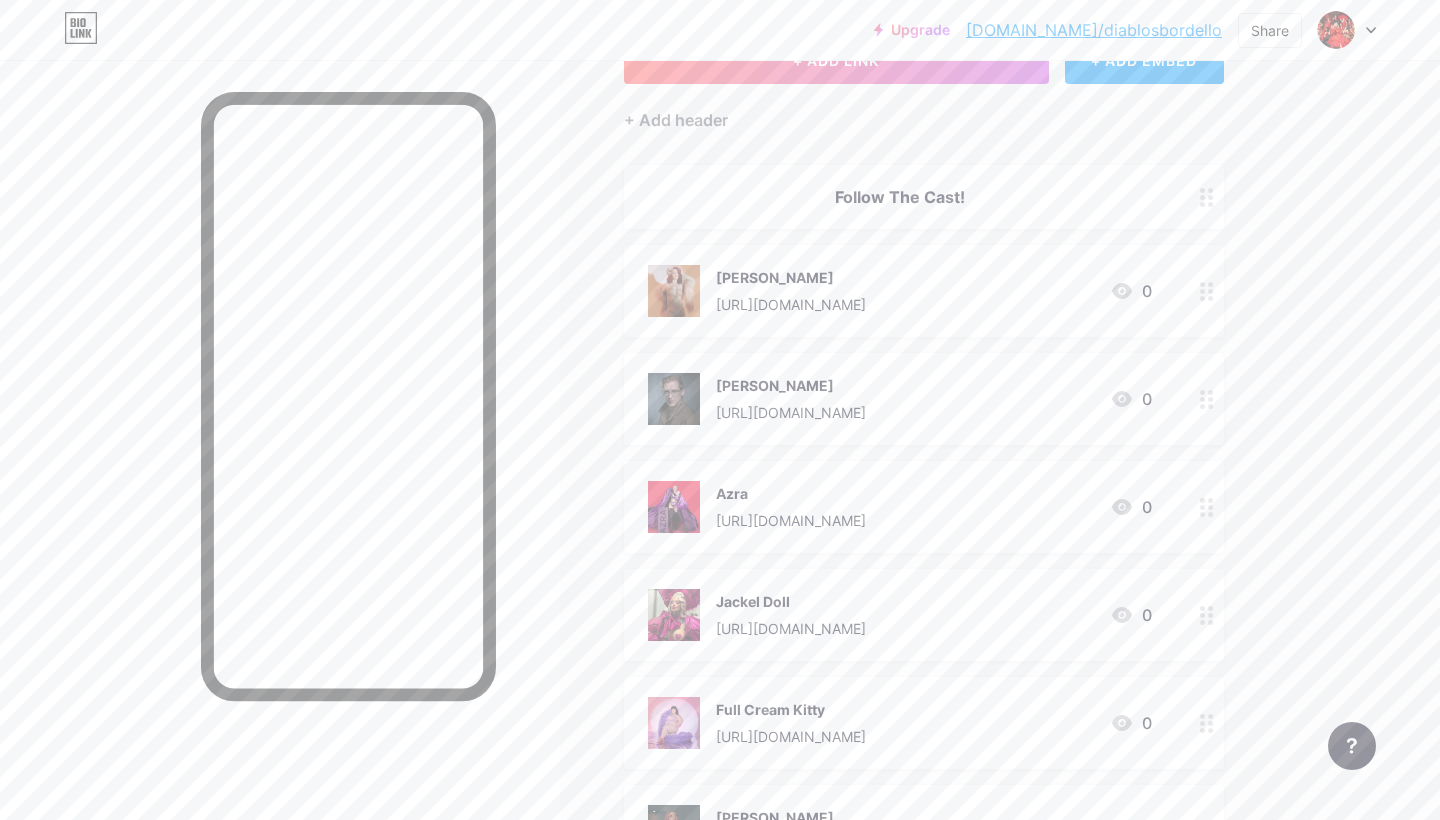 click at bounding box center [1207, 197] 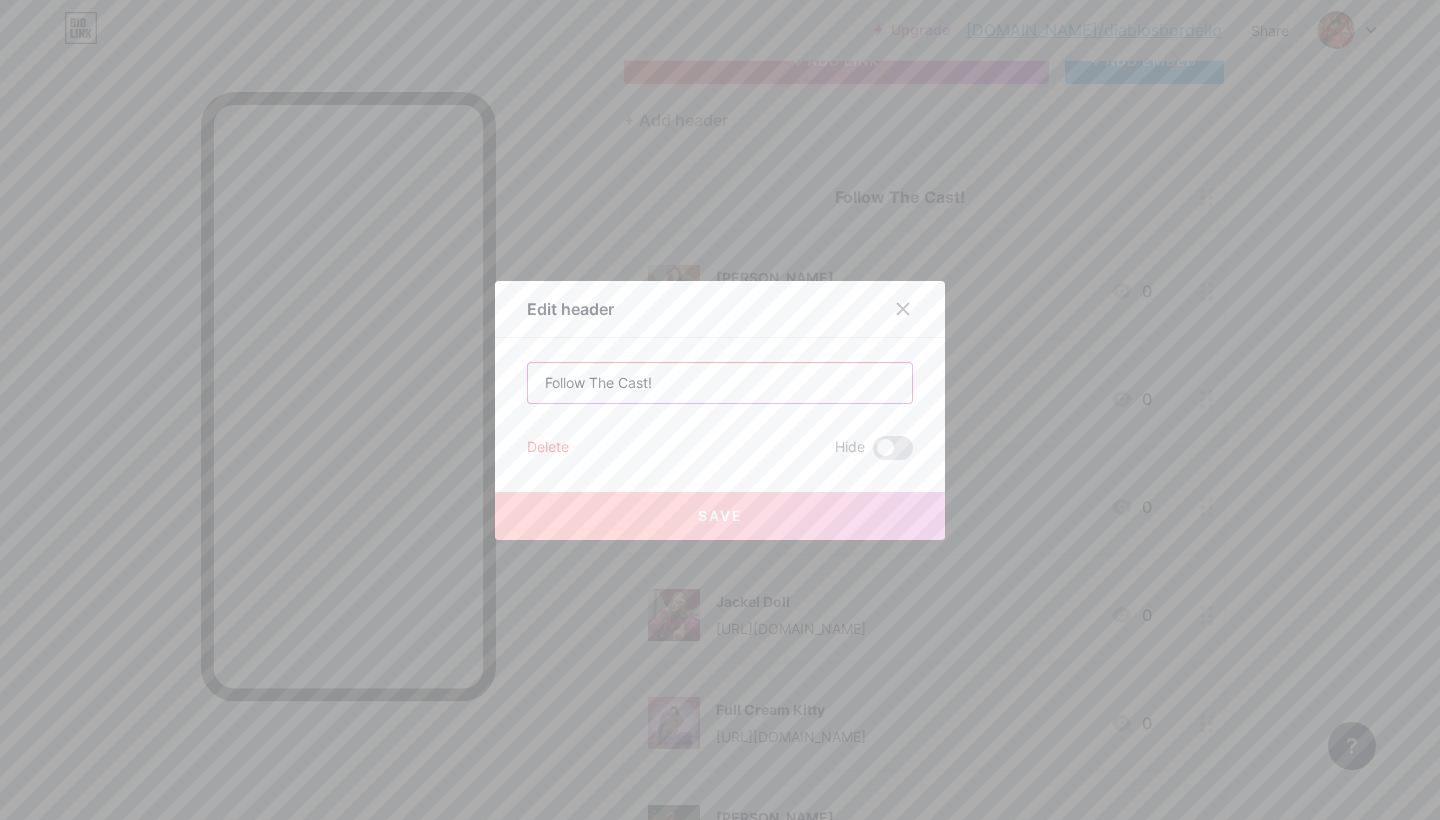 click on "Follow The Cast!" at bounding box center (720, 383) 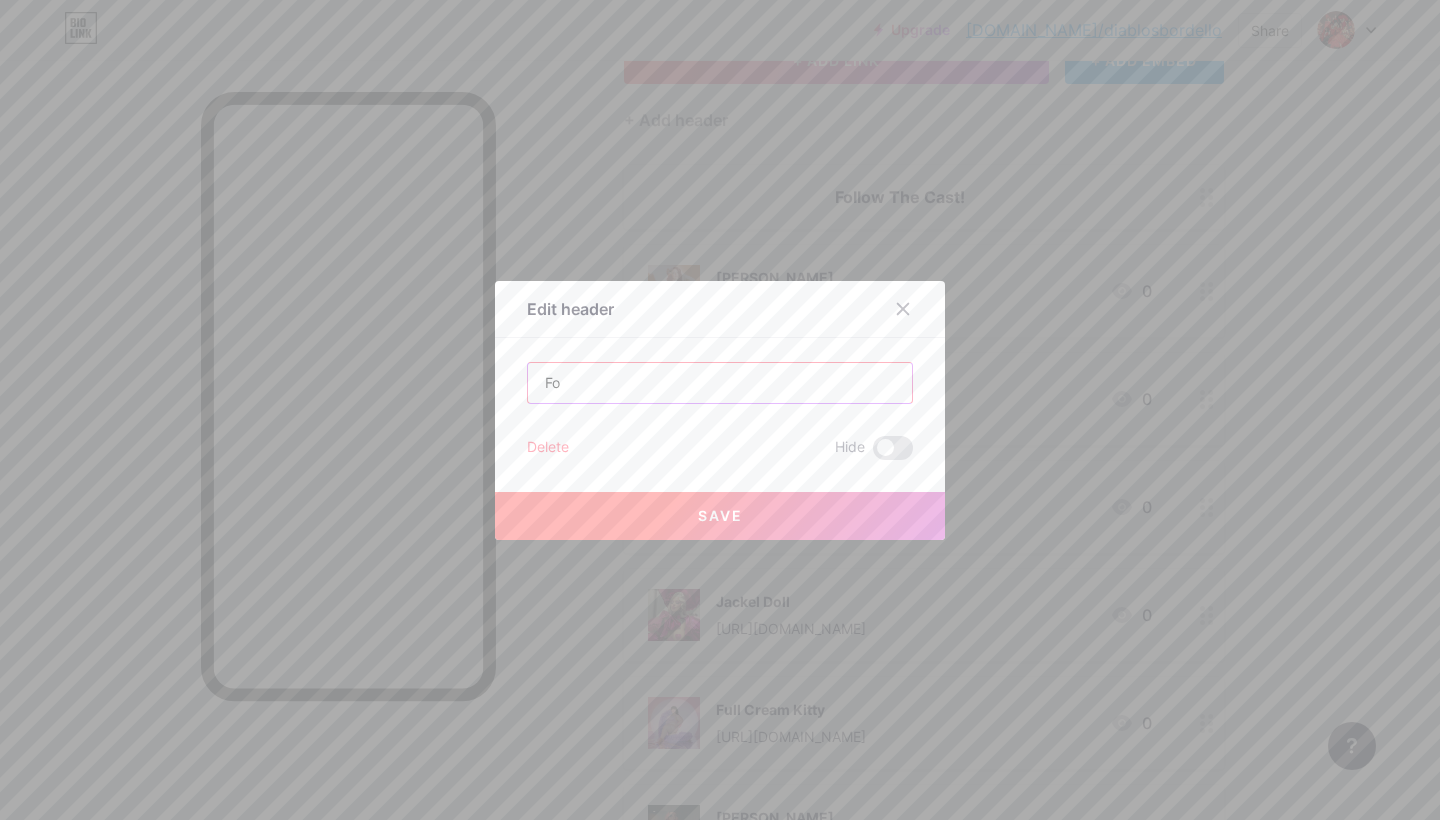 type on "F" 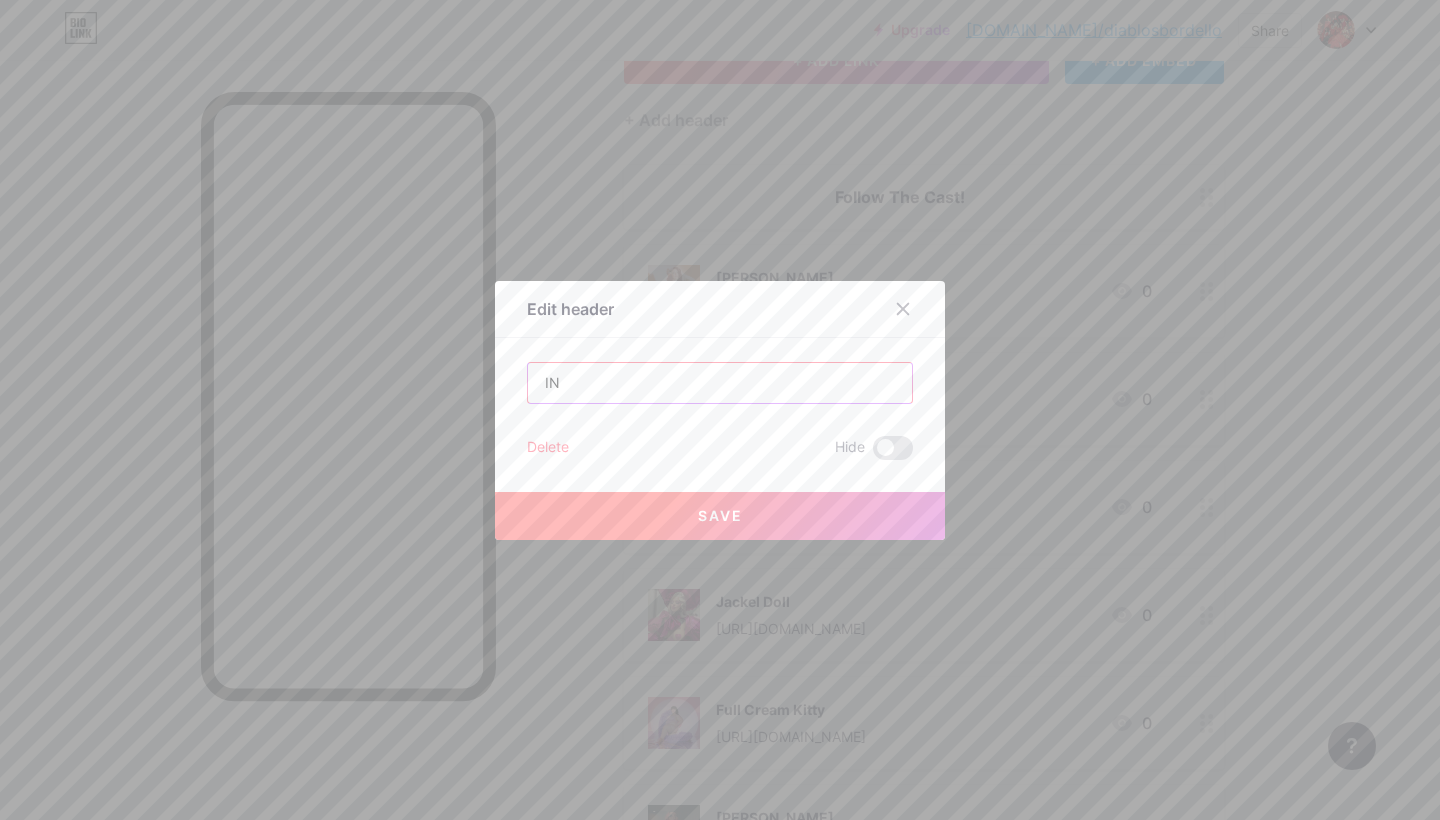type on "I" 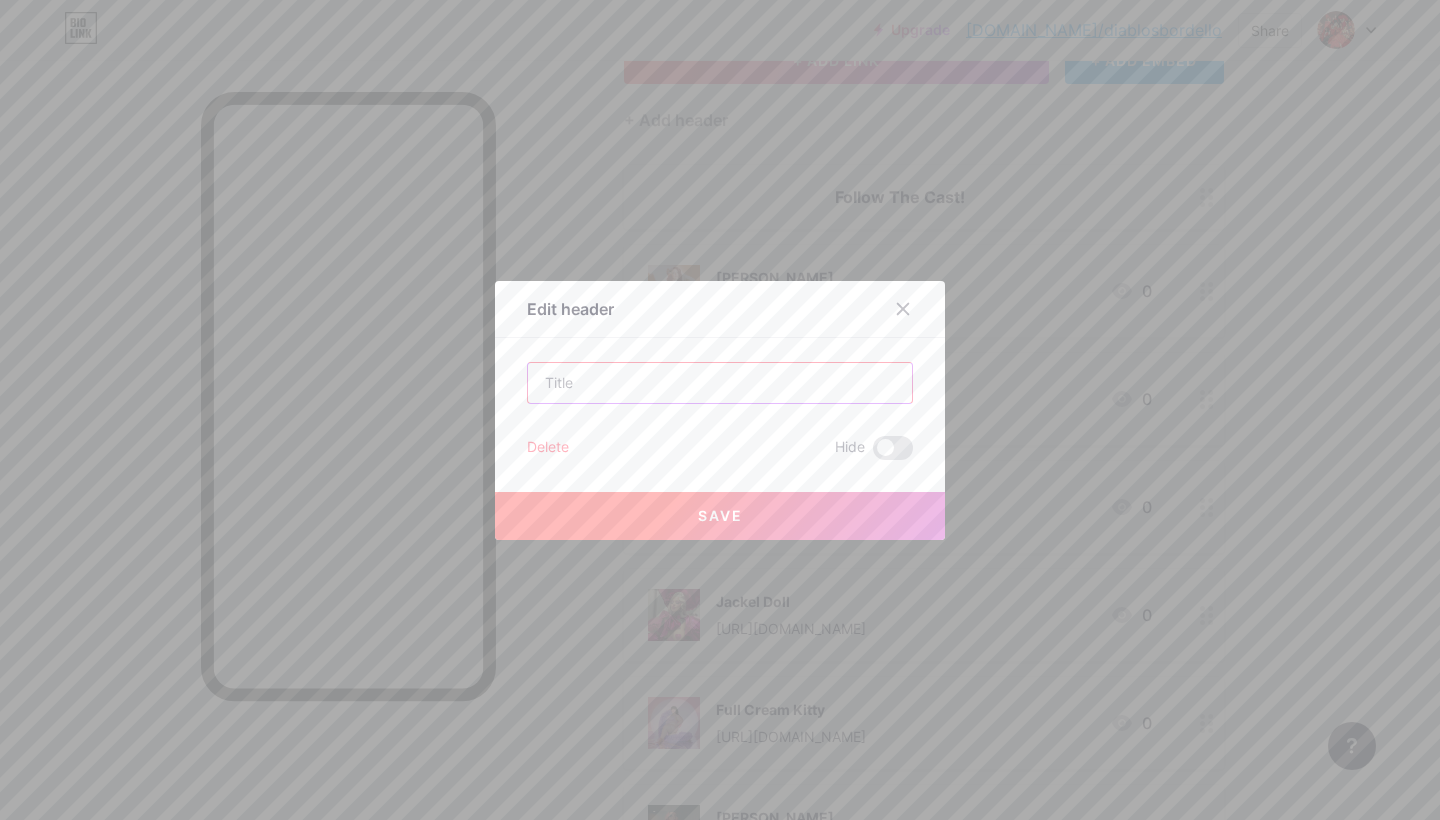 type on "T" 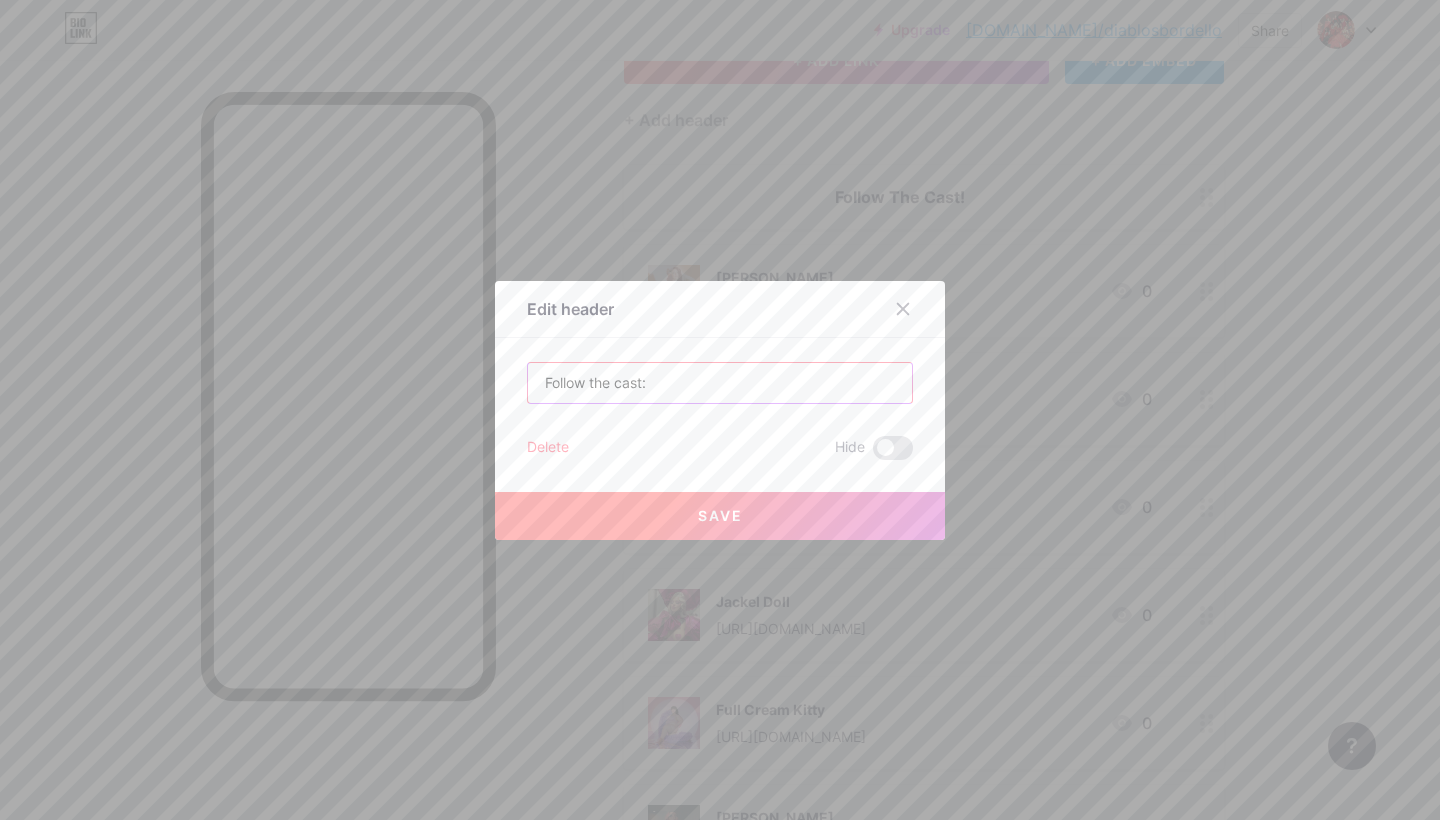 type on "Follow the cast:" 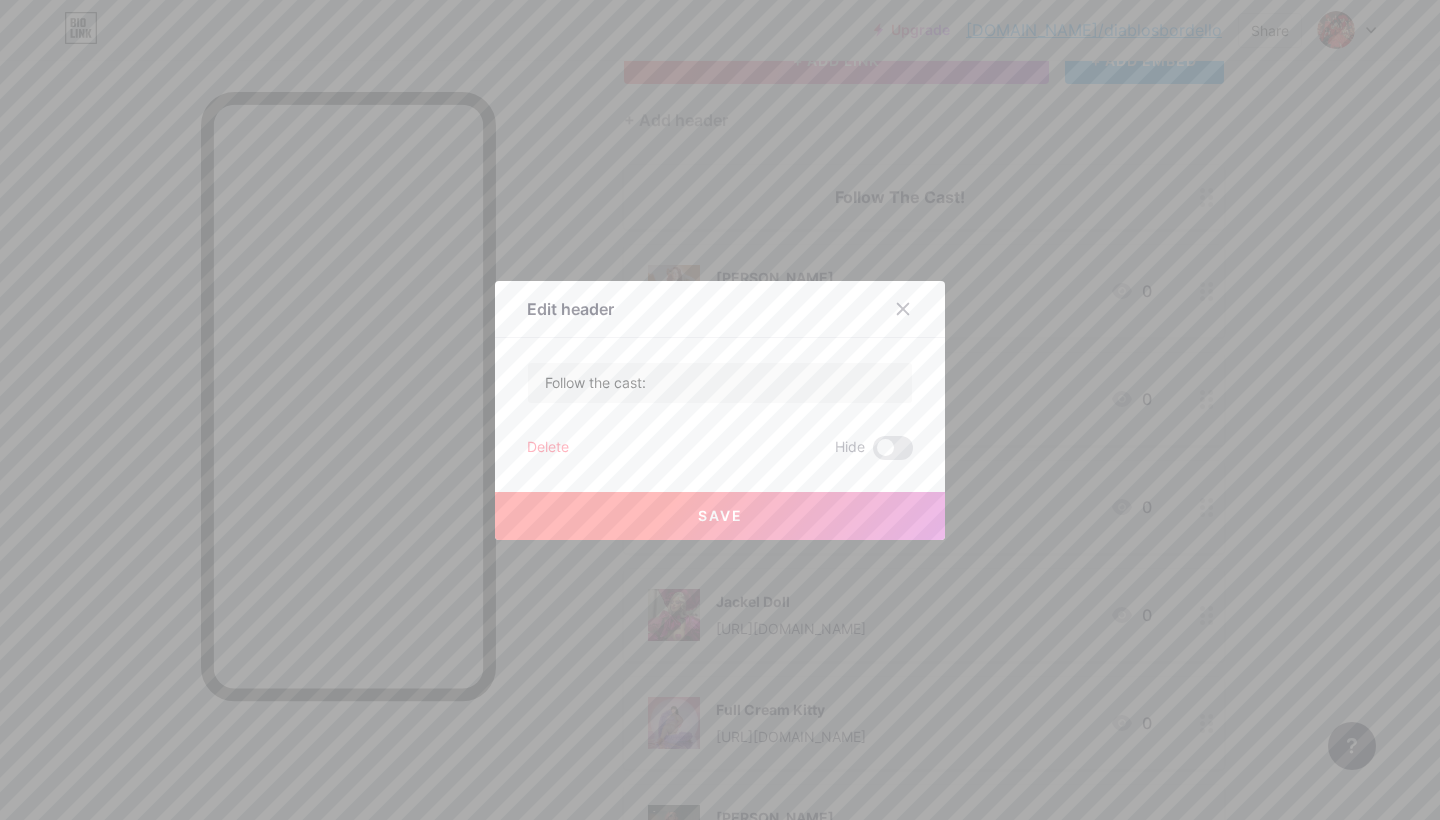 click on "Save" at bounding box center [720, 516] 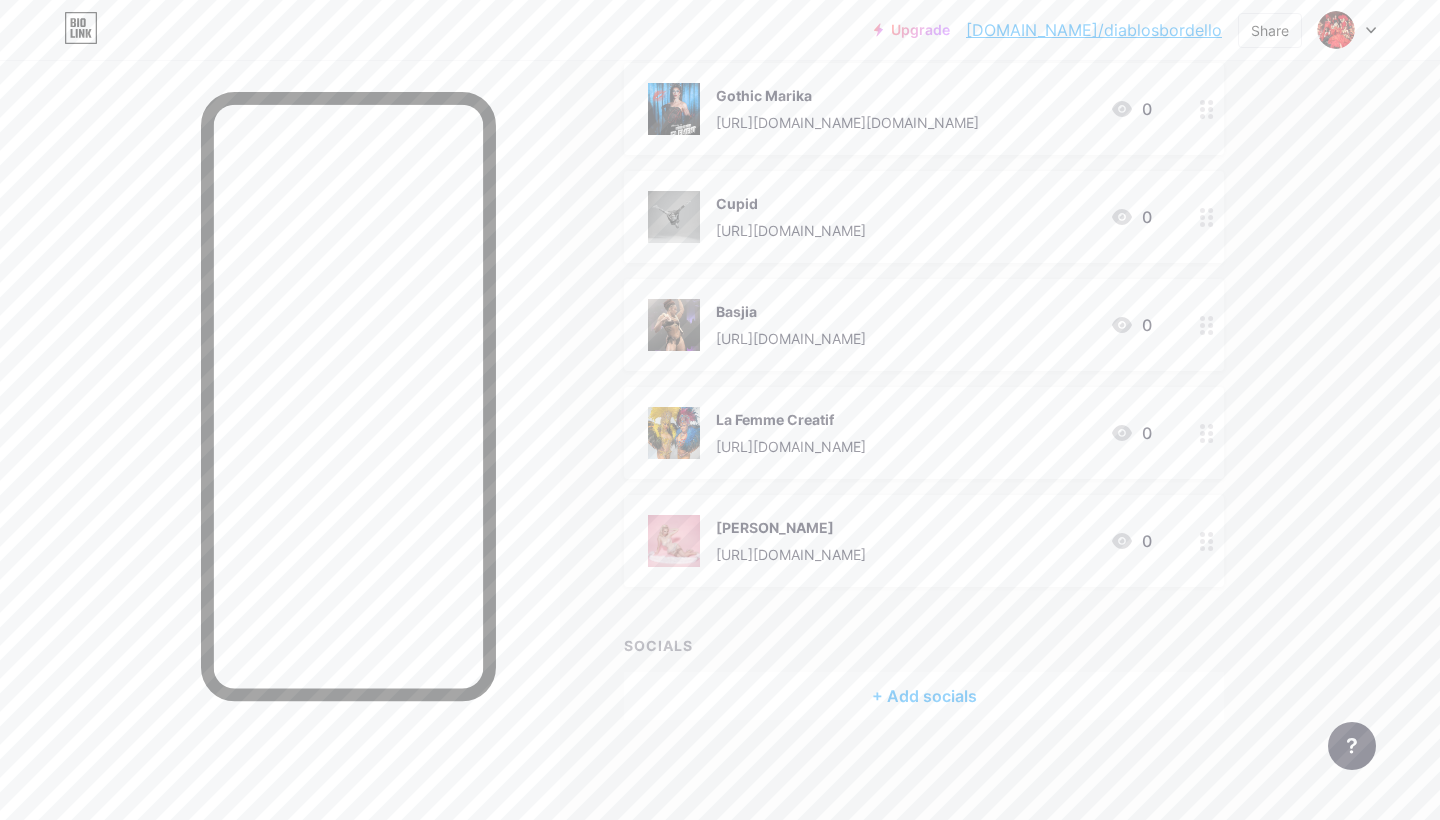 scroll, scrollTop: 1195, scrollLeft: 0, axis: vertical 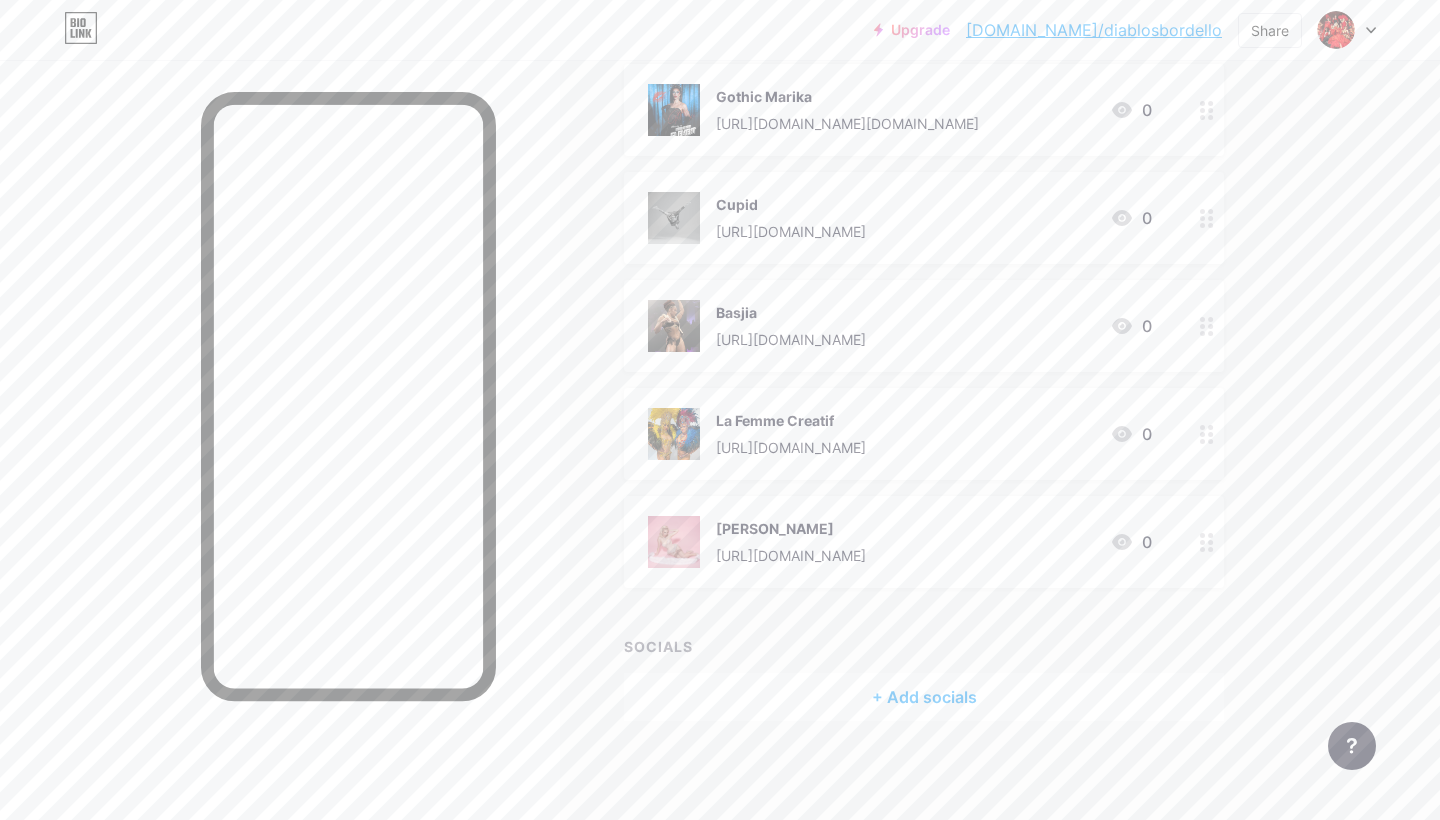 click on "+ Add socials" at bounding box center (924, 697) 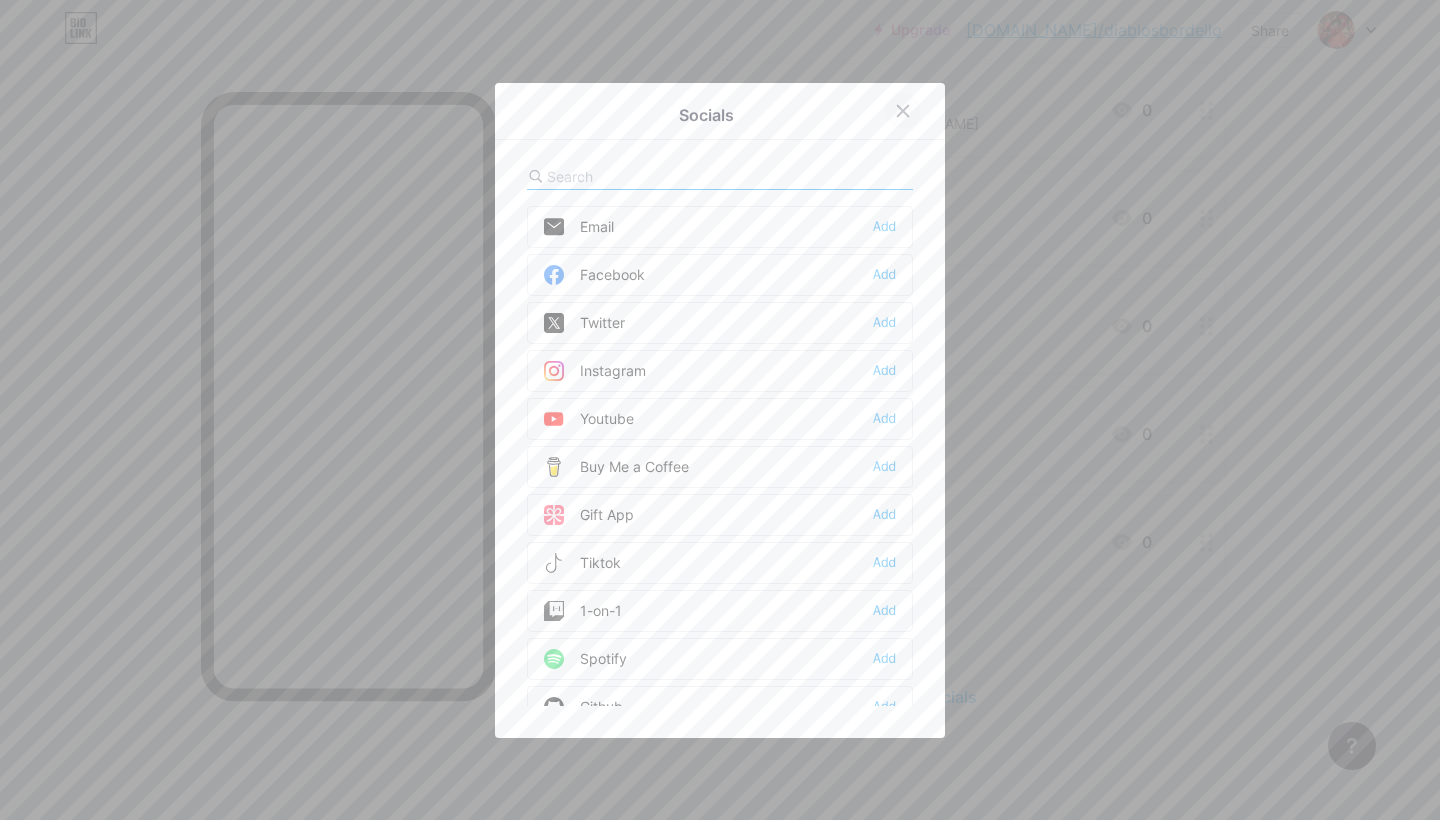click at bounding box center (903, 111) 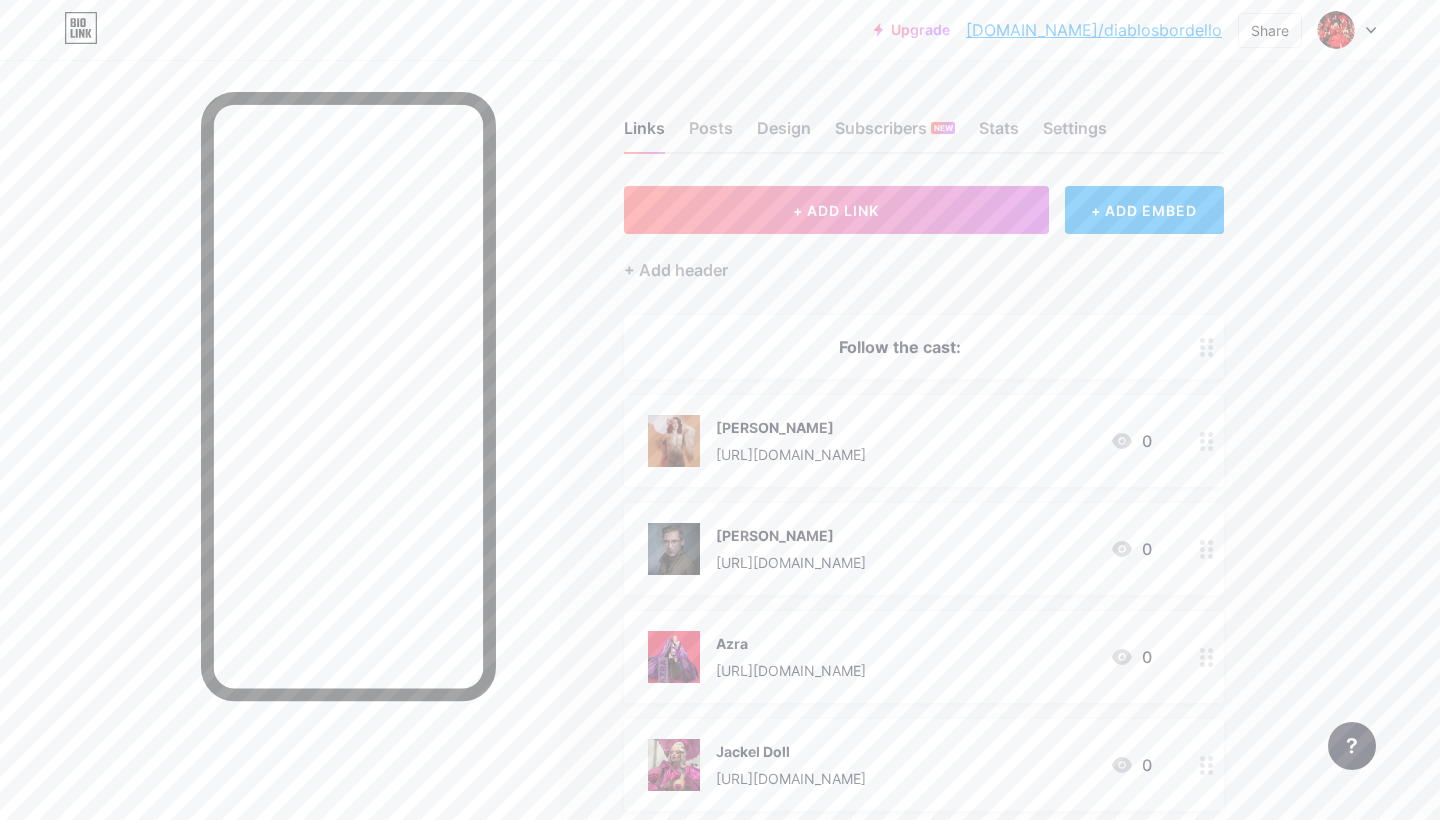 scroll, scrollTop: 0, scrollLeft: 0, axis: both 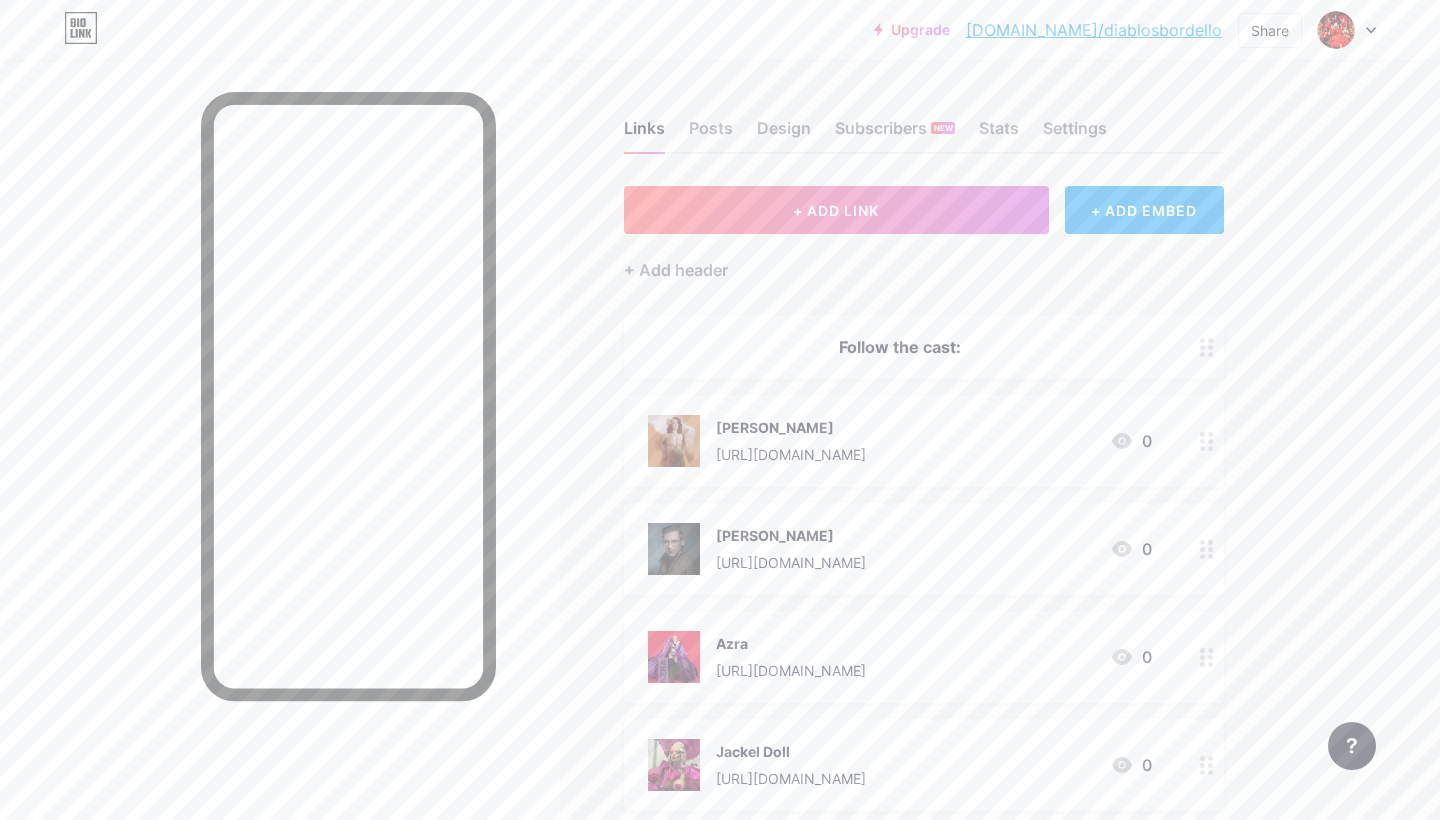 click on "[DOMAIN_NAME]/diablosbordello" at bounding box center (1094, 30) 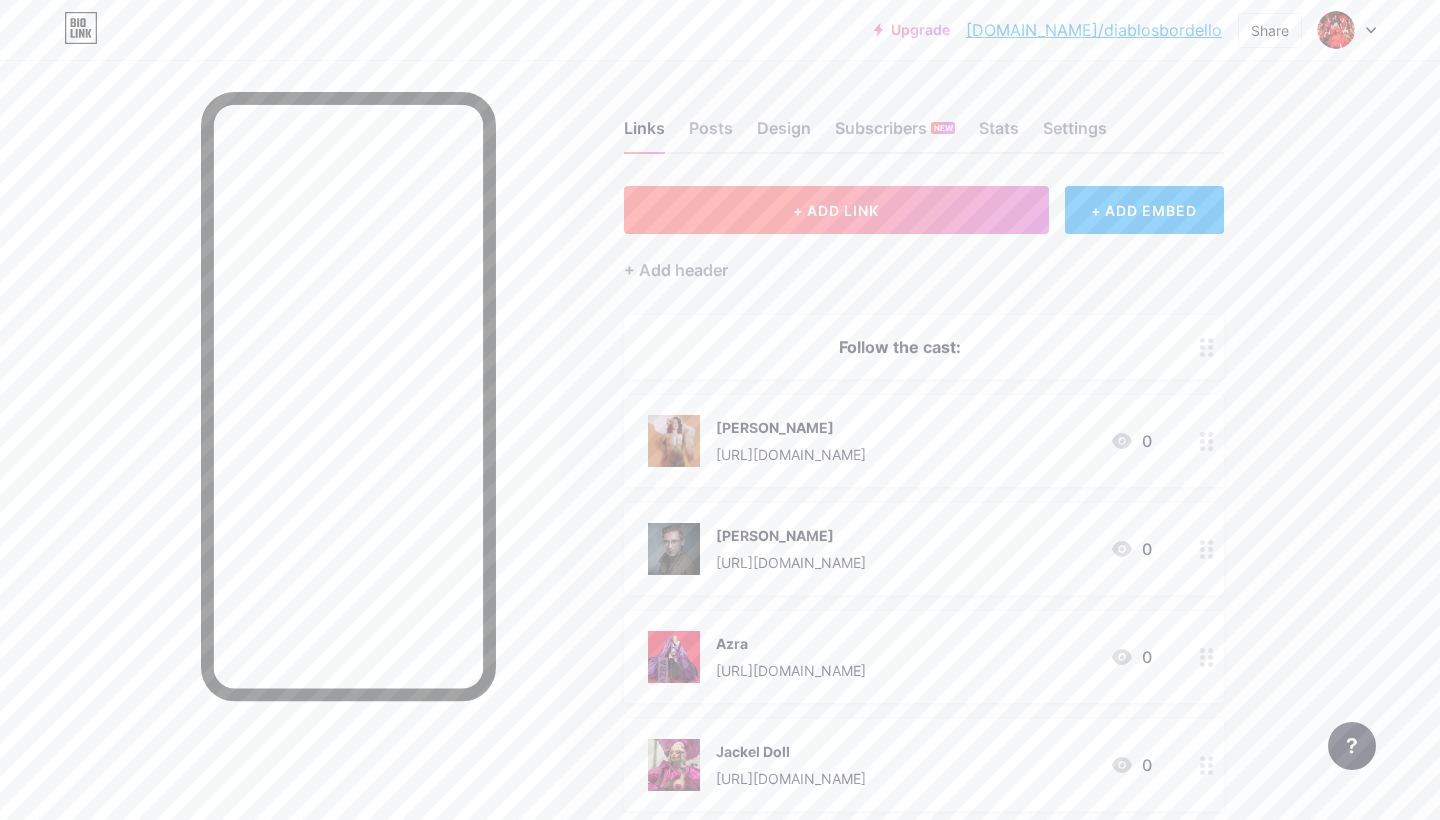 scroll, scrollTop: 0, scrollLeft: 0, axis: both 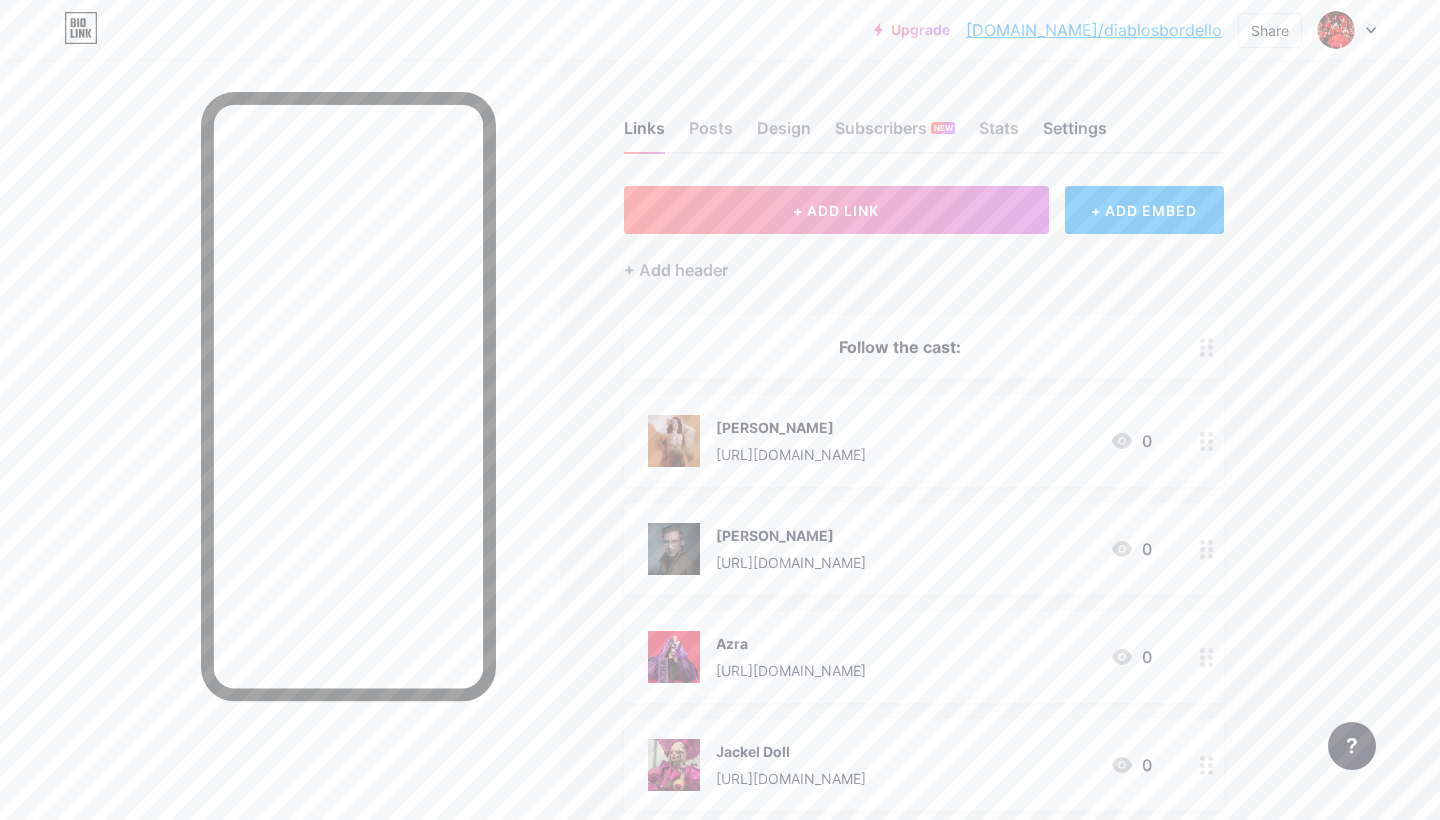 click on "Settings" at bounding box center [1075, 134] 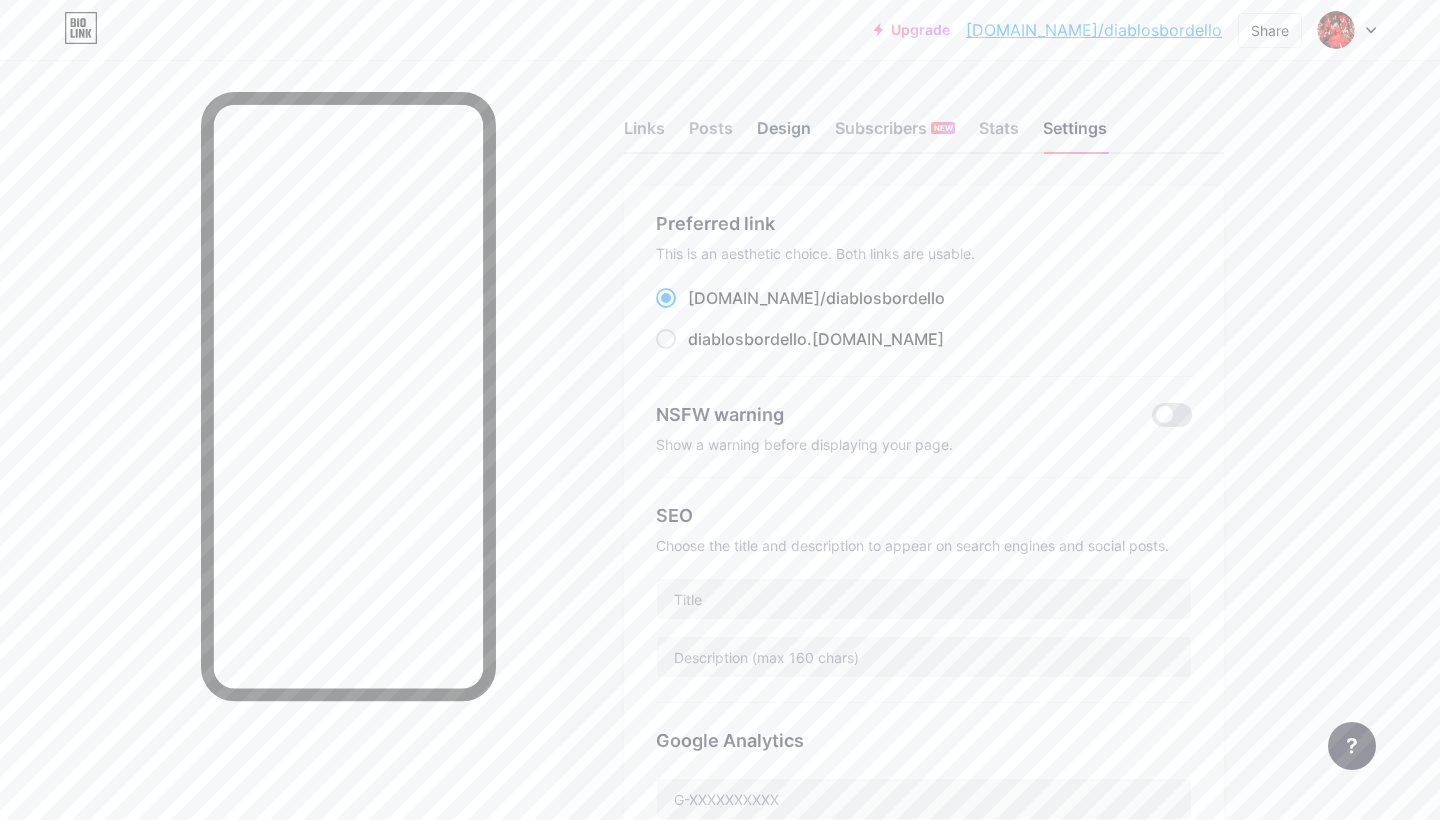 click on "Design" at bounding box center (784, 134) 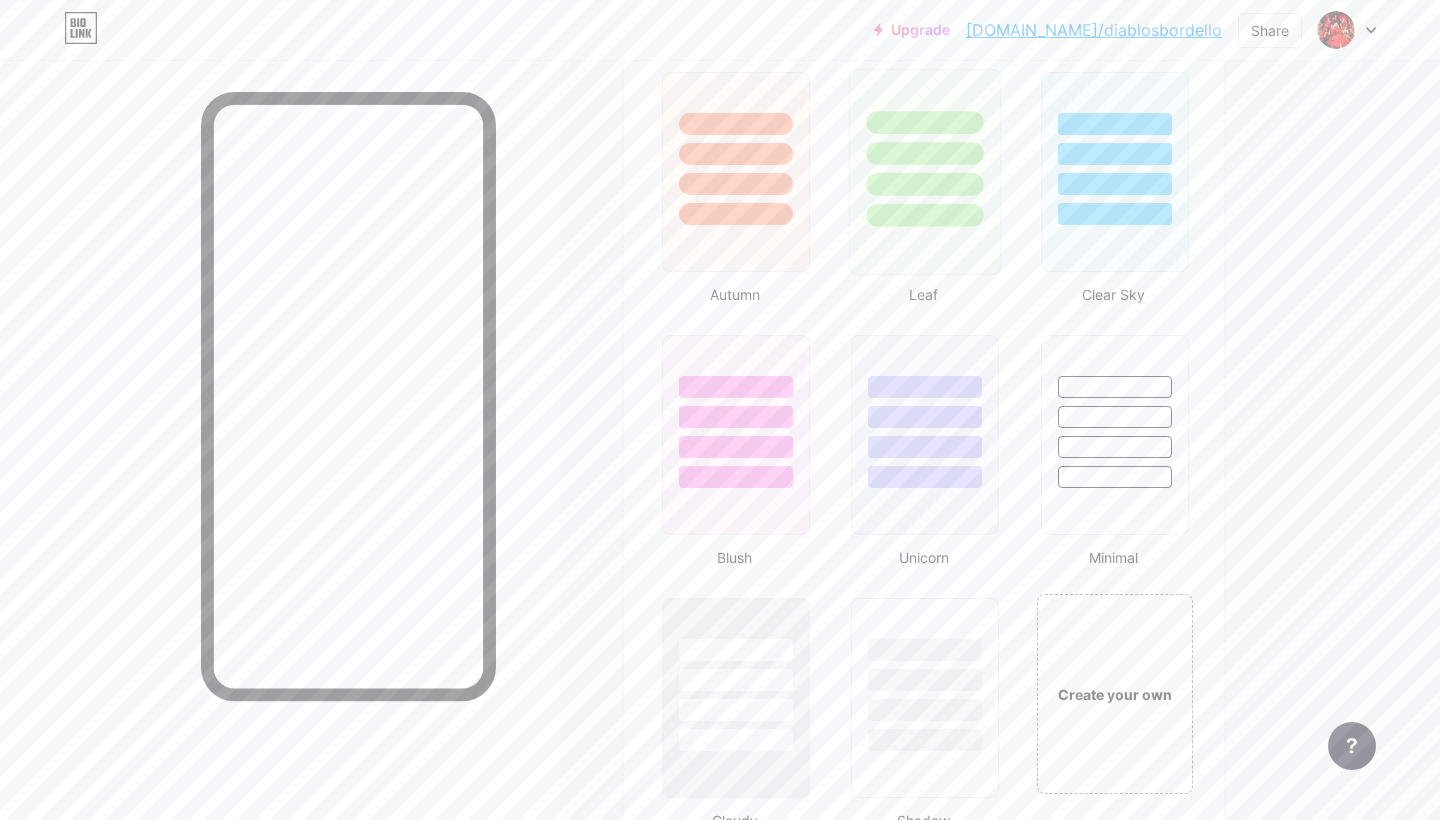 scroll, scrollTop: 1910, scrollLeft: 0, axis: vertical 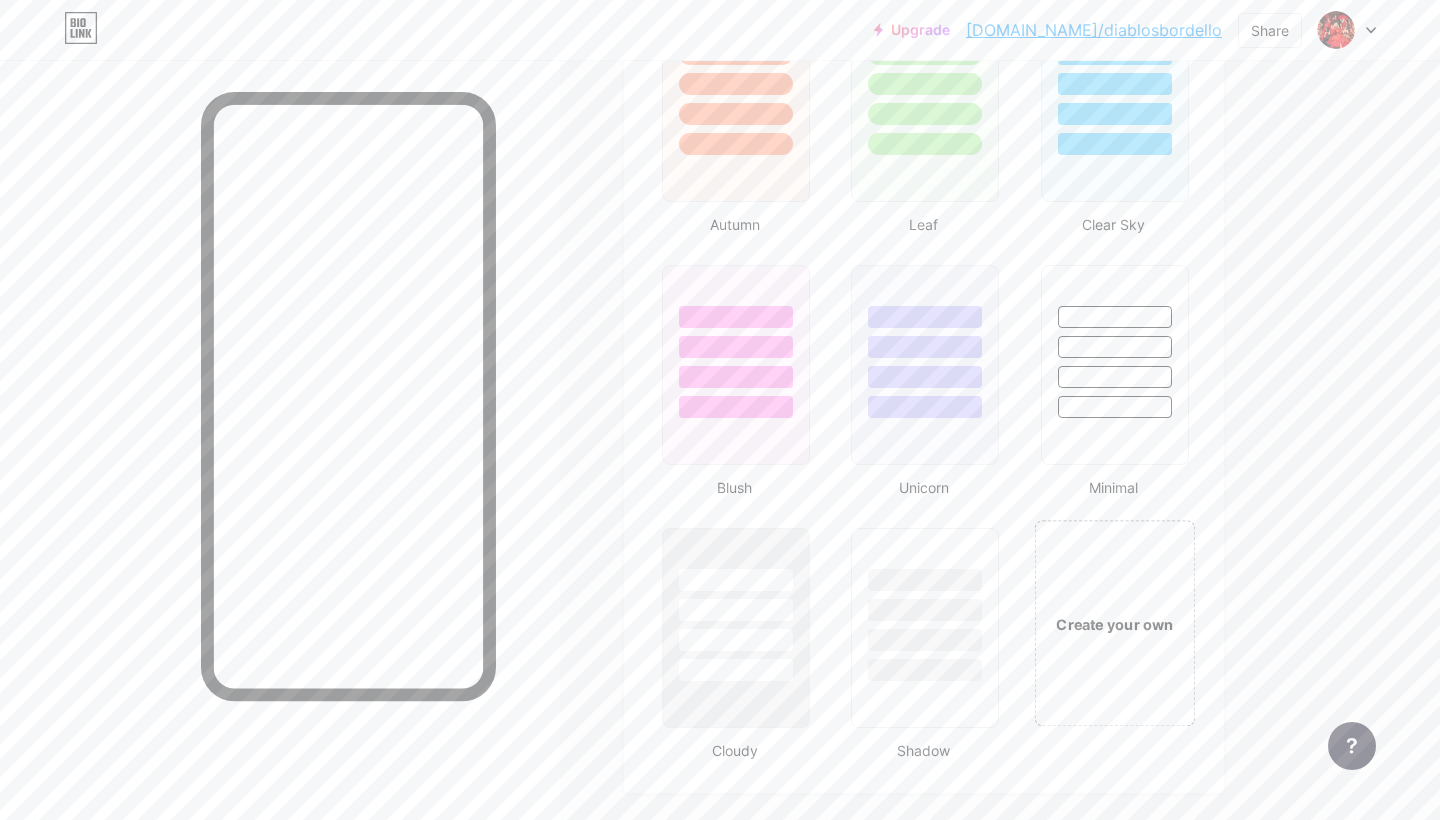 click on "Create your own" at bounding box center [1114, 623] 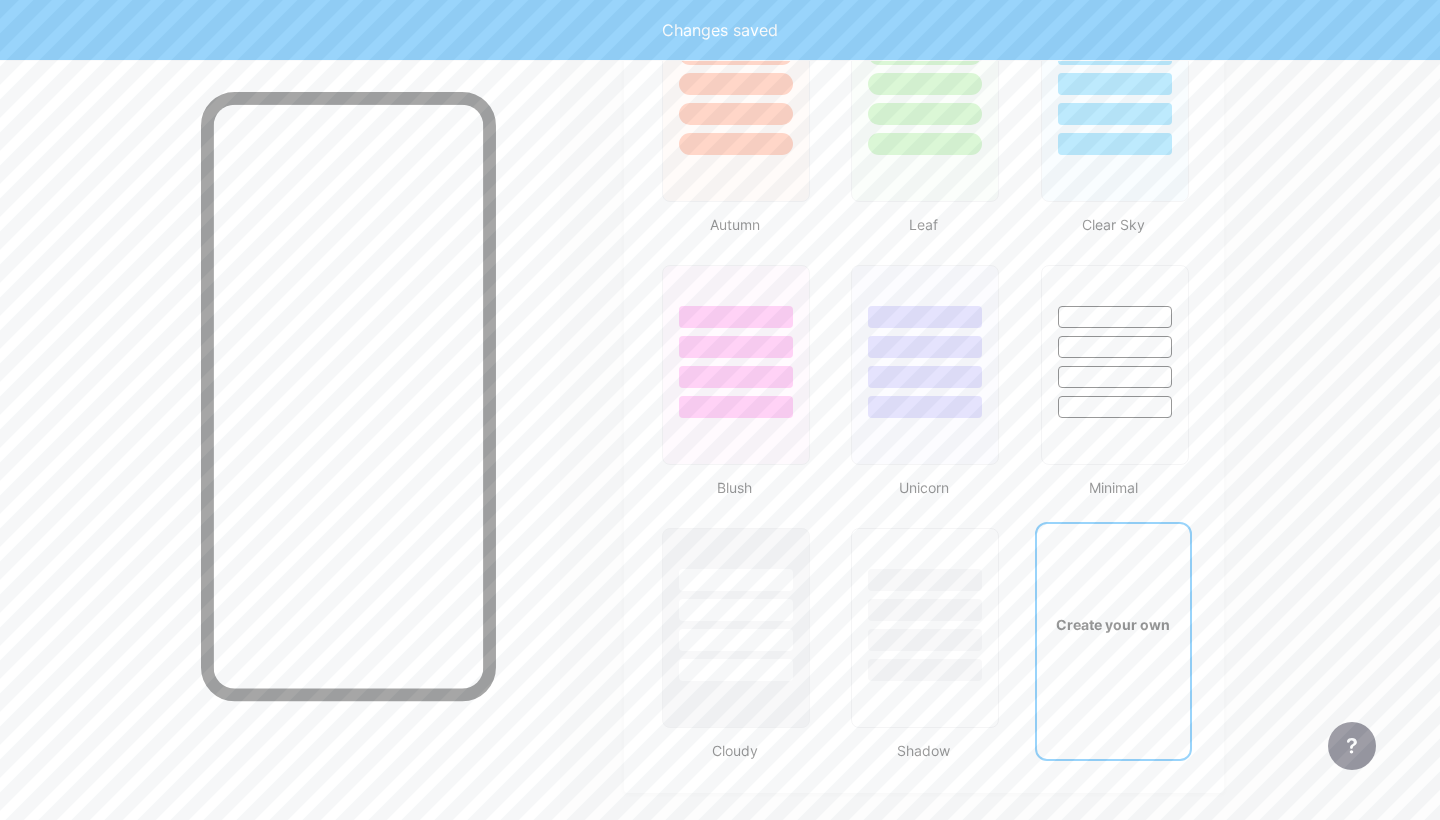 scroll, scrollTop: 2655, scrollLeft: 0, axis: vertical 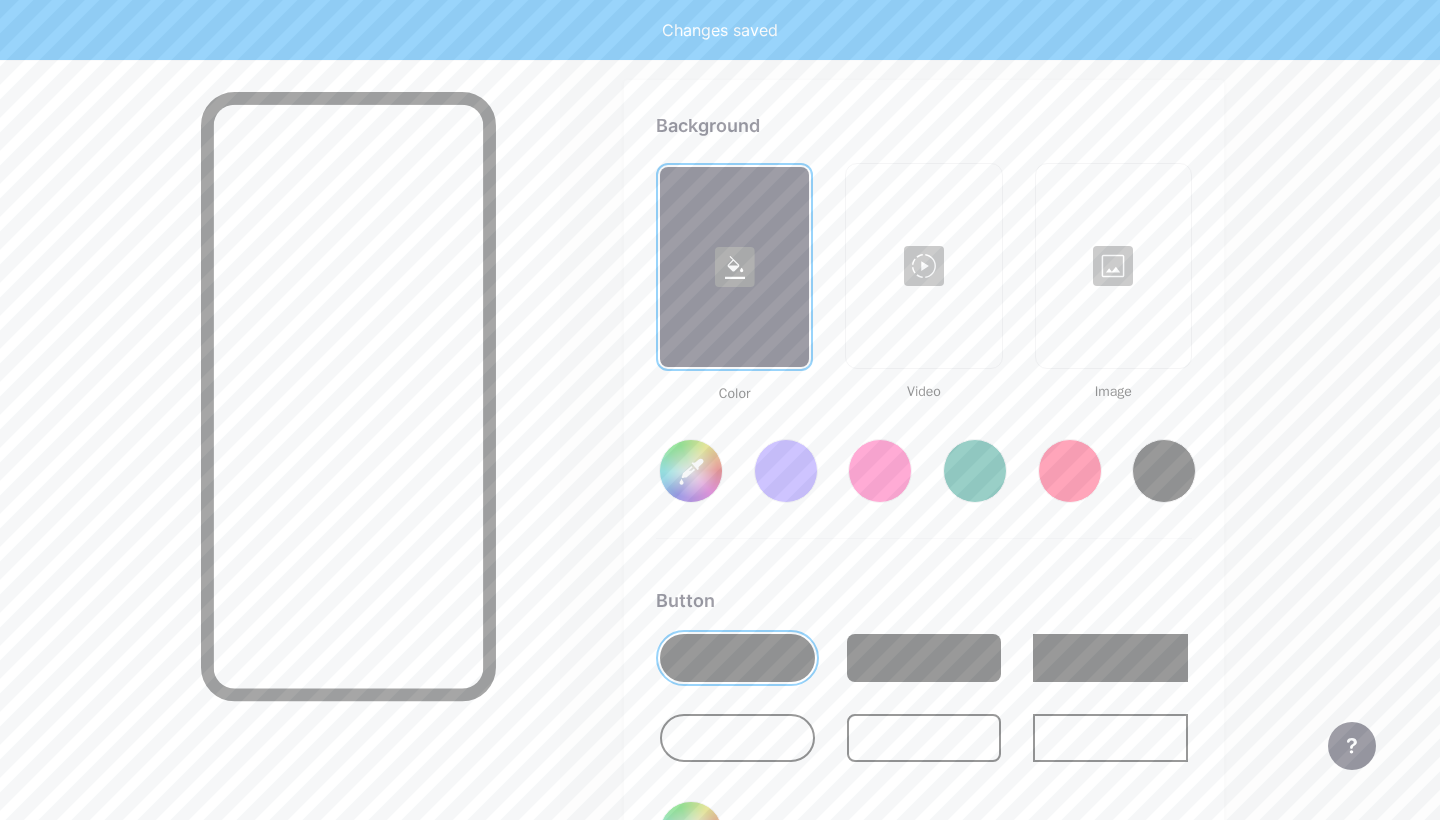 type on "#ffffff" 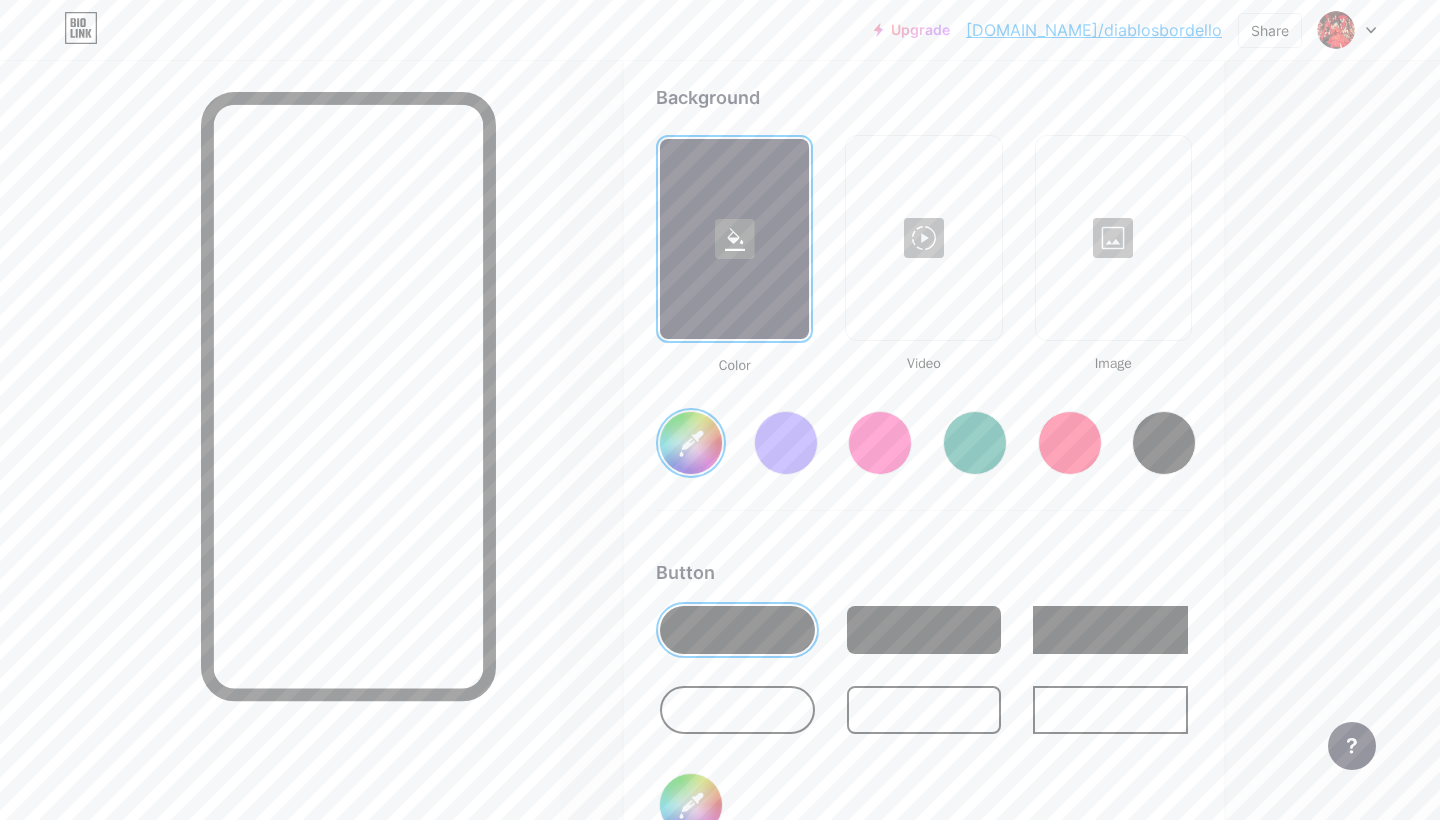 scroll, scrollTop: 2684, scrollLeft: 0, axis: vertical 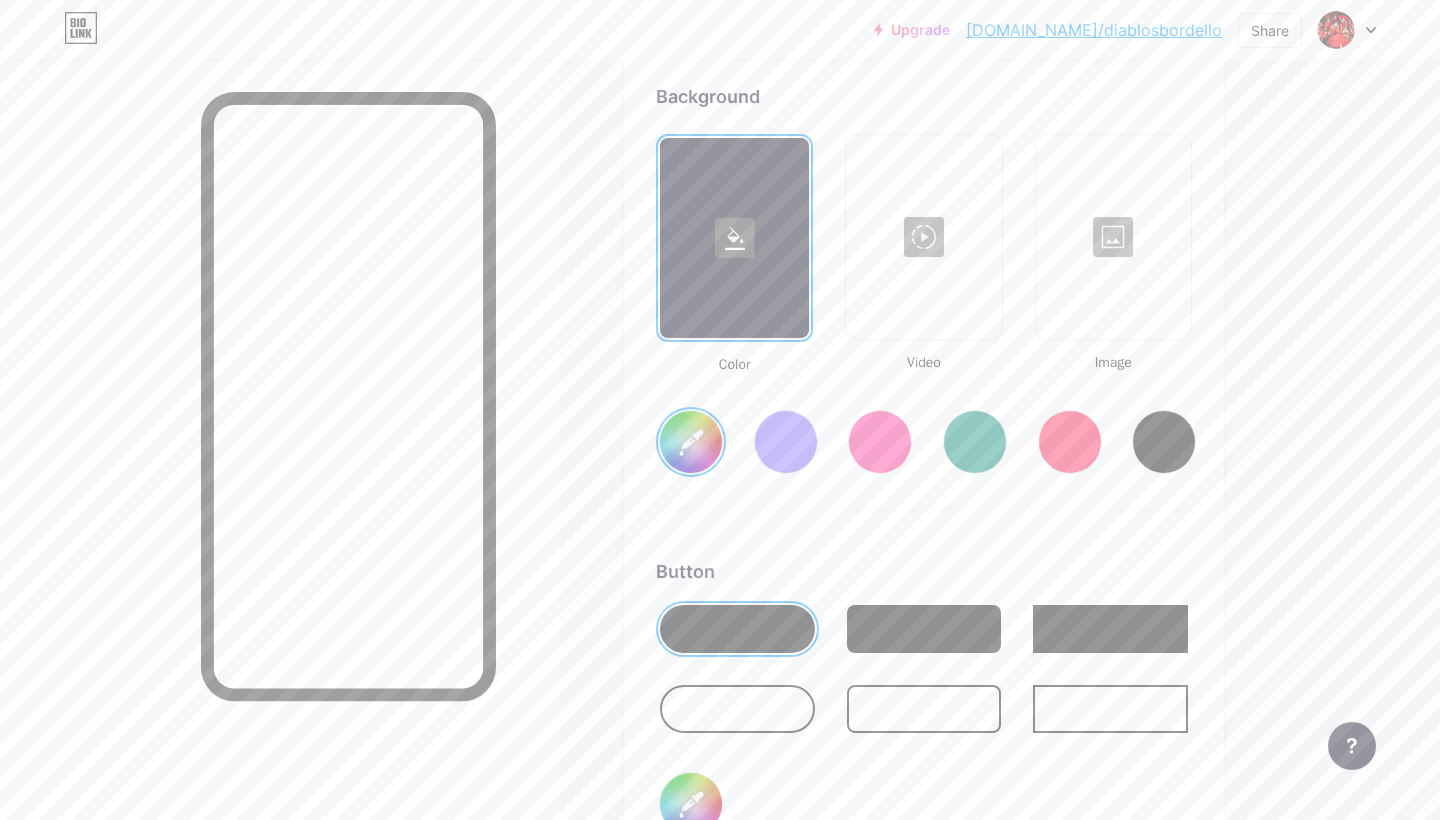 click on "#ffffff" at bounding box center (691, 442) 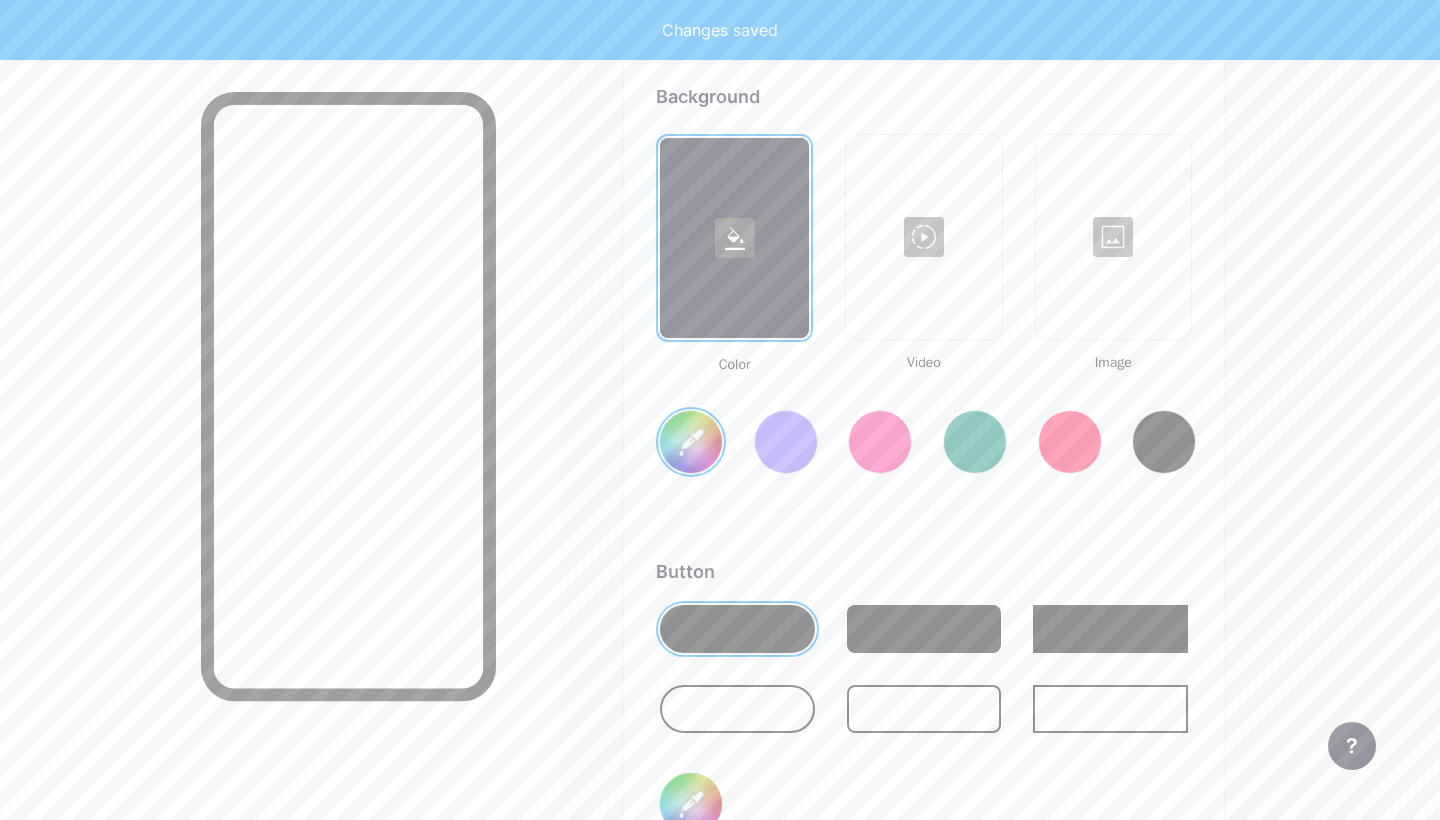 click at bounding box center [1113, 237] 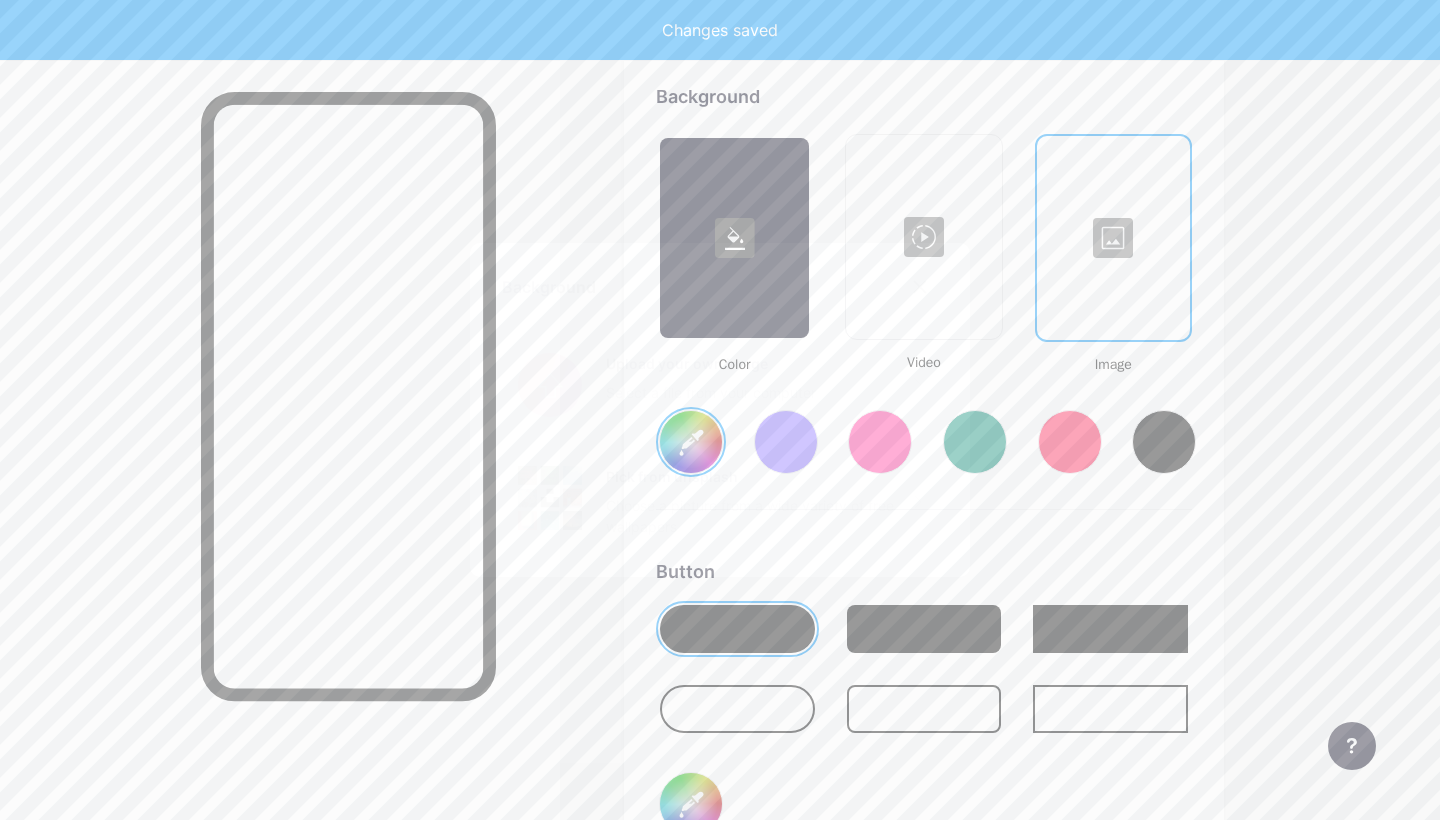type on "#b51a00" 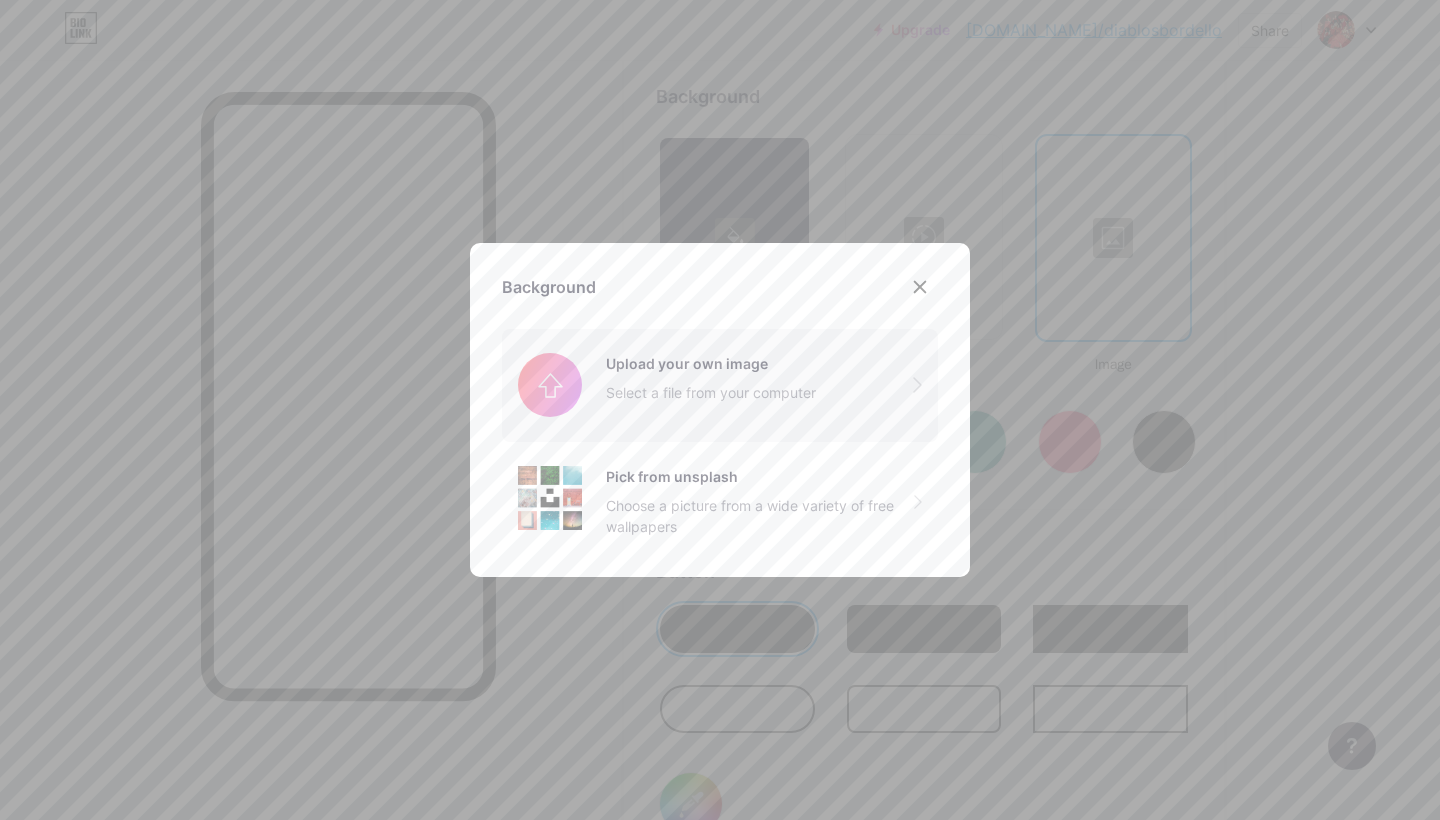 click at bounding box center [720, 385] 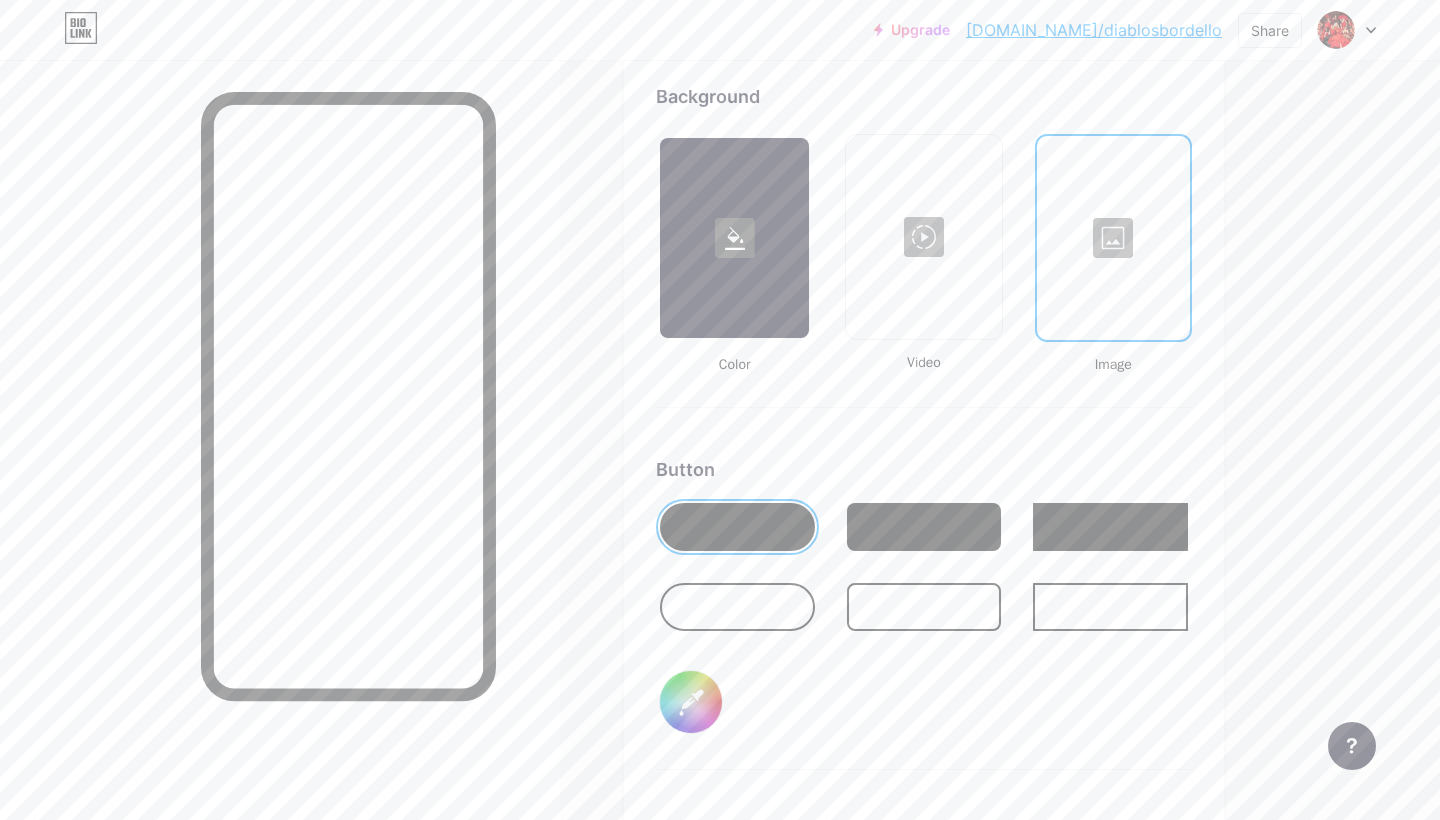 click at bounding box center (1113, 238) 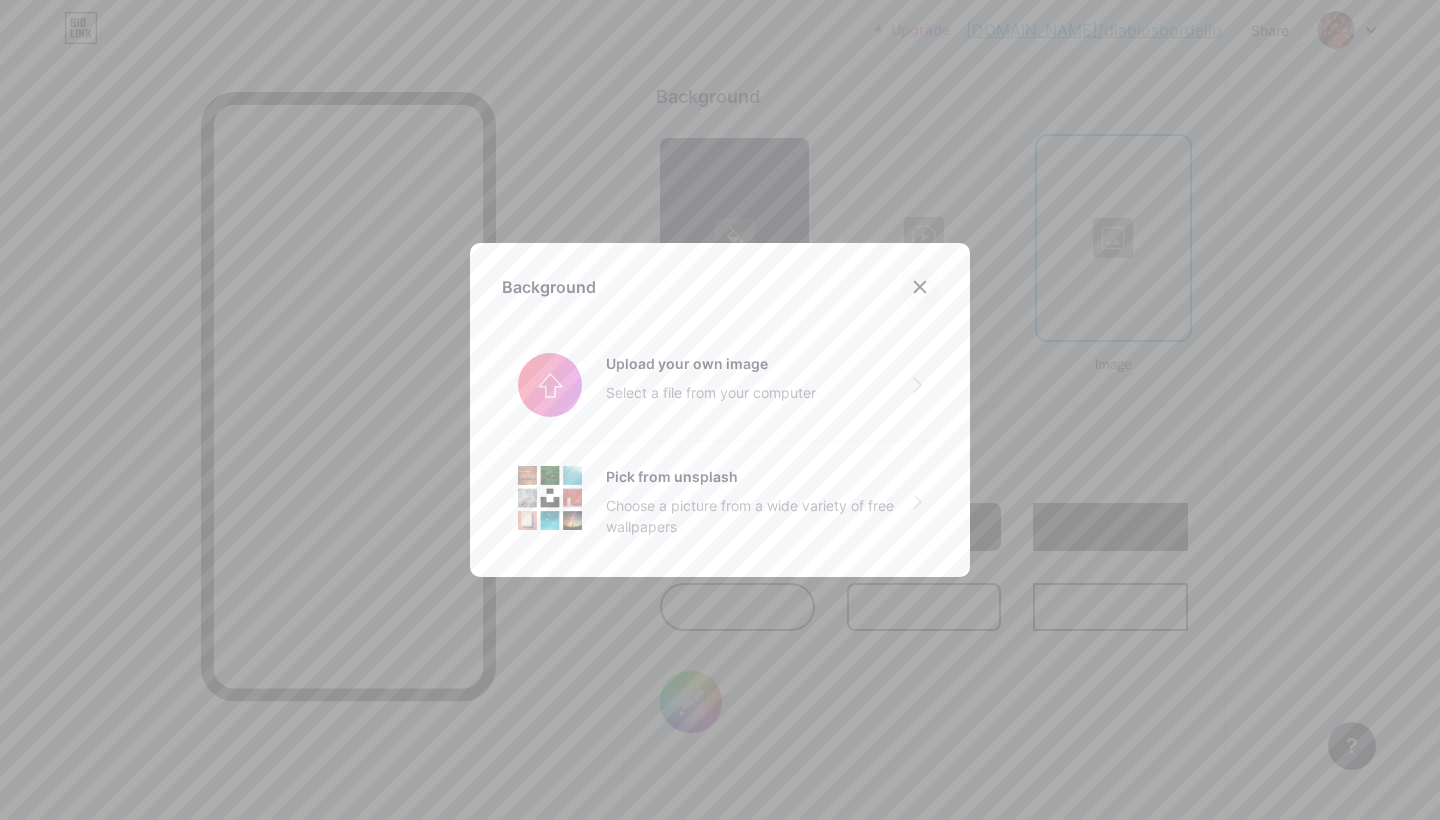 click 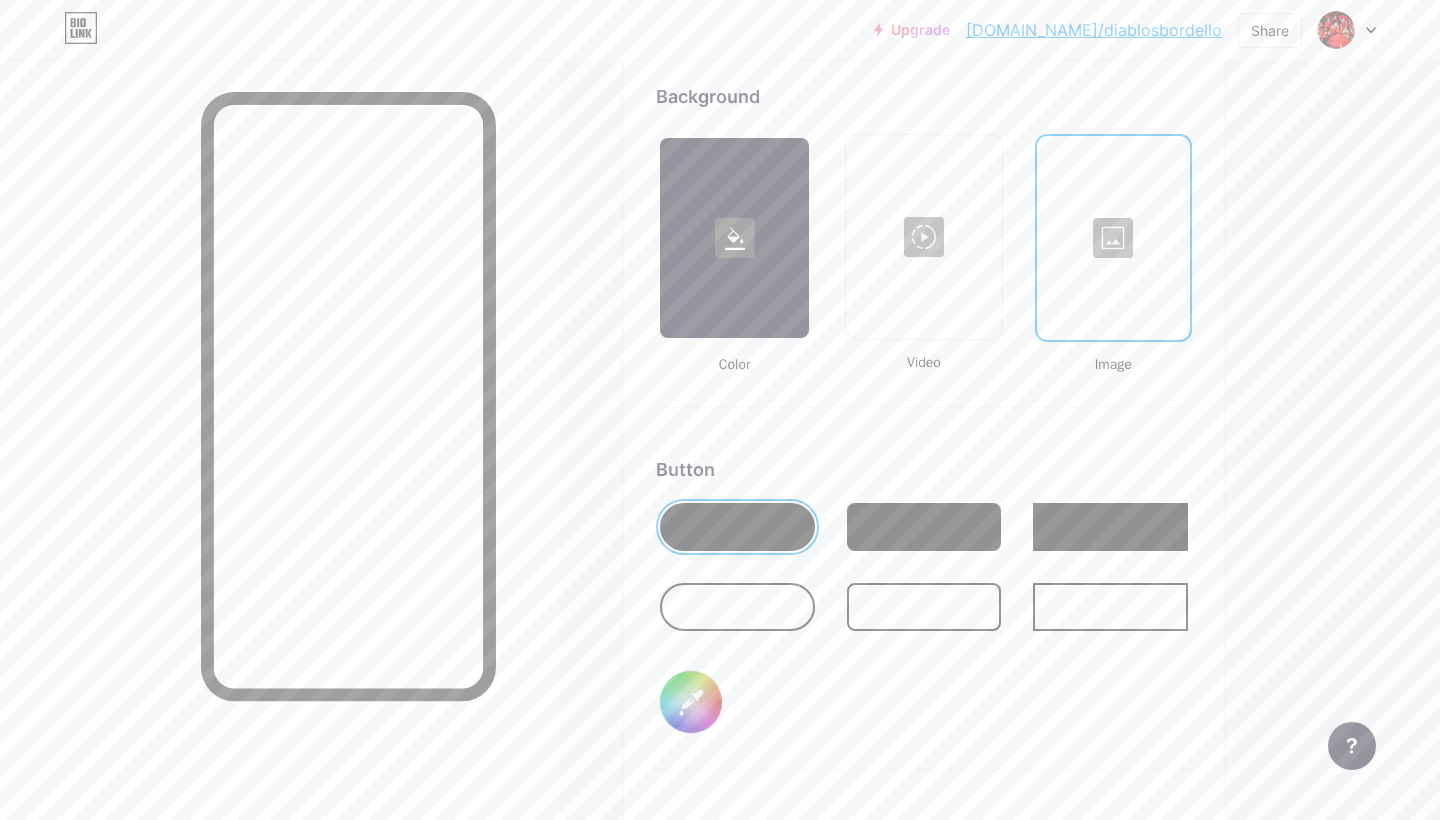 click at bounding box center (734, 238) 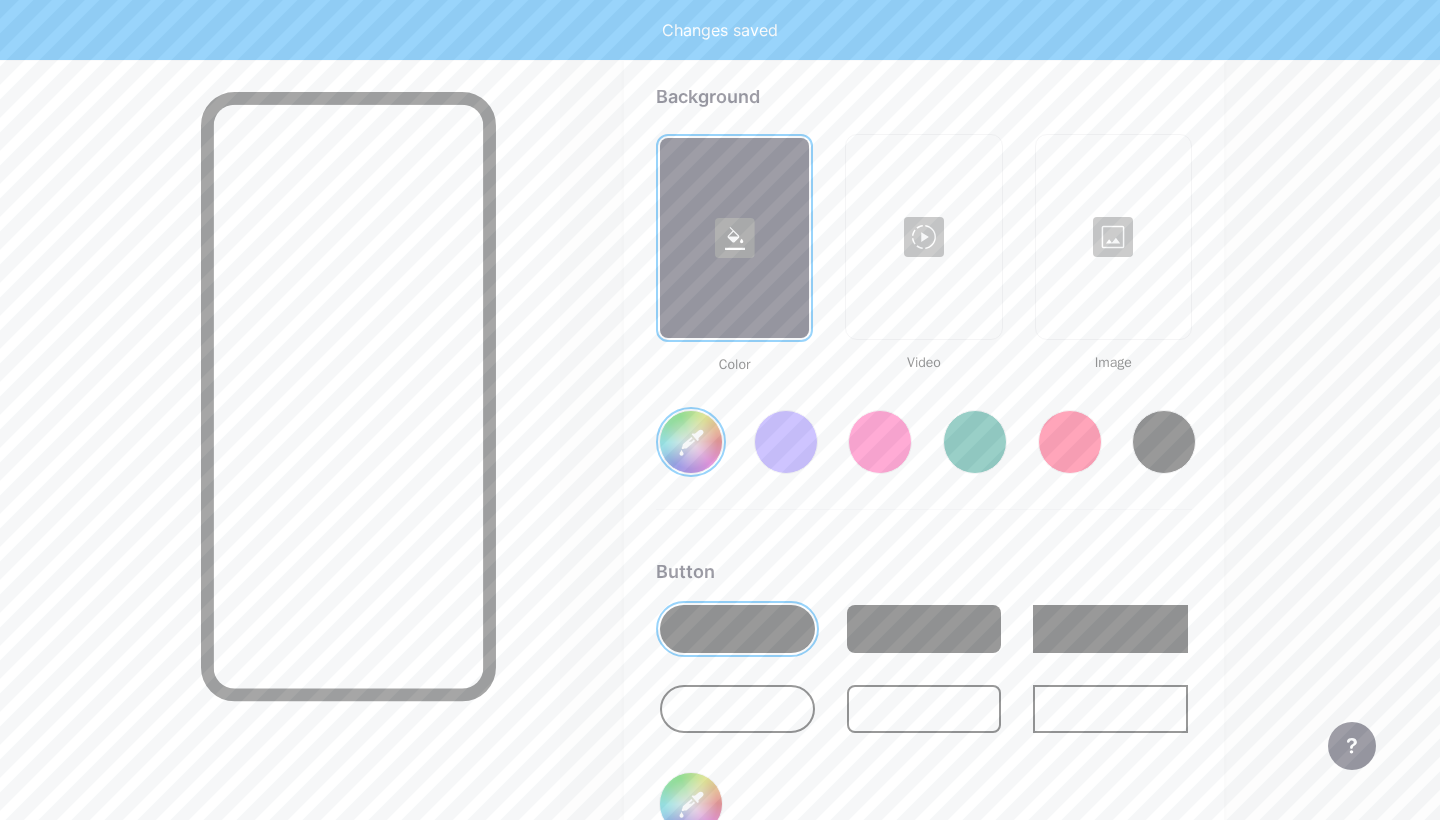 click on "#b51a00" at bounding box center (691, 442) 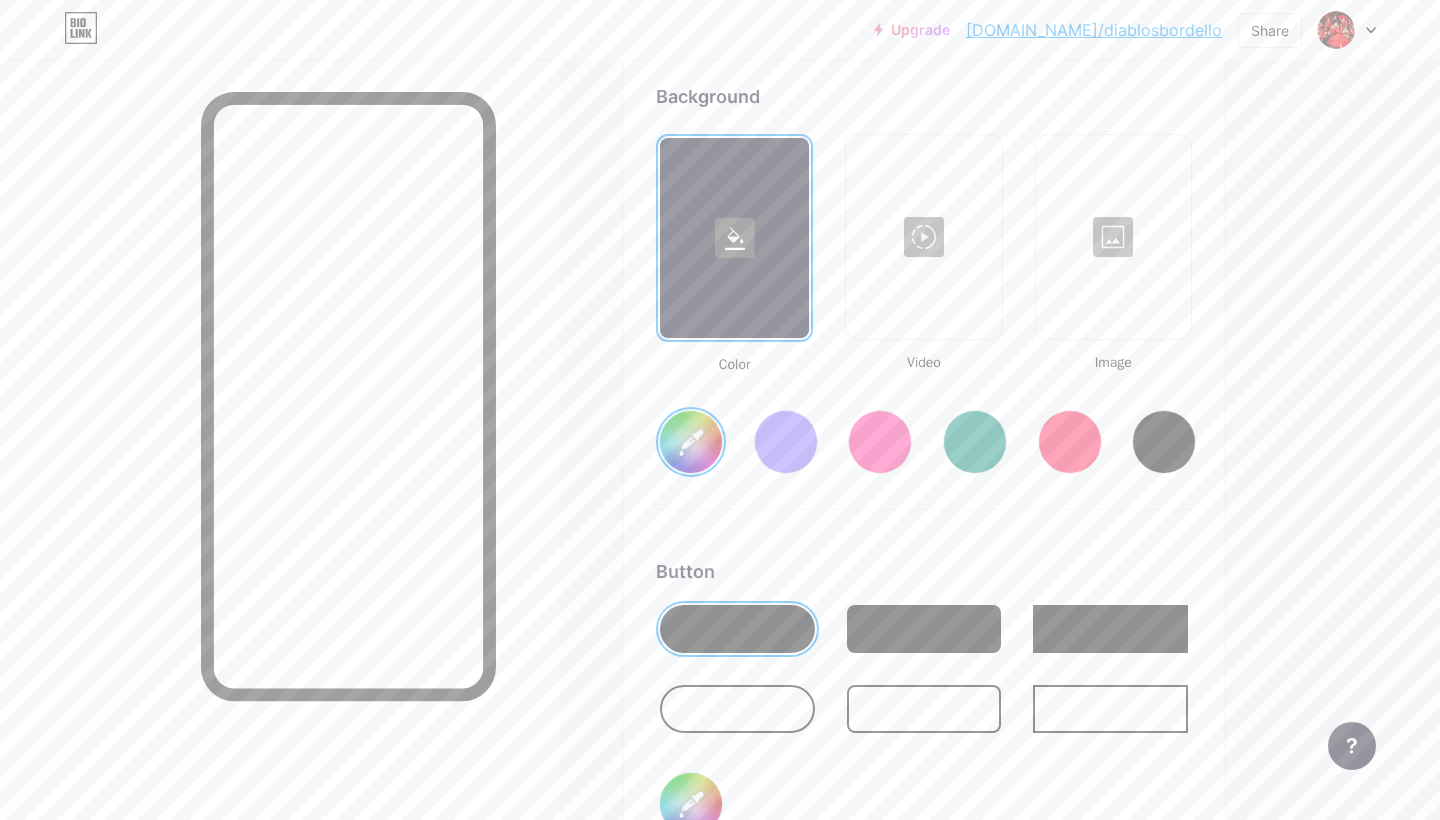 click on "#b51a00" at bounding box center (691, 442) 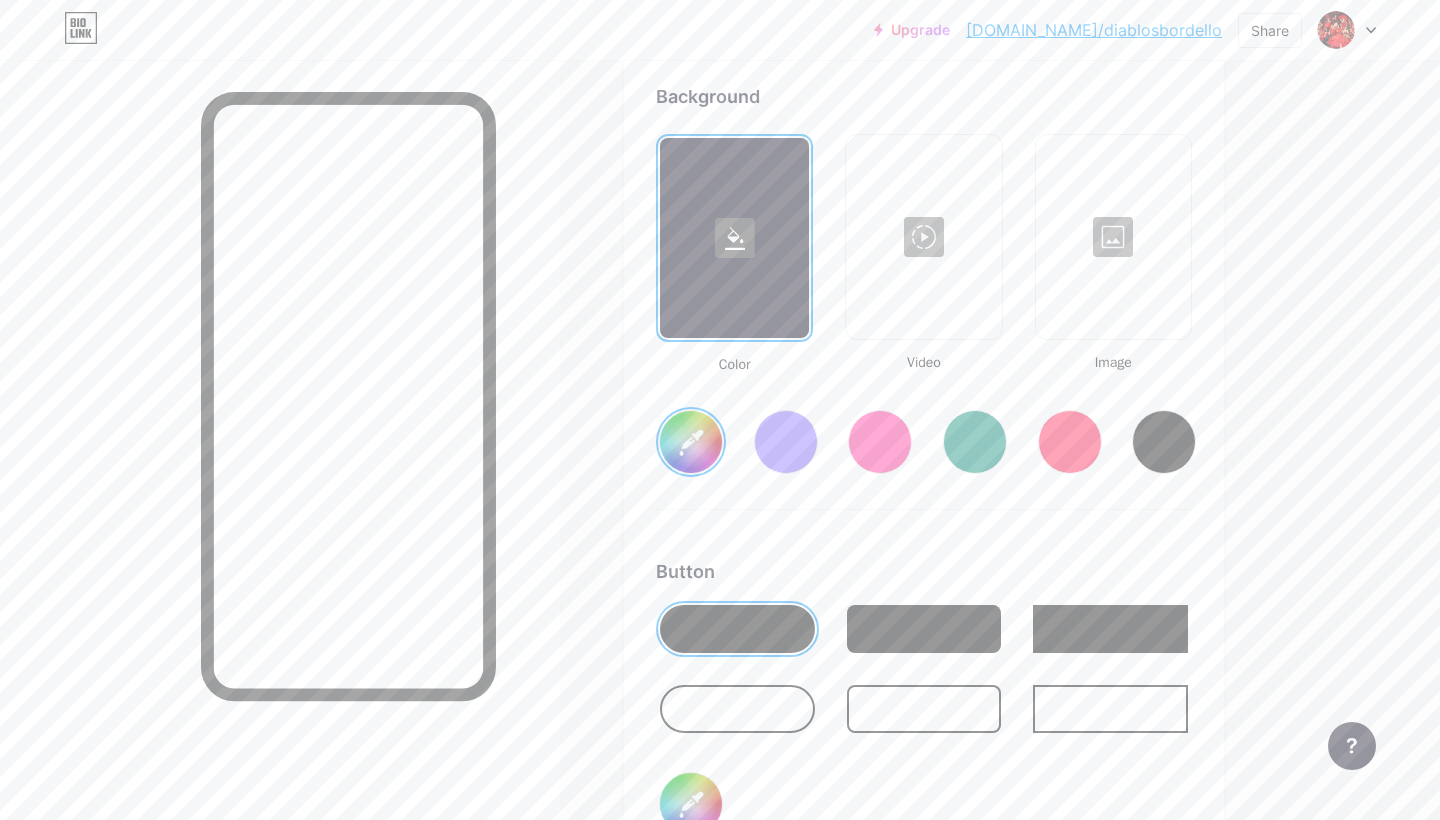 type on "#831100" 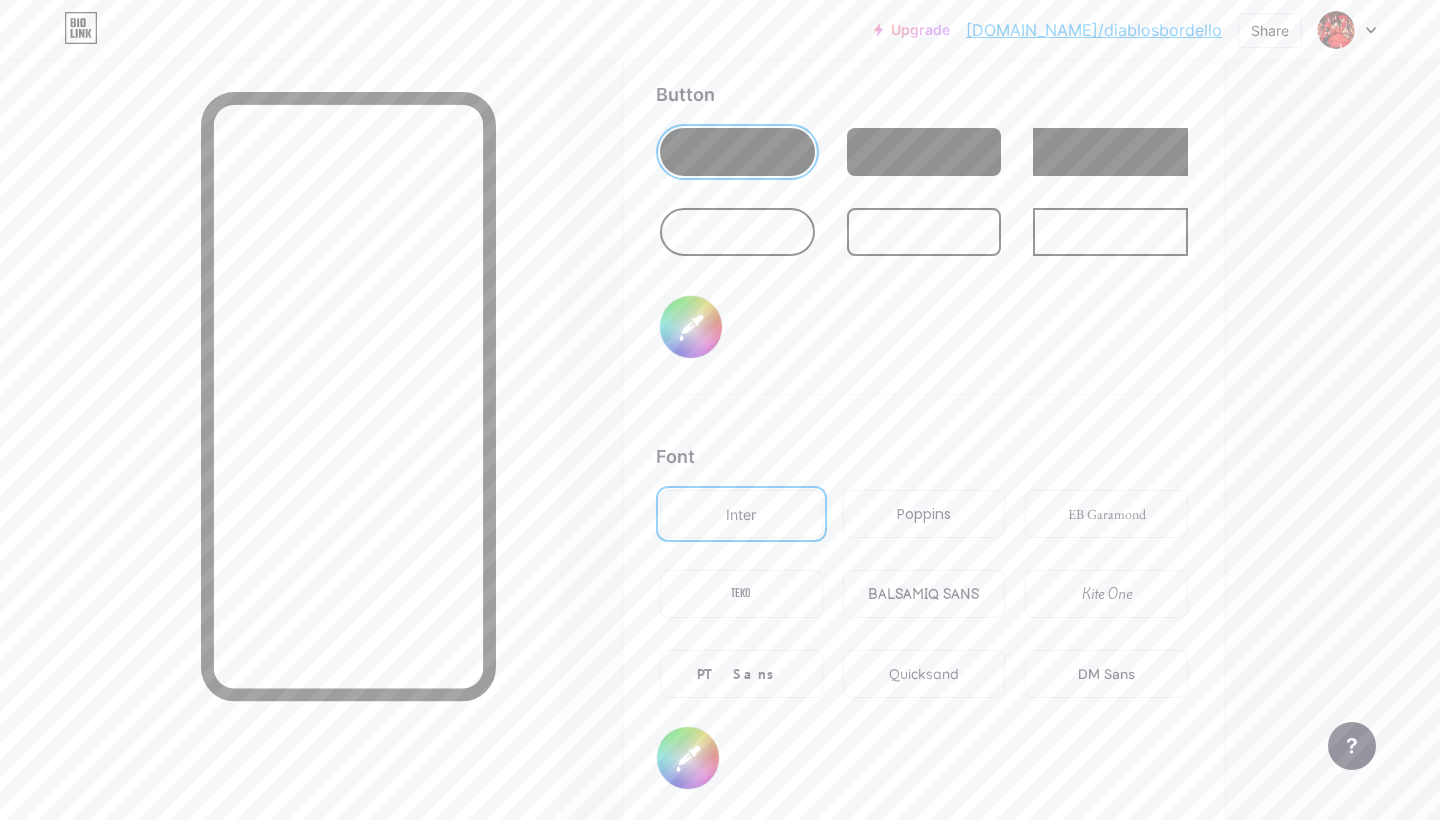 scroll, scrollTop: 3252, scrollLeft: 0, axis: vertical 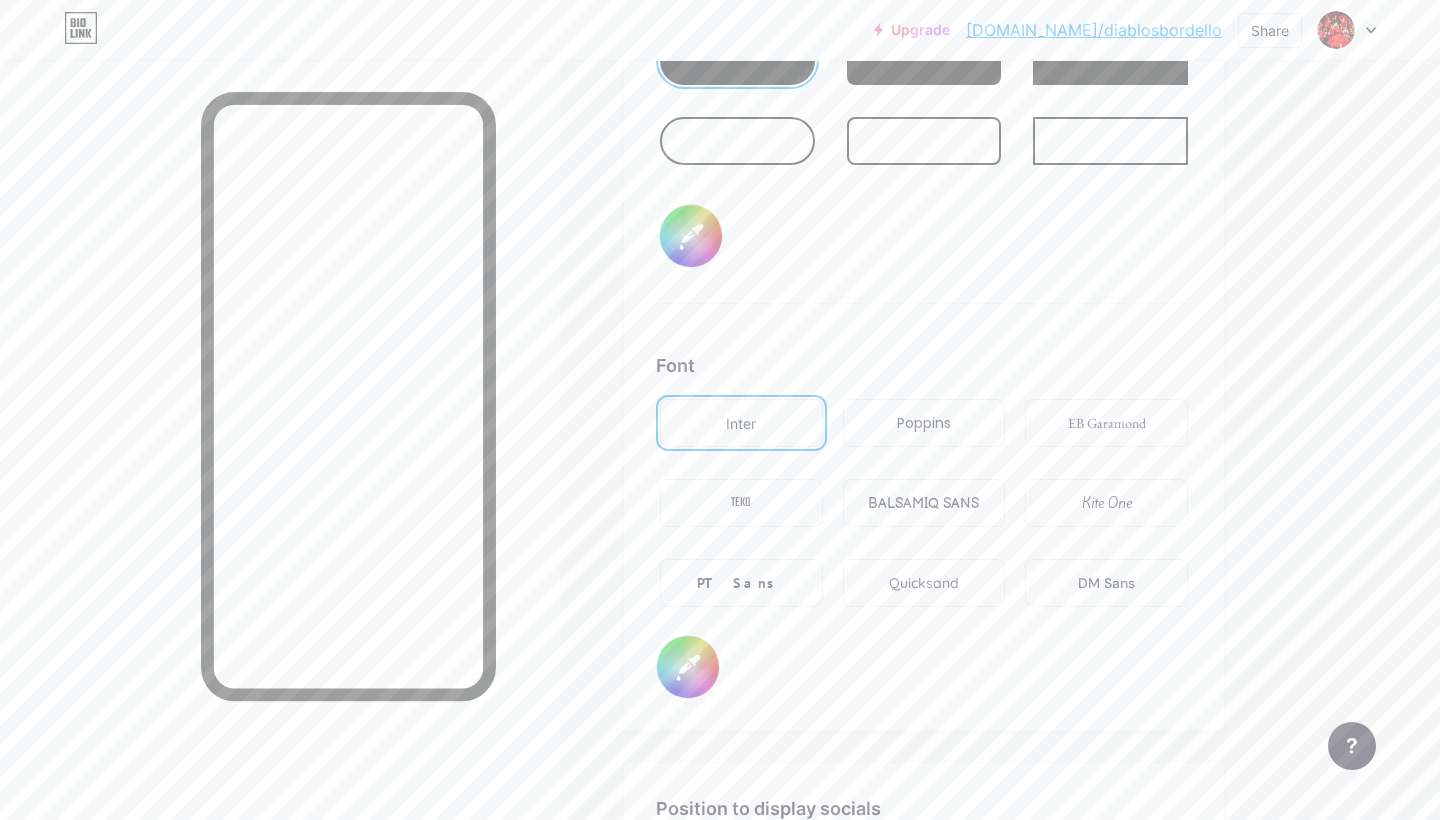 click on "Quicksand" at bounding box center (924, 583) 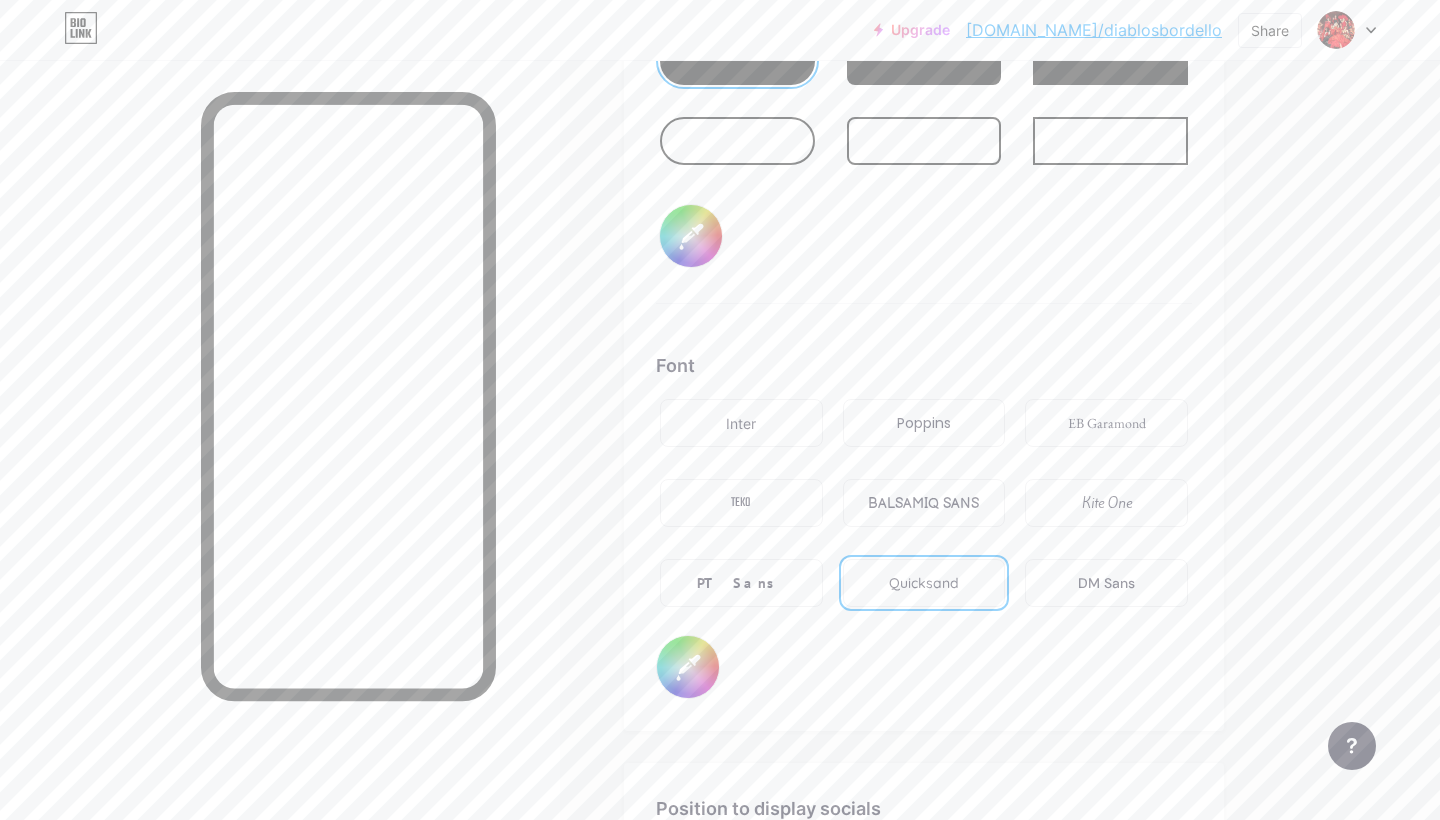 click on "BALSAMIQ SANS" at bounding box center [924, 503] 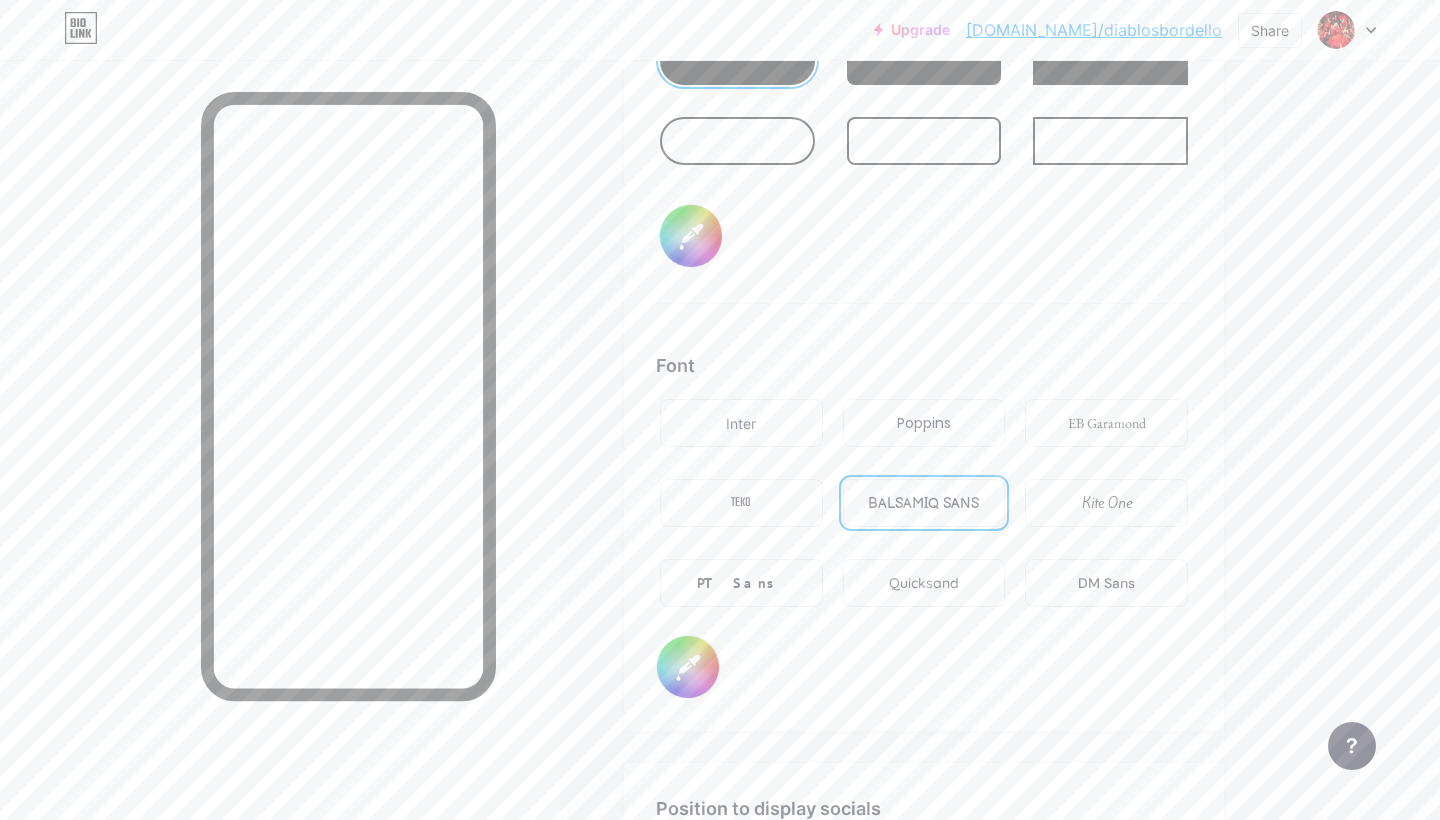 click on "EB Garamond" at bounding box center [1107, 423] 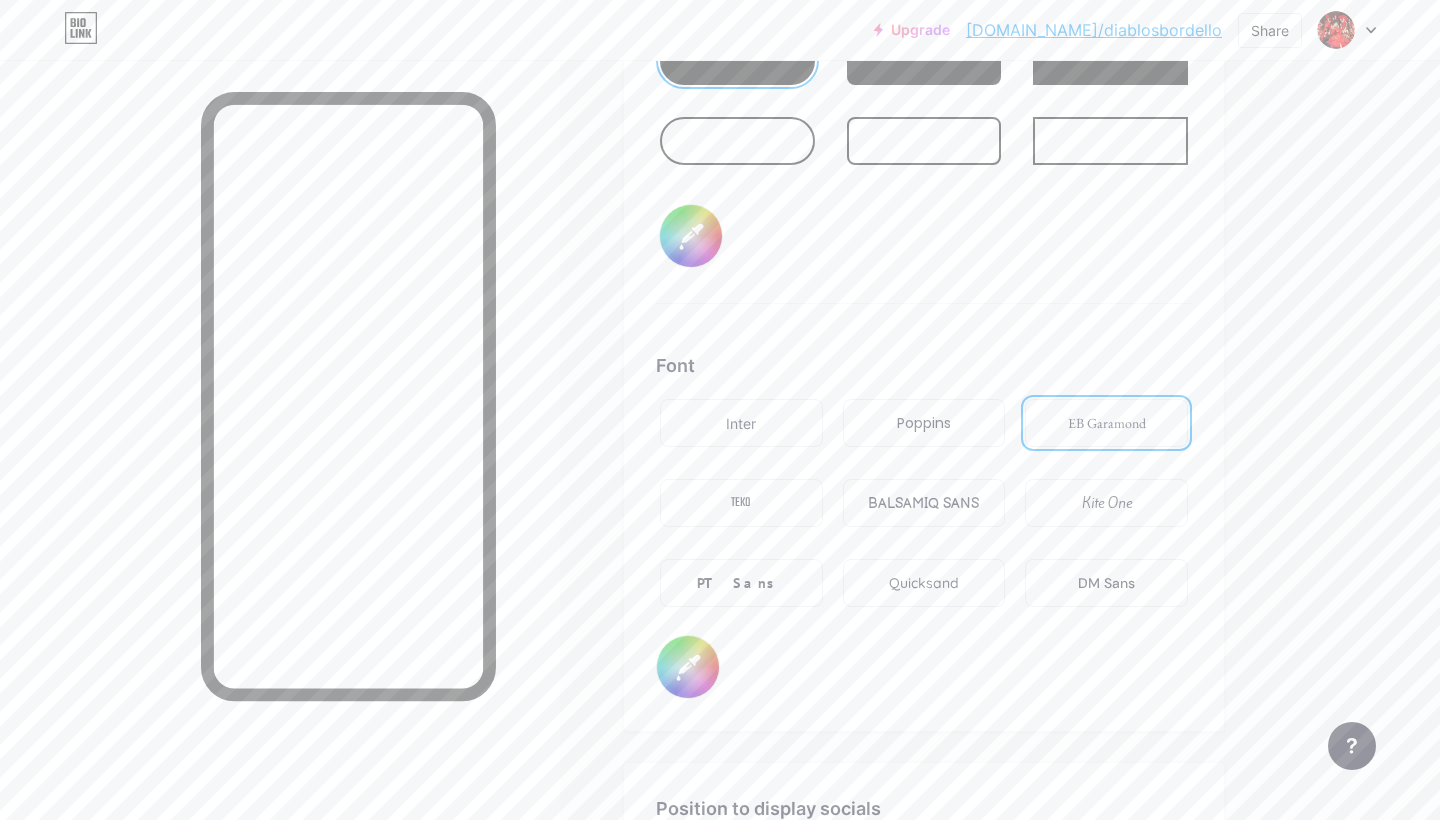 click on "Inter" at bounding box center (741, 423) 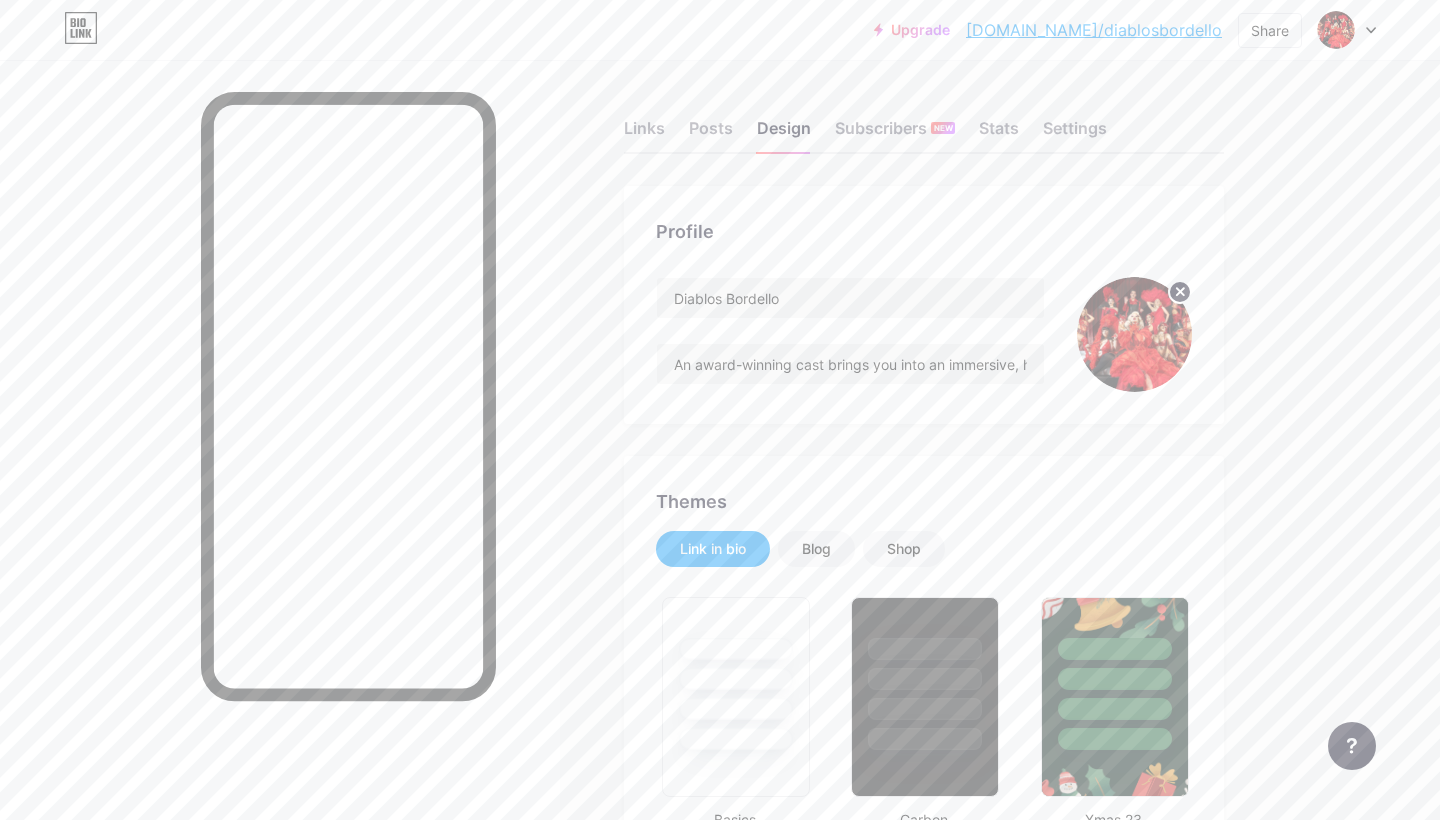 scroll, scrollTop: 0, scrollLeft: 0, axis: both 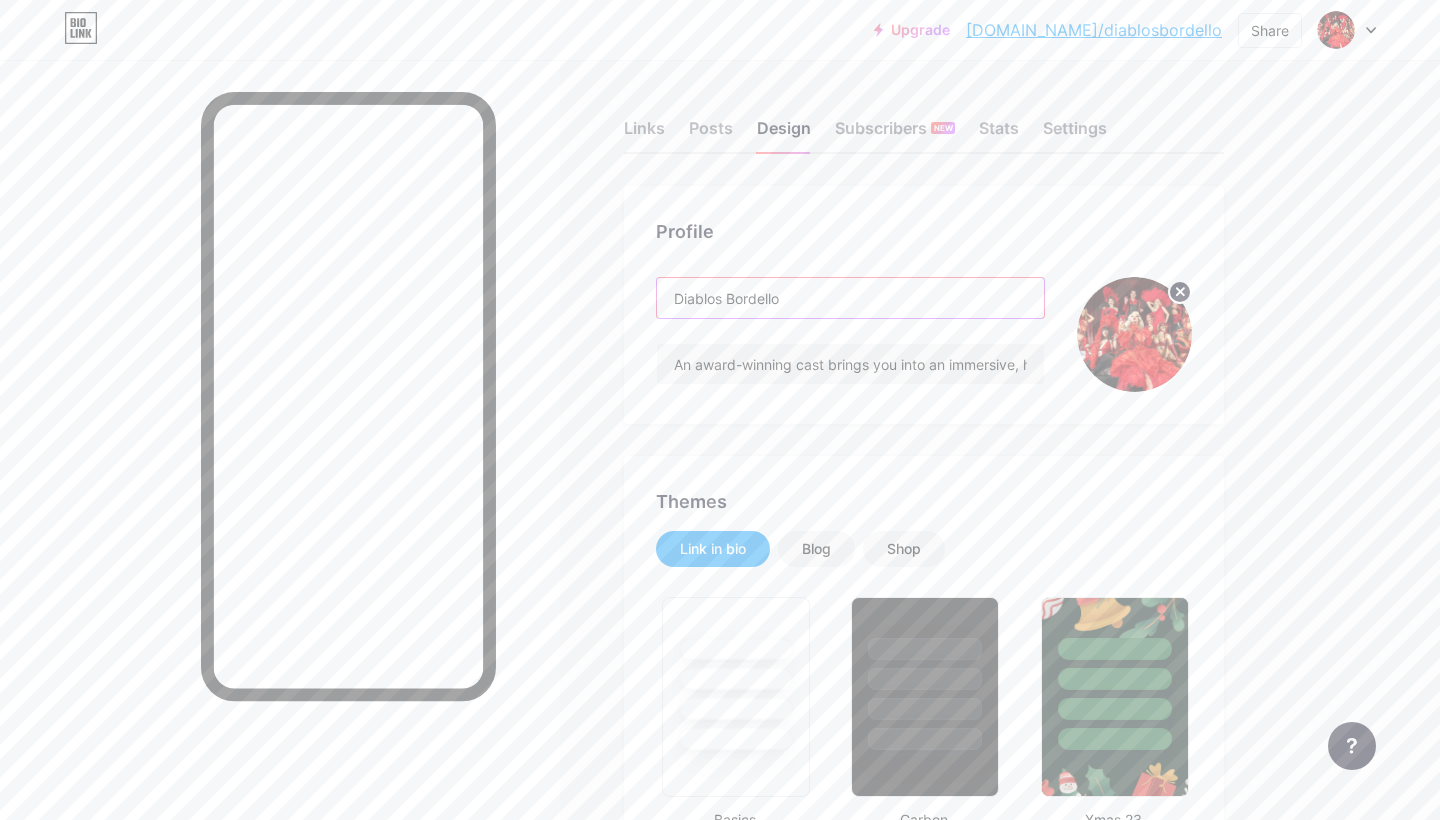 click on "Diablos Bordello" at bounding box center [850, 298] 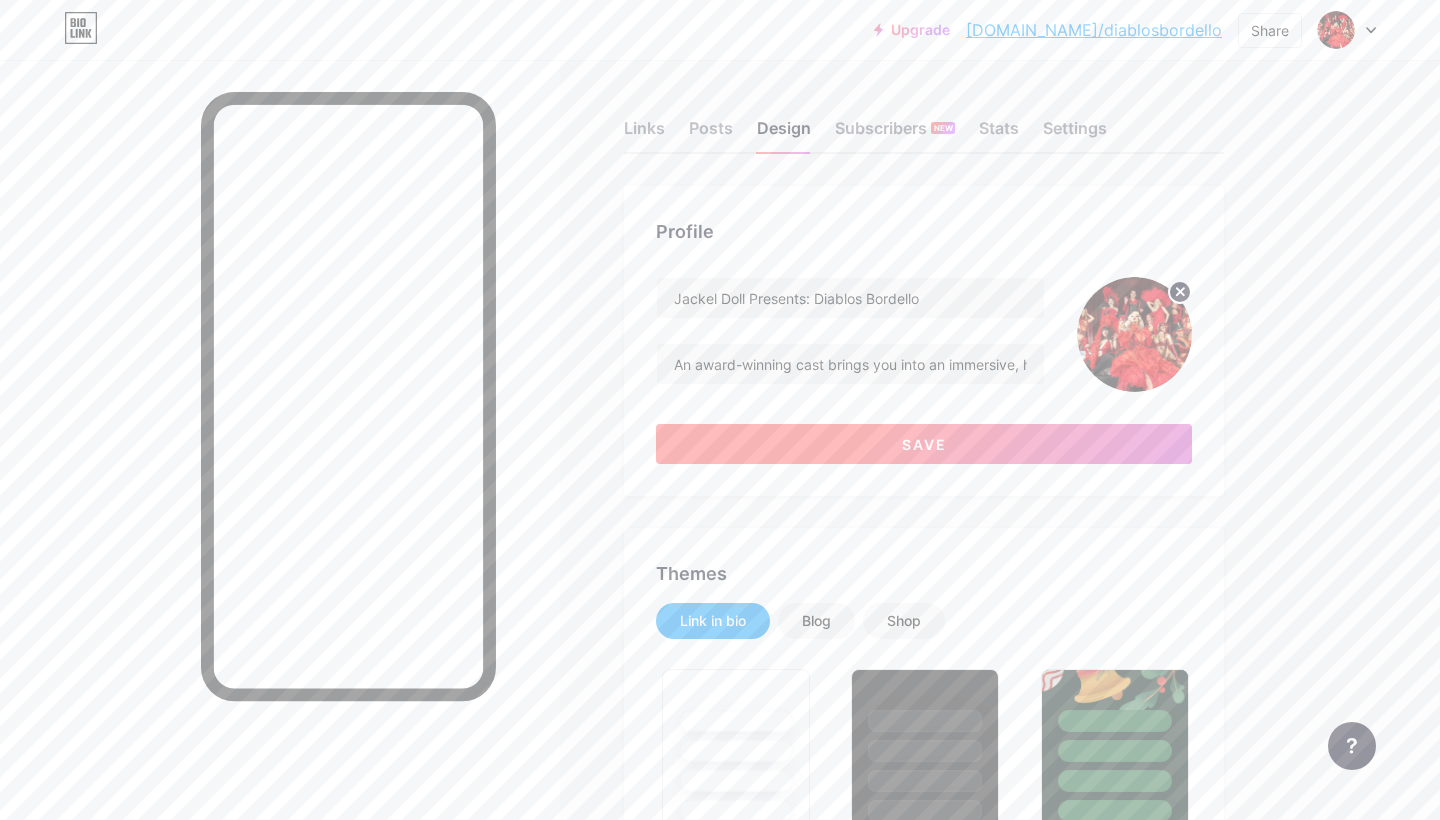 click on "Save" at bounding box center (924, 444) 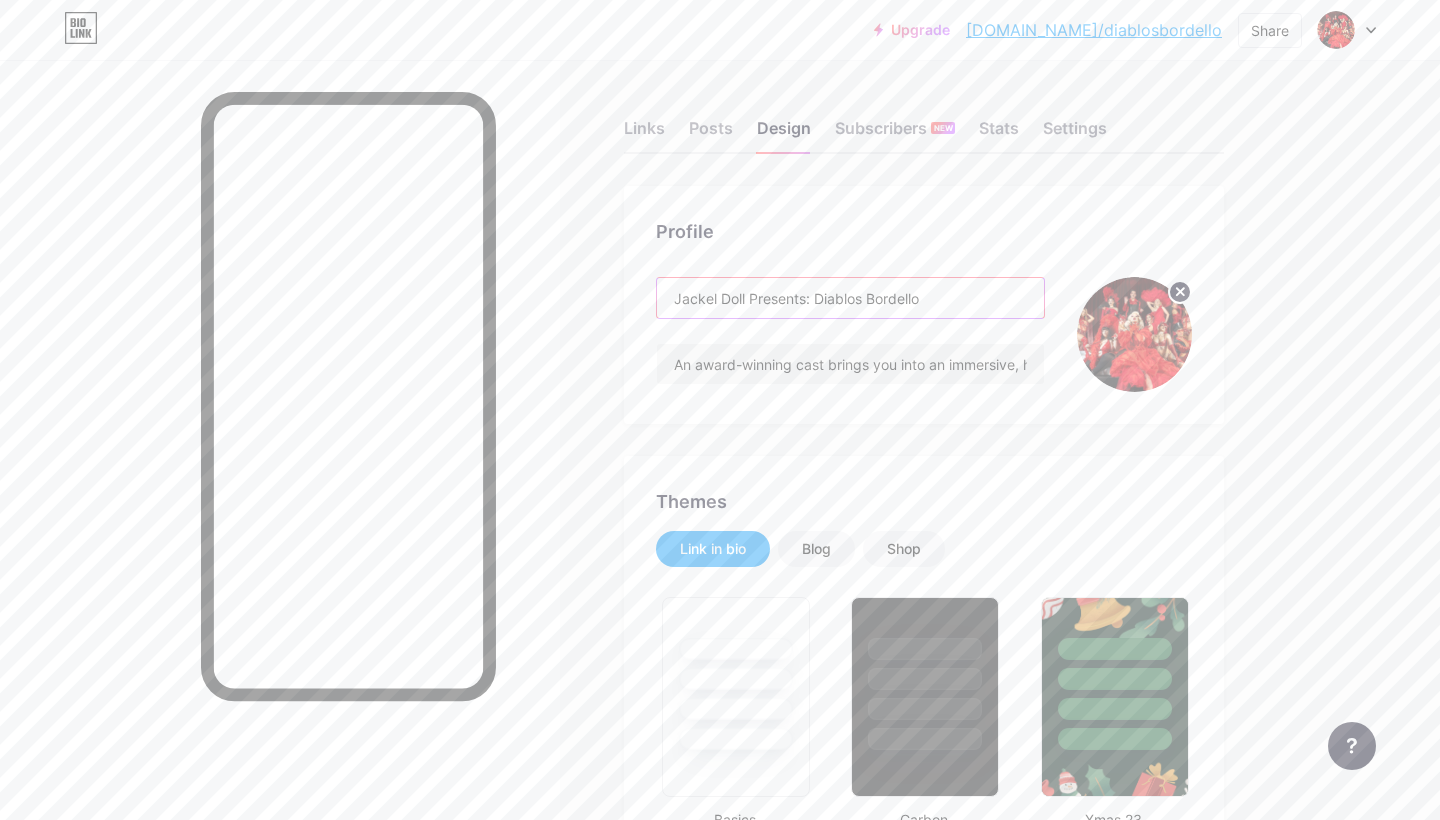 click on "Jackel Doll Presents: Diablos Bordello" at bounding box center (850, 298) 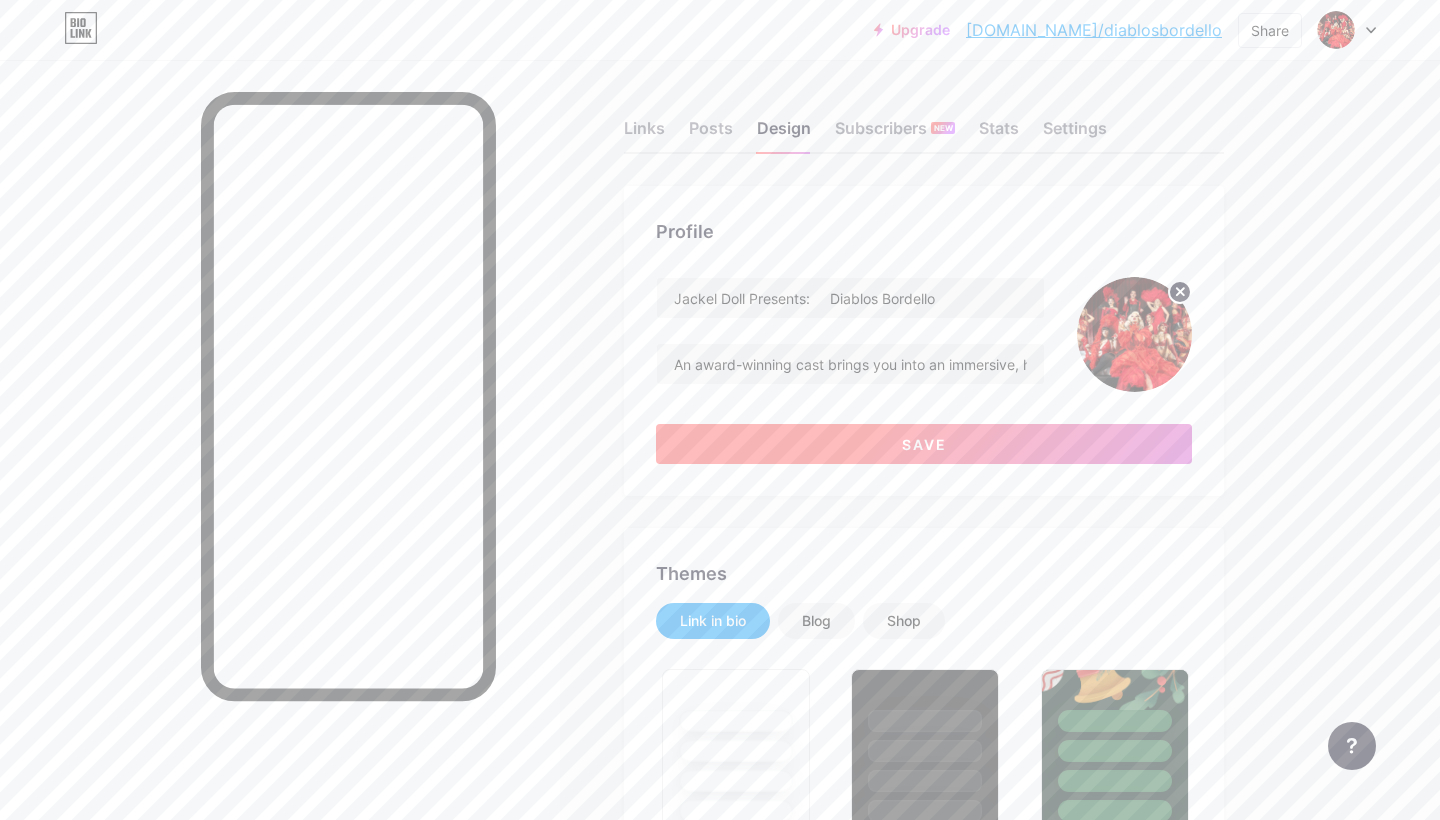 click on "Save" at bounding box center (924, 444) 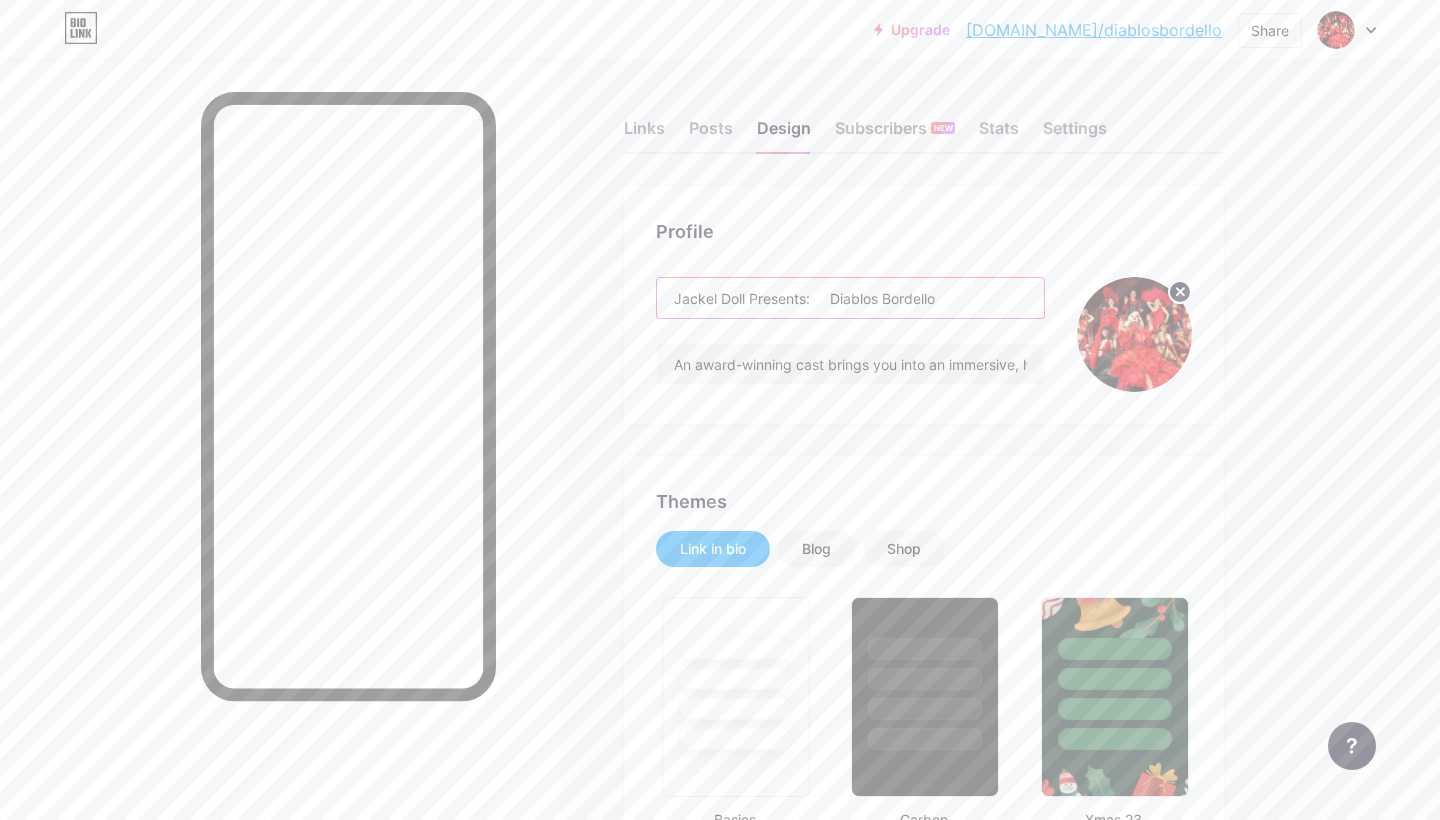 drag, startPoint x: 829, startPoint y: 298, endPoint x: 811, endPoint y: 297, distance: 18.027756 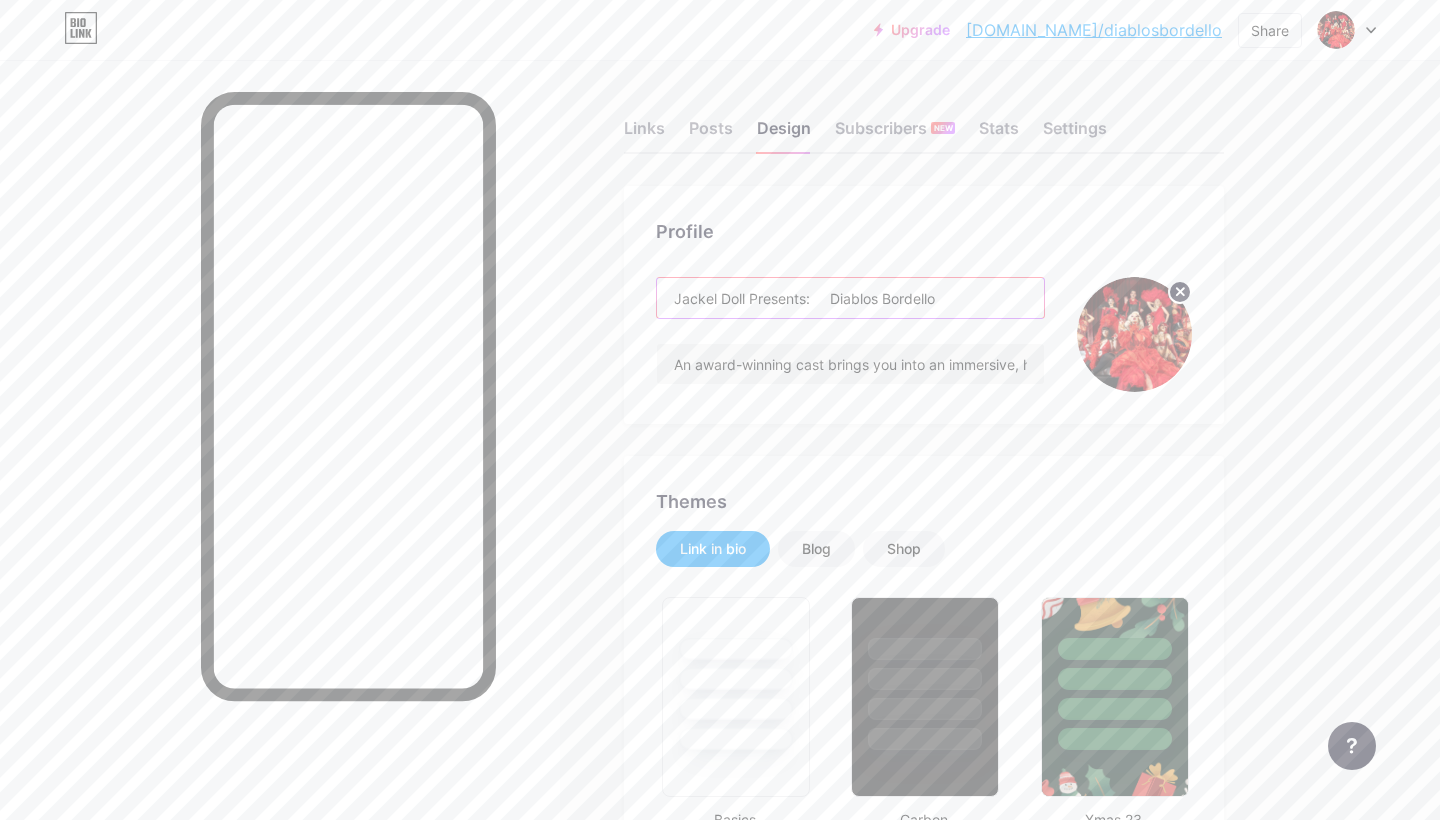 click on "Jackel Doll Presents:     Diablos Bordello" at bounding box center [850, 298] 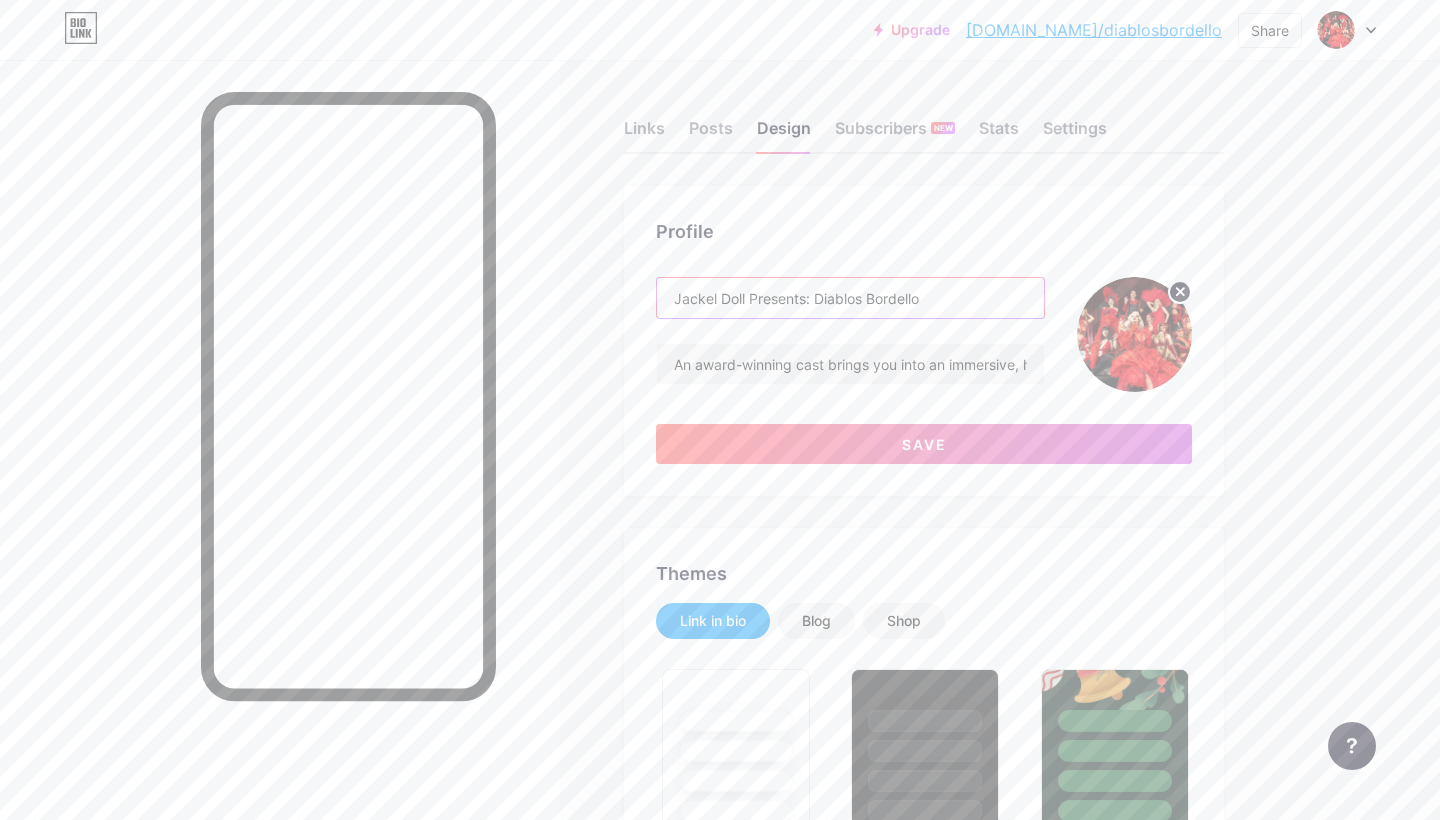 drag, startPoint x: 814, startPoint y: 295, endPoint x: 588, endPoint y: 278, distance: 226.63847 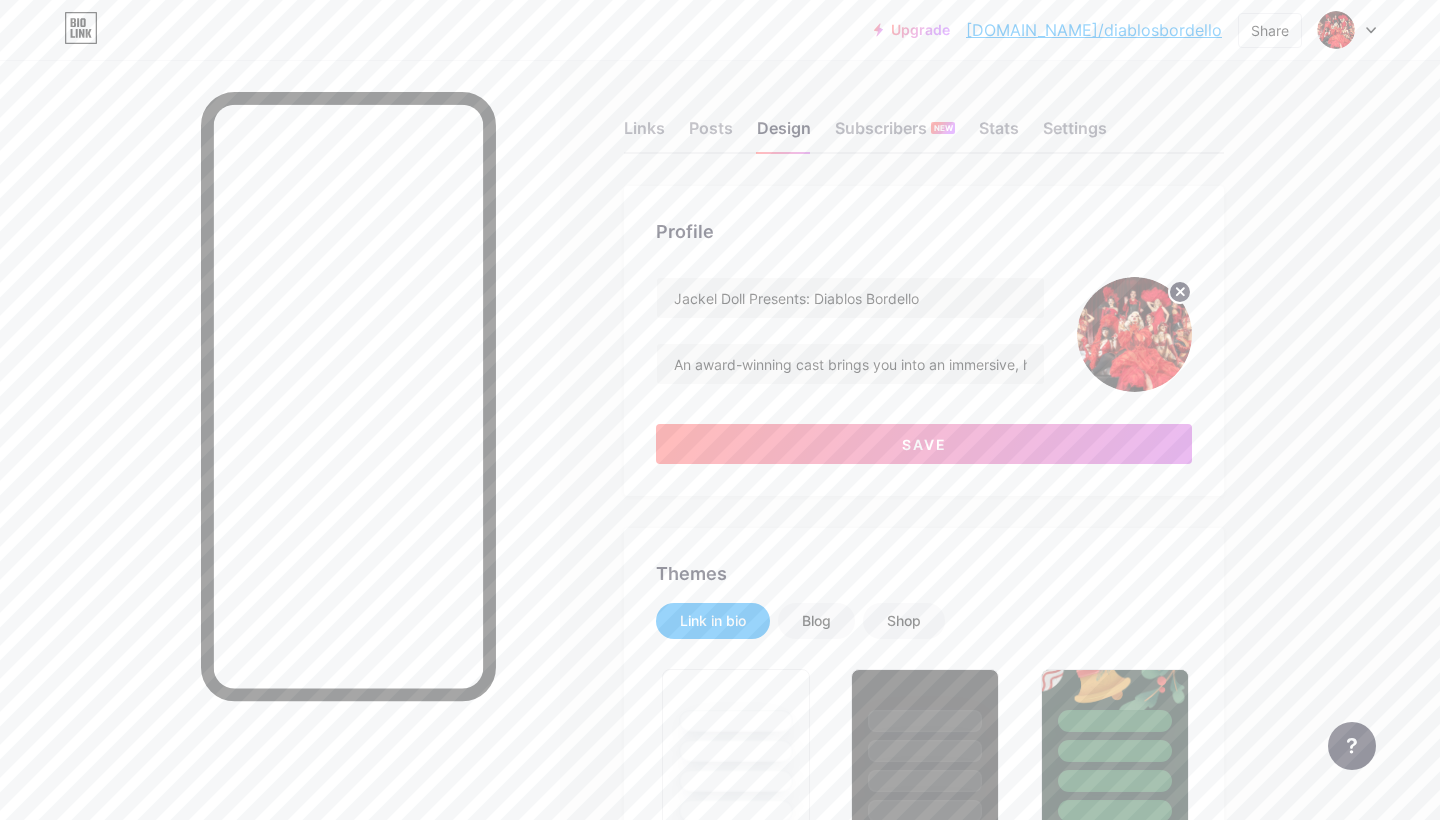click on "Upgrade   [DOMAIN_NAME]/diablo...   [DOMAIN_NAME]/diablosbordello   Share               Switch accounts     Jackel Doll Presents:     Diablos Bordello   [DOMAIN_NAME]/diablosbordello       + Add a new page        Account settings   Logout   Link Copied
Links
Posts
Design
Subscribers
NEW
Stats
Settings     Profile   [PERSON_NAME] Presents: [PERSON_NAME]     An award-winning cast brings you into an immersive, hellish cabaret. Experience burlesque, drag, and daring circus, where you're our newest "client."                   Save     Themes   Link in bio   Blog   Shop       Basics       Carbon       Xmas 23       Pride       Glitch       Winter · Live       Glassy · Live       Chameleon · Live       Rainy Night · Live       Neon · Live       Summer       Retro       Strawberry · Live       Desert       Sunny       Autumn       Leaf       Clear Sky       Blush       Unicorn       Minimal       Cloudy       Shadow" at bounding box center (720, 2374) 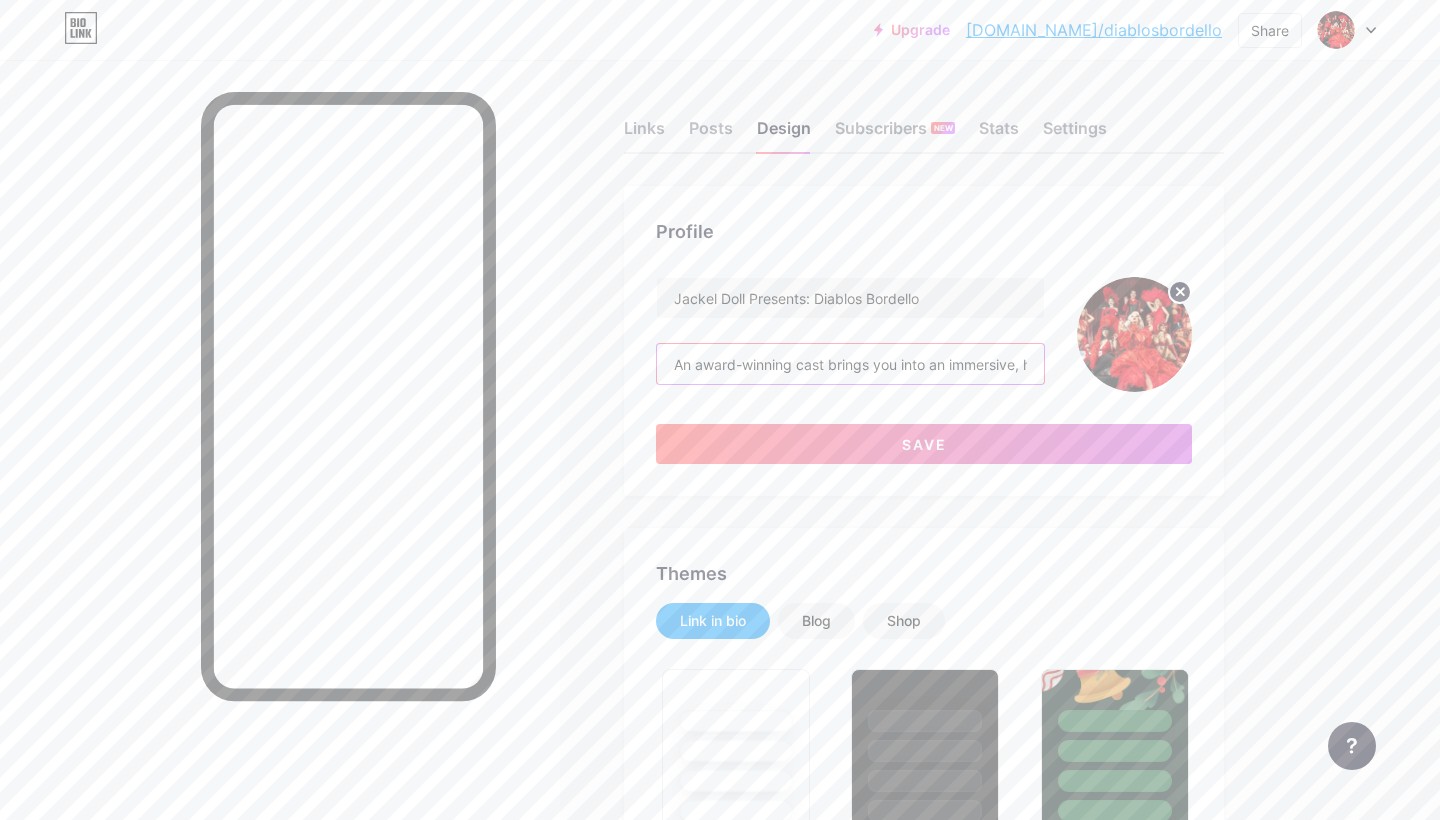 drag, startPoint x: 673, startPoint y: 366, endPoint x: 1060, endPoint y: 375, distance: 387.10464 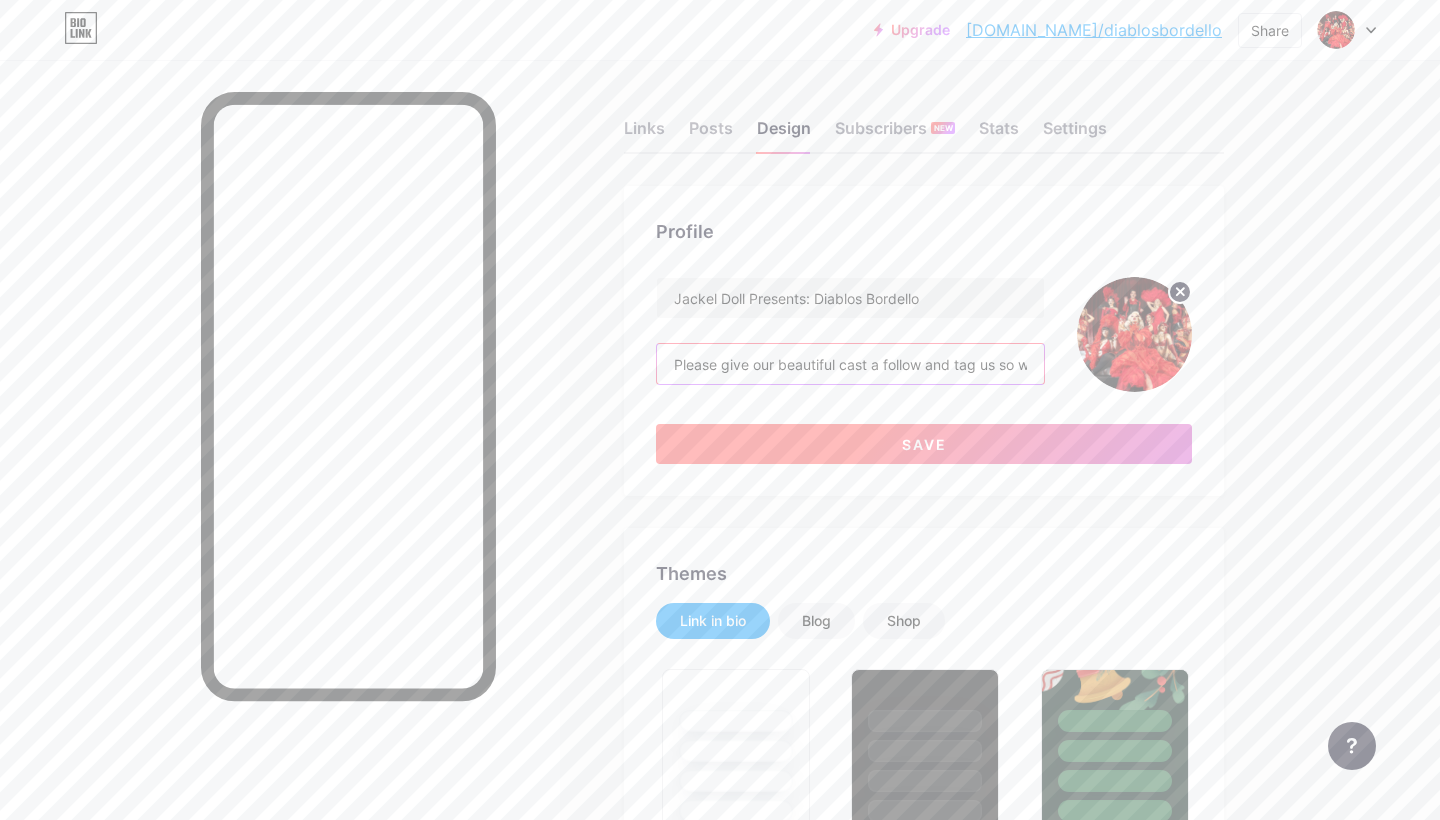 type on "Please give our beautiful cast a follow and tag us so we can share your stories!" 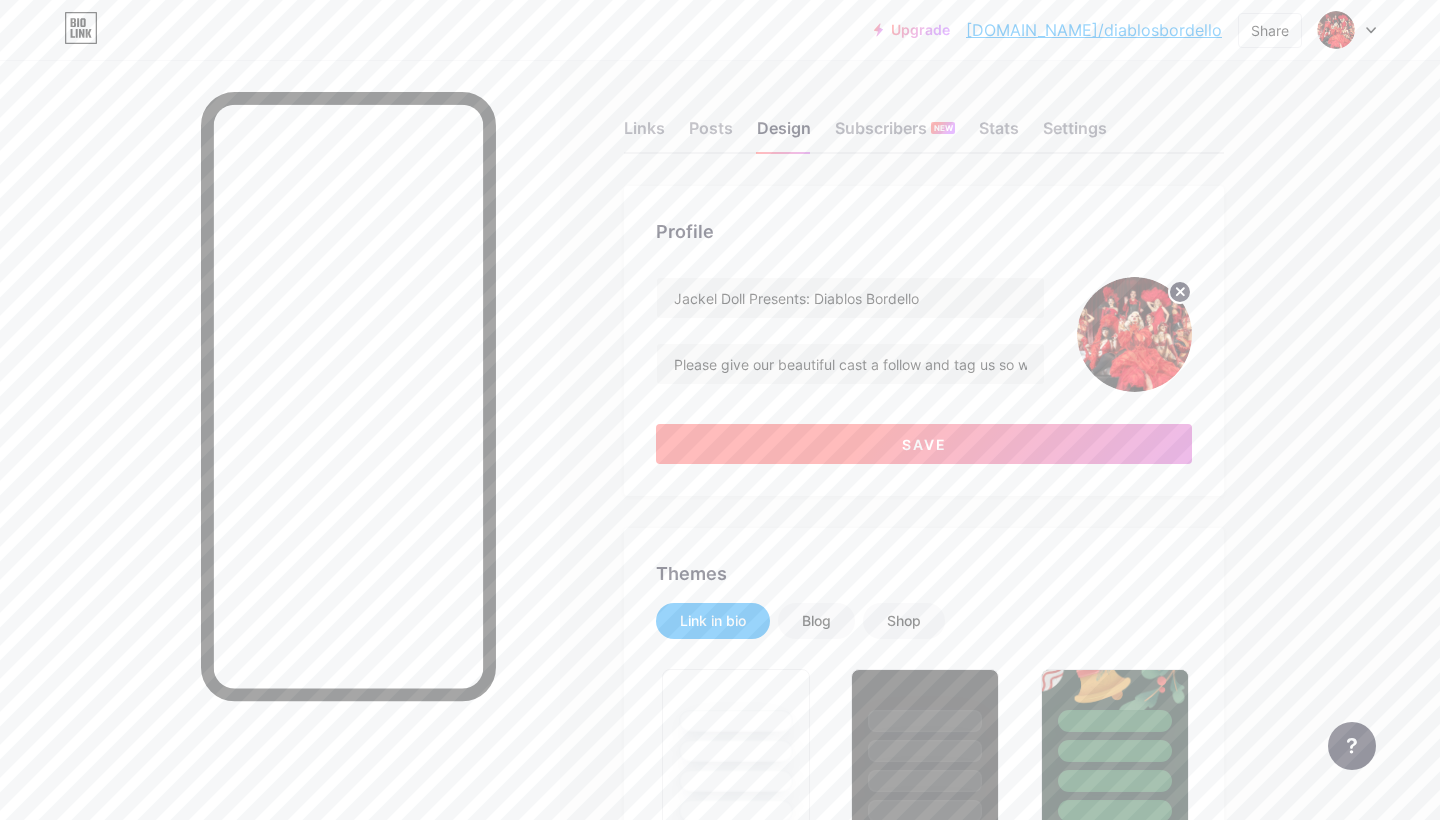 click on "Save" at bounding box center (924, 444) 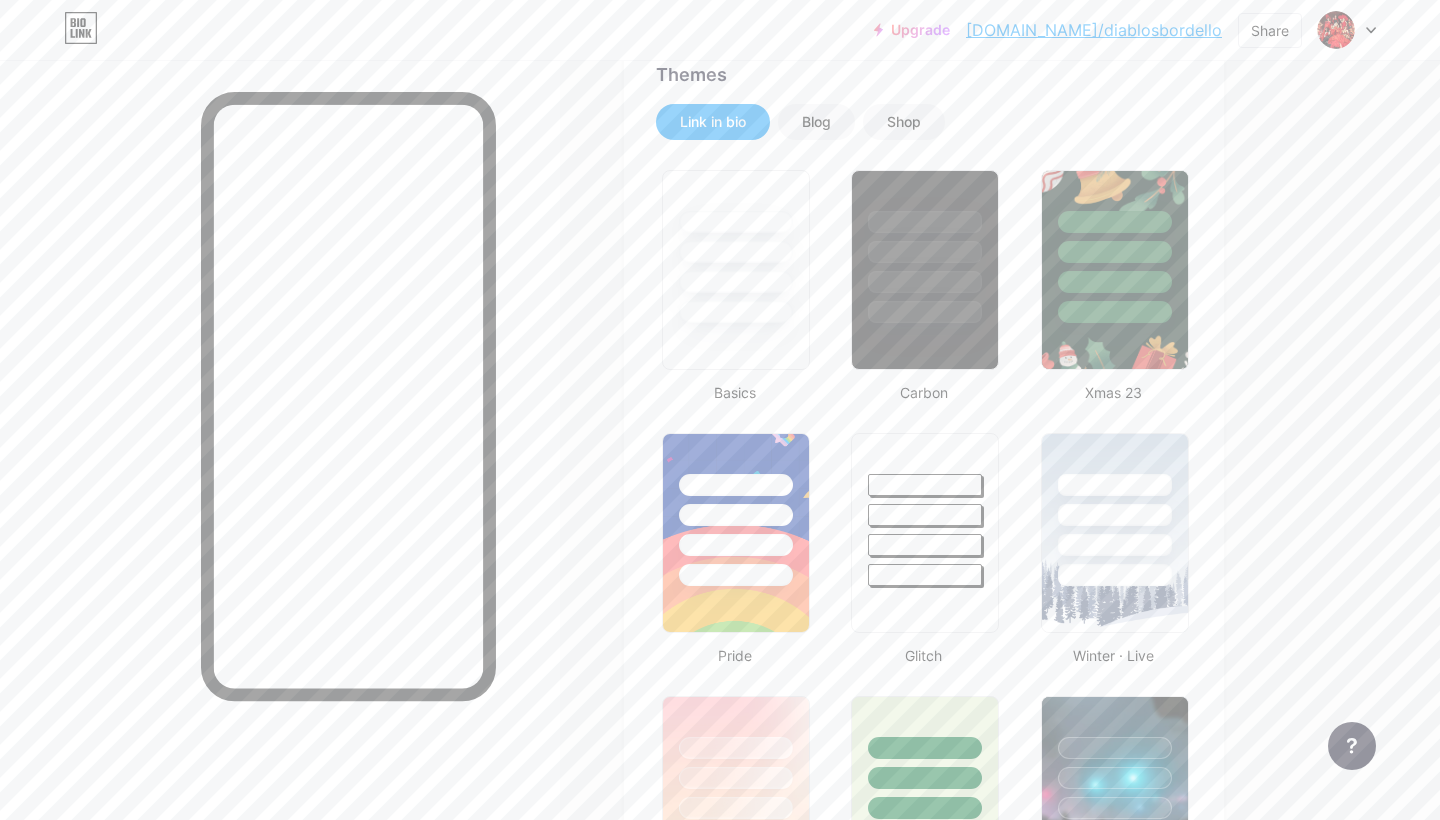 scroll, scrollTop: 437, scrollLeft: 0, axis: vertical 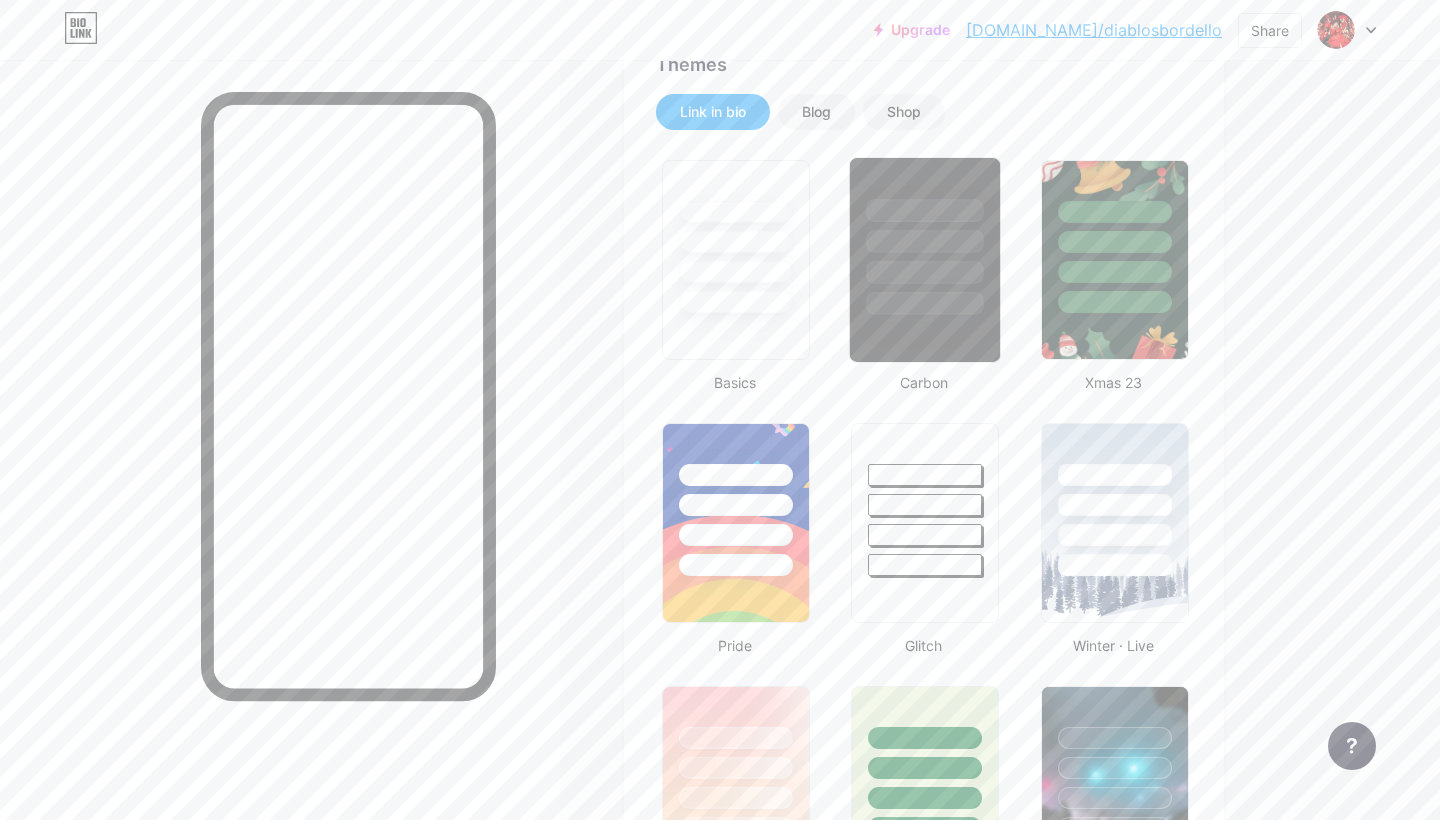click at bounding box center [925, 260] 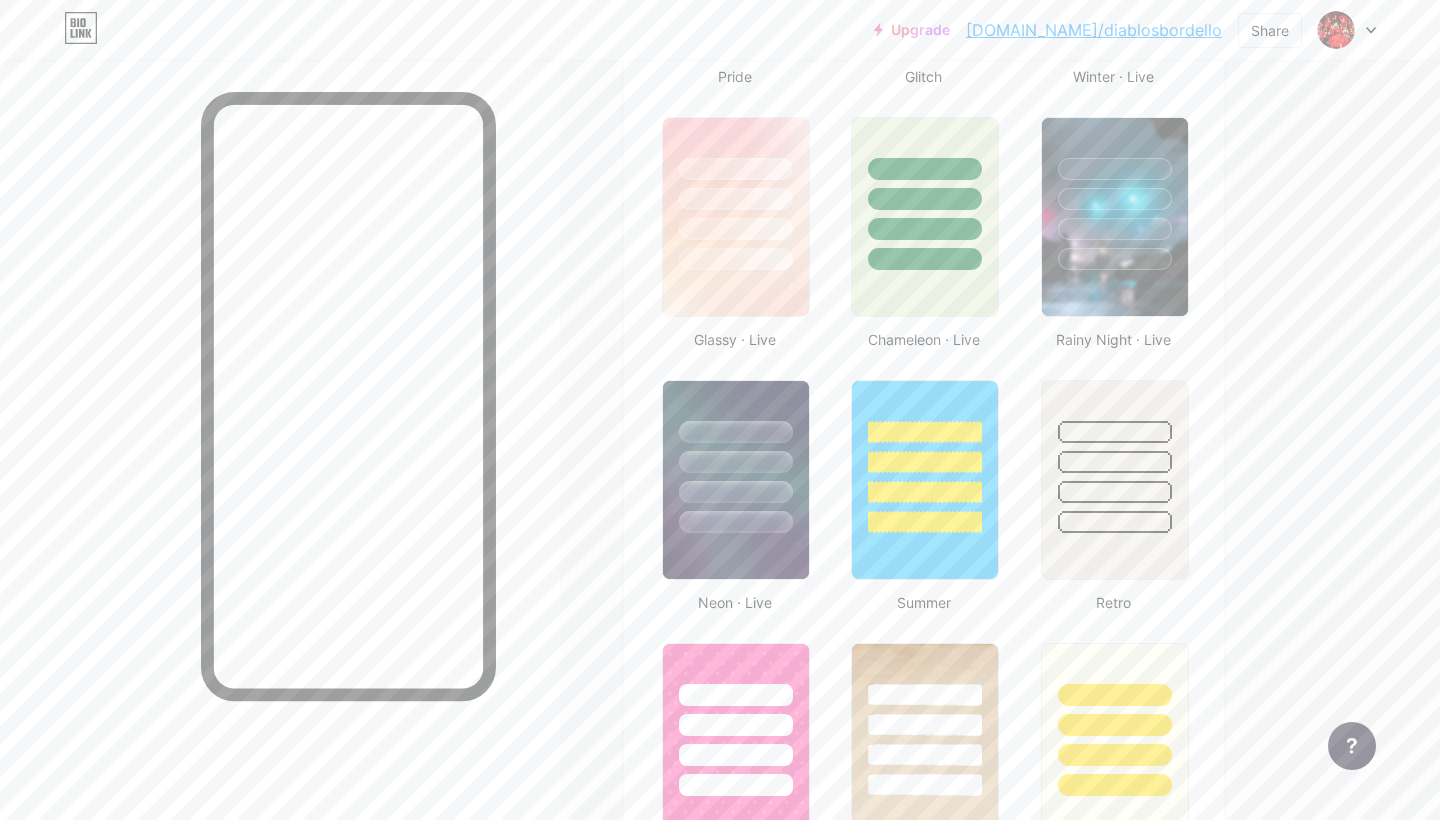 scroll, scrollTop: 1017, scrollLeft: 0, axis: vertical 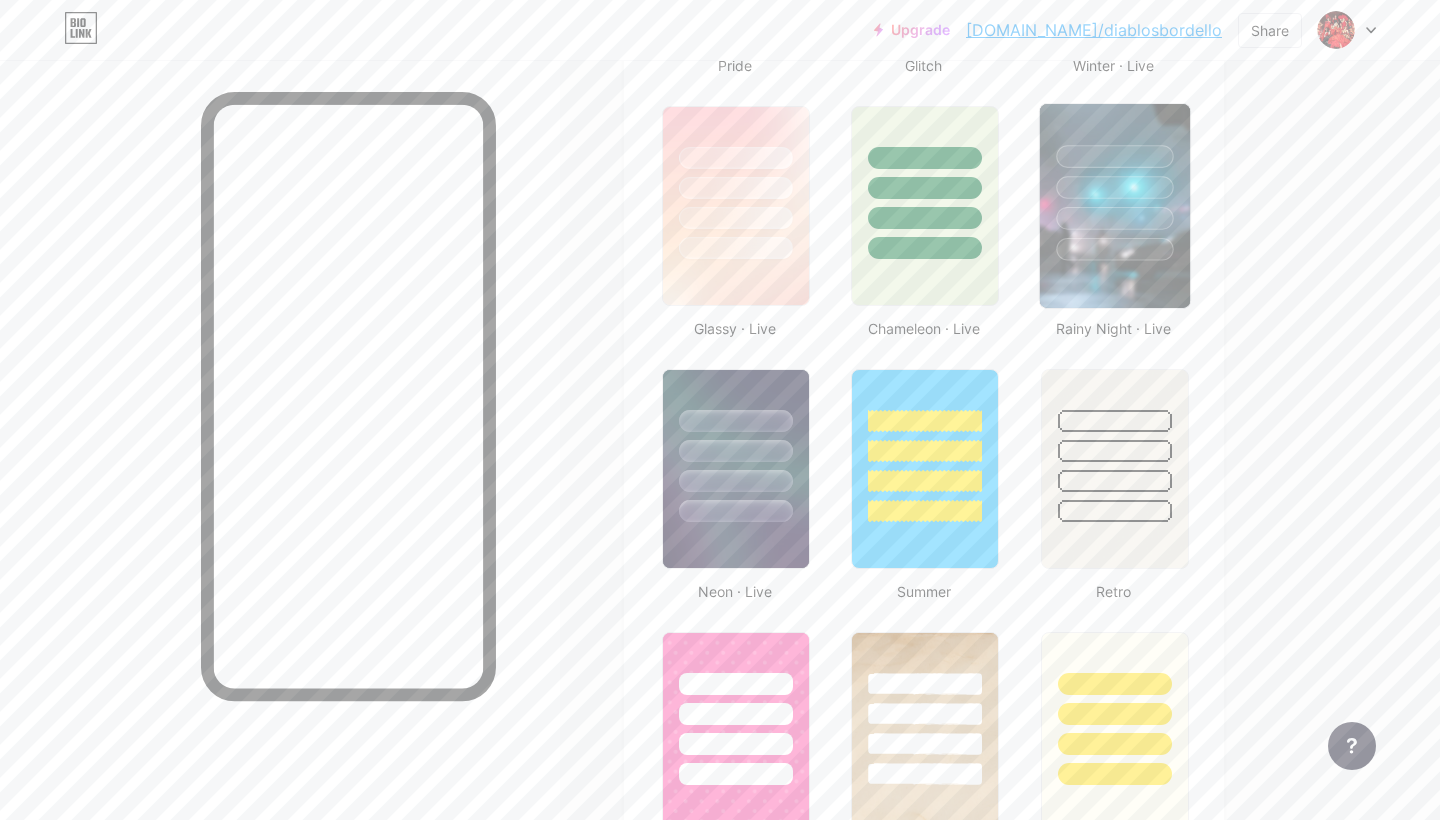 click at bounding box center (1114, 206) 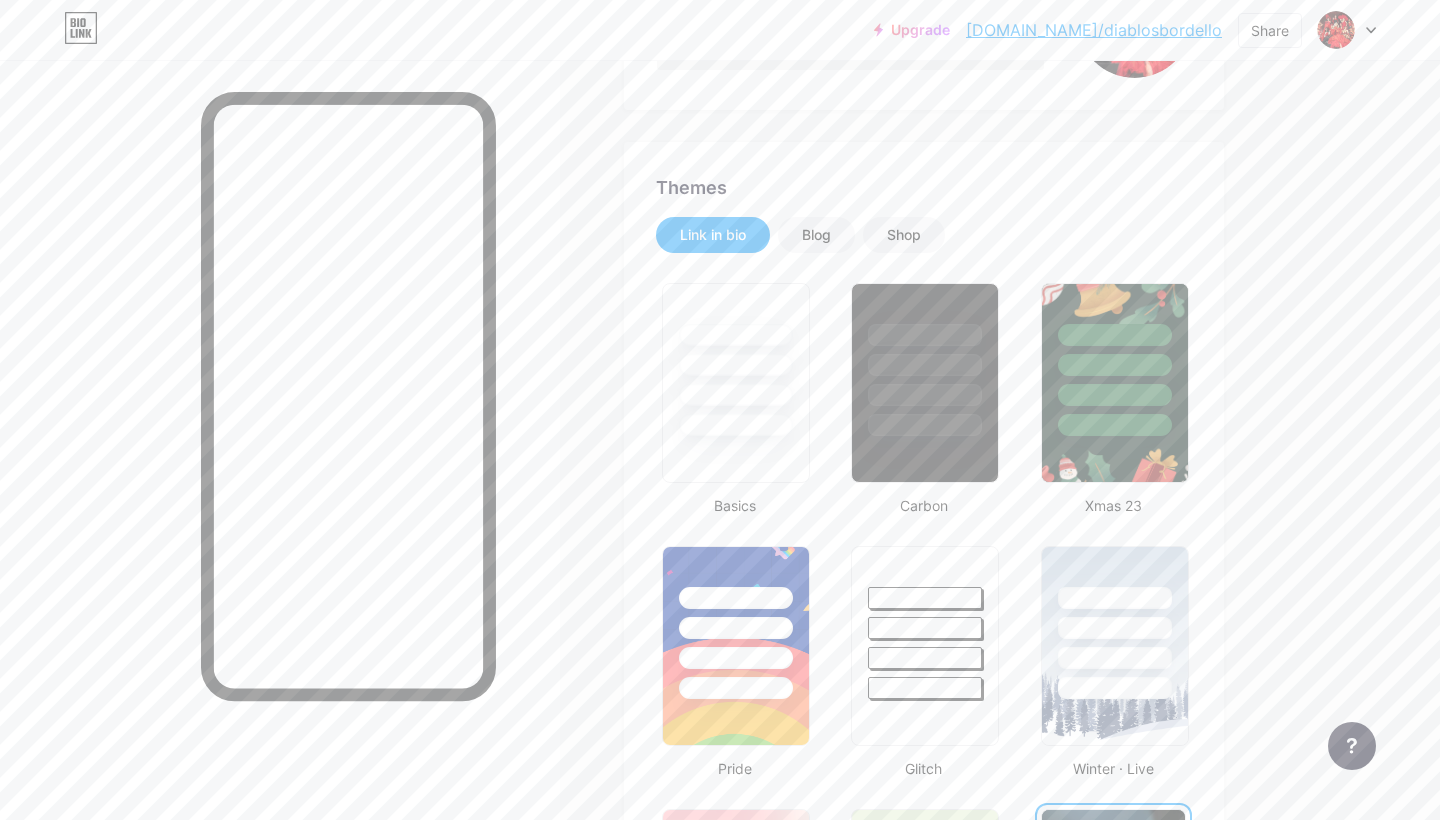 scroll, scrollTop: 277, scrollLeft: 0, axis: vertical 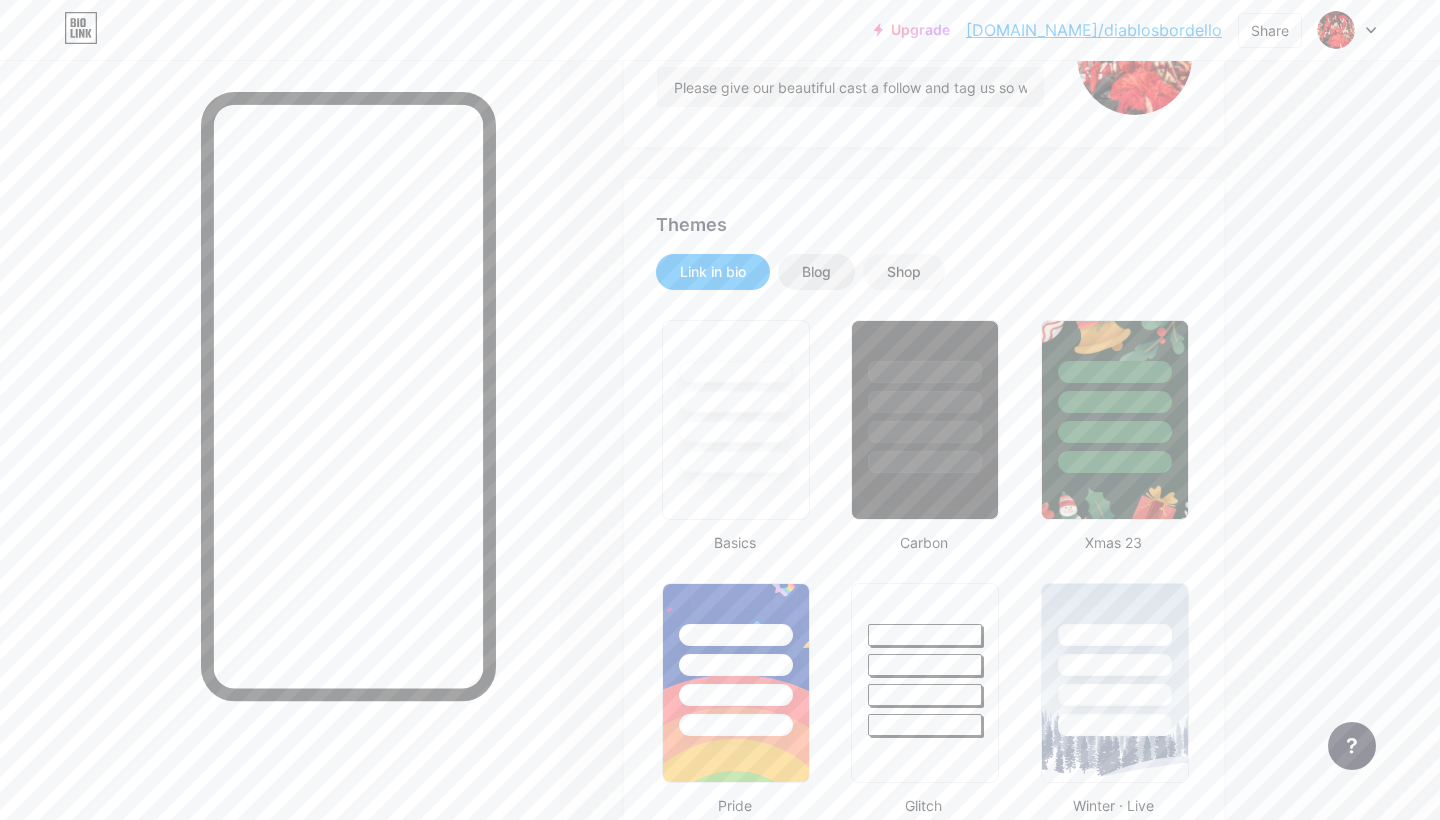 click on "Blog" at bounding box center (816, 272) 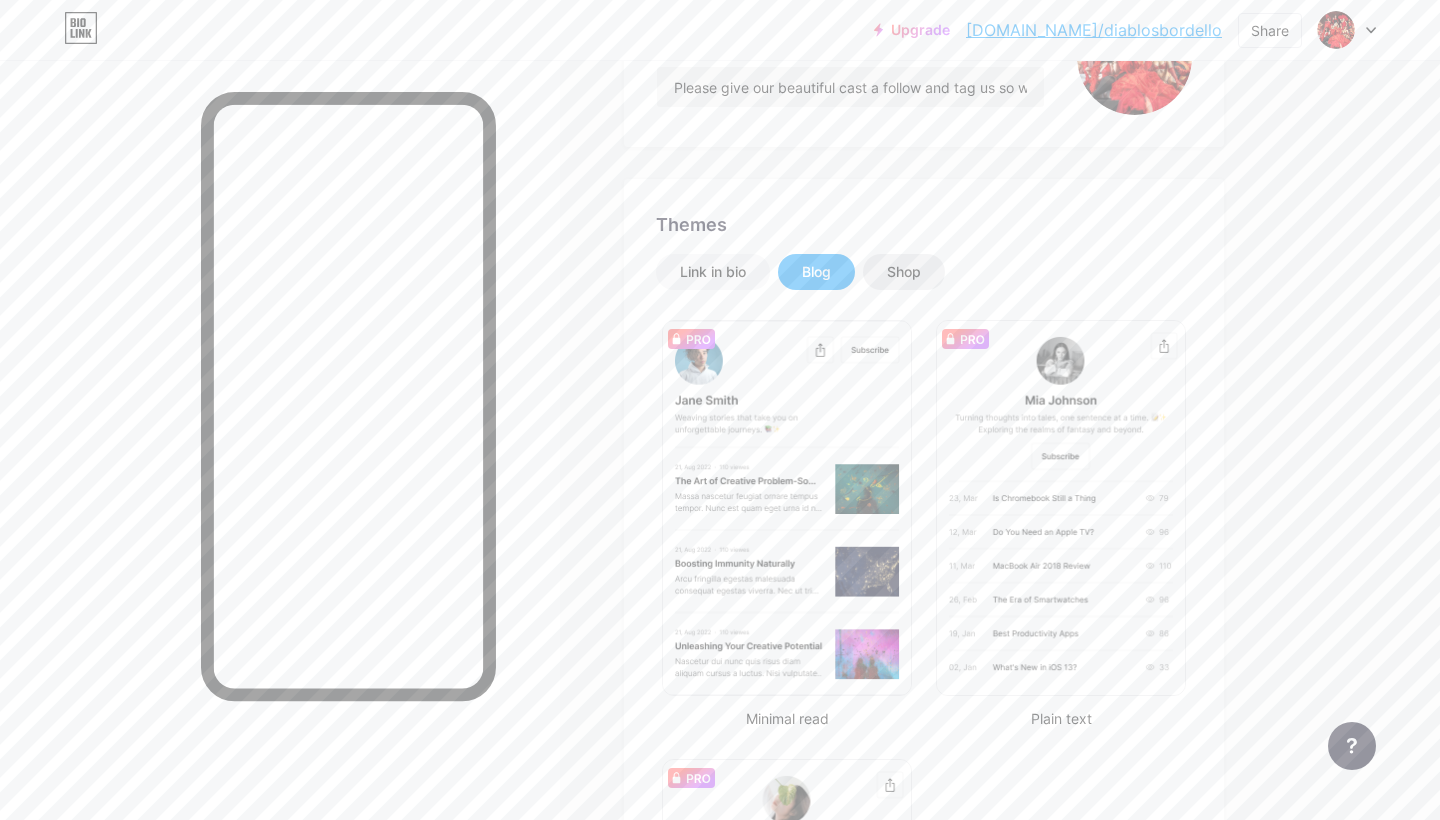 click on "Shop" at bounding box center (904, 272) 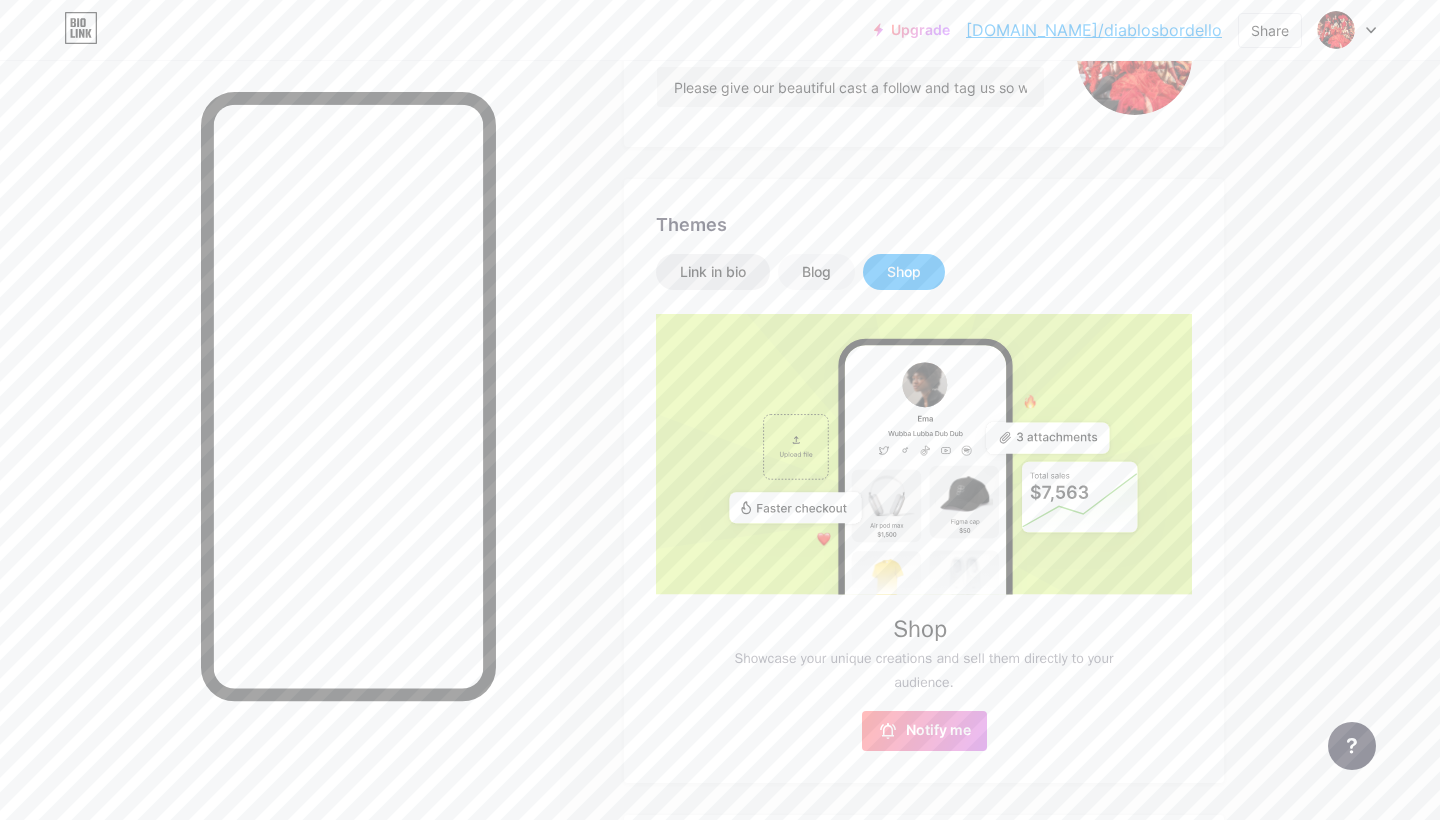 click on "Link in bio" at bounding box center (713, 272) 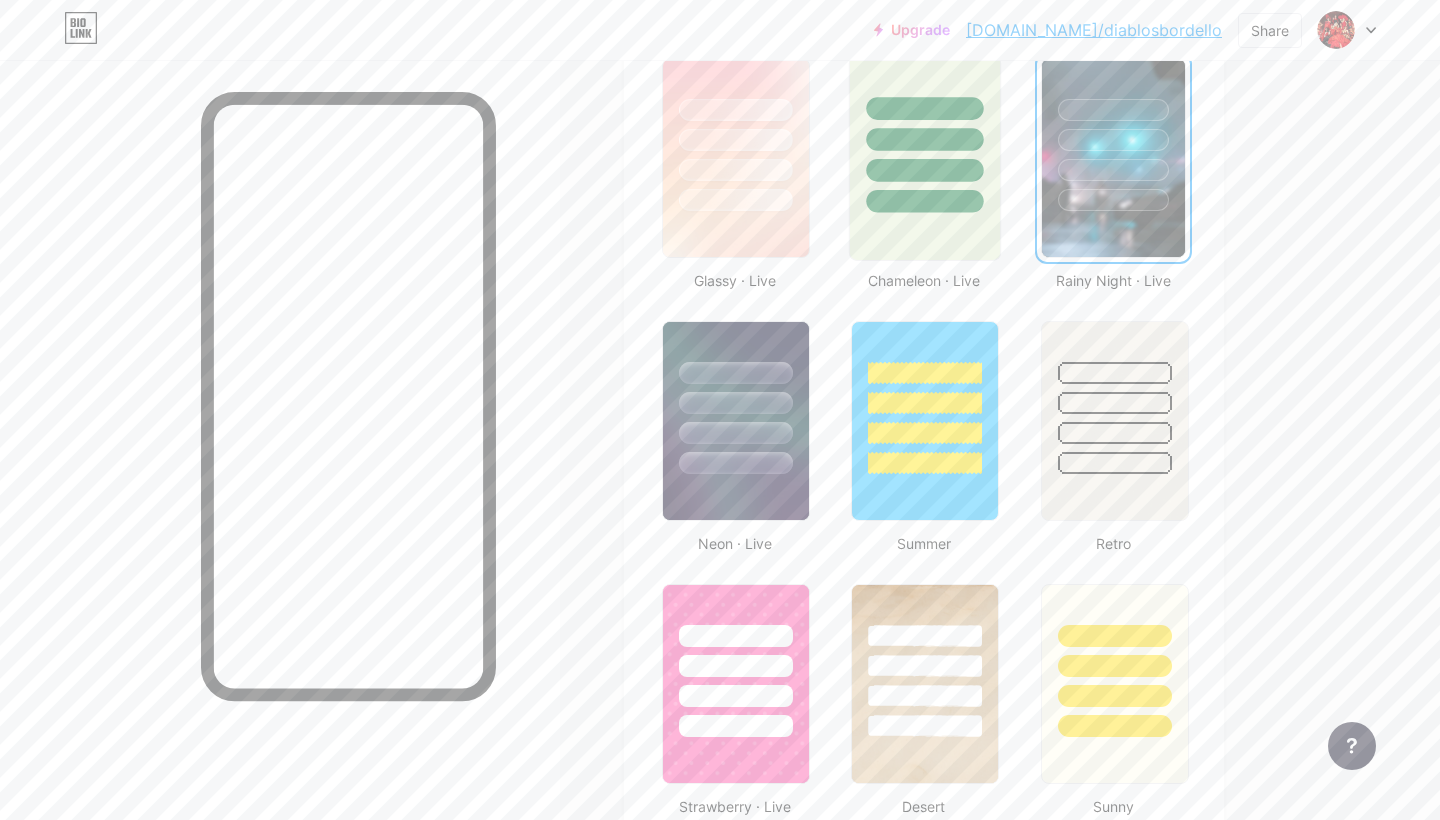 scroll, scrollTop: 1140, scrollLeft: 0, axis: vertical 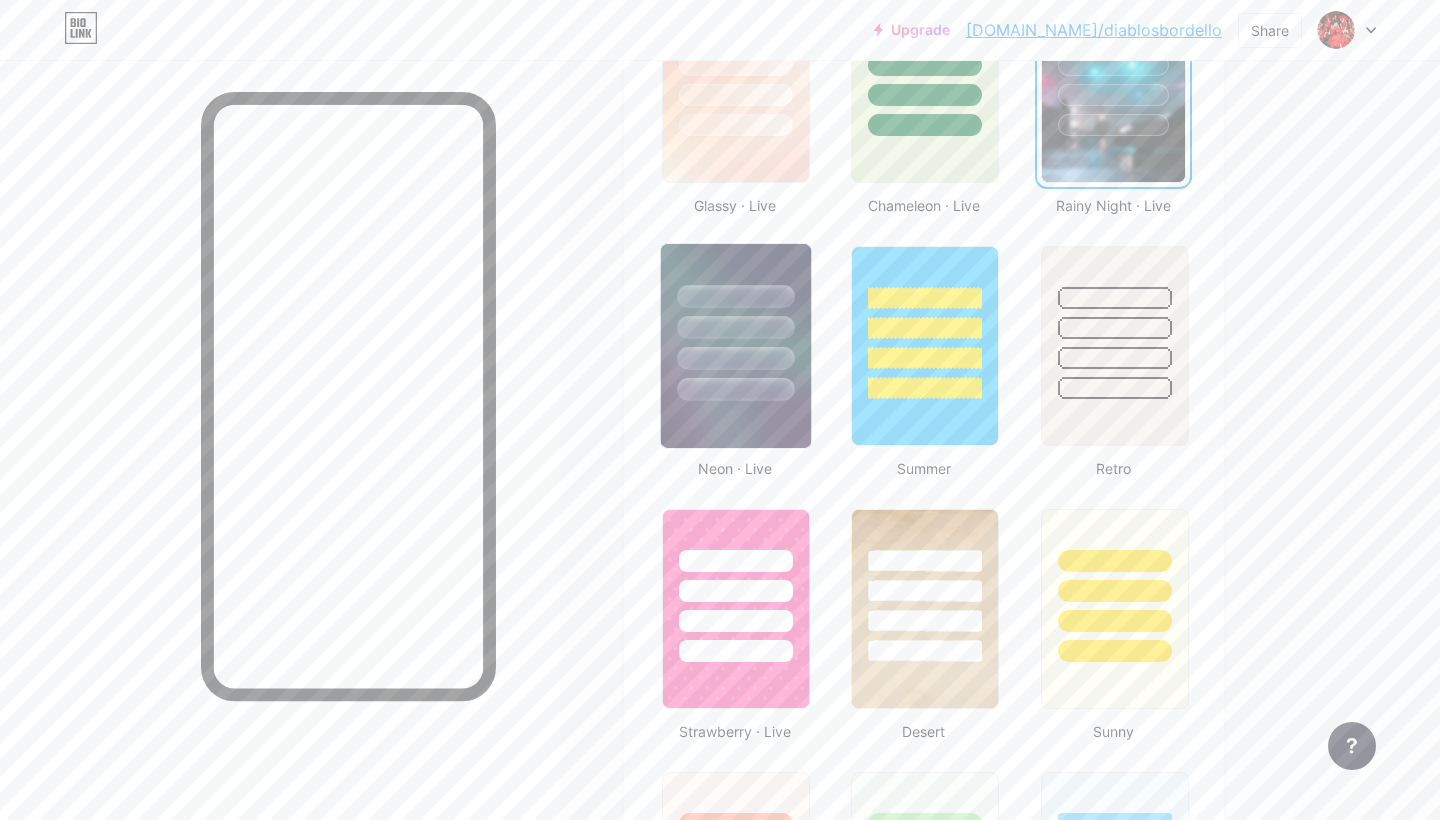 click at bounding box center (735, 389) 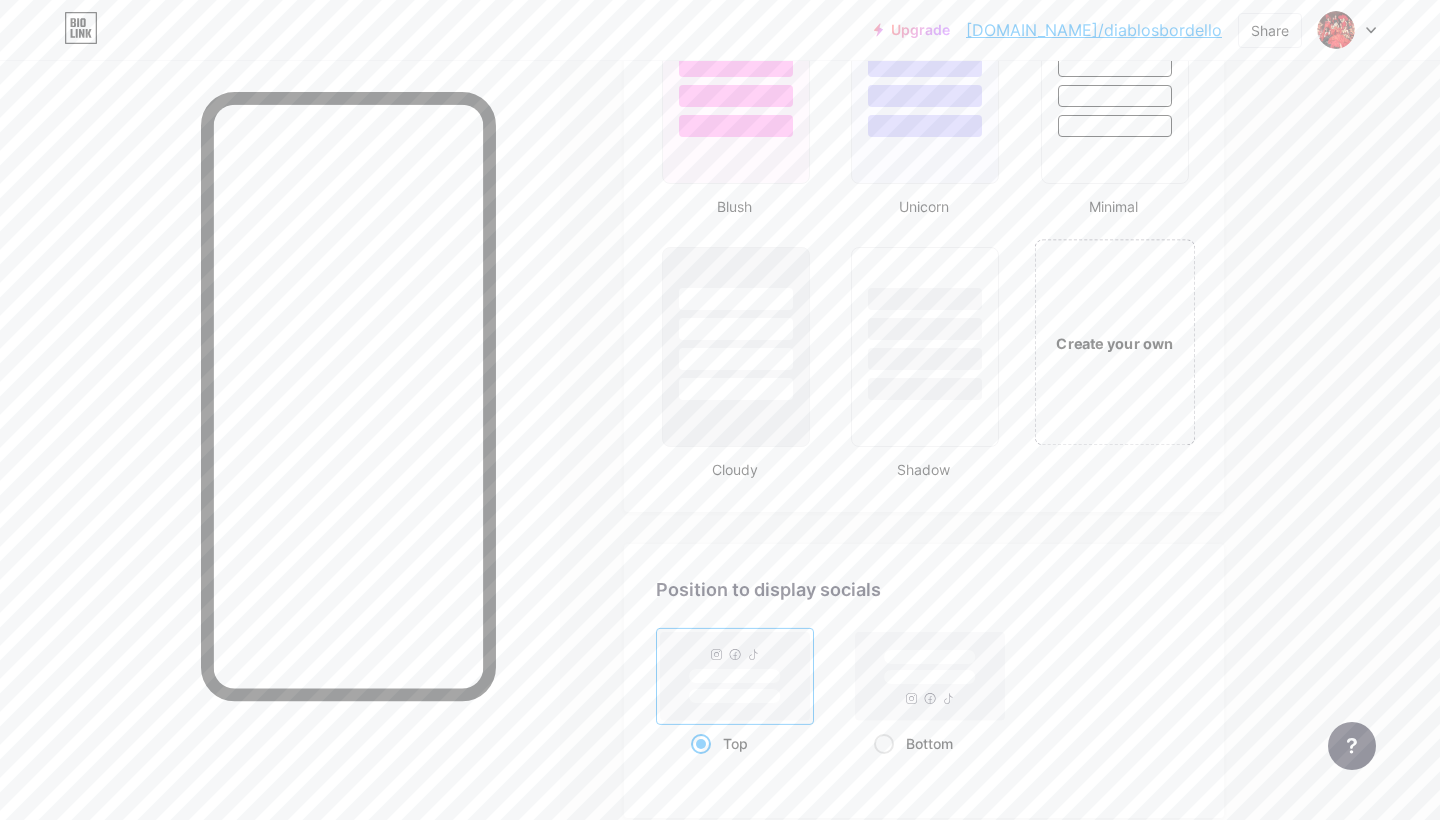 scroll, scrollTop: 2191, scrollLeft: 0, axis: vertical 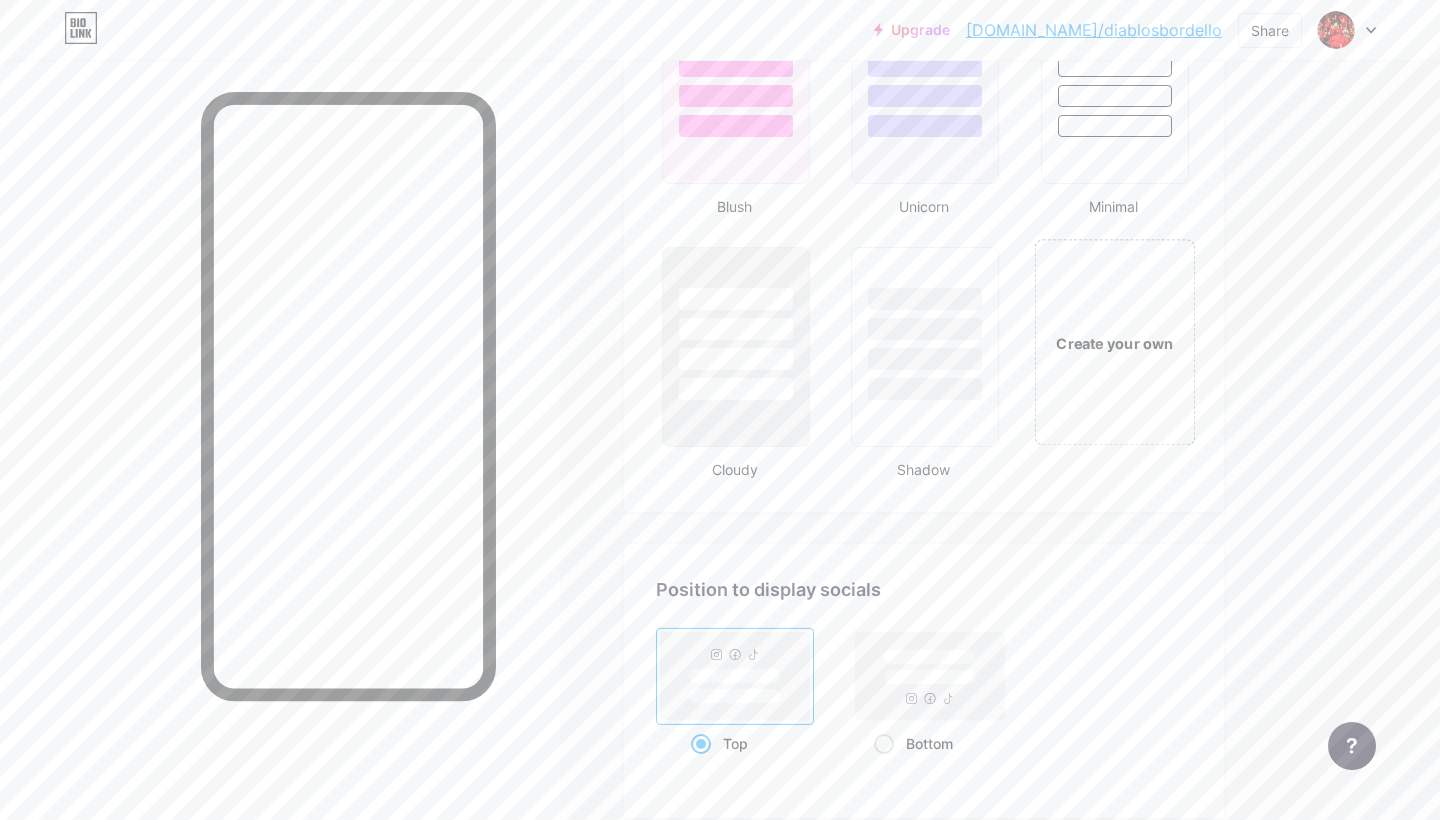 click on "Create your own" at bounding box center (1114, 342) 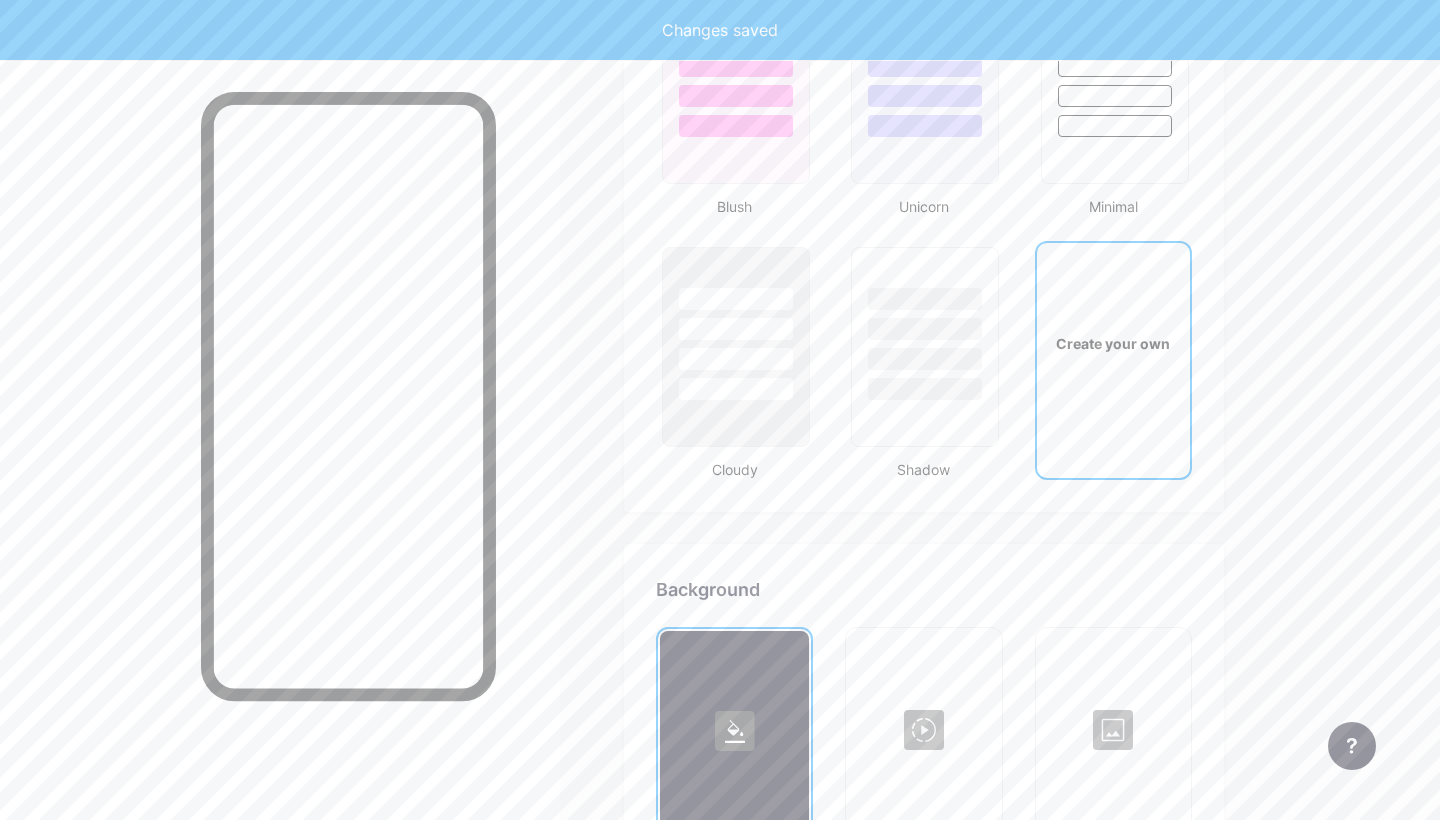 scroll, scrollTop: 2655, scrollLeft: 0, axis: vertical 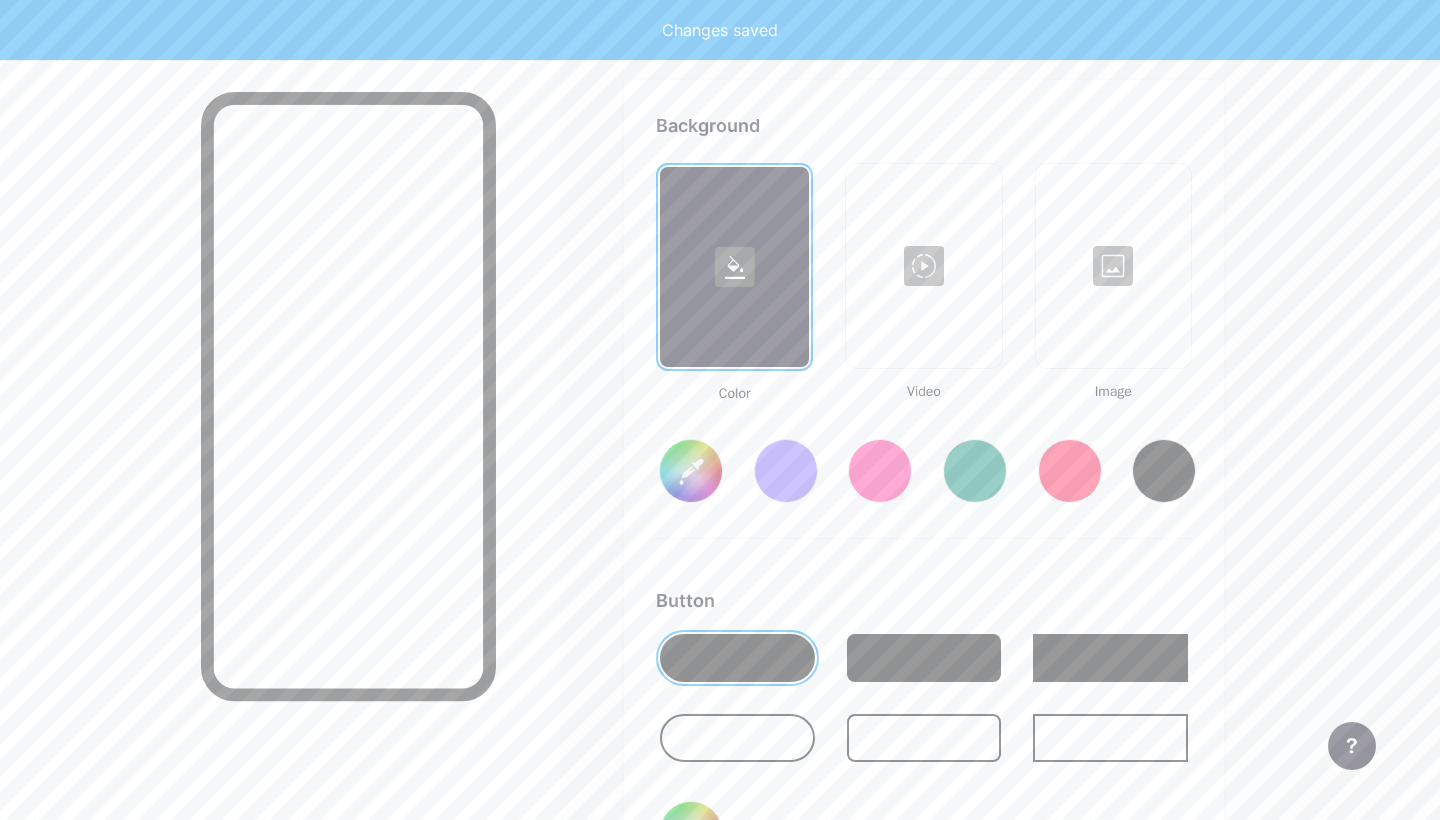 type on "#ffffff" 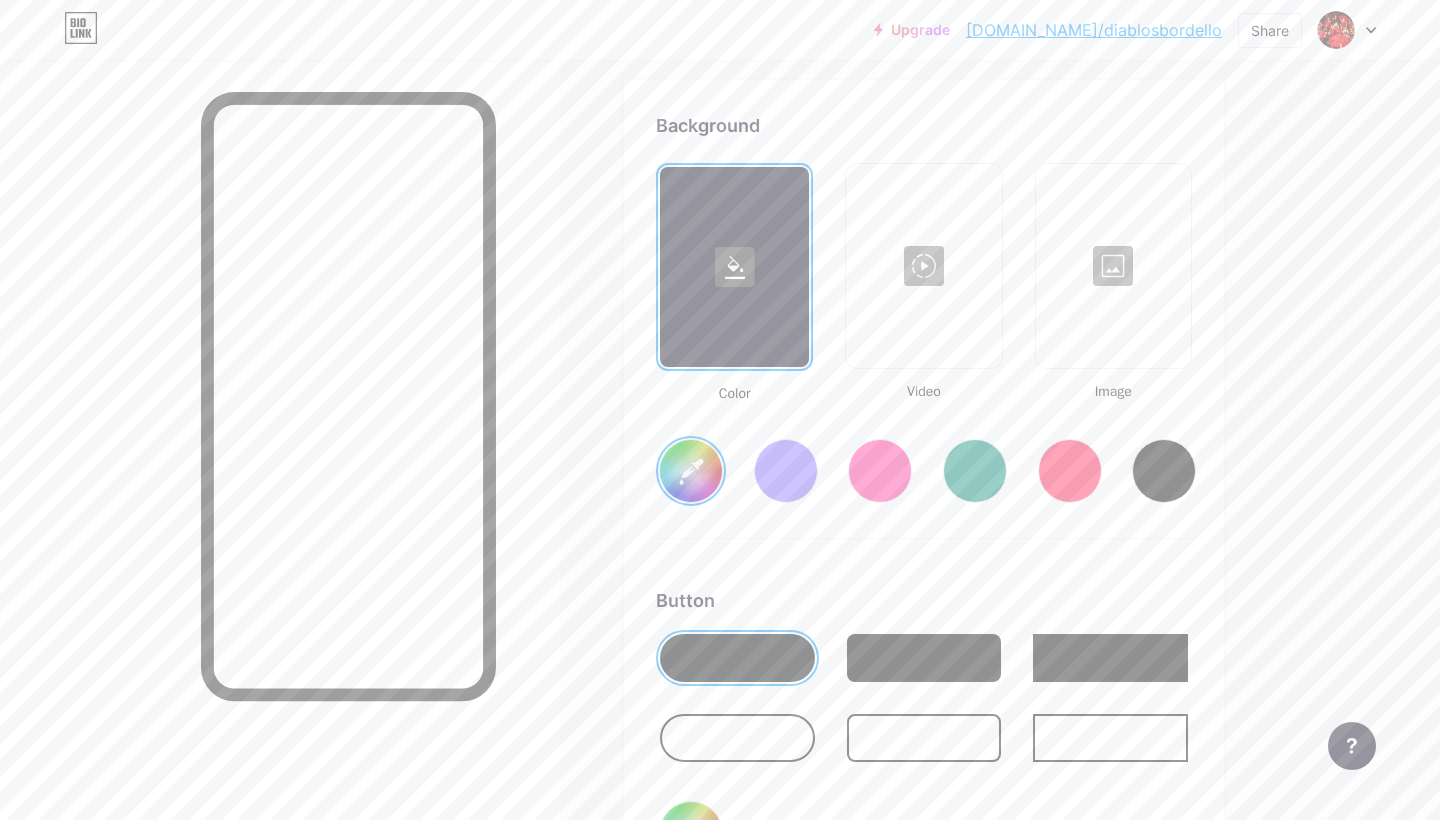 click on "#ffffff" at bounding box center (691, 471) 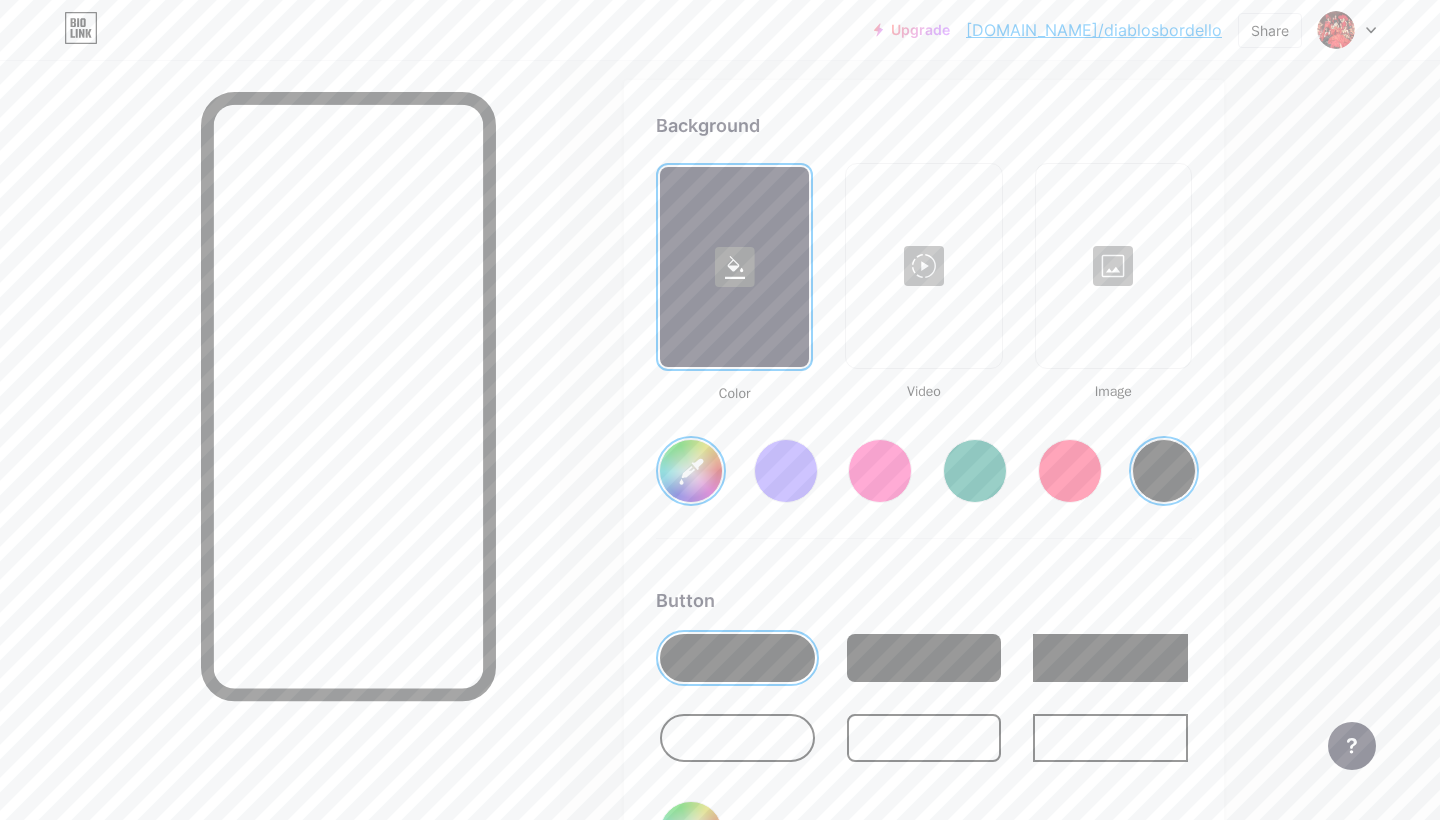 click at bounding box center (737, 738) 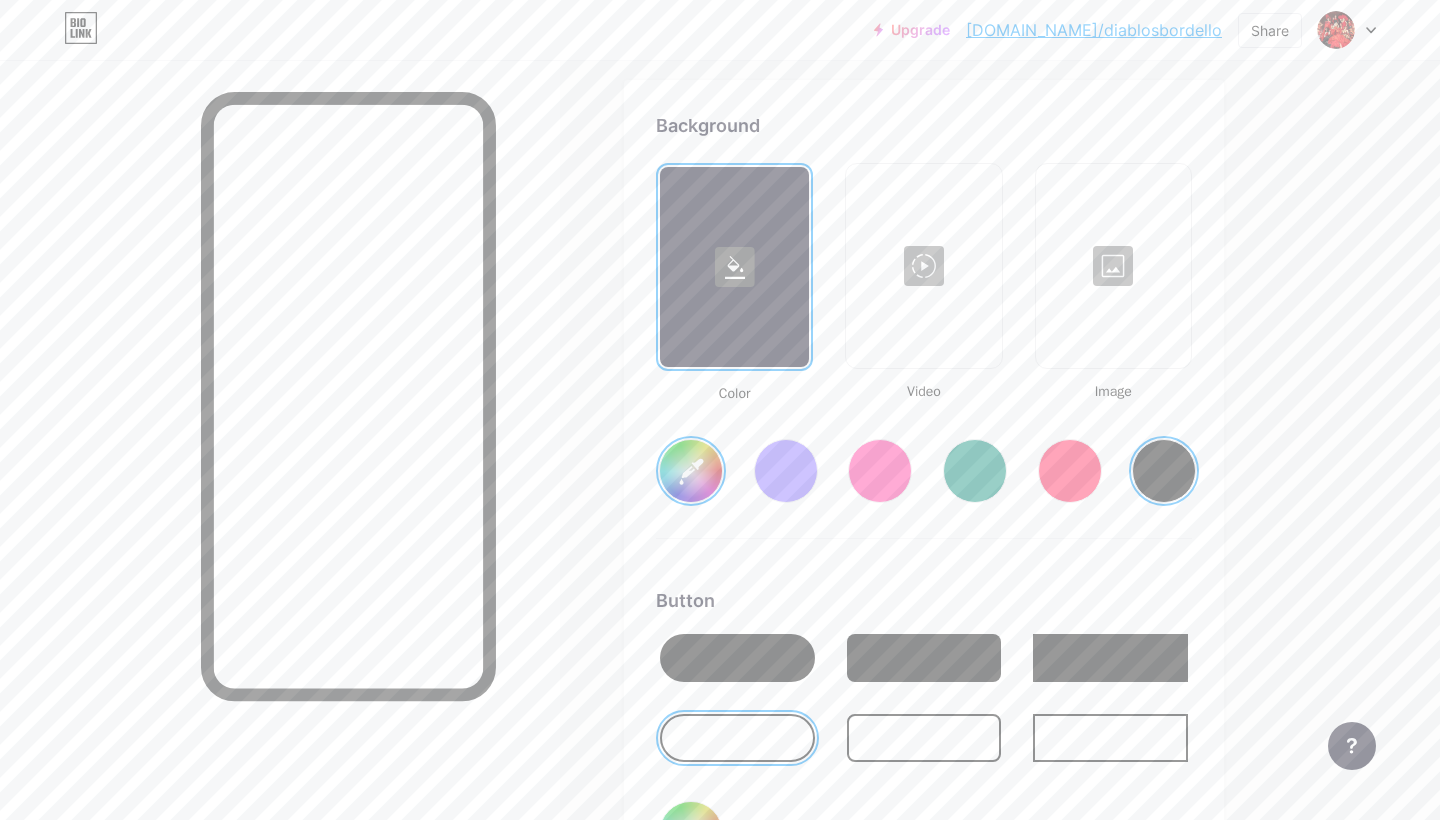 click on "#000000" at bounding box center [691, 471] 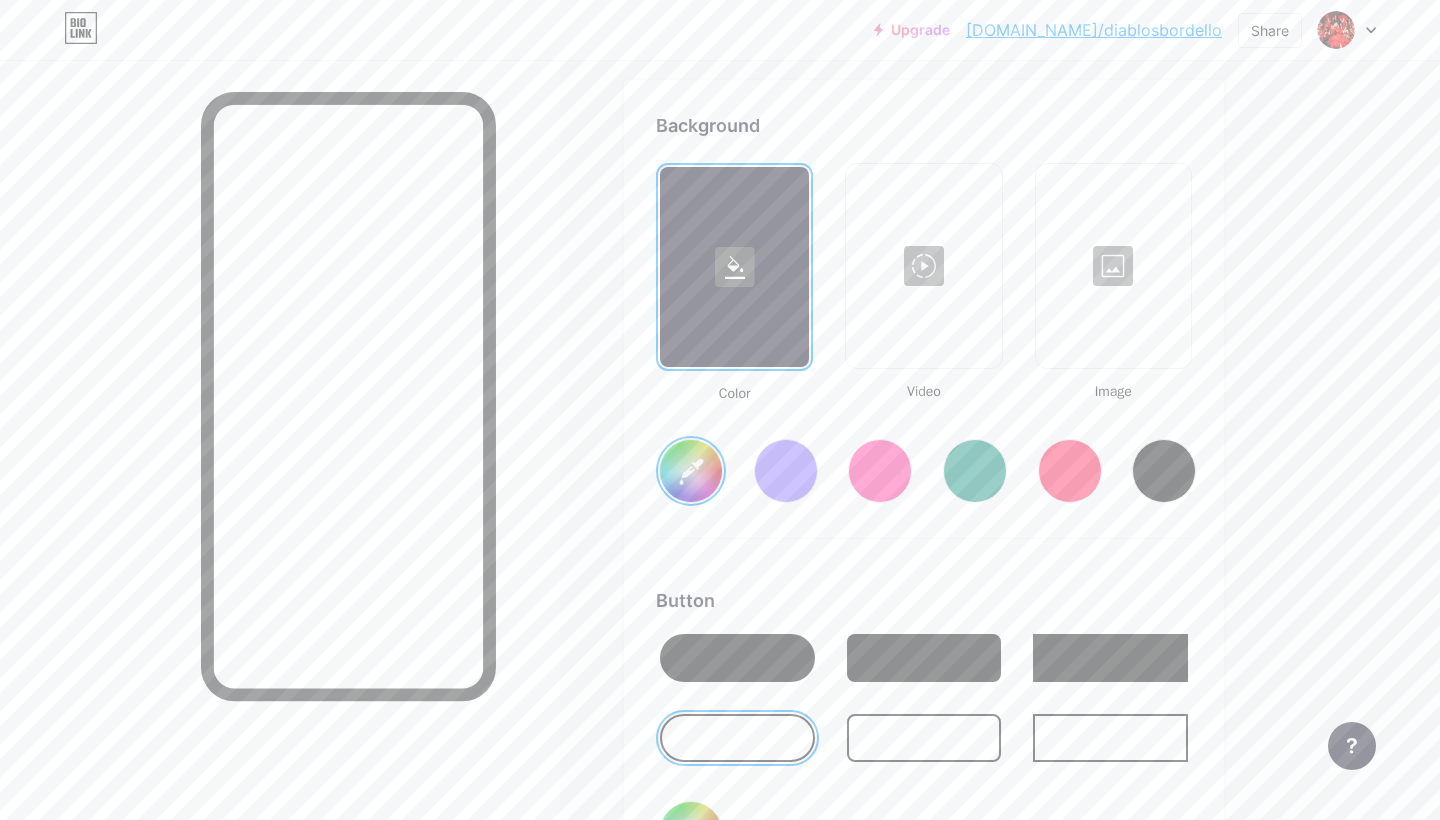 click at bounding box center (737, 658) 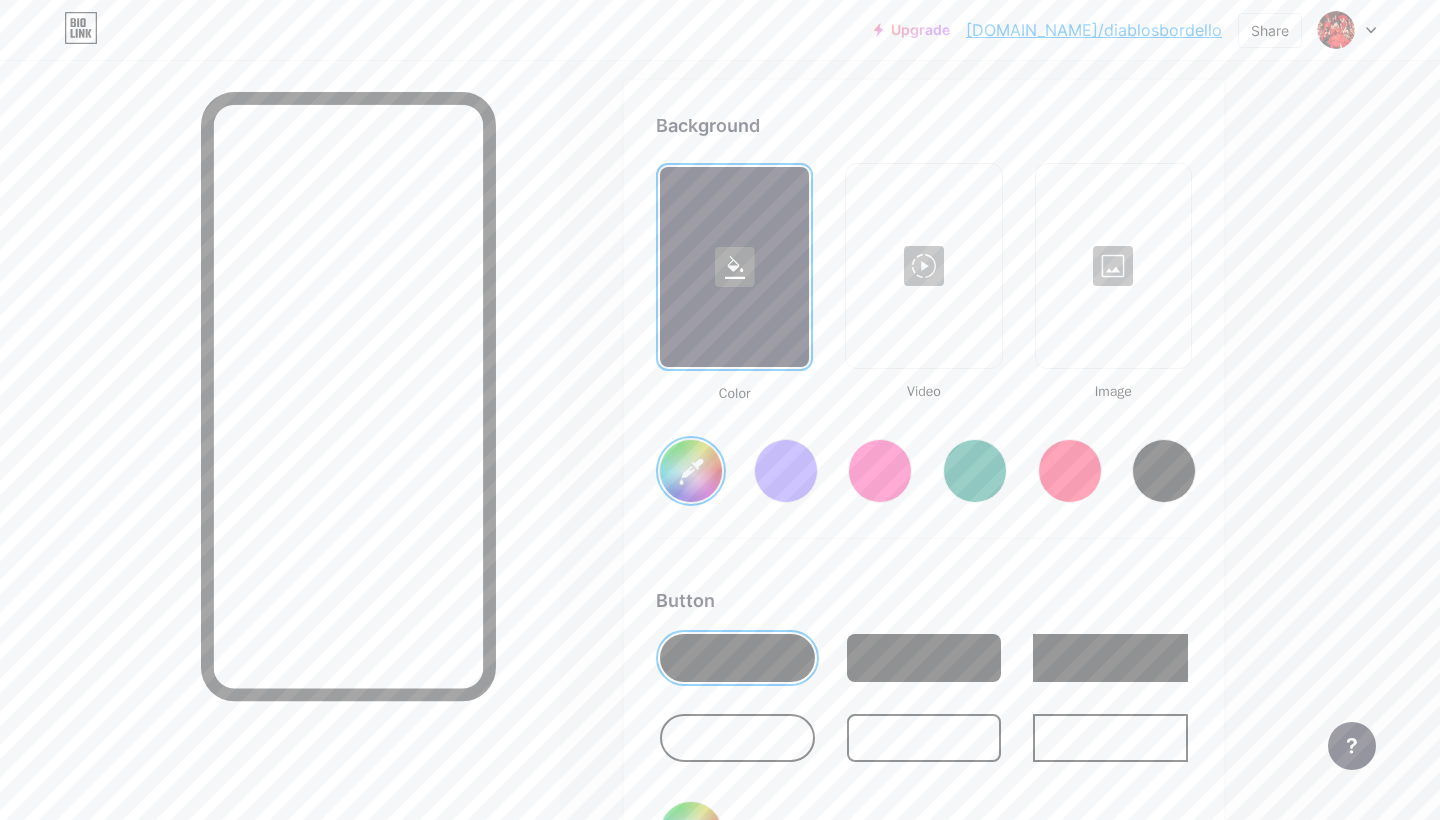 click on "#b92d5d" at bounding box center [691, 471] 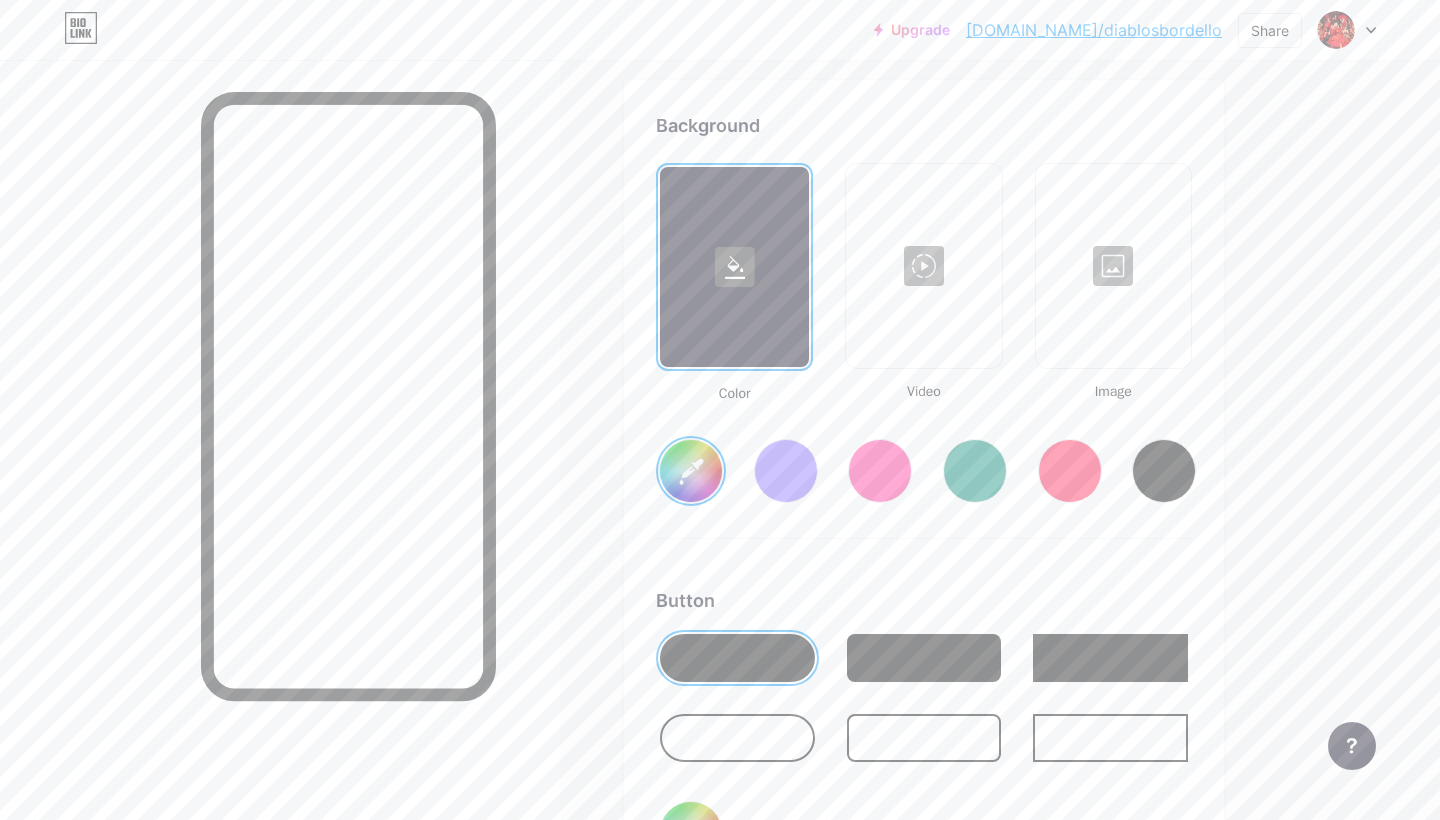 type on "#831100" 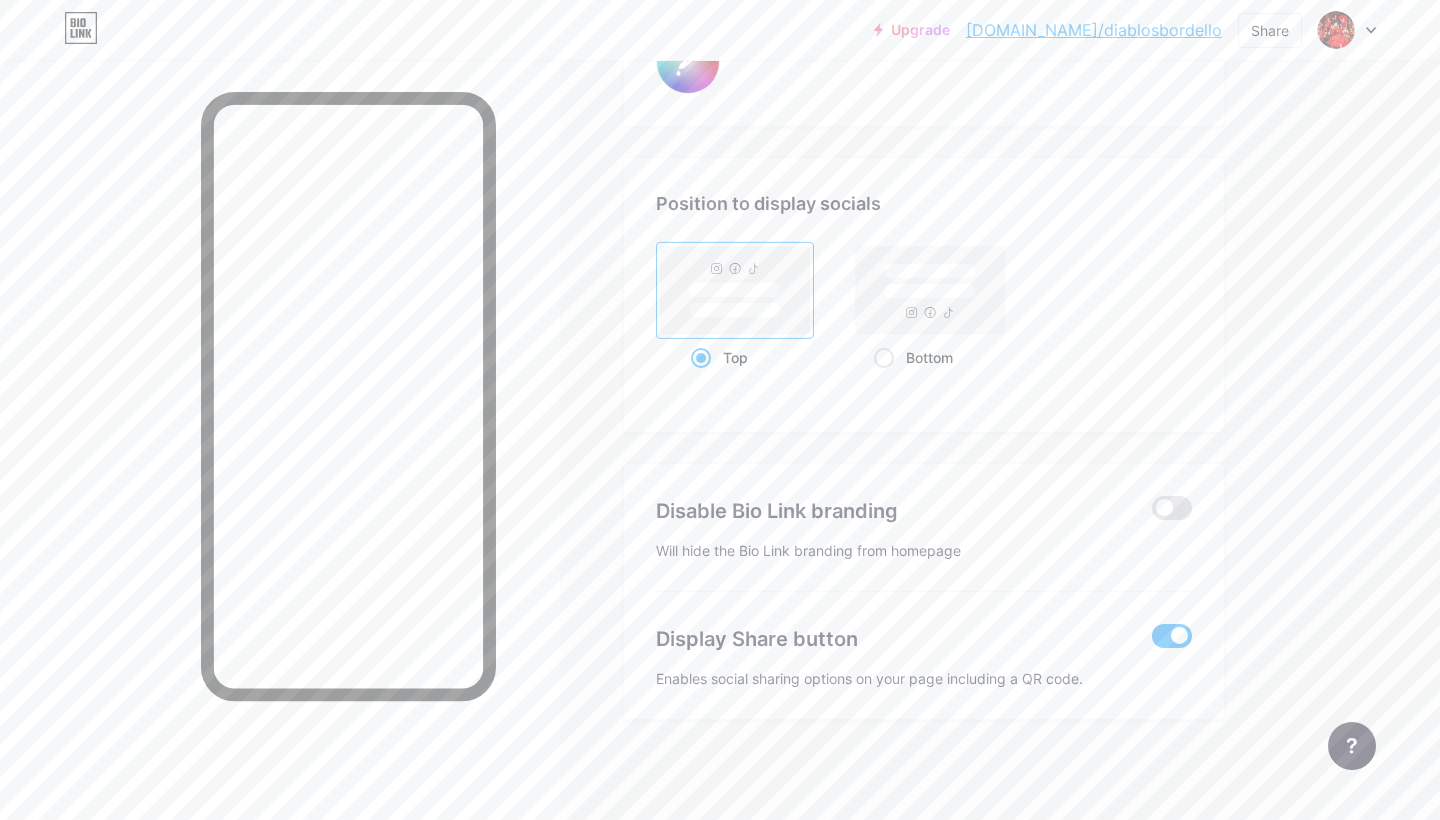 scroll, scrollTop: 3857, scrollLeft: 0, axis: vertical 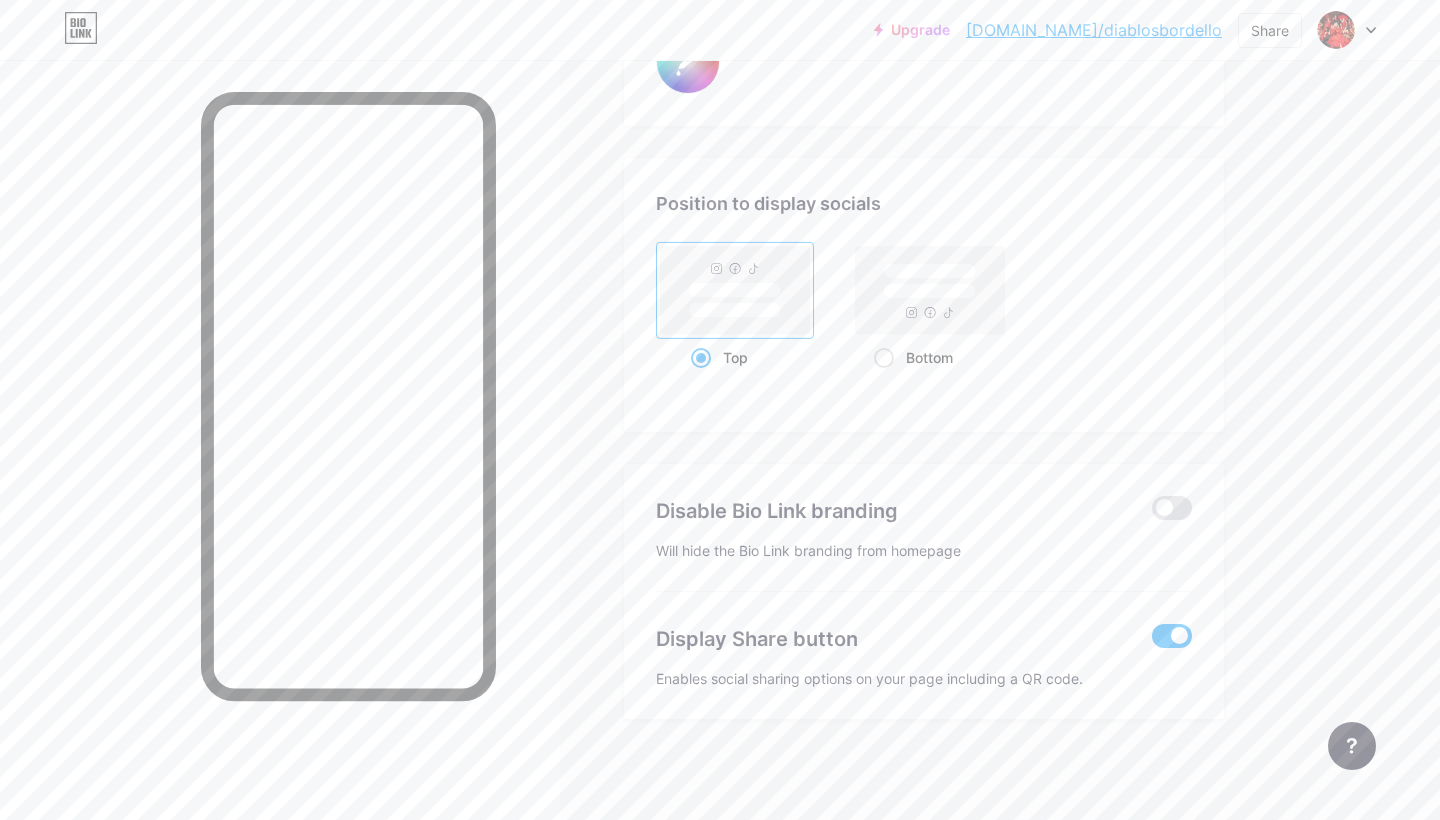 click on "[DOMAIN_NAME]/diablosbordello" at bounding box center [1094, 30] 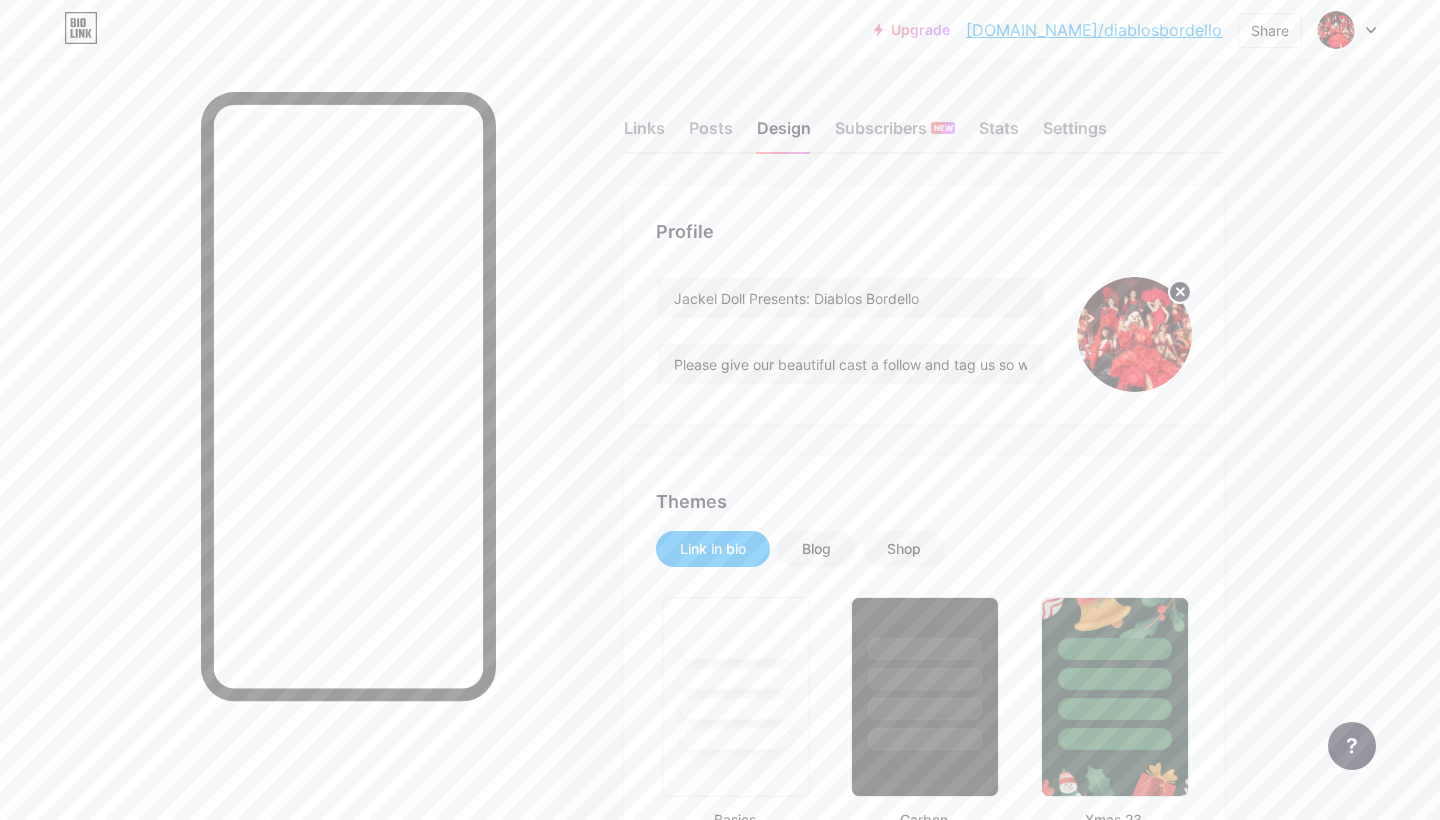 scroll, scrollTop: 0, scrollLeft: 0, axis: both 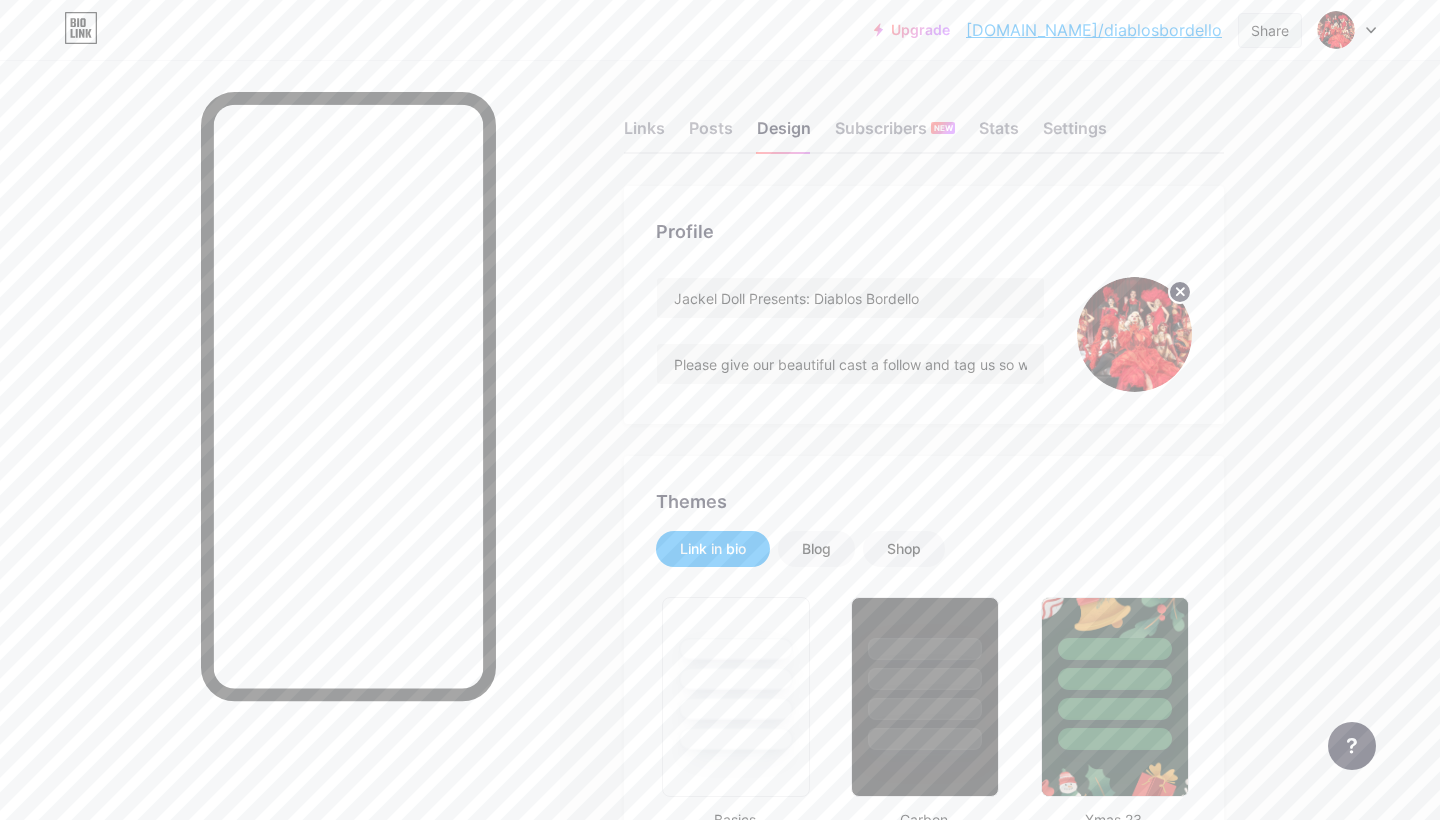 click on "Share" at bounding box center [1270, 30] 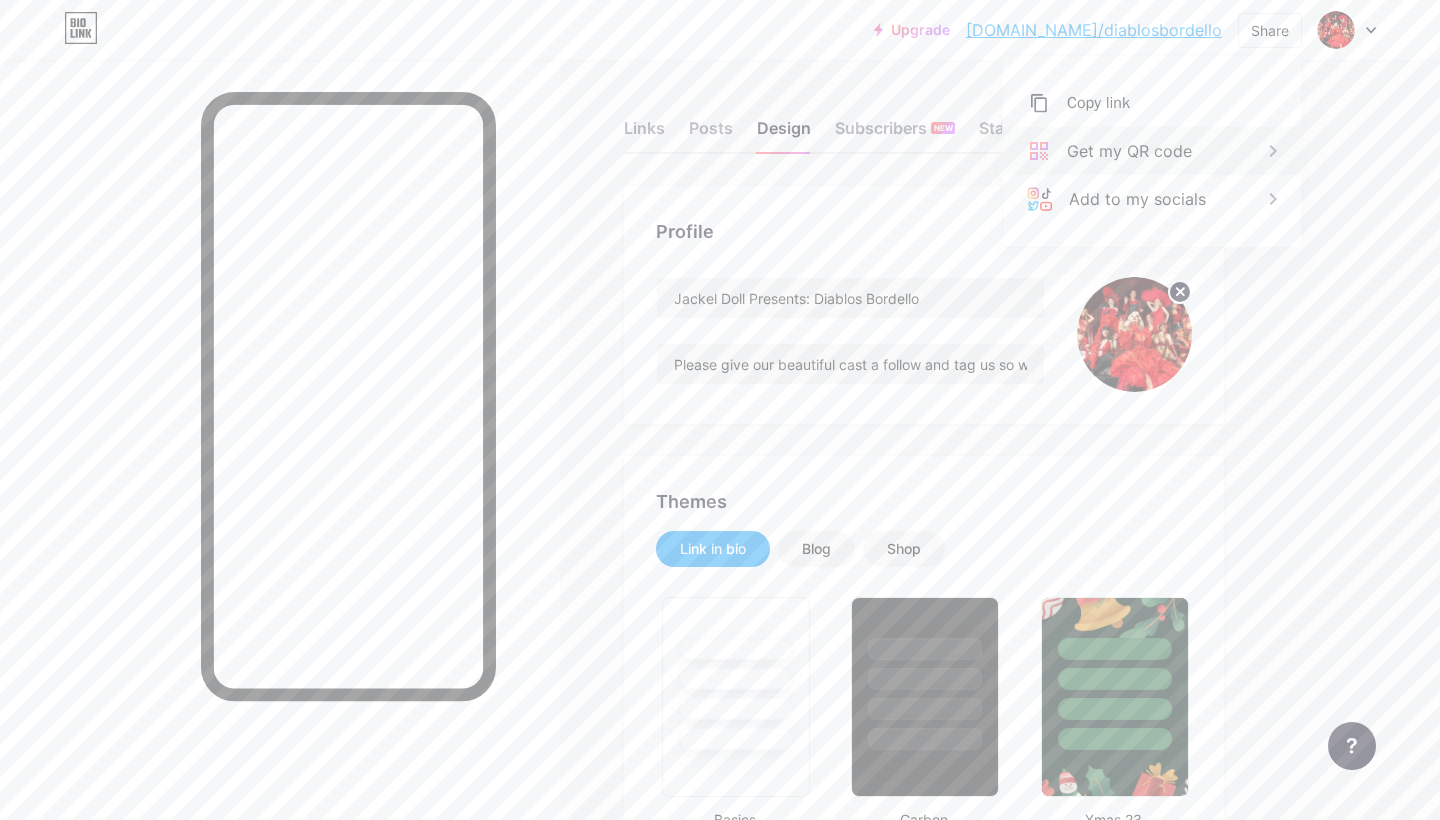 click on "Get my QR code" at bounding box center [1152, 151] 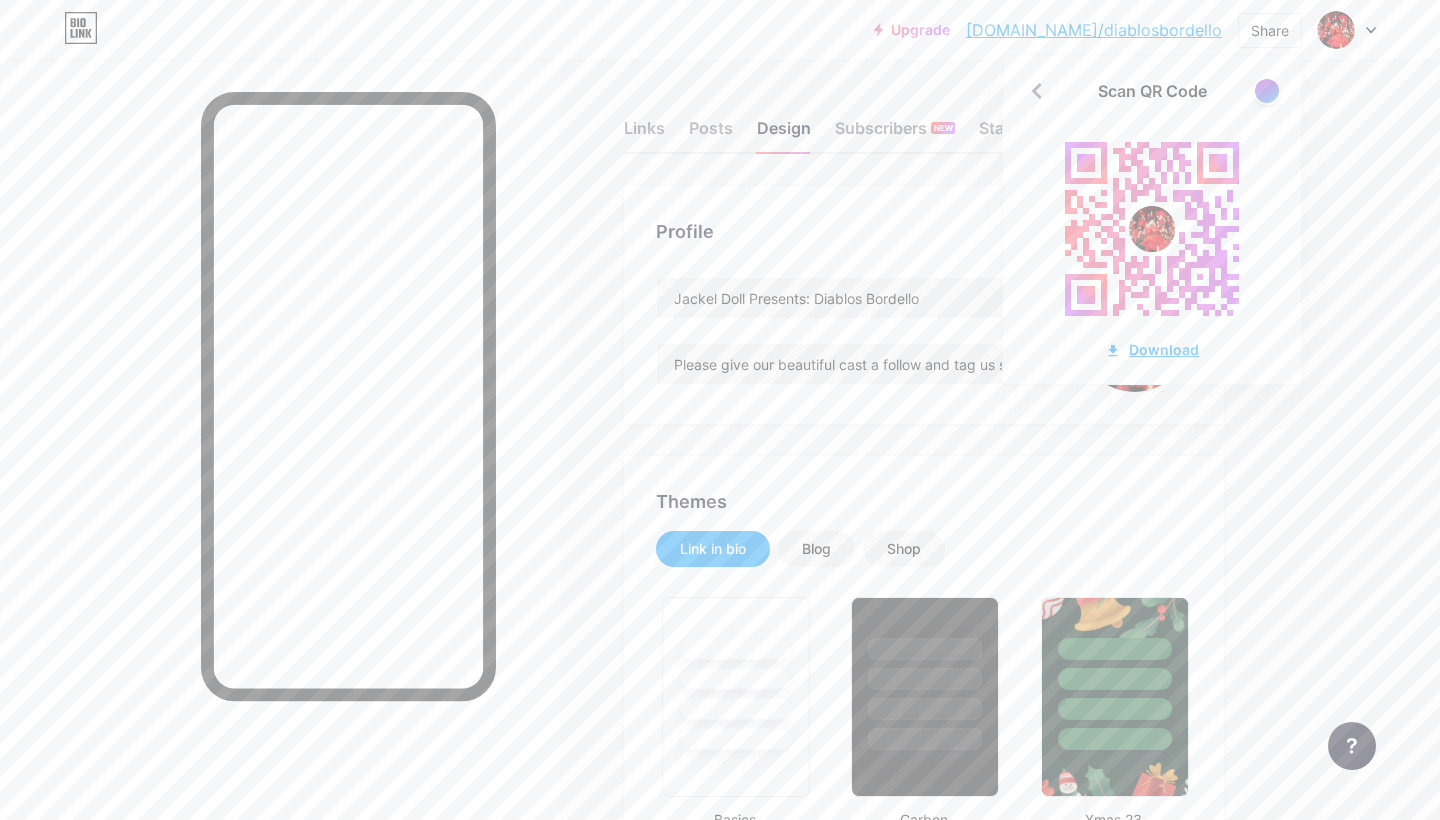 click on "Download" at bounding box center [1152, 349] 